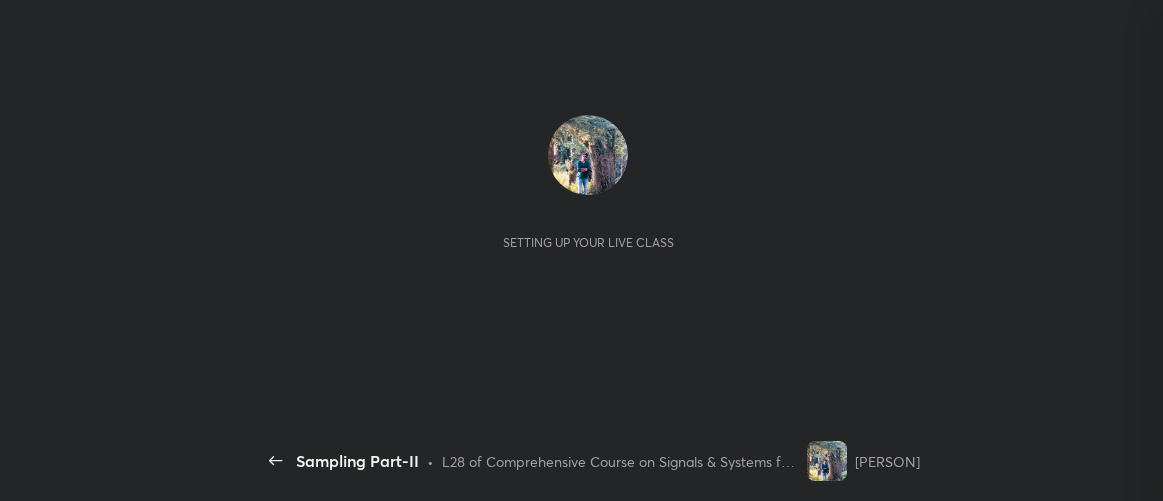 scroll, scrollTop: 0, scrollLeft: 0, axis: both 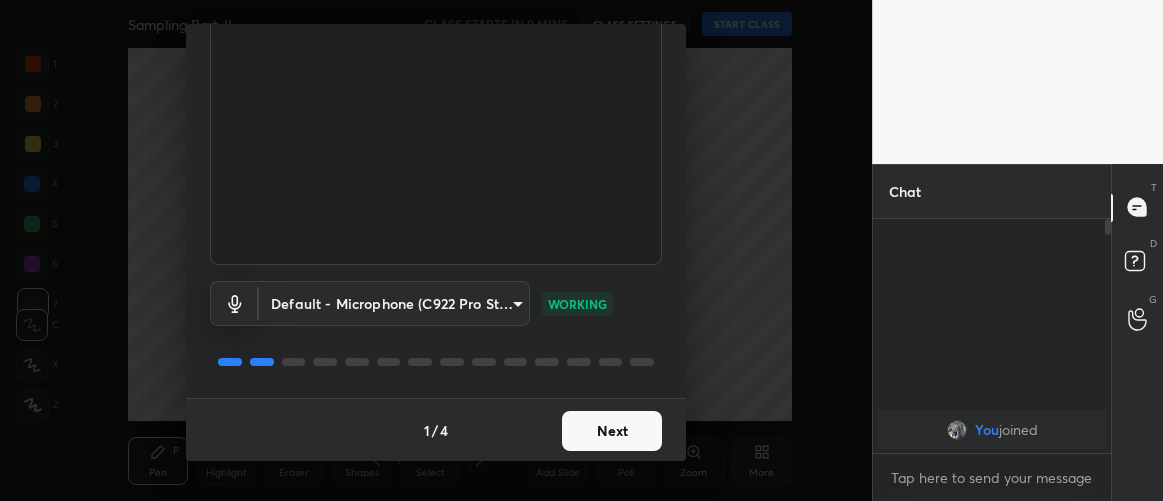 click on "Next" at bounding box center [612, 431] 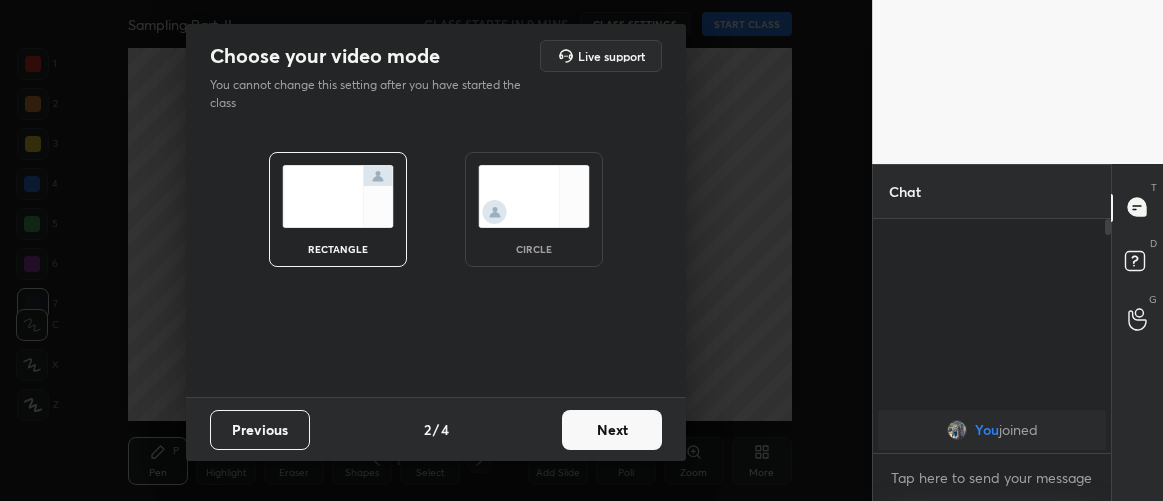 scroll, scrollTop: 0, scrollLeft: 0, axis: both 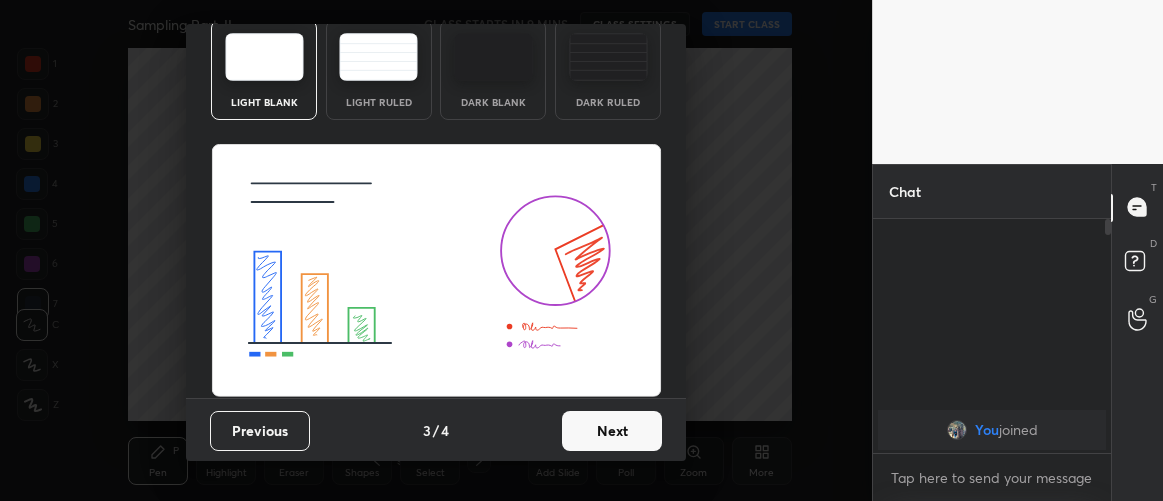 click on "Next" at bounding box center (612, 431) 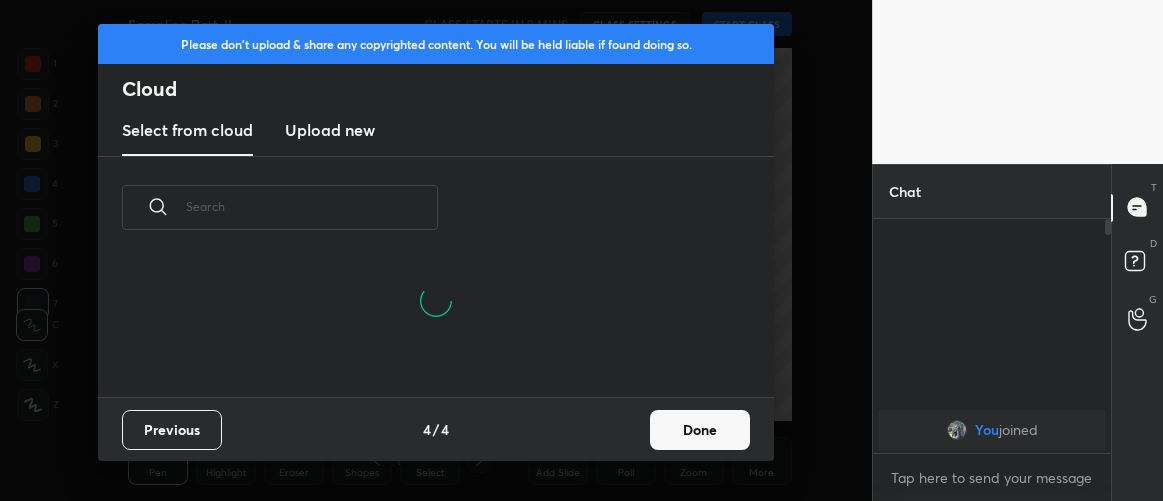 scroll, scrollTop: 6, scrollLeft: 10, axis: both 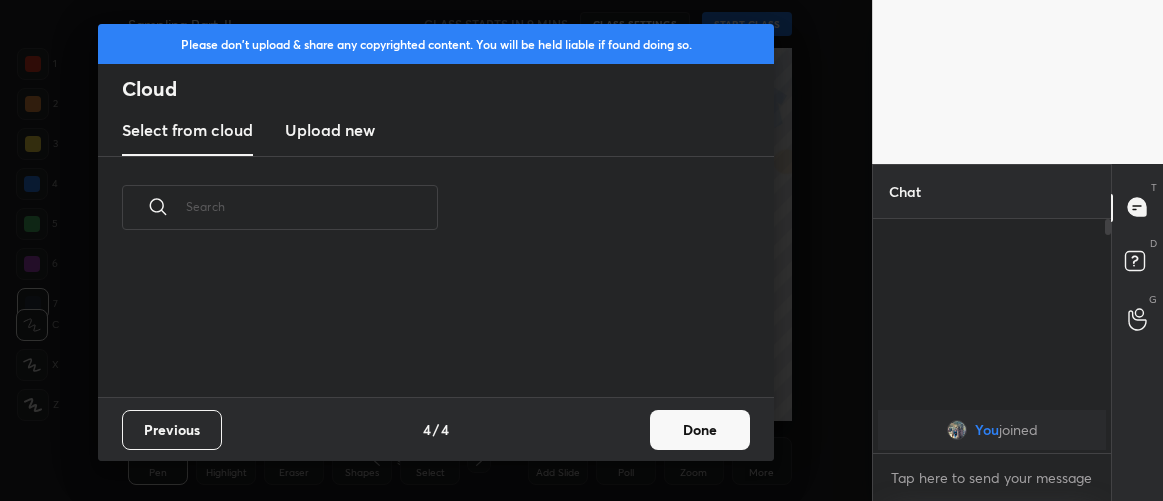 click on "Done" at bounding box center (700, 430) 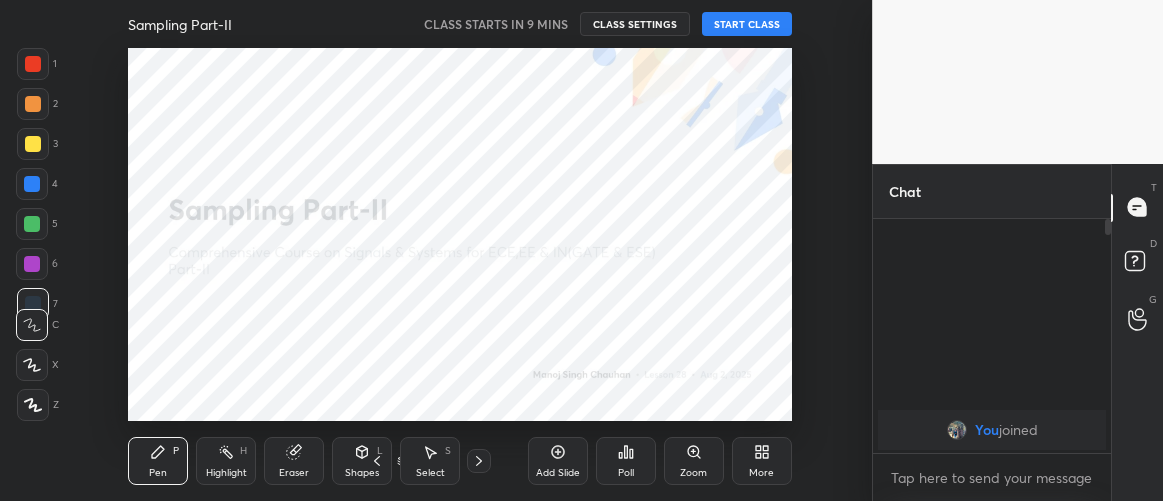 click 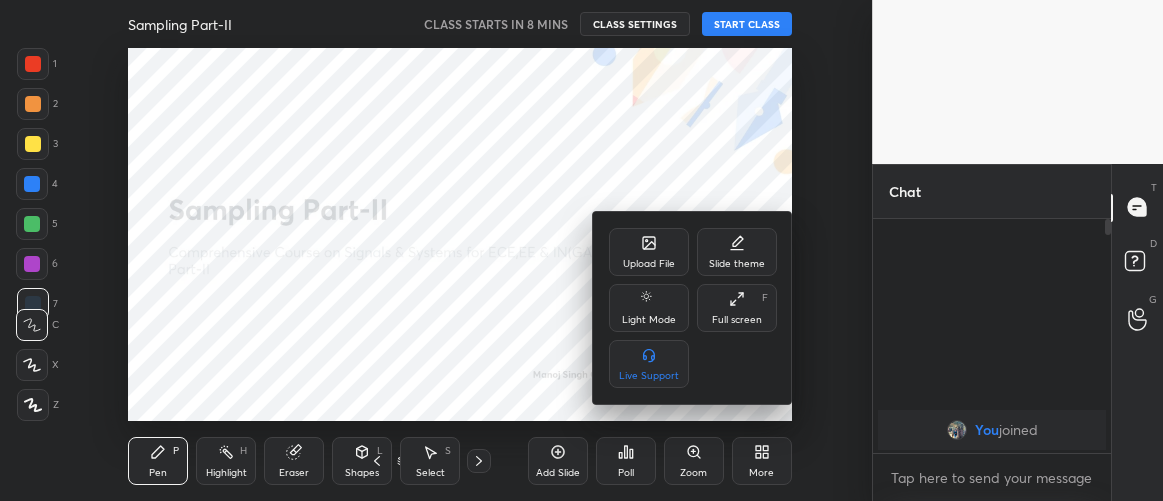 click 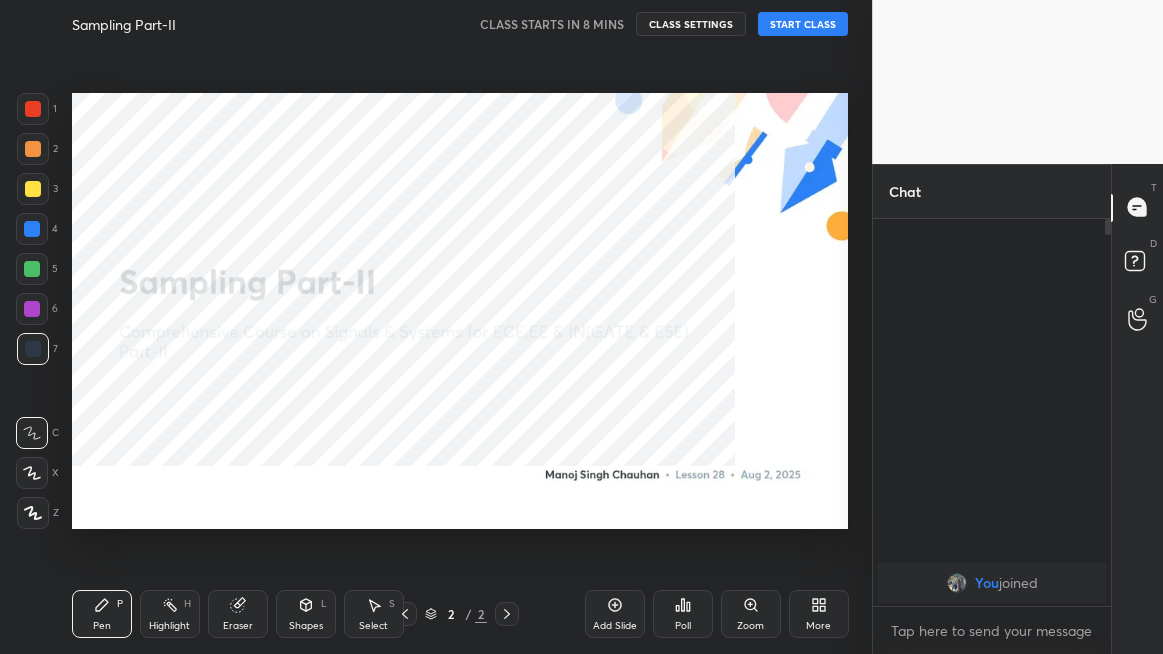scroll, scrollTop: 99473, scrollLeft: 99207, axis: both 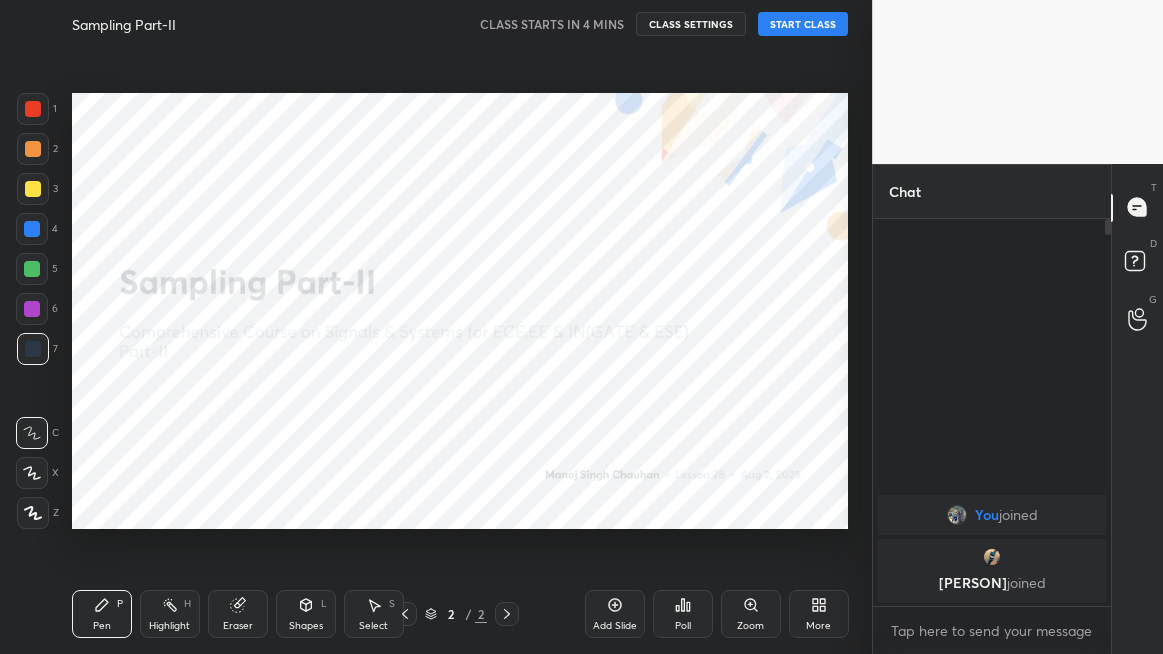 click on "START CLASS" at bounding box center (803, 24) 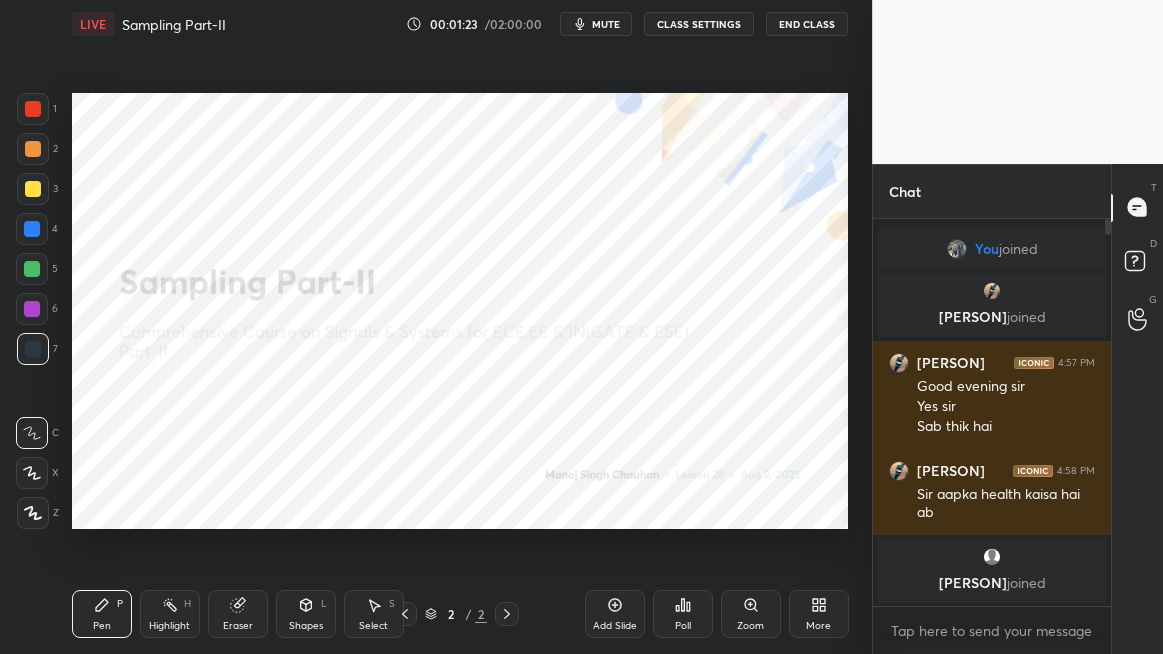 click at bounding box center (33, 109) 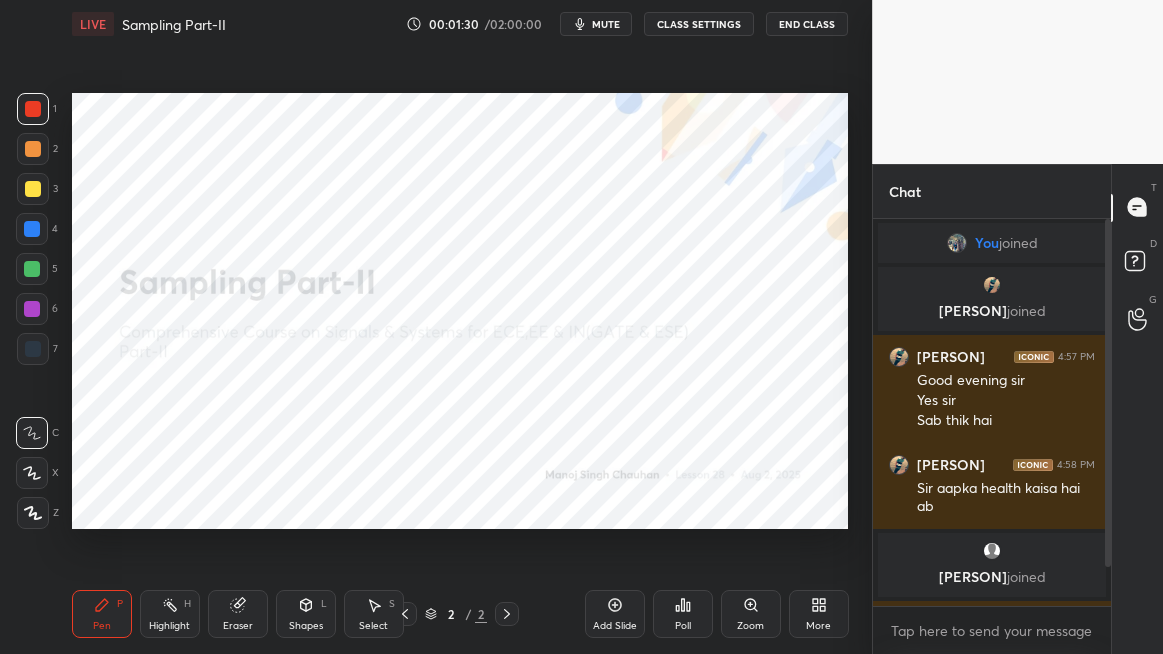 click 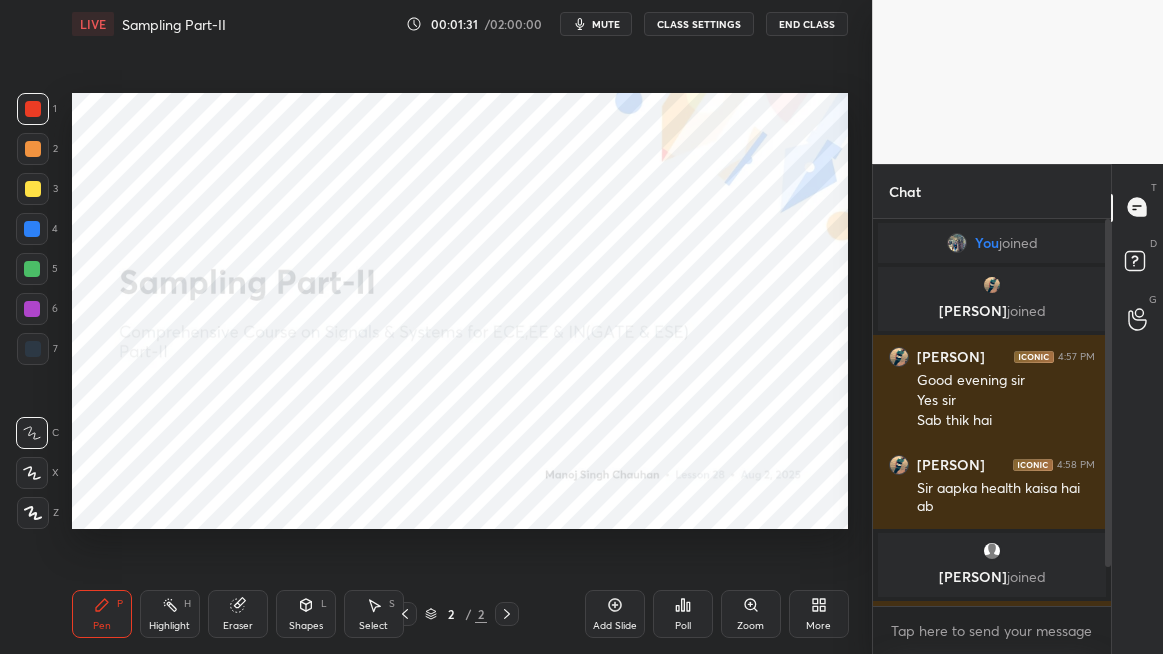scroll, scrollTop: 62, scrollLeft: 0, axis: vertical 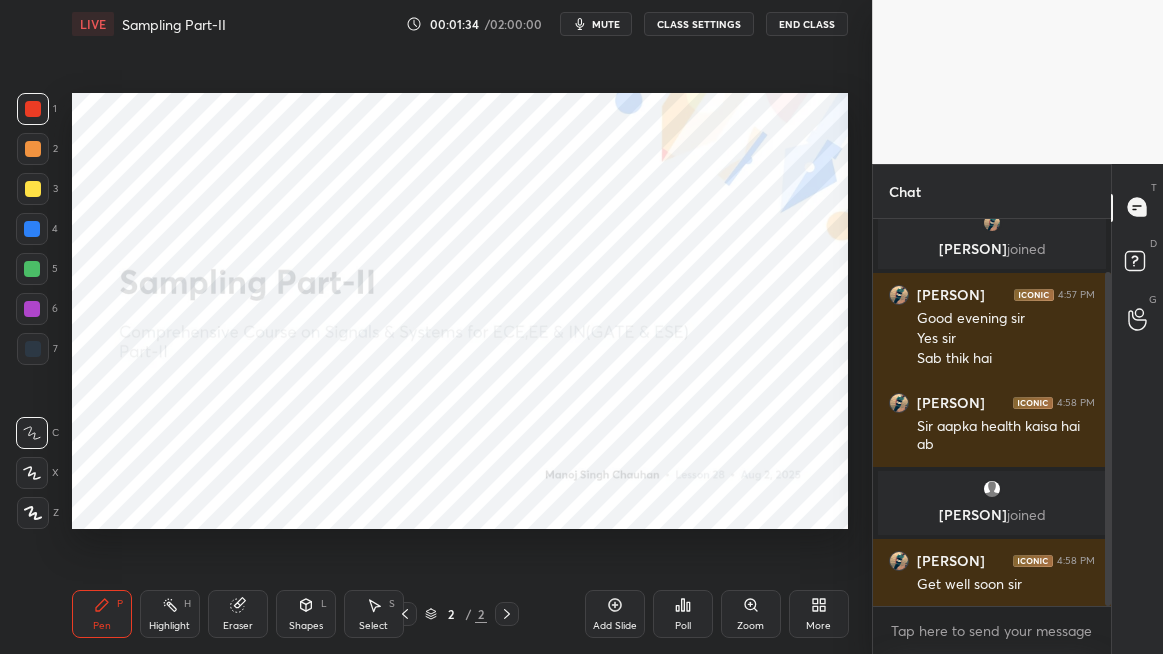 click 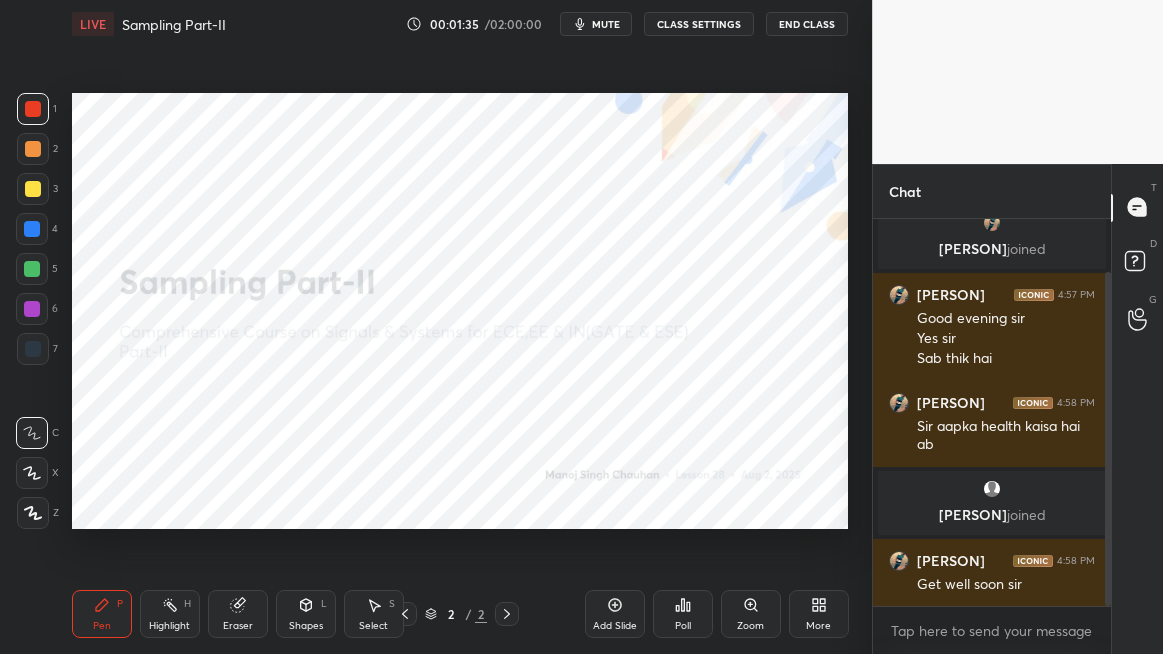 click on "Add Slide" at bounding box center [615, 614] 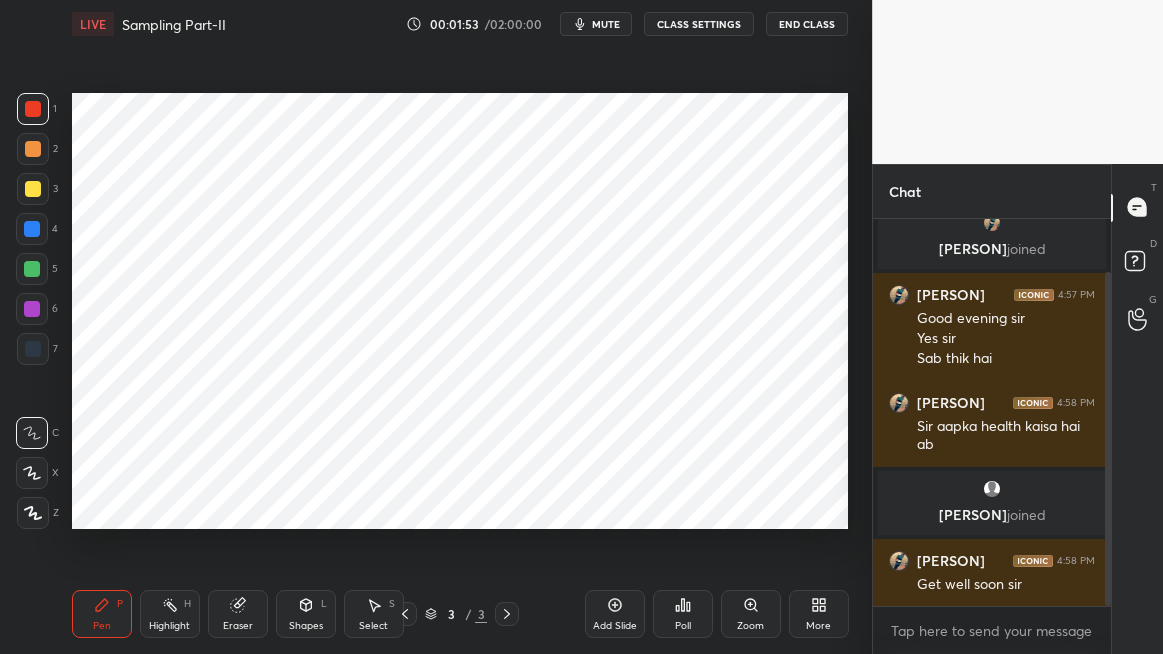 scroll, scrollTop: 130, scrollLeft: 0, axis: vertical 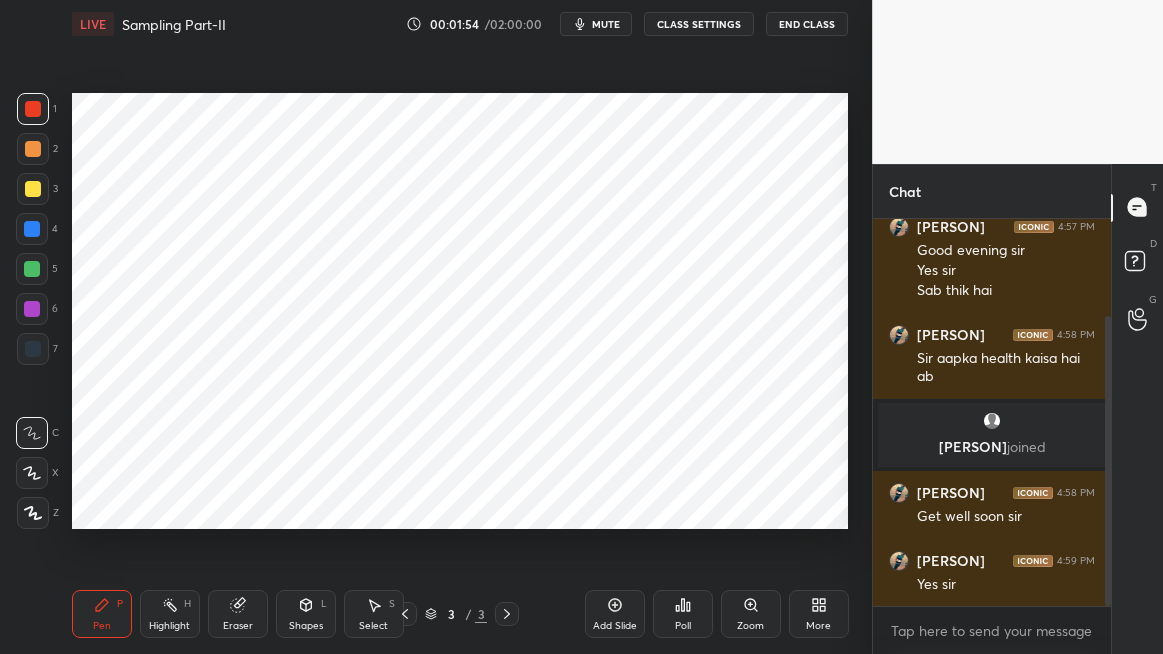 click at bounding box center [33, 109] 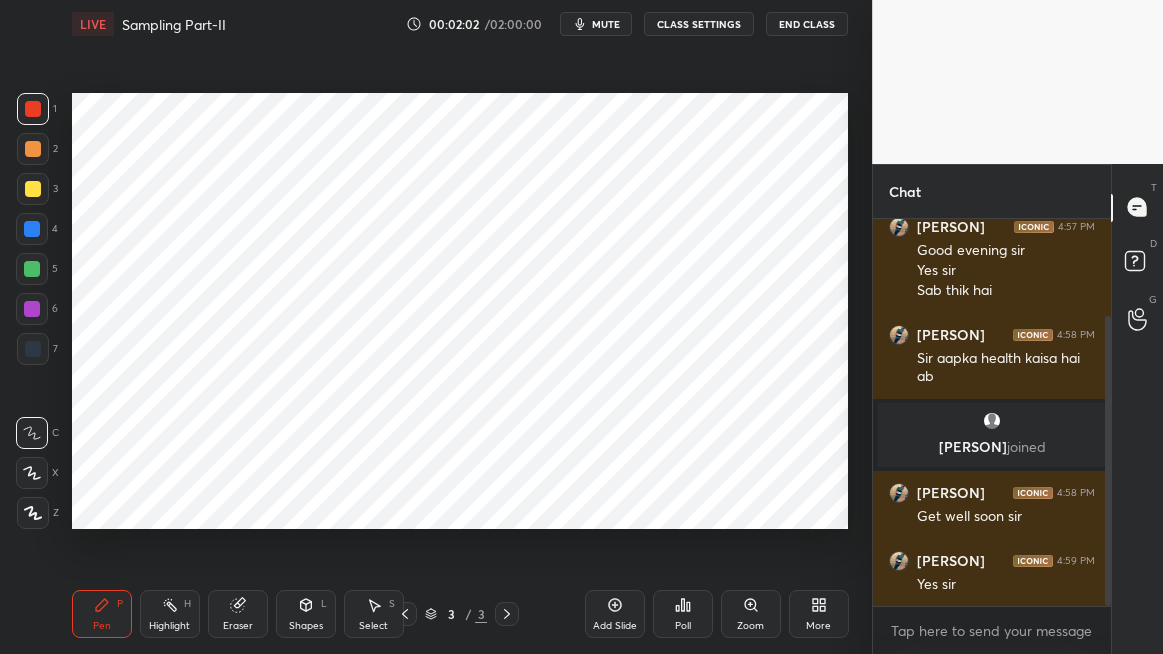 click on "Eraser" at bounding box center (238, 626) 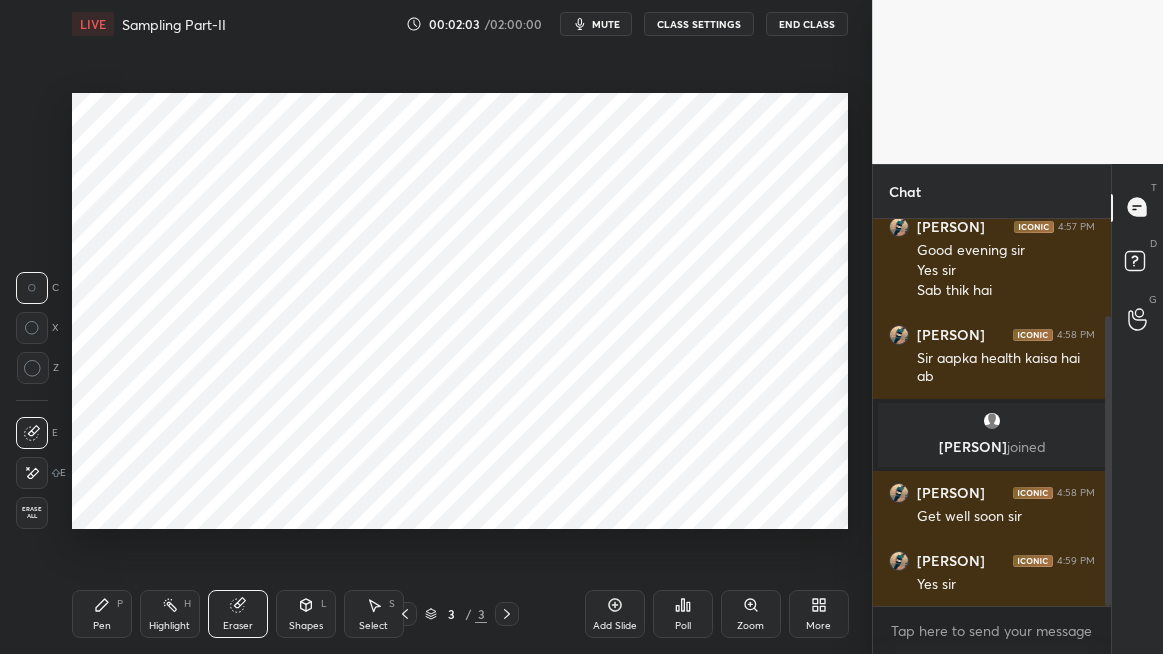 click on "Highlight" at bounding box center [169, 626] 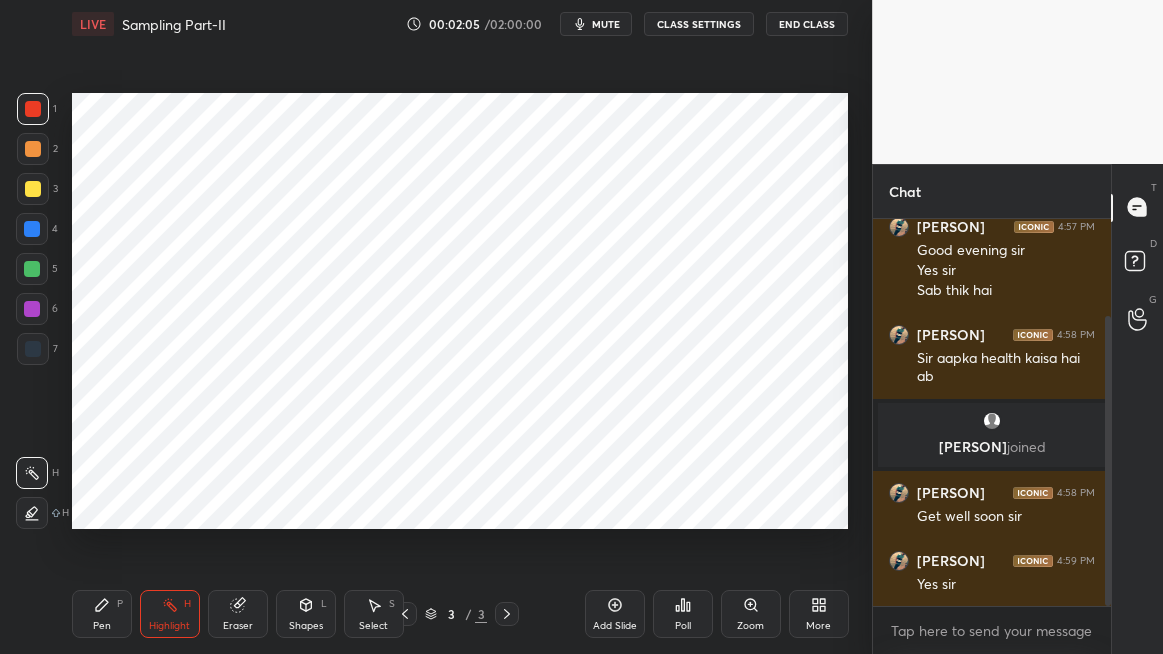 click on "Eraser" at bounding box center [238, 626] 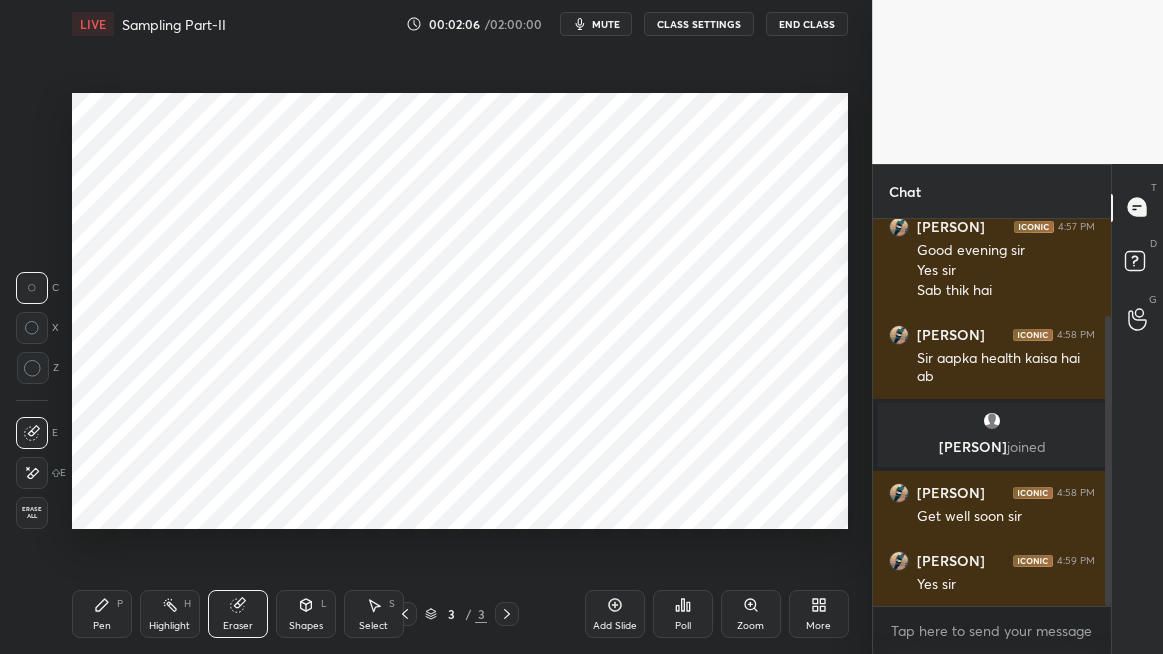 click 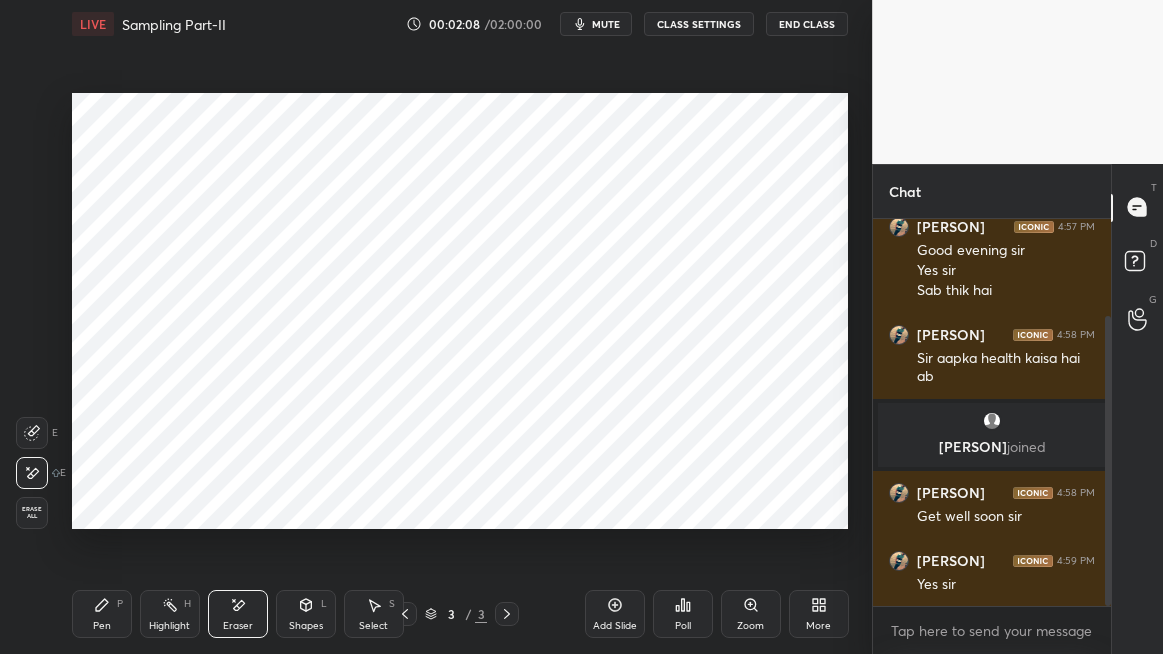 click on "Pen" at bounding box center [102, 626] 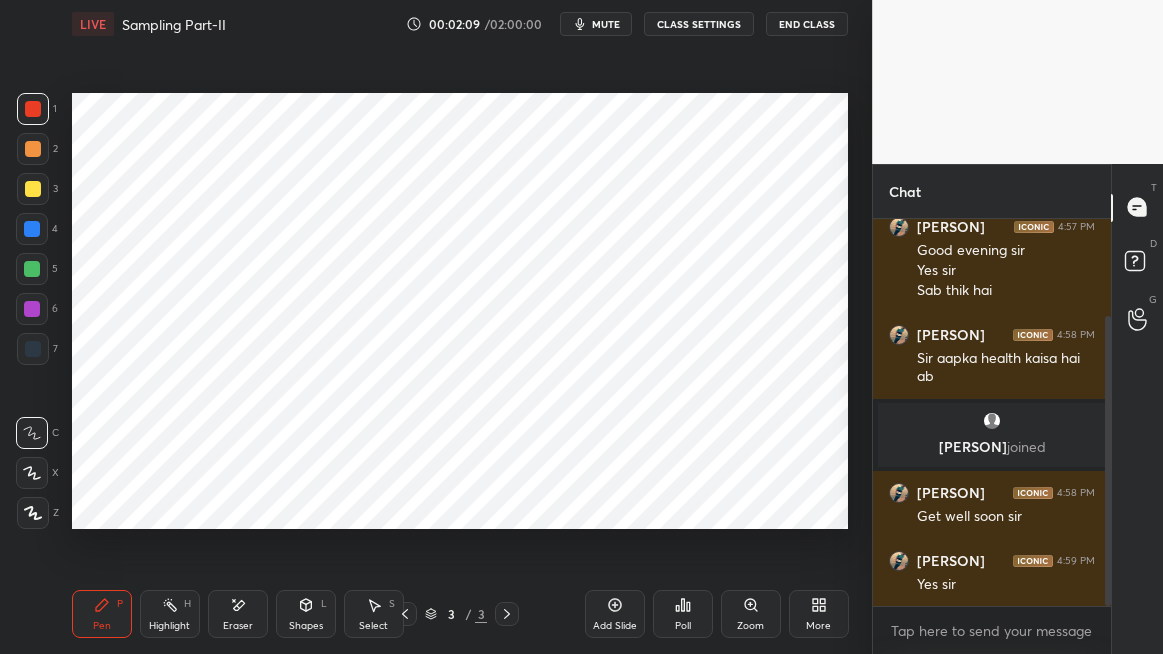 click 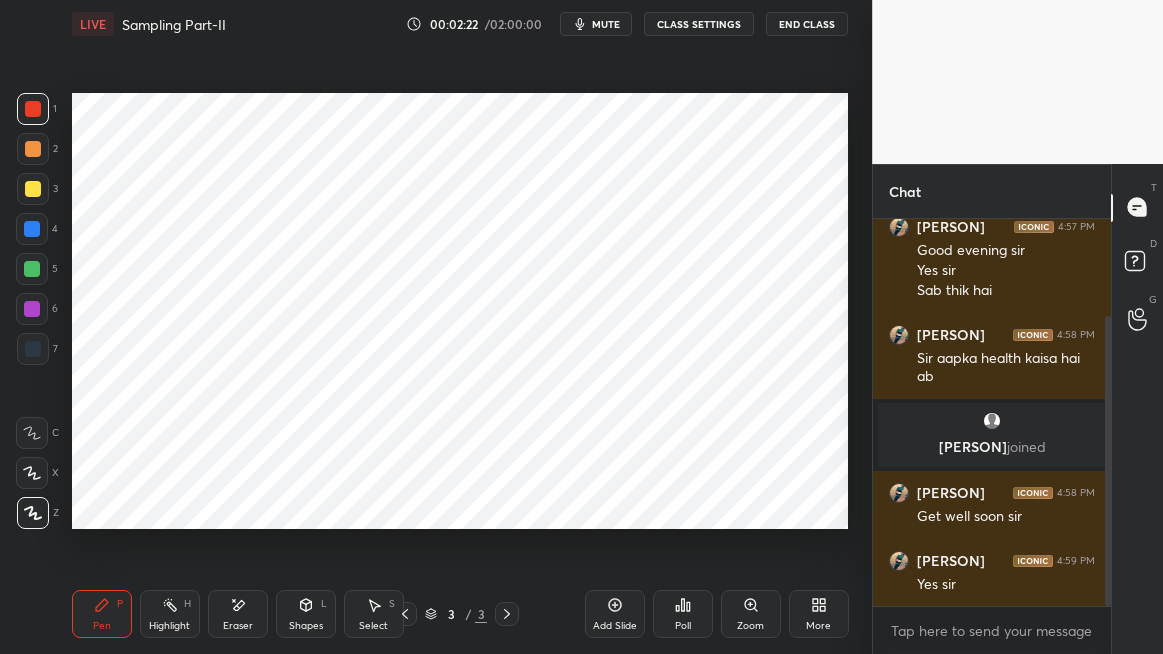 click 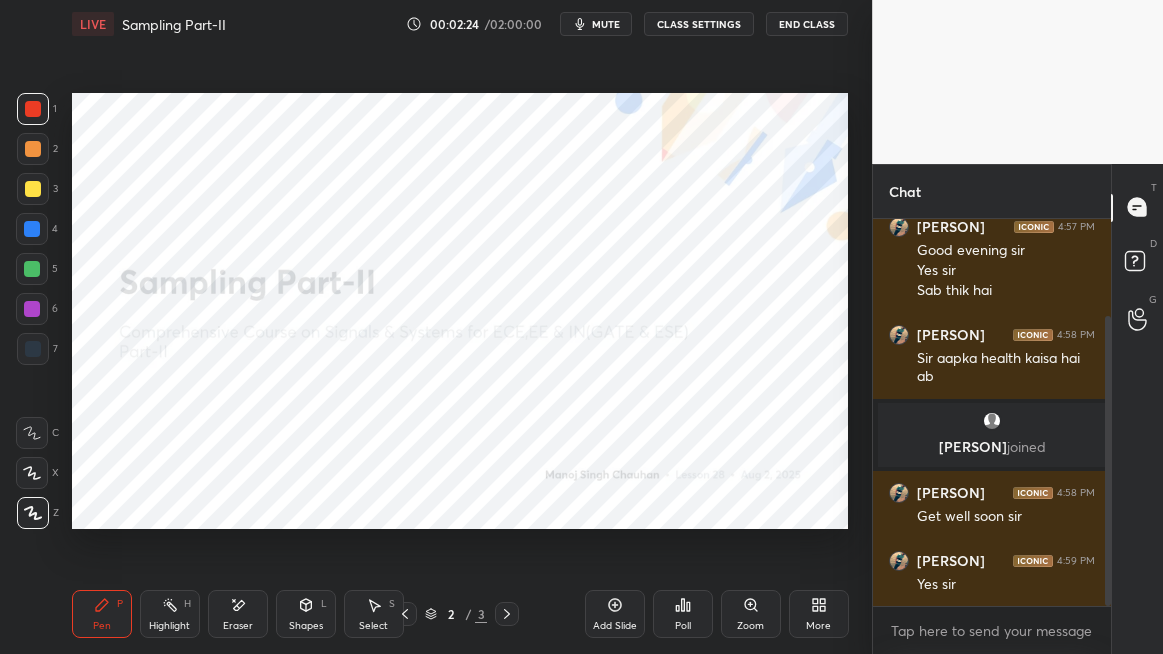click 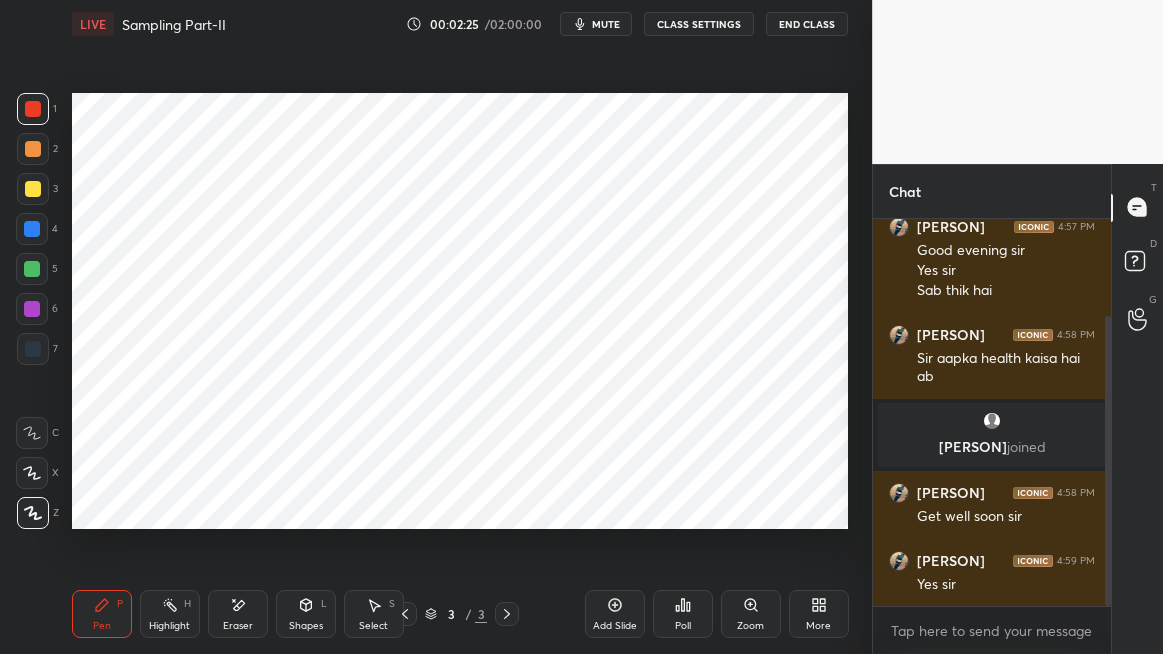 click 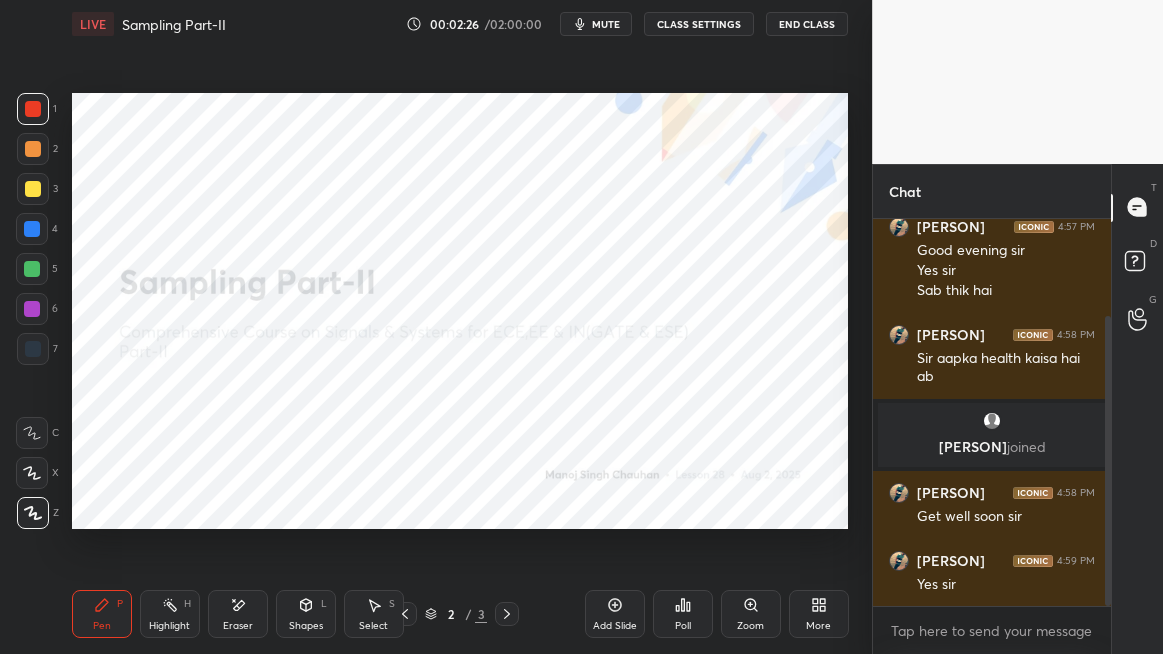 click 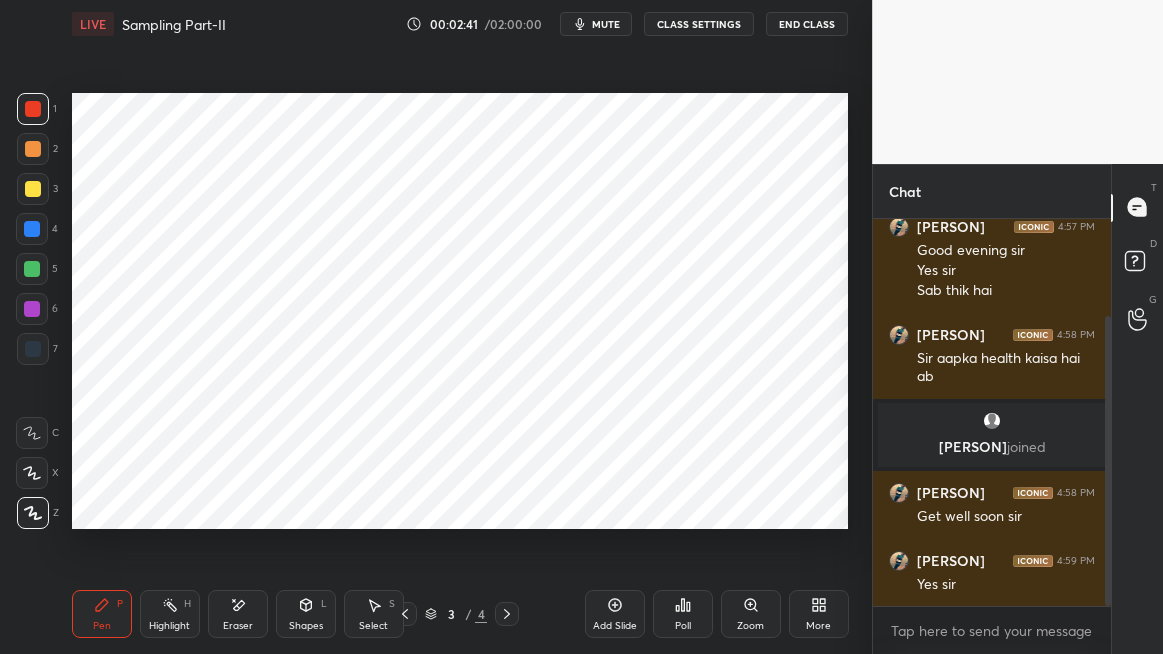 click 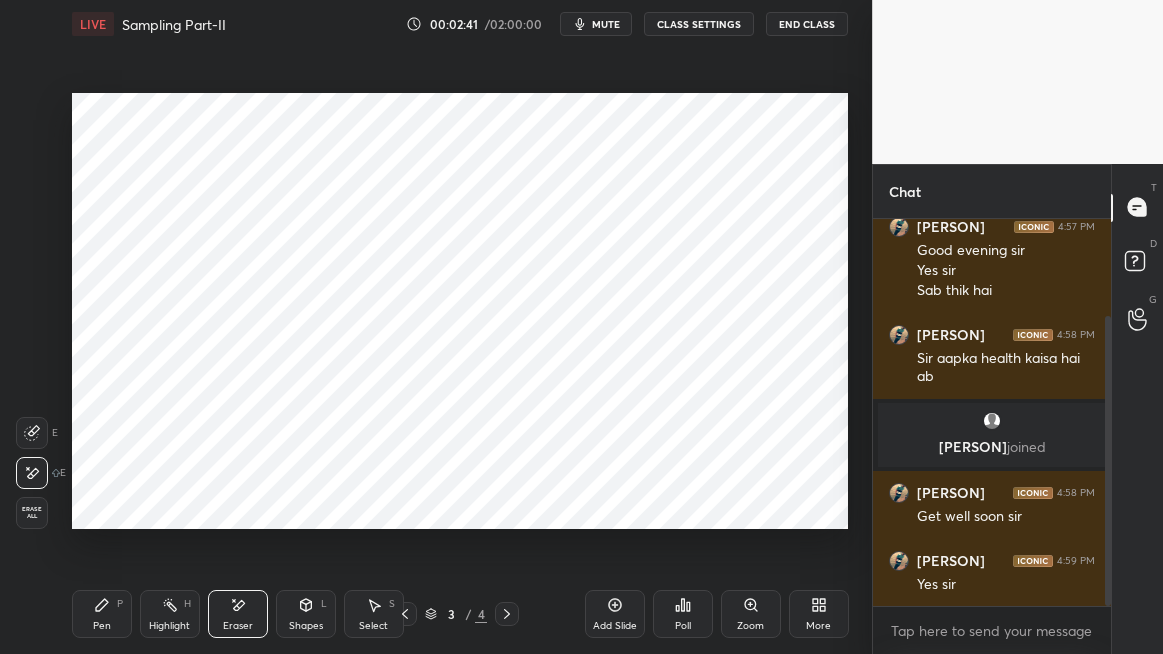 click 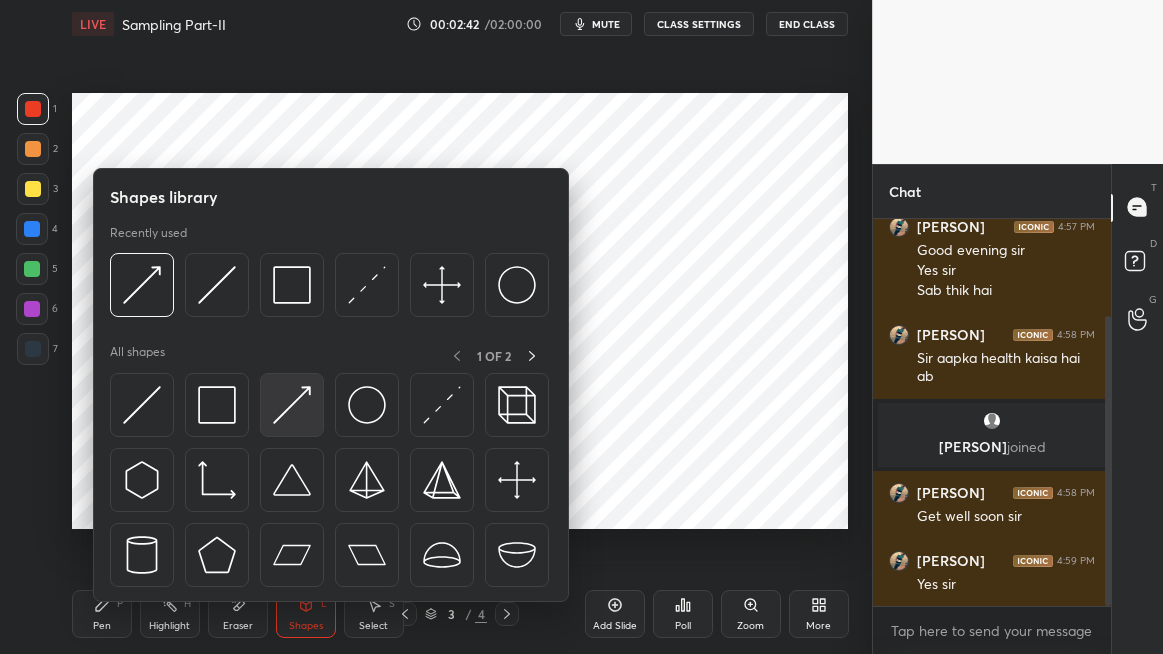 click at bounding box center (292, 405) 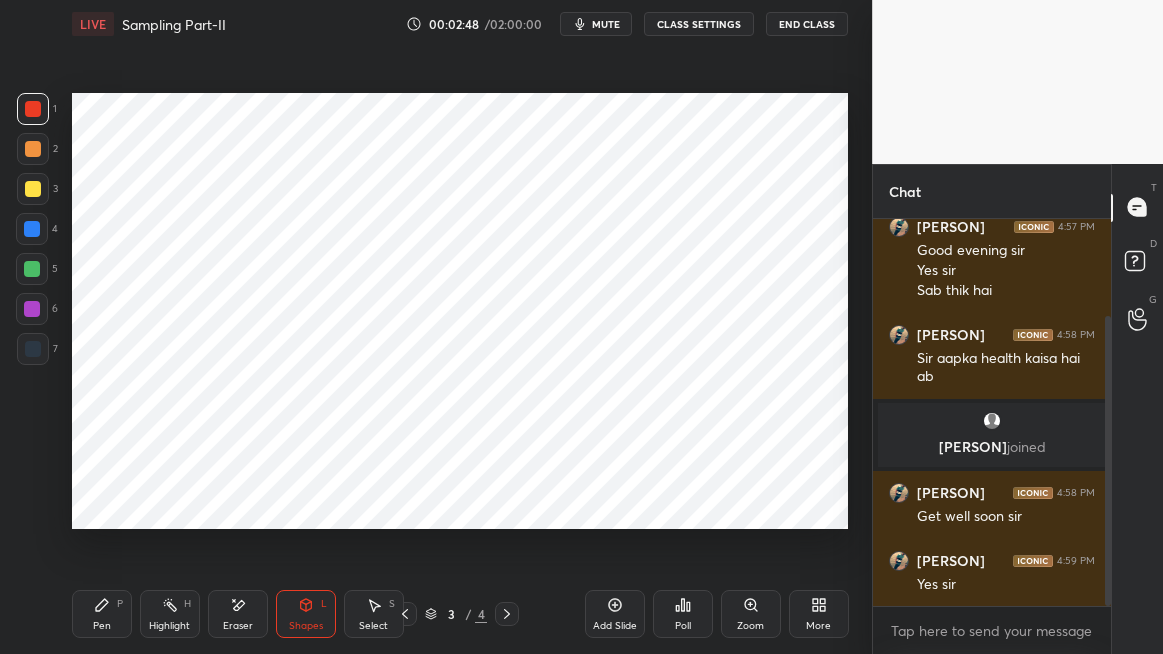 click on "Pen P" at bounding box center [102, 614] 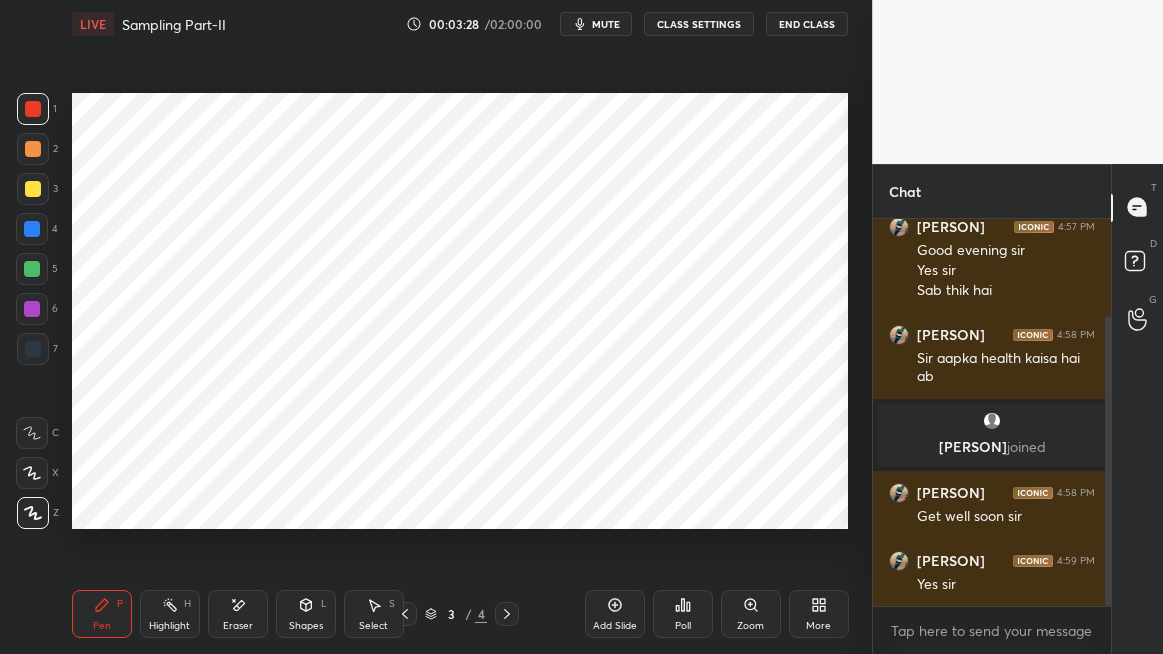 click on "Shapes L" at bounding box center (306, 614) 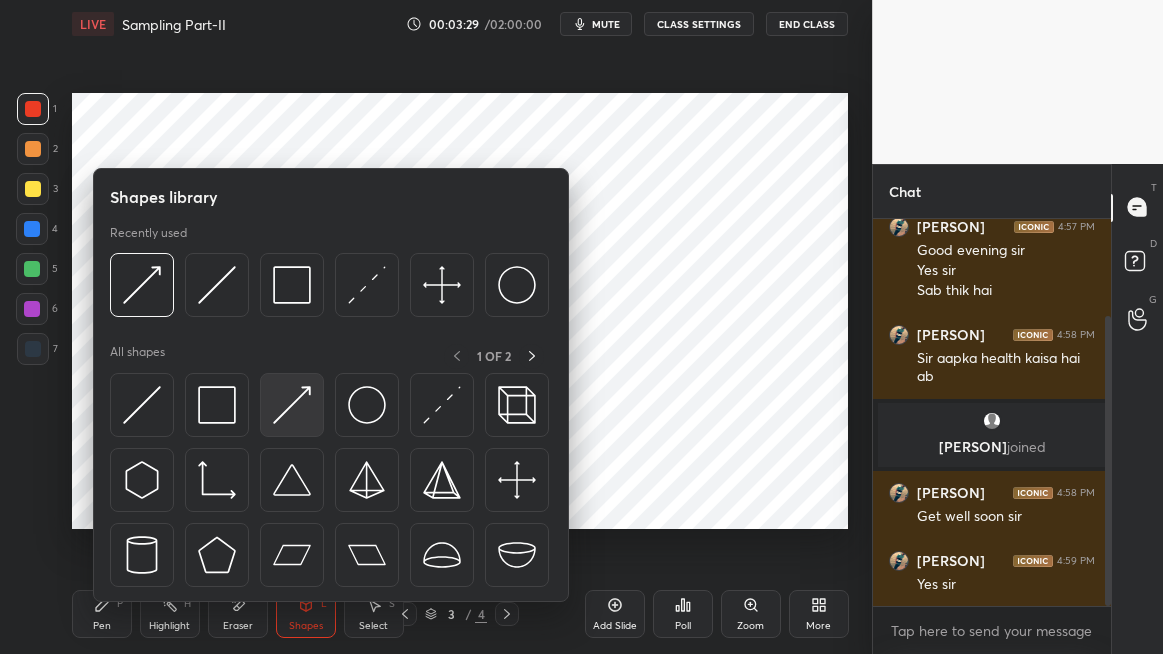 click at bounding box center (292, 405) 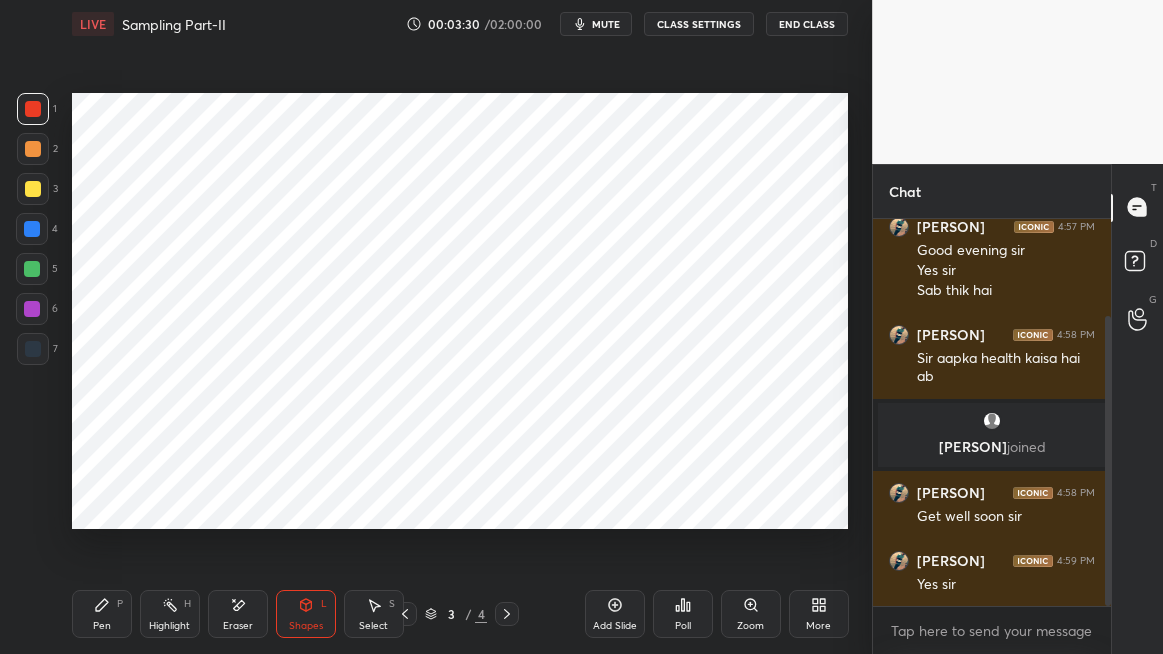 click at bounding box center [32, 229] 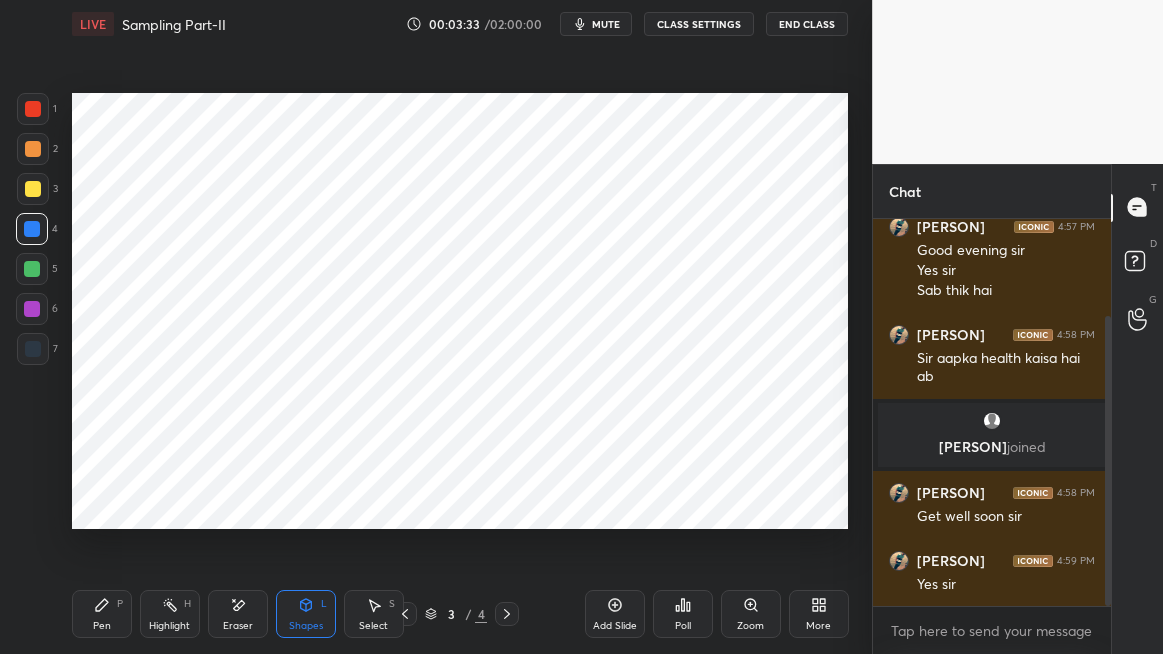 click on "Pen P" at bounding box center [102, 614] 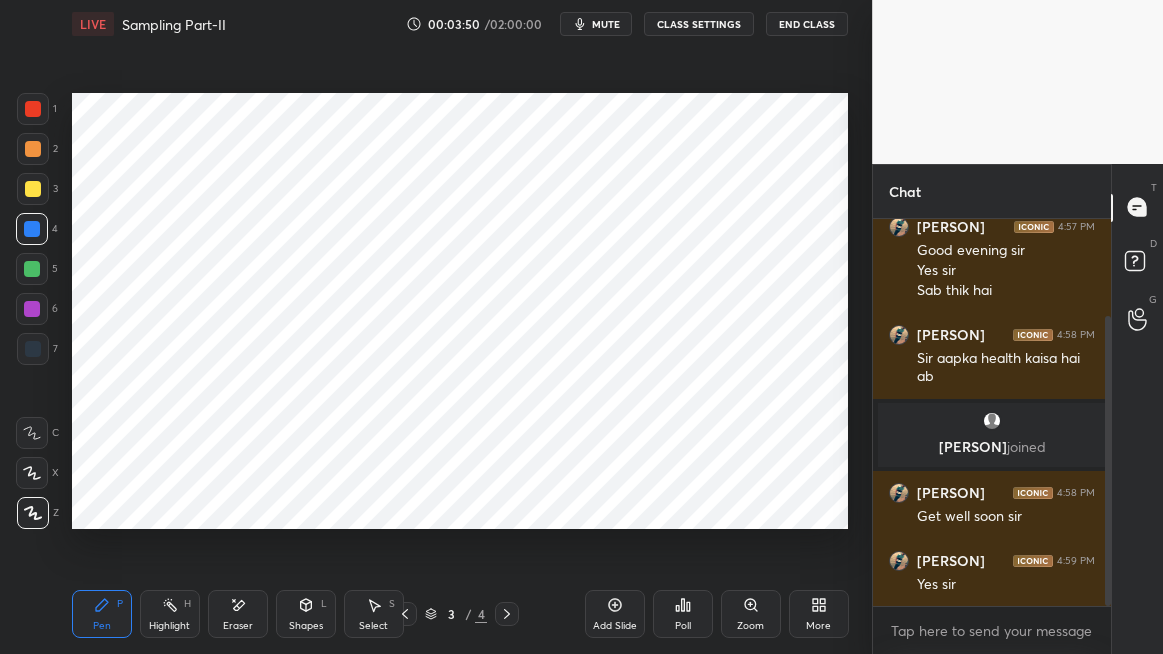 scroll, scrollTop: 201, scrollLeft: 0, axis: vertical 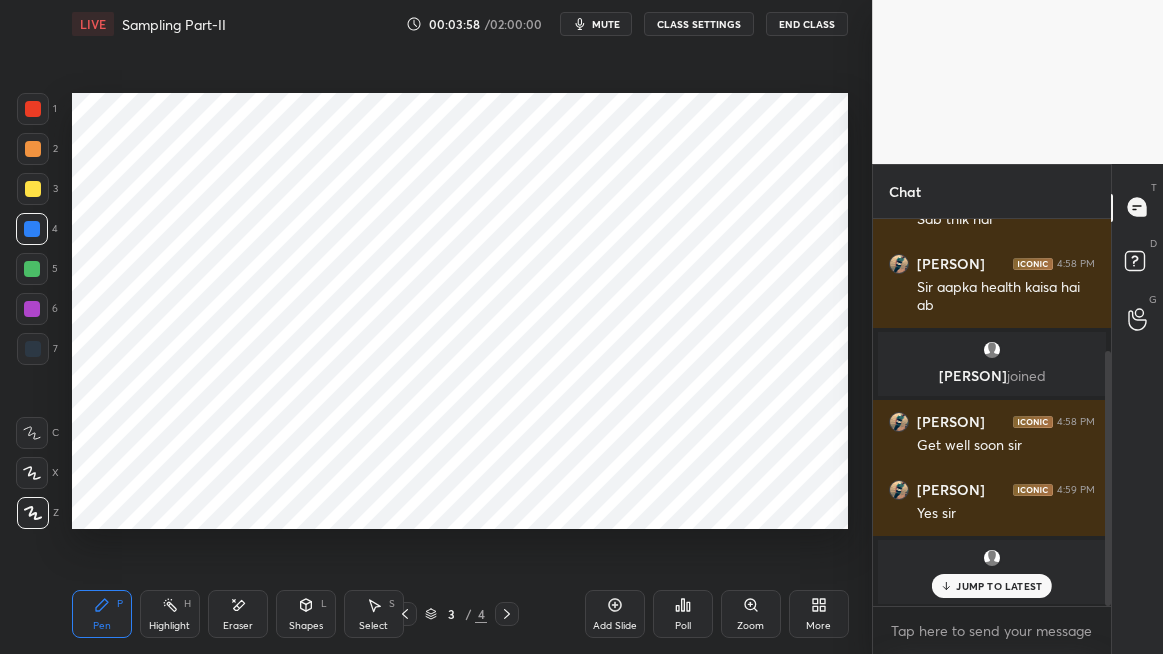 click on "JUMP TO LATEST" at bounding box center [992, 586] 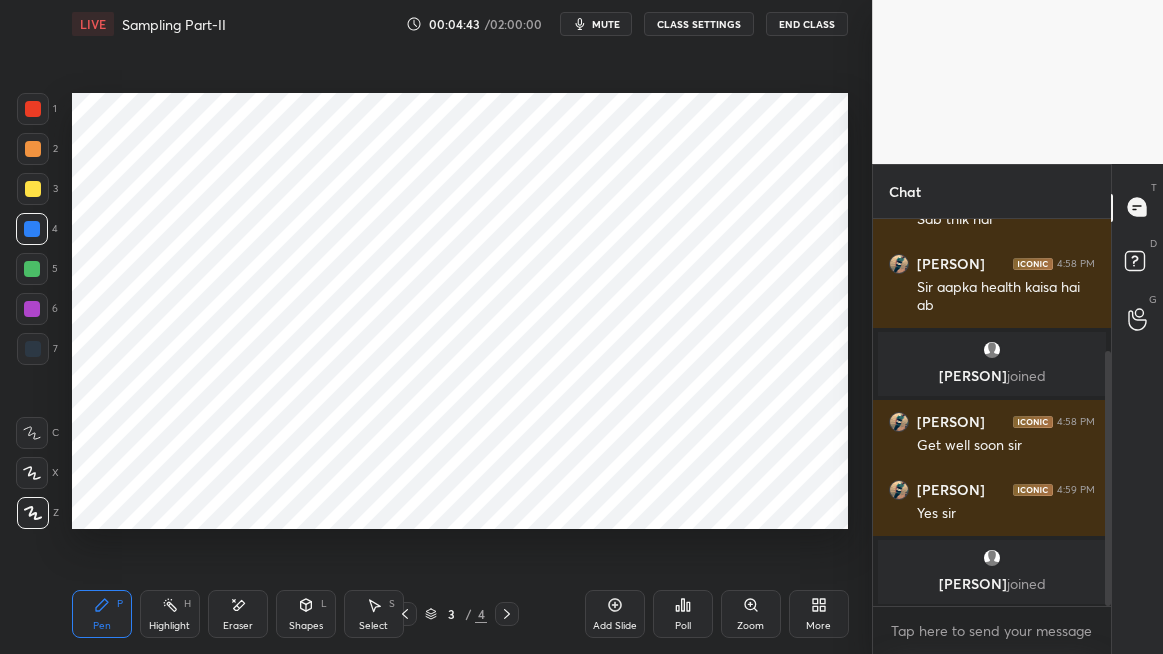 click on "More" at bounding box center [819, 614] 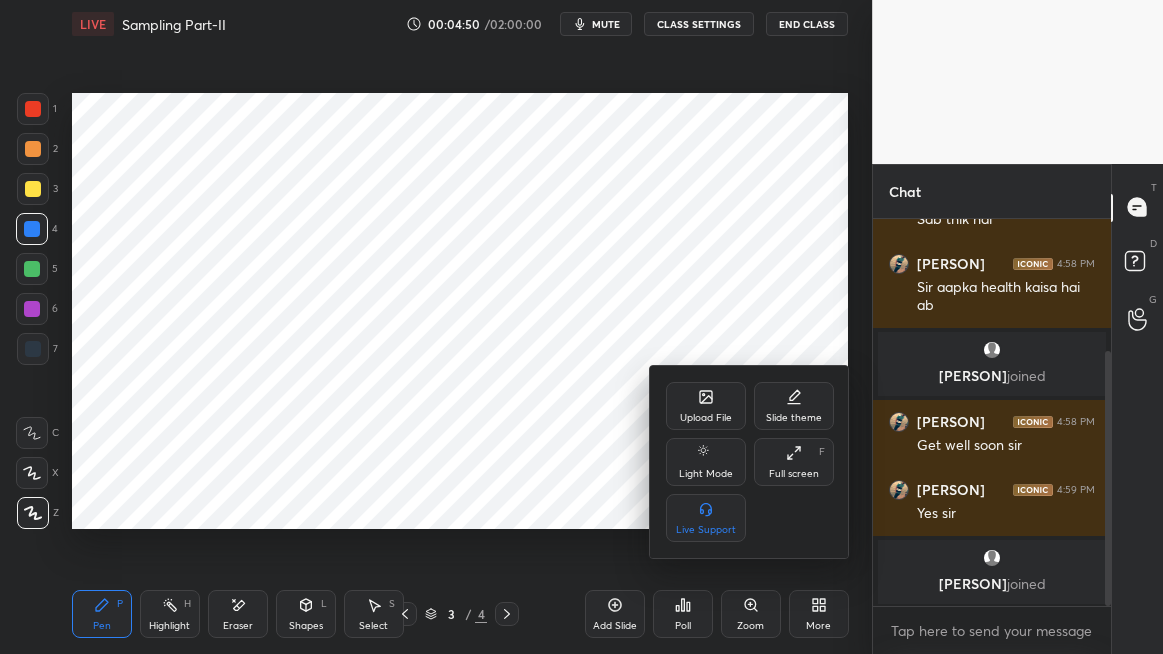 click 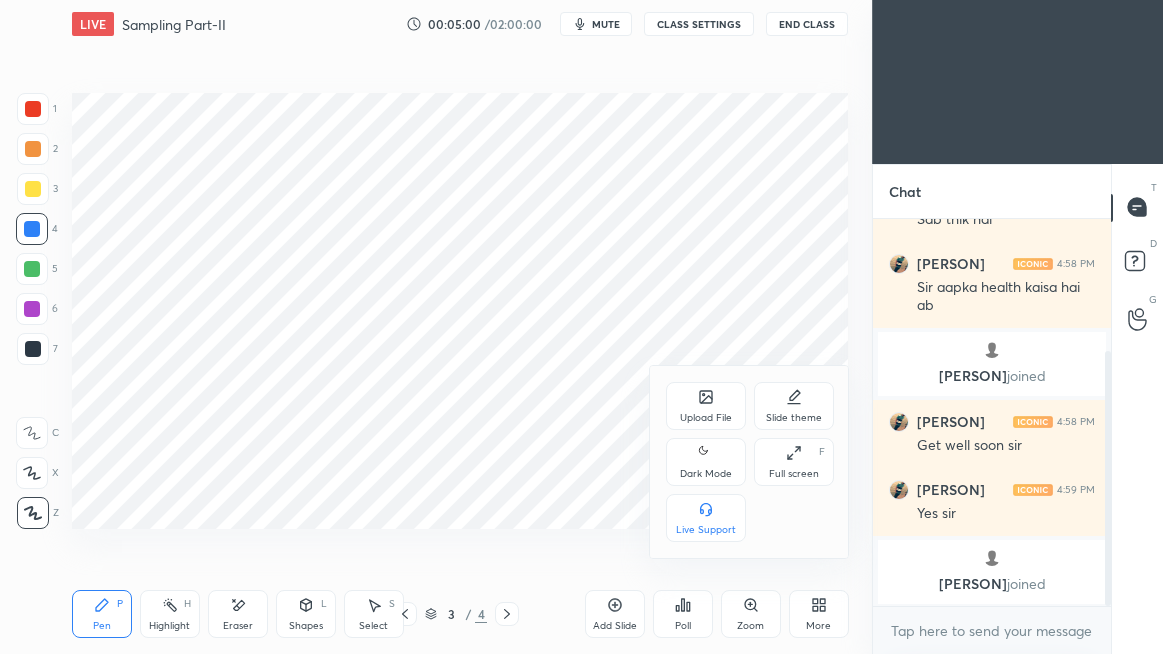 click 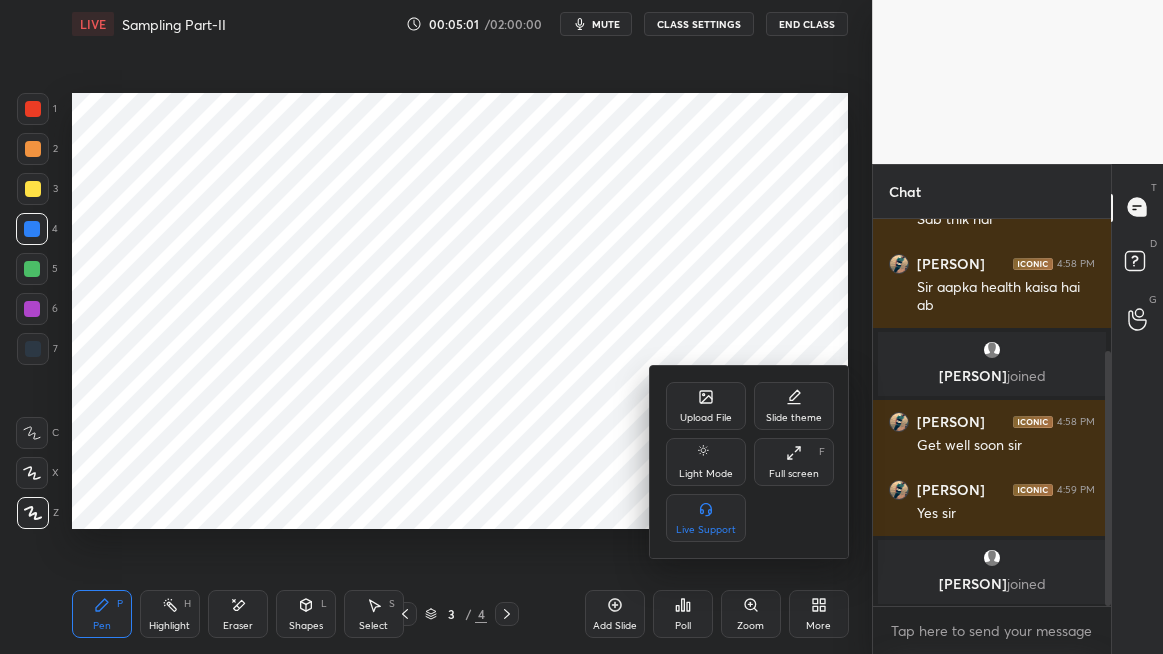 click 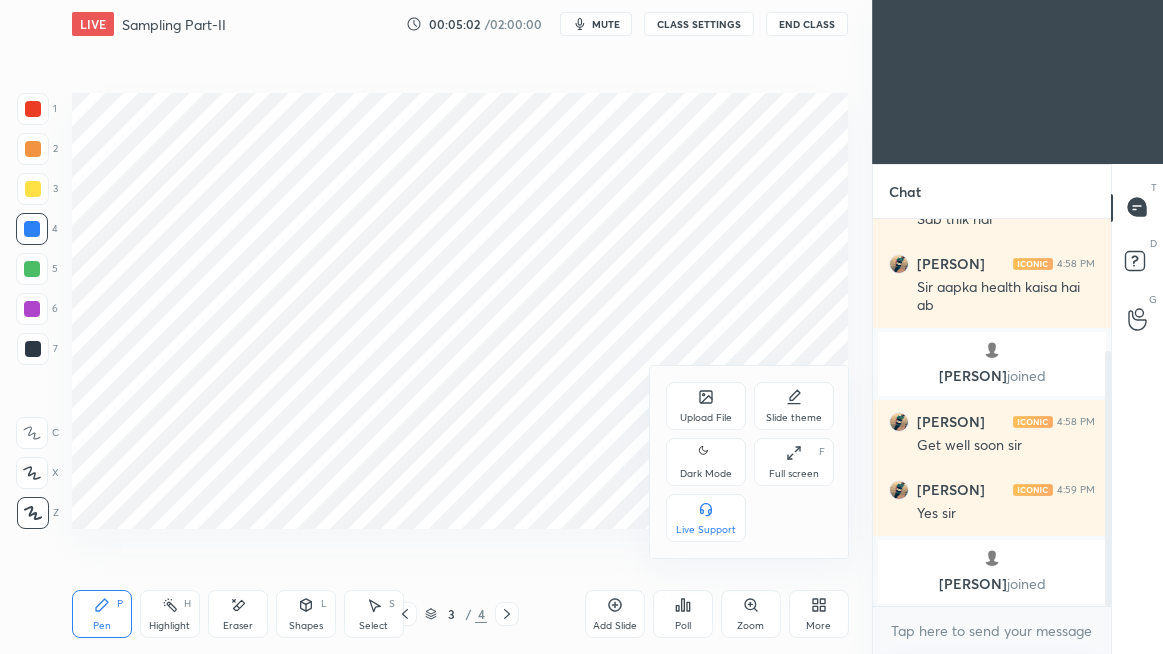 click on "Dark Mode" at bounding box center [706, 462] 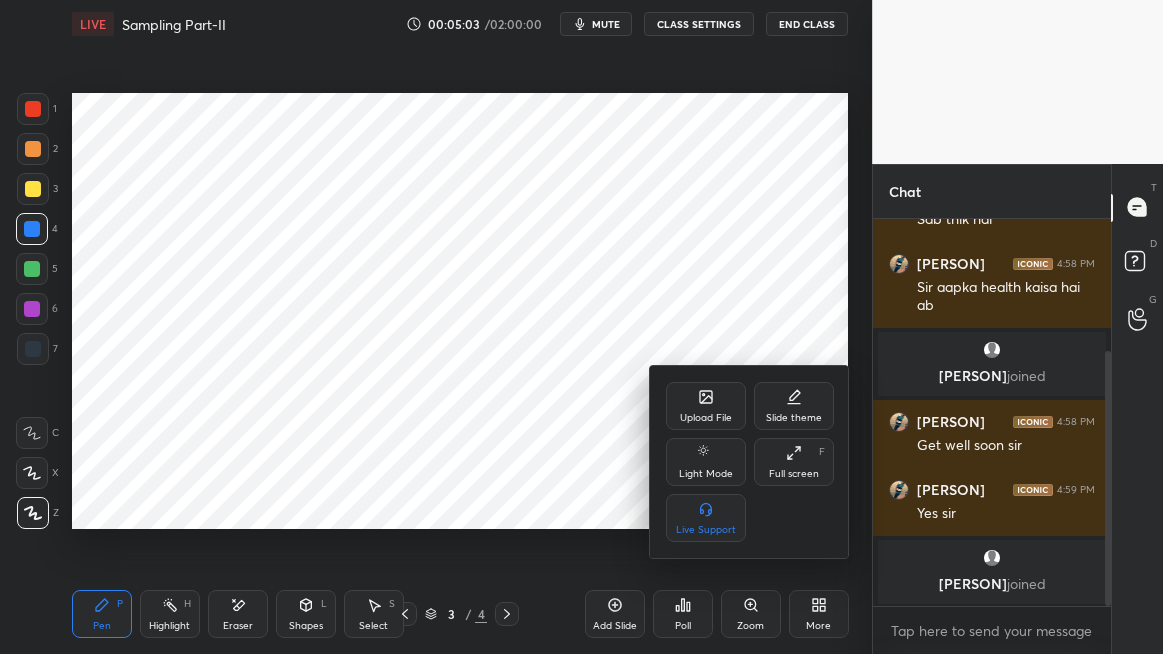 click on "Slide theme" at bounding box center (794, 406) 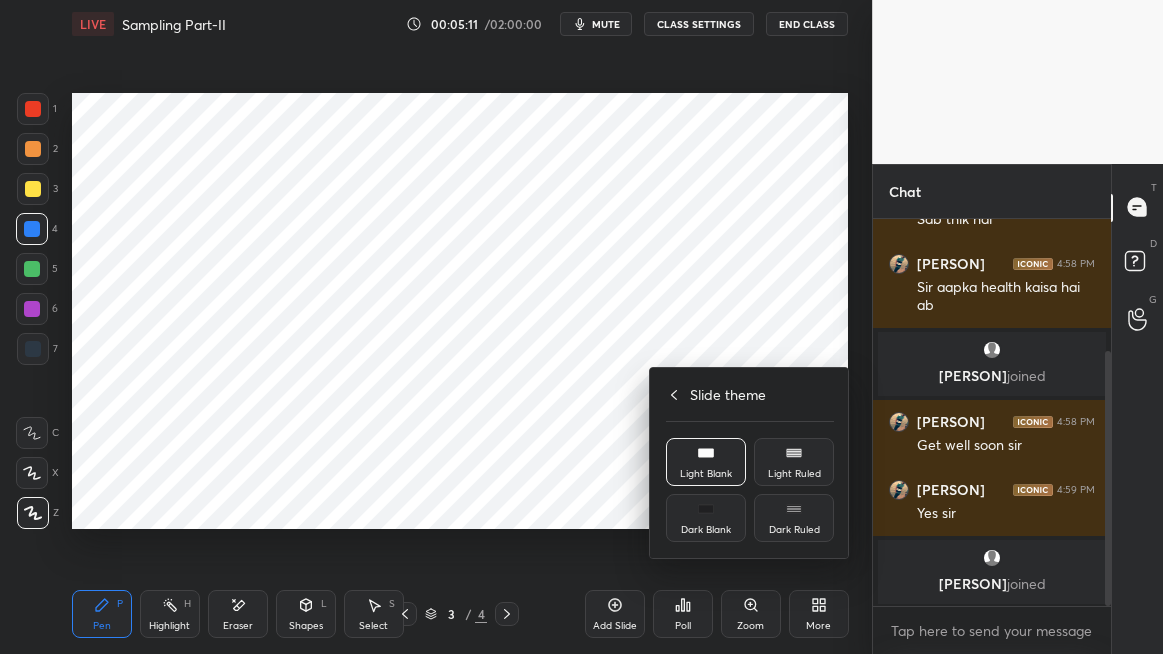 click 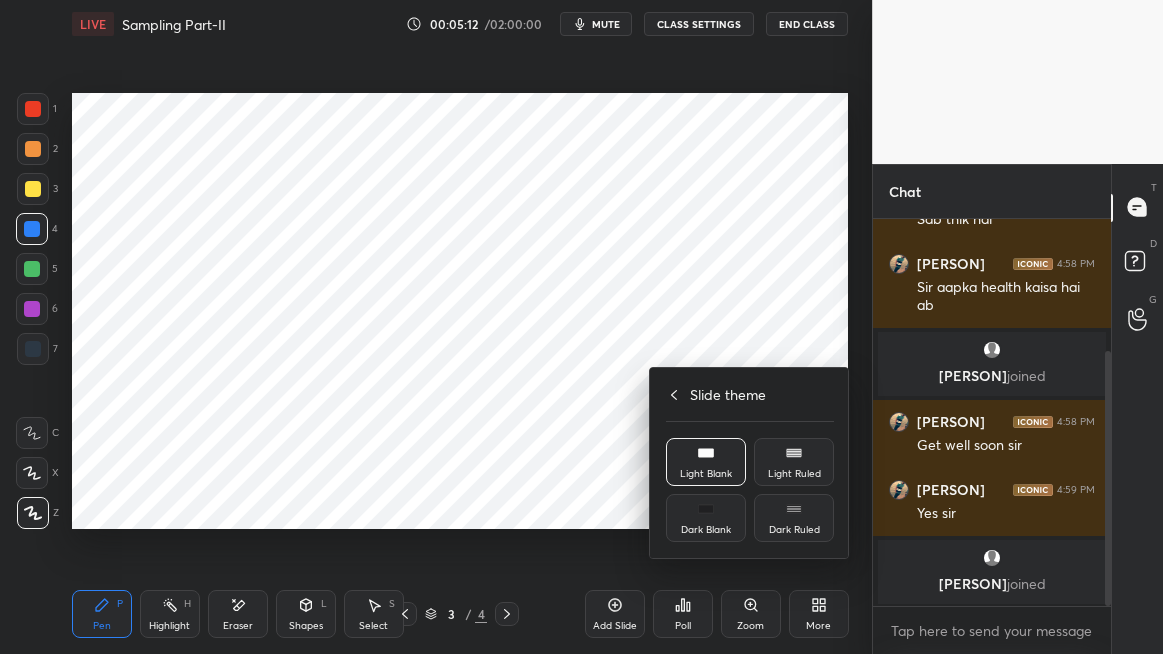 click 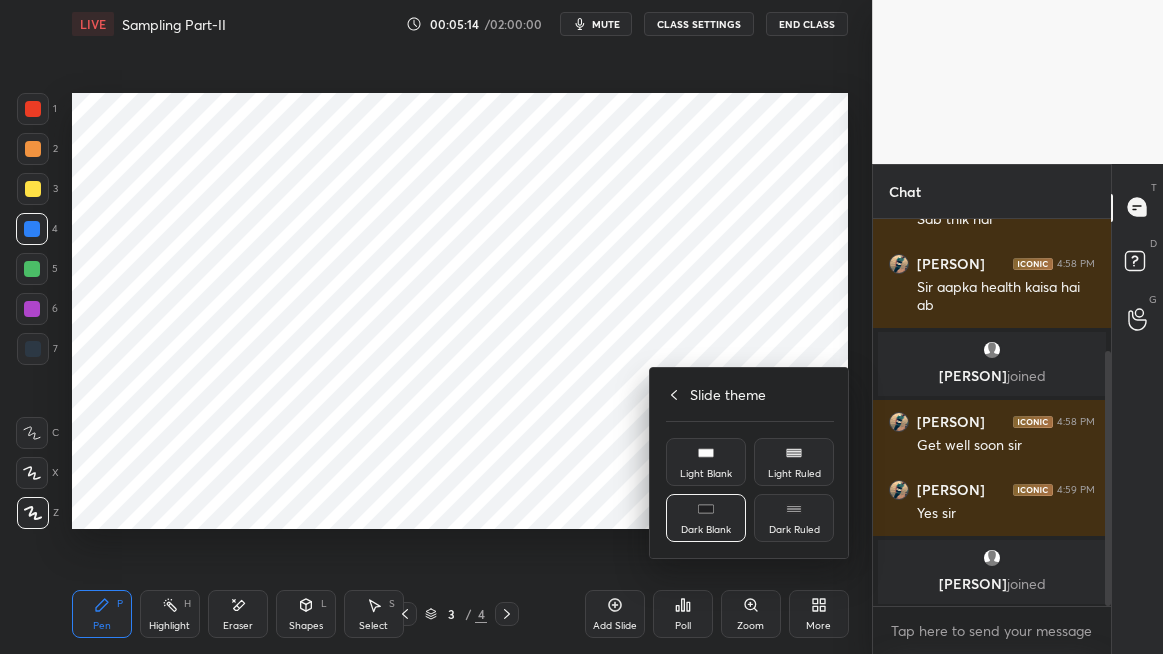 click 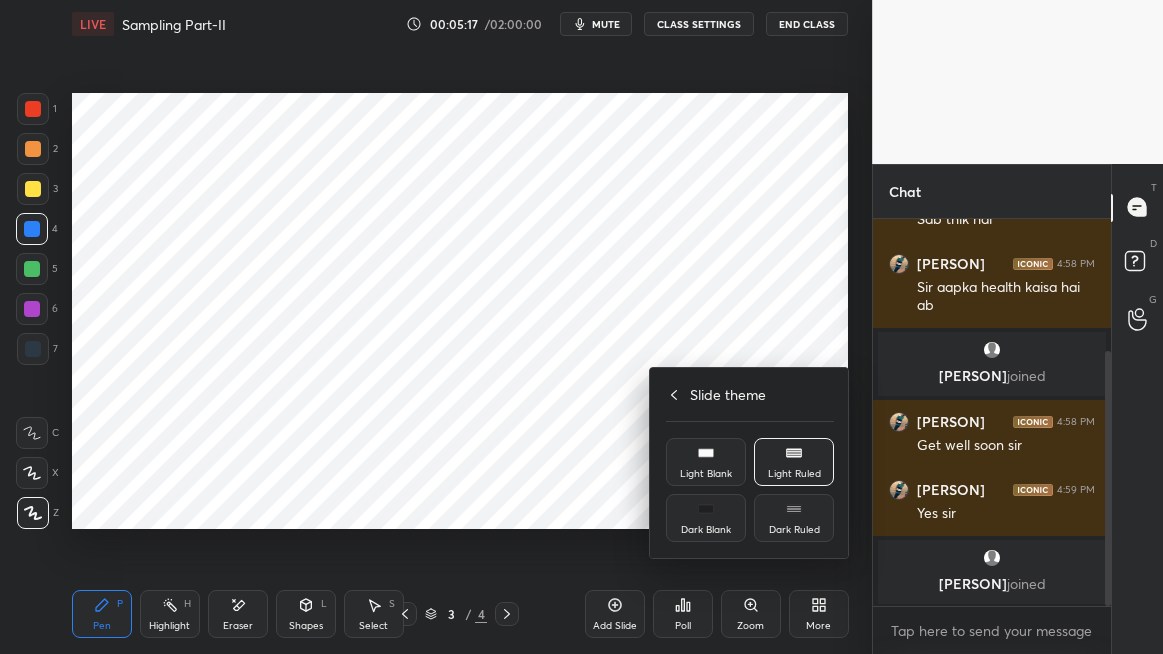 click 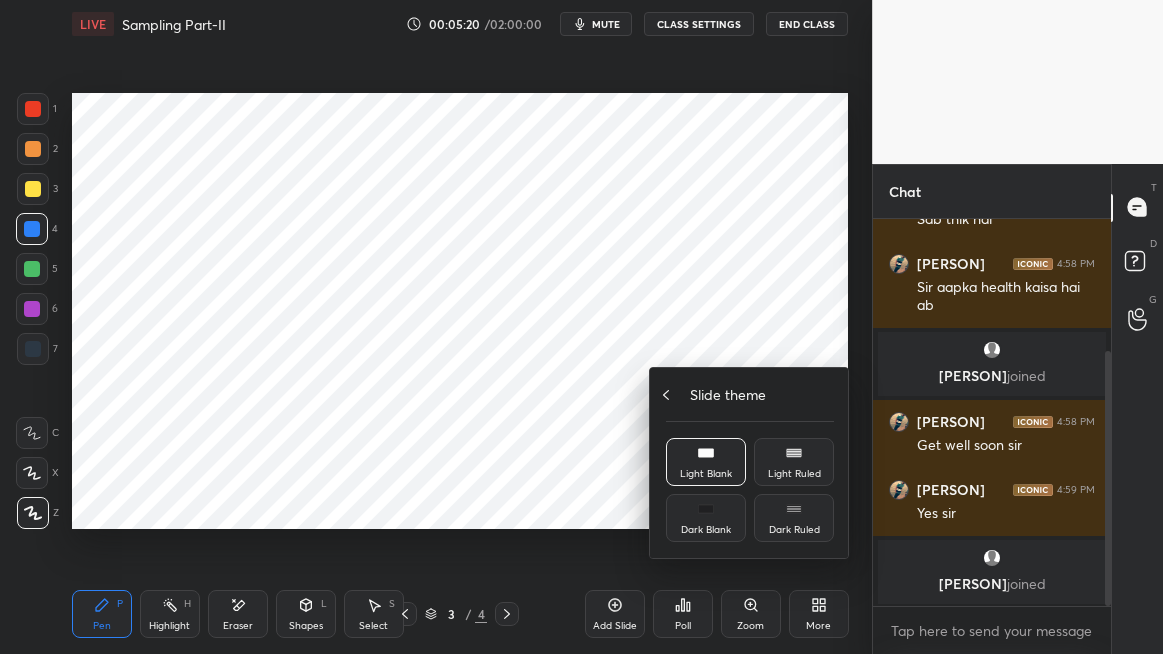 click on "Slide theme" at bounding box center (750, 394) 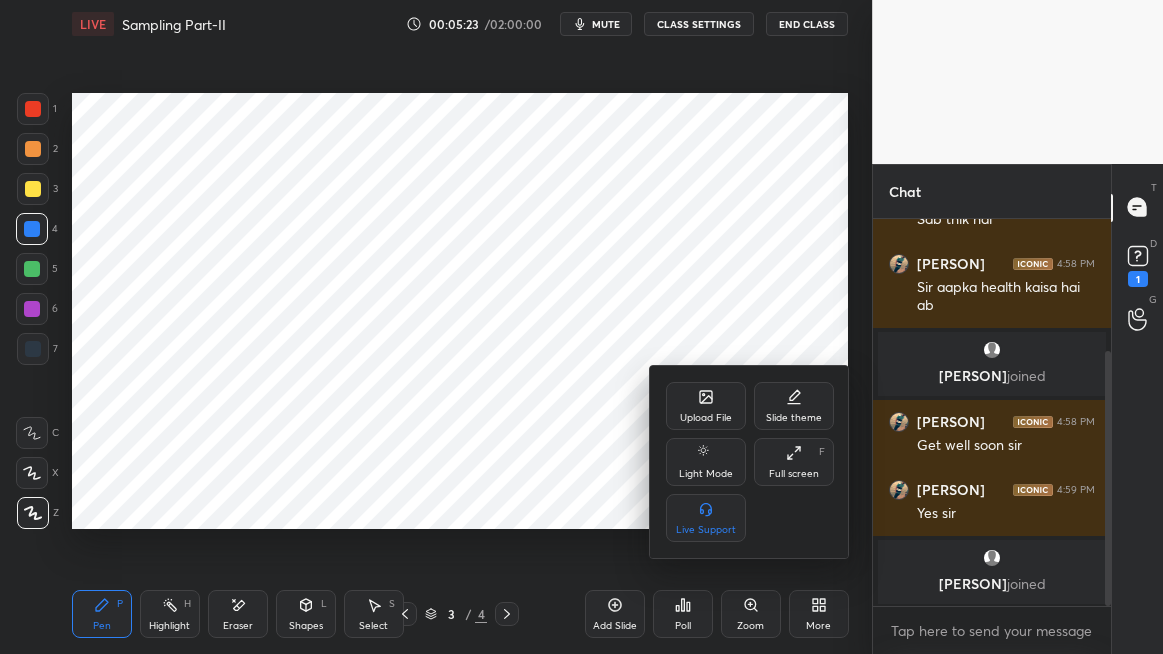 scroll, scrollTop: 287, scrollLeft: 0, axis: vertical 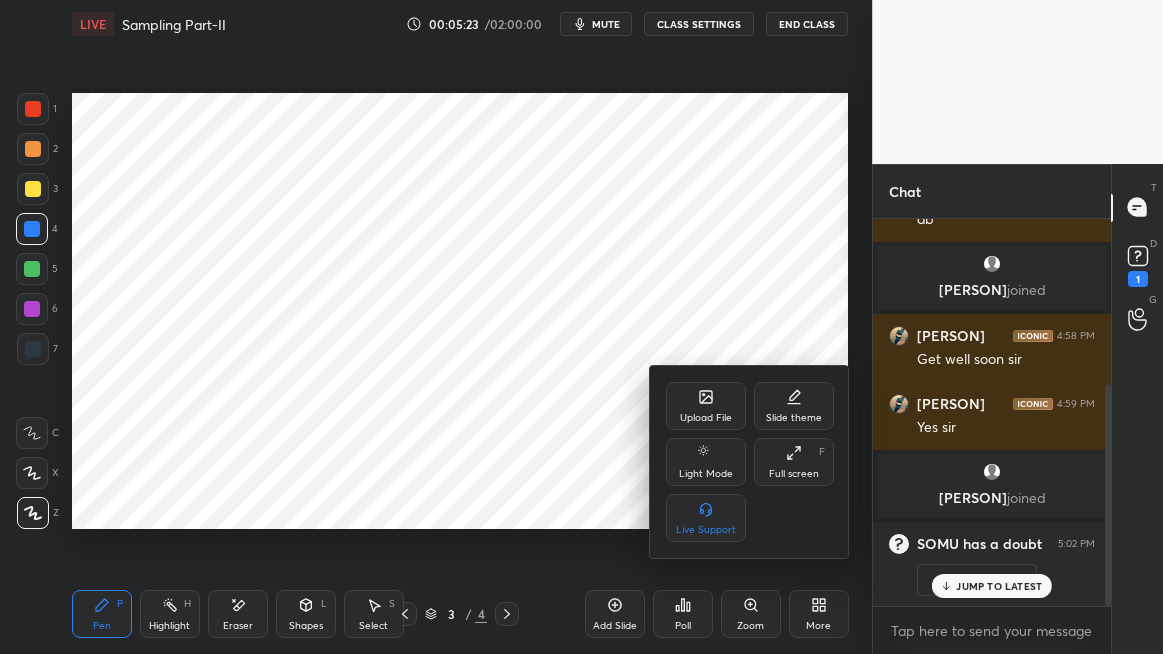 click 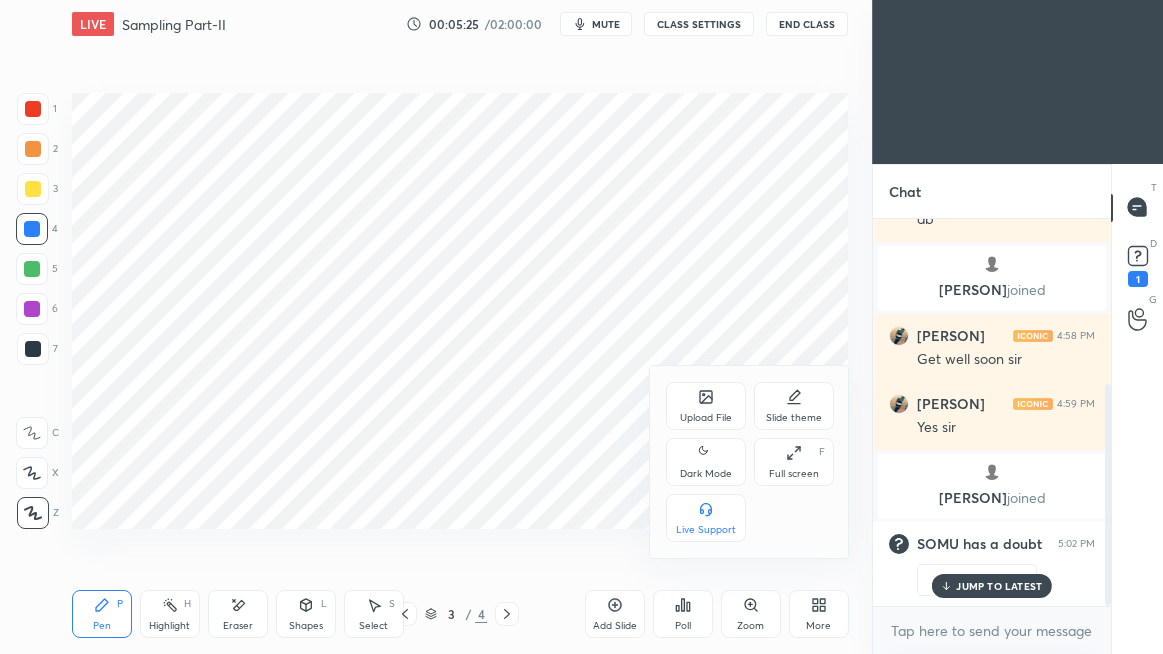 click at bounding box center (581, 327) 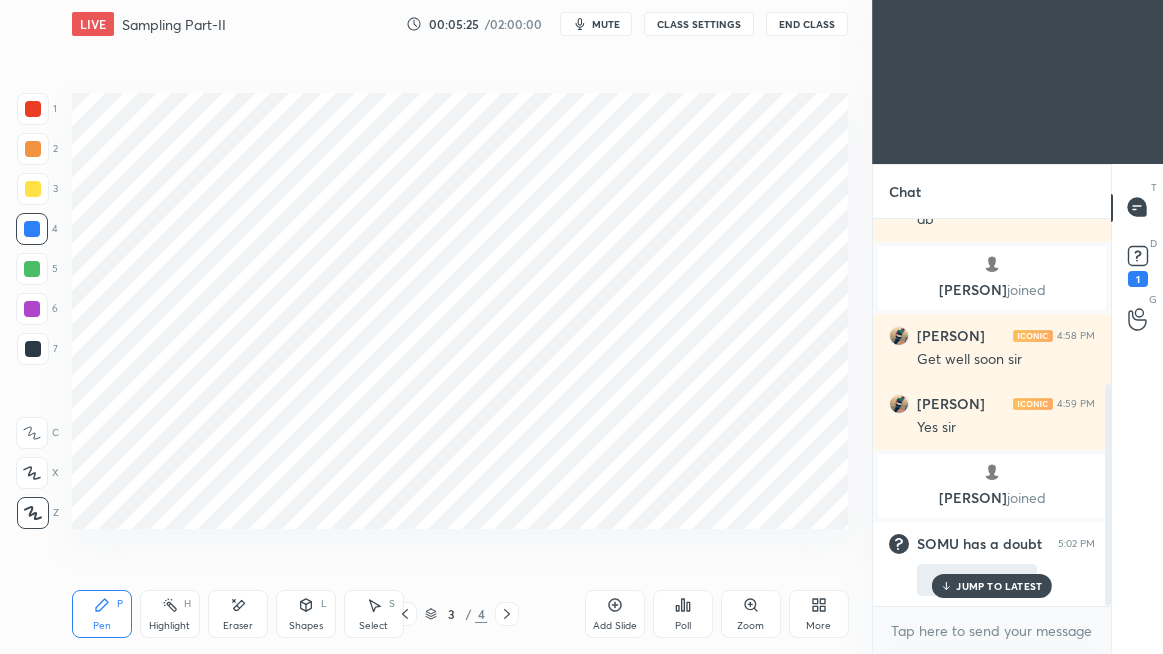 click on "JUMP TO LATEST" at bounding box center [992, 586] 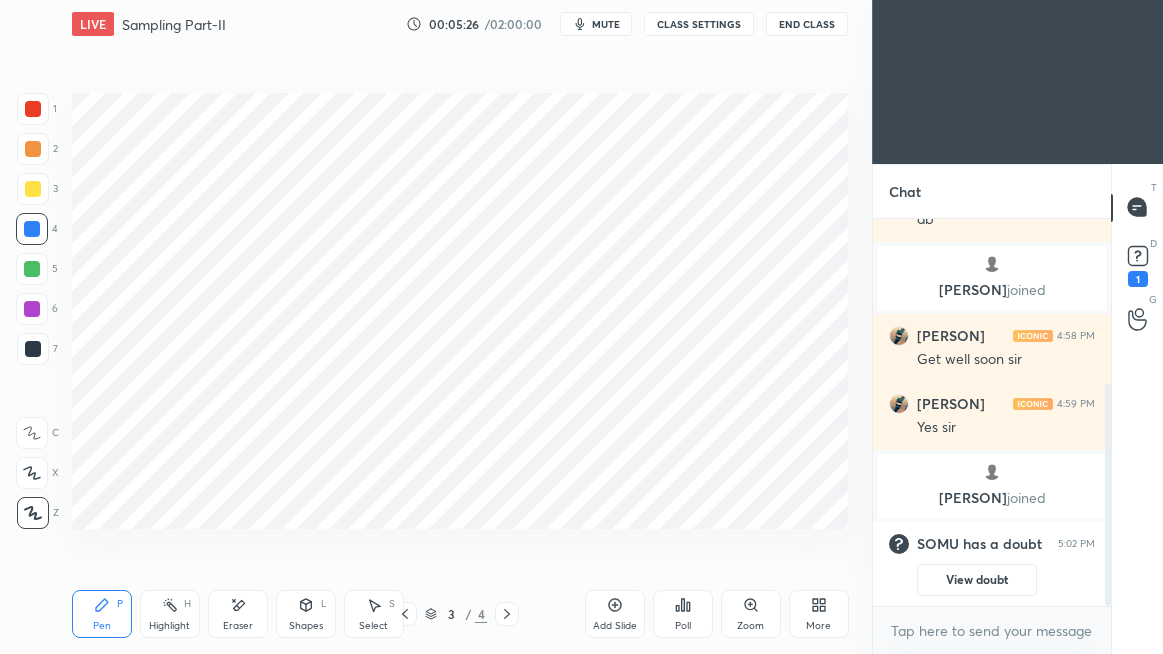 click on "View doubt" at bounding box center (977, 580) 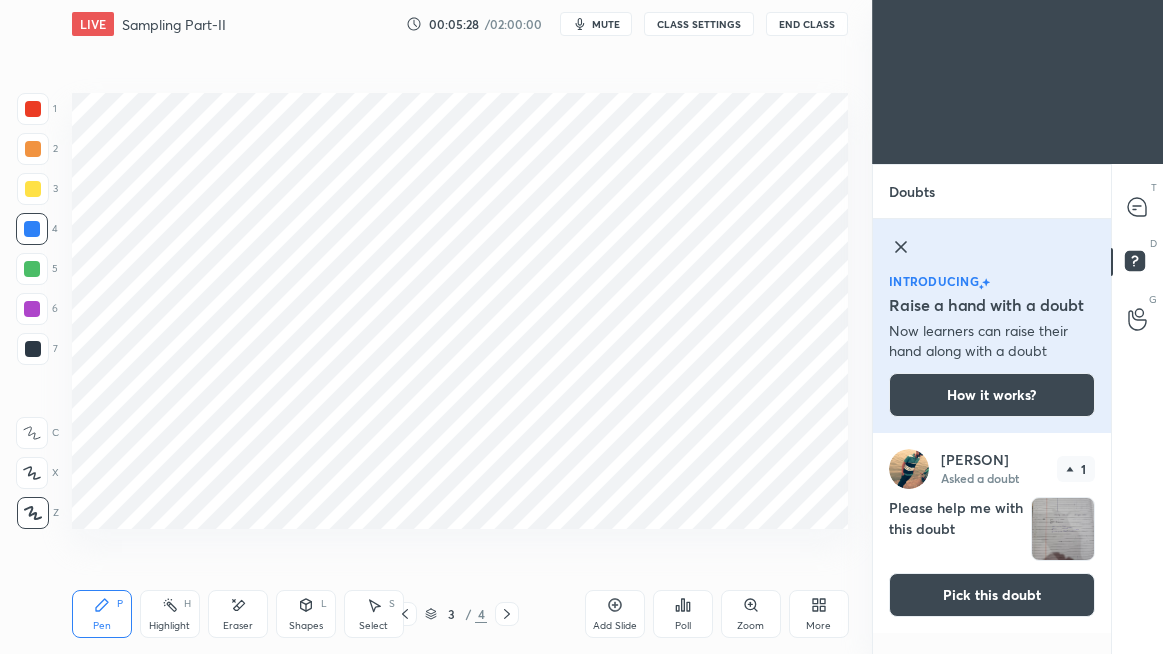 click at bounding box center (1063, 529) 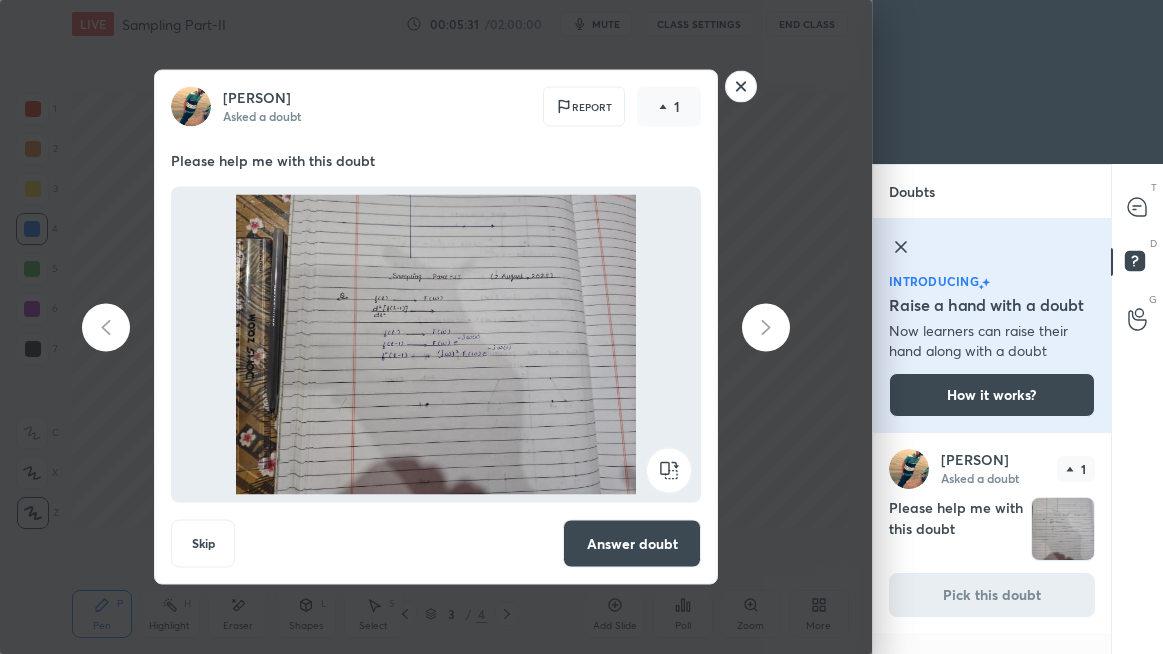 click at bounding box center (436, 345) 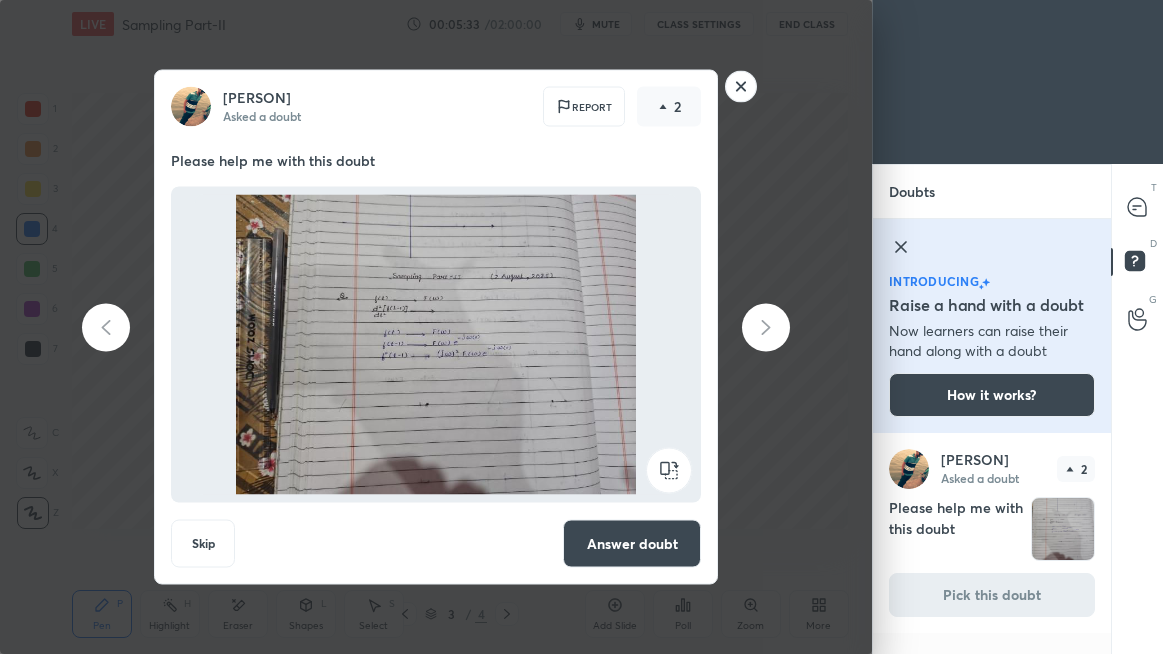 click 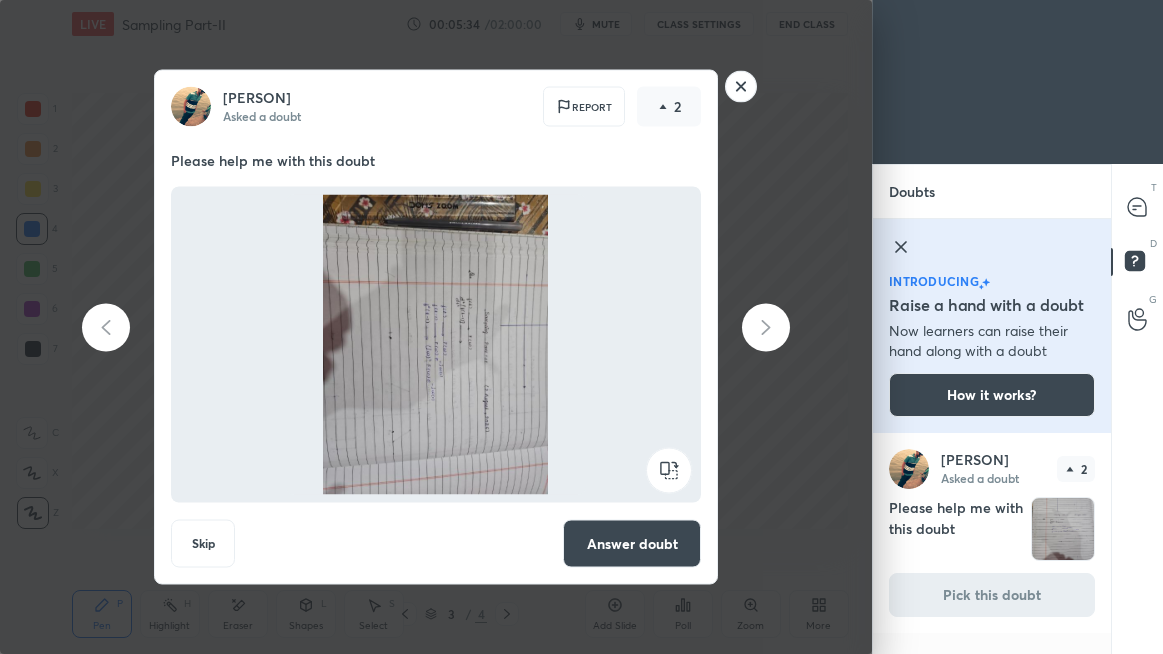 click 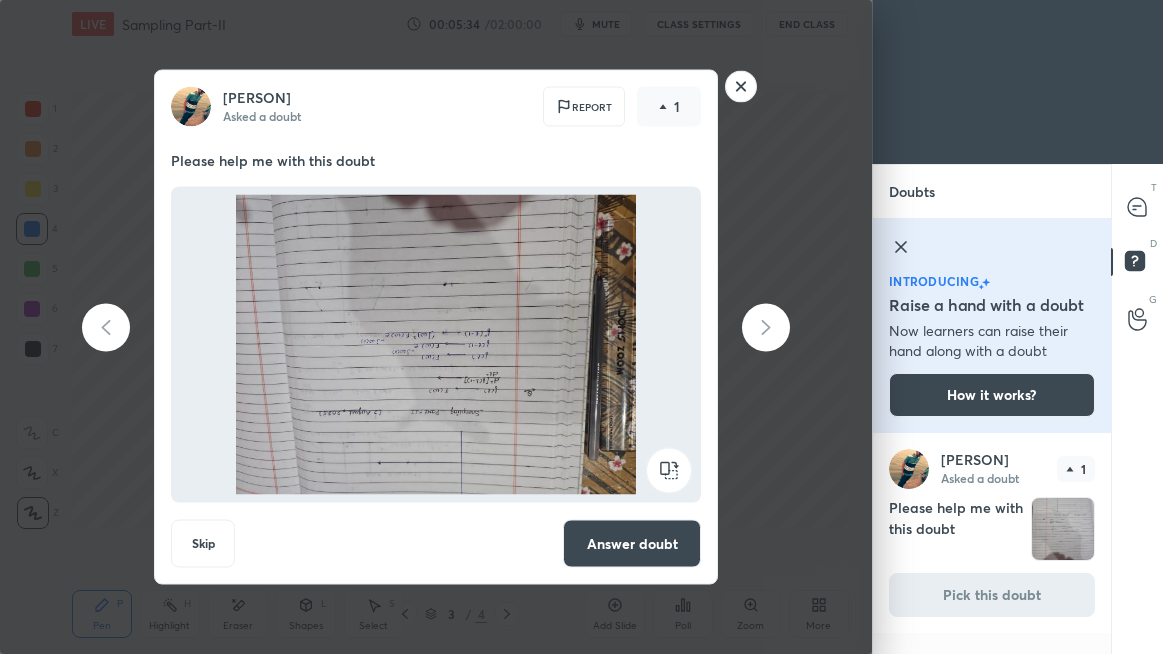click 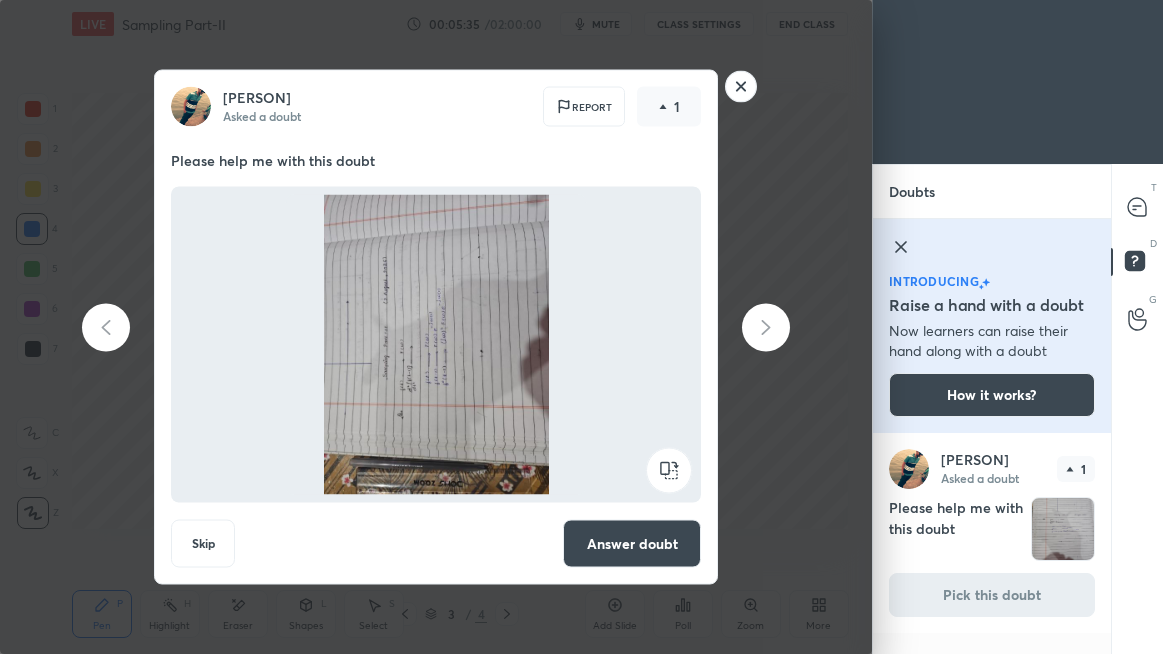 click 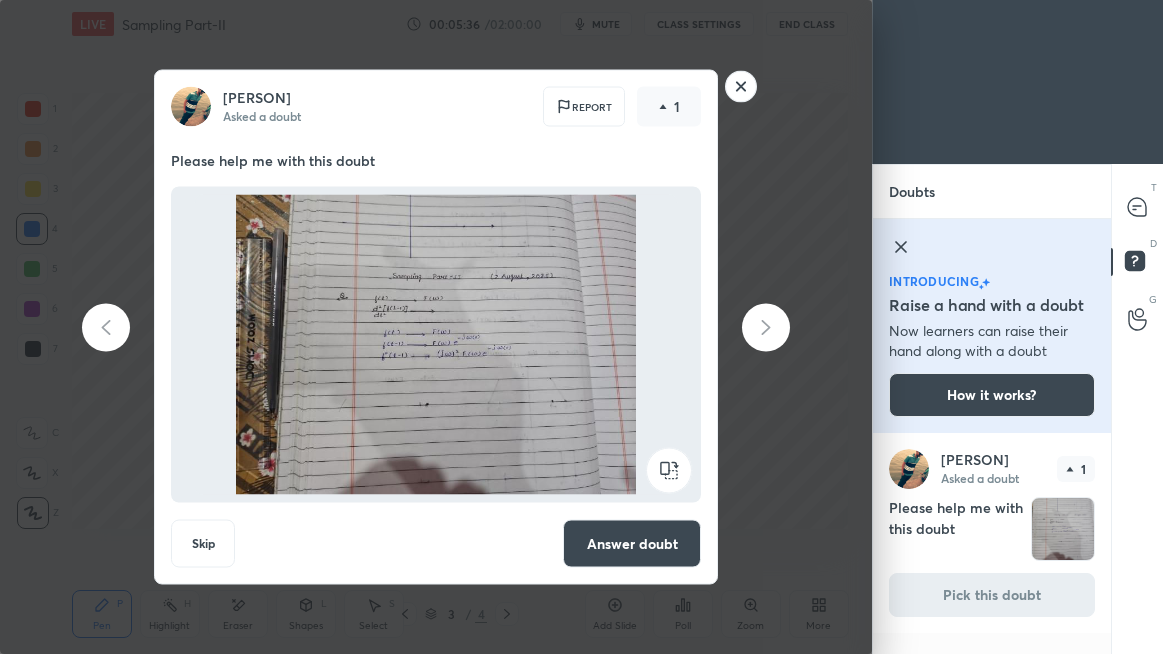 click on "Answer doubt" at bounding box center (632, 544) 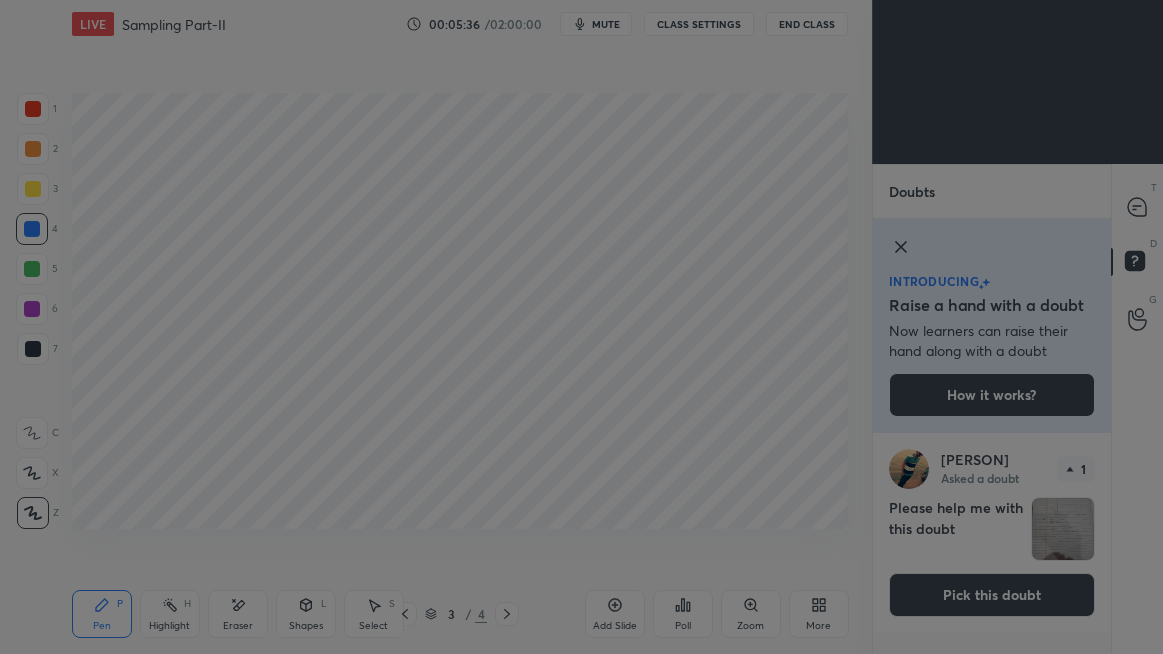 click at bounding box center [436, 327] 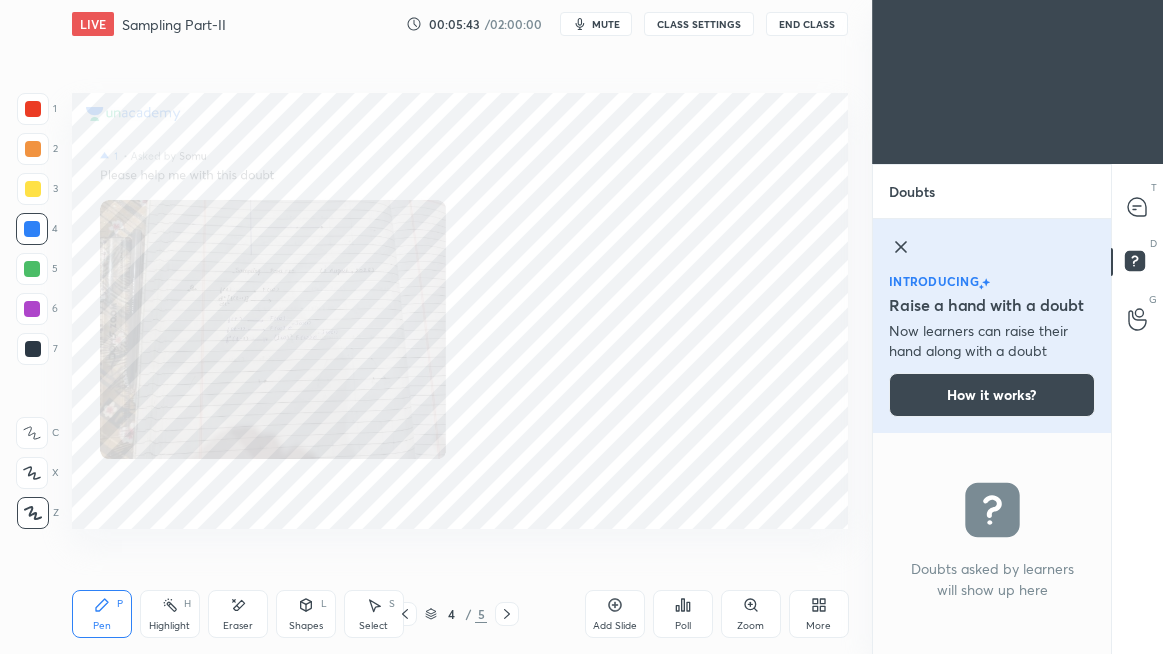 click 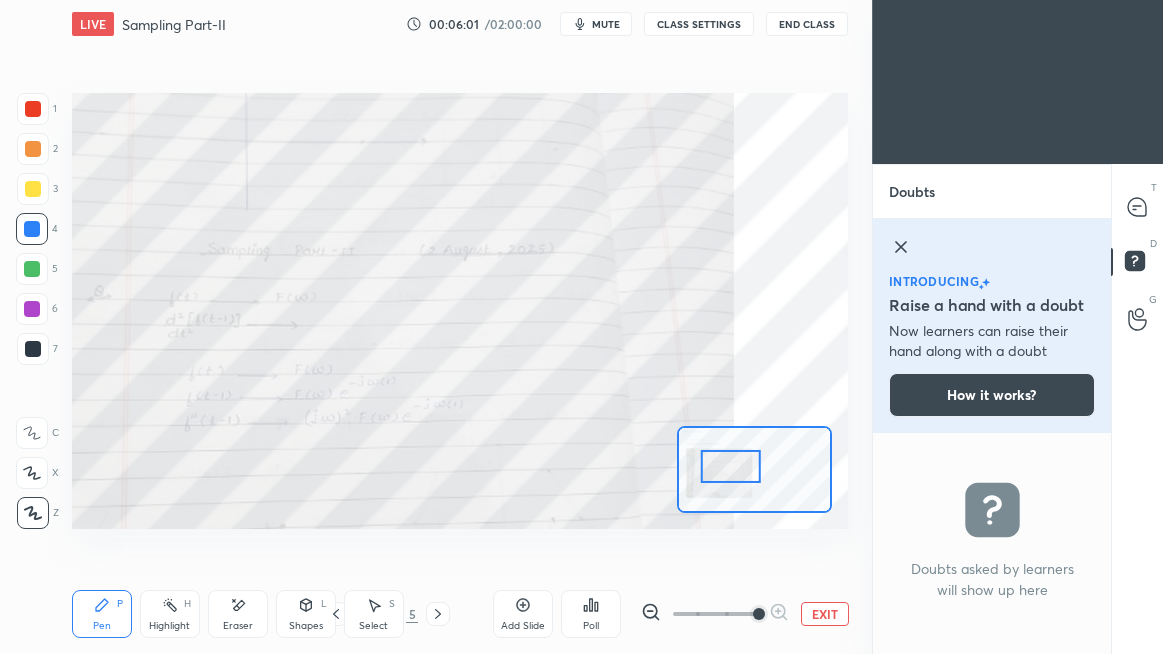 click at bounding box center (730, 466) 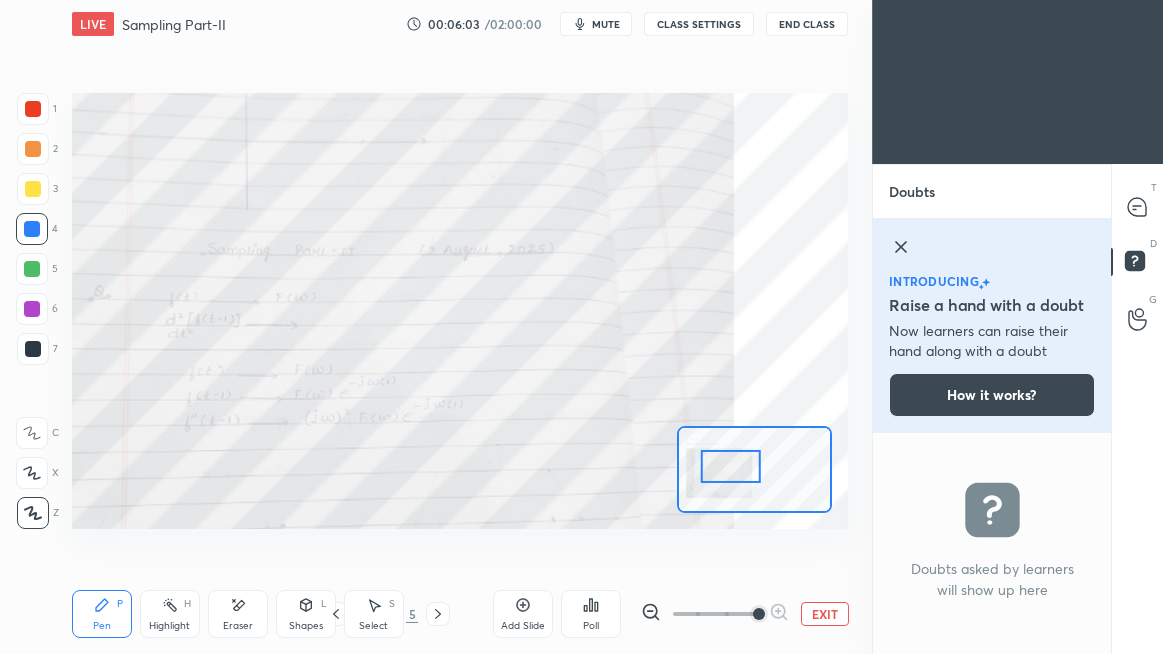 click at bounding box center [730, 466] 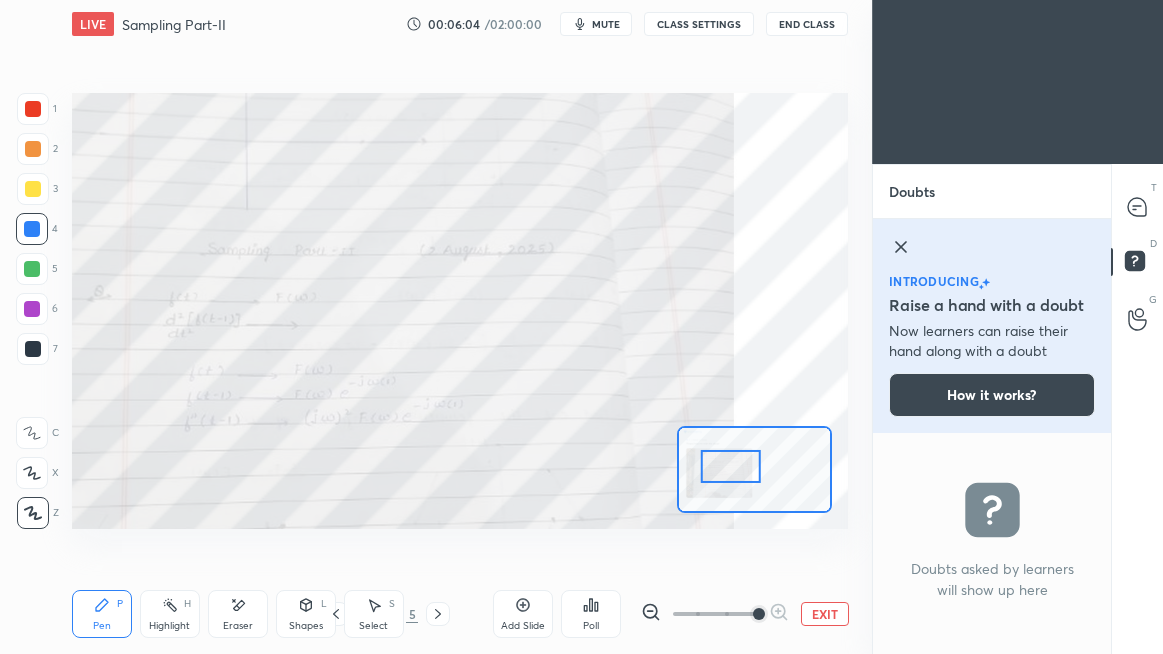 click at bounding box center (730, 466) 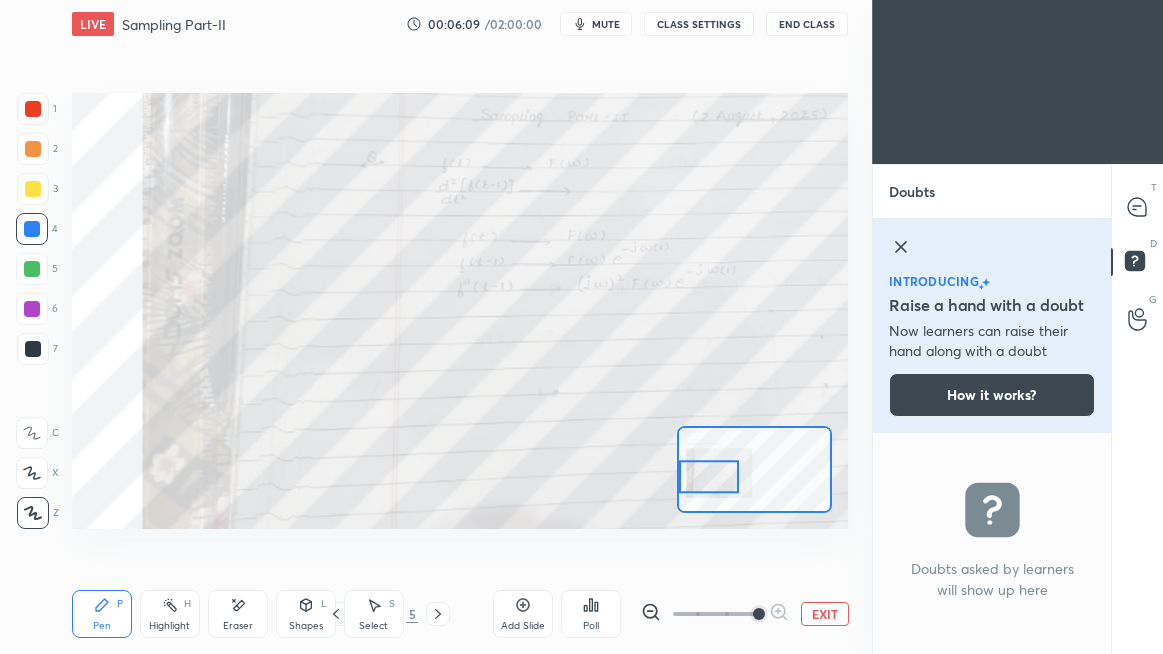 click on "EXIT" at bounding box center [825, 614] 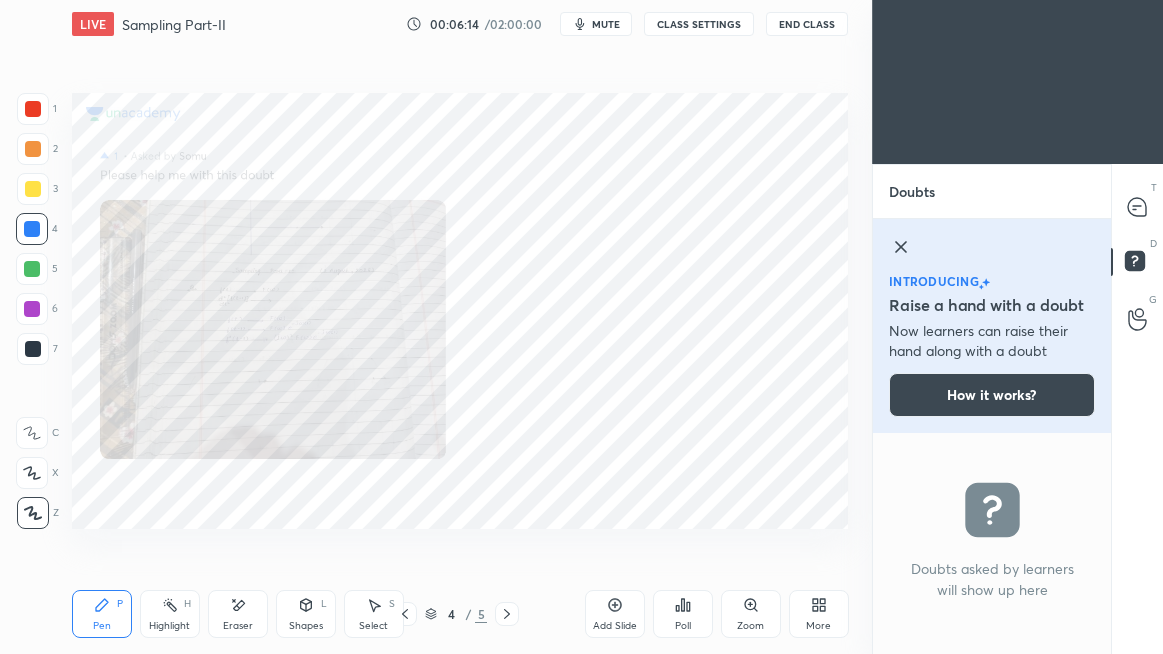 click 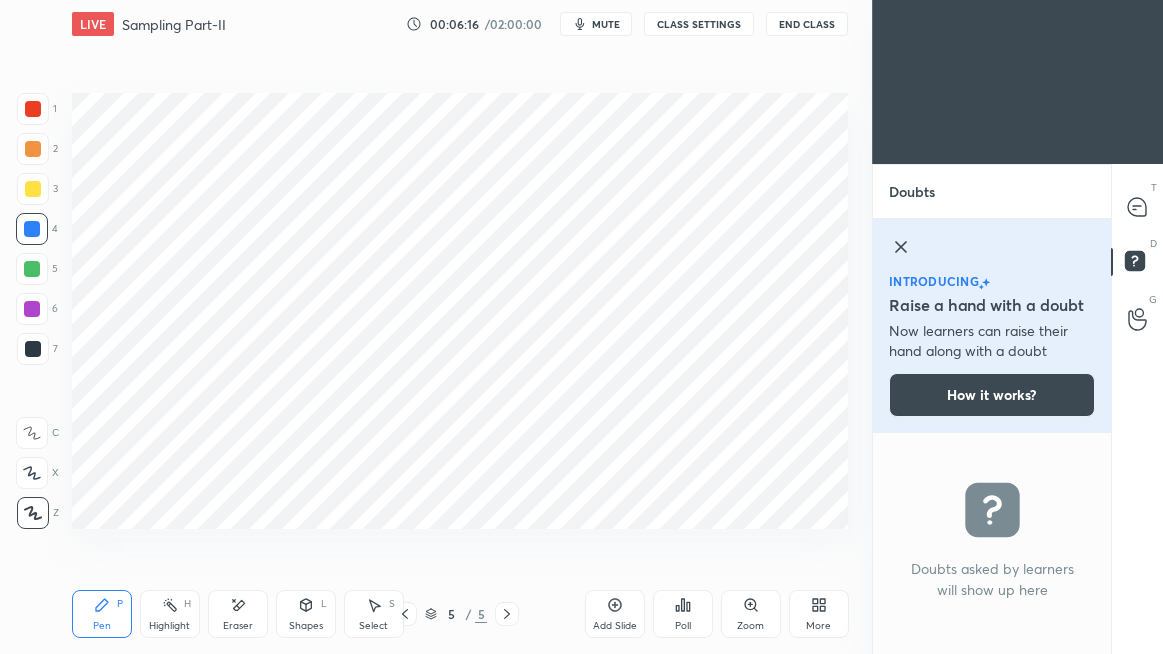 click on "More" at bounding box center [819, 614] 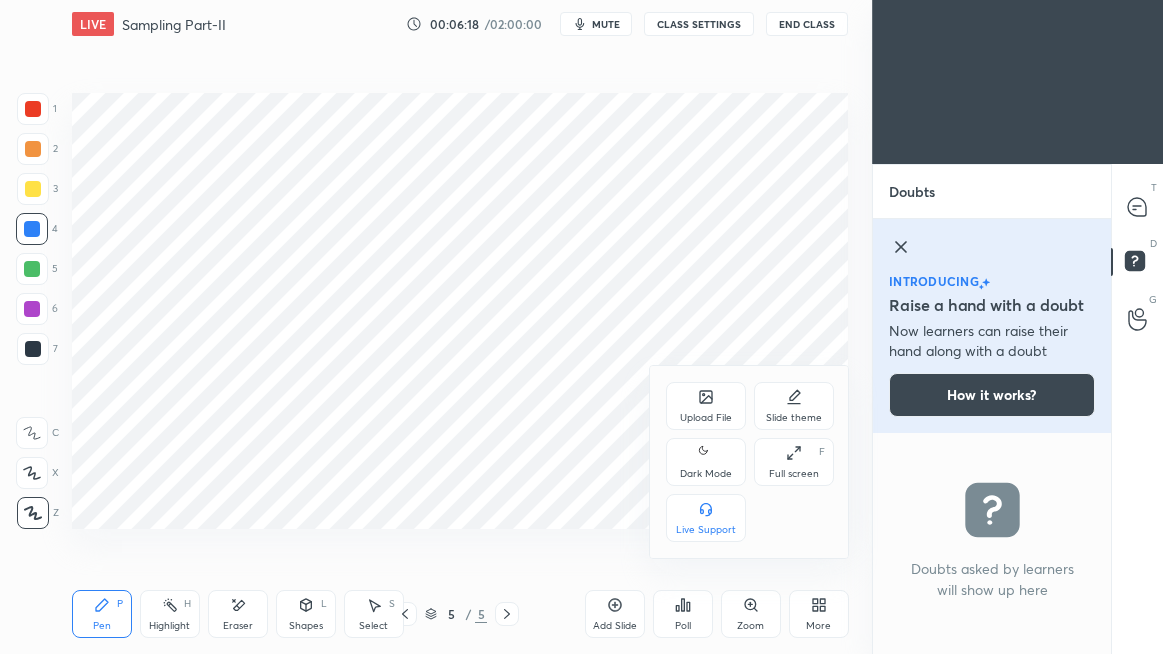 click 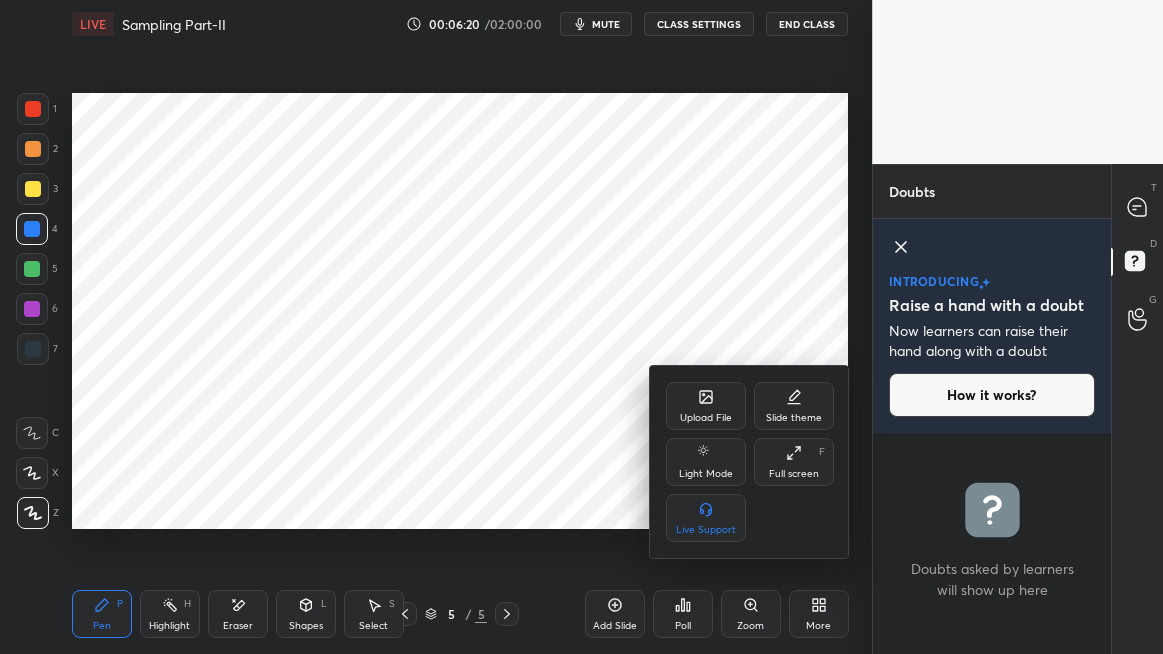 click at bounding box center (581, 327) 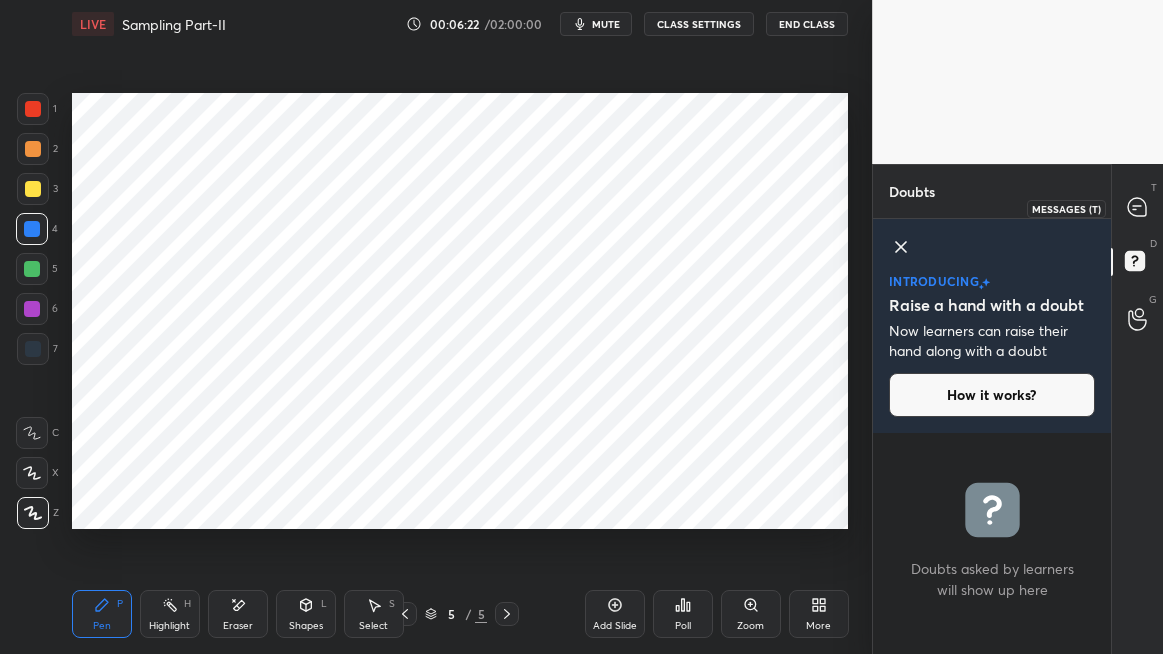 click 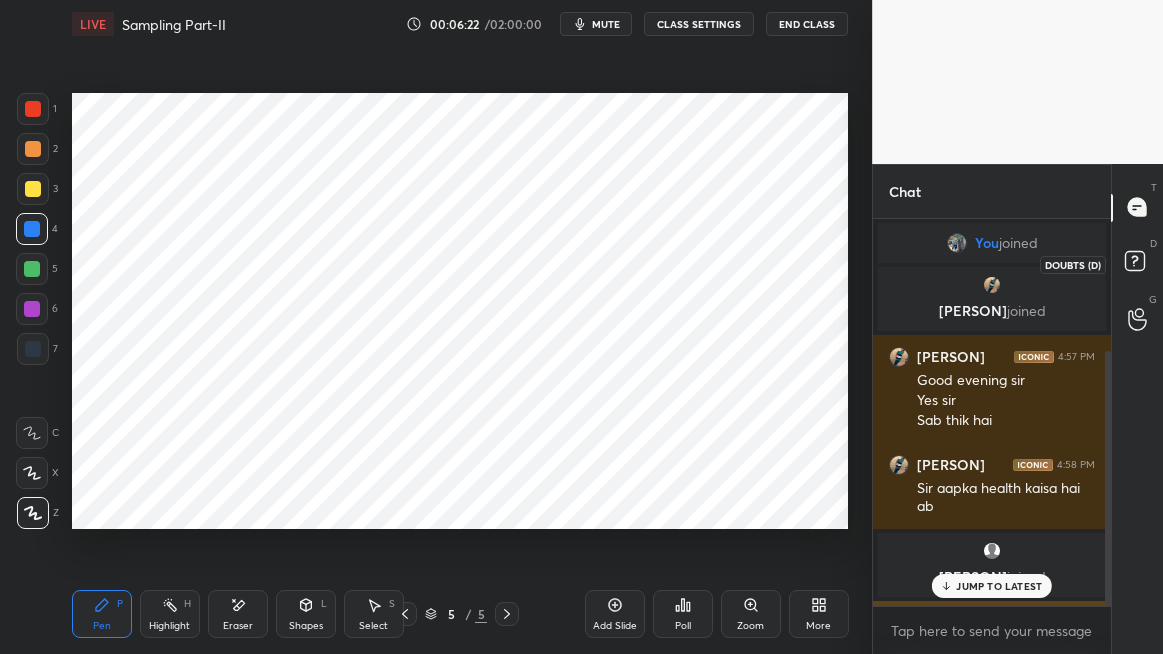 scroll, scrollTop: 201, scrollLeft: 0, axis: vertical 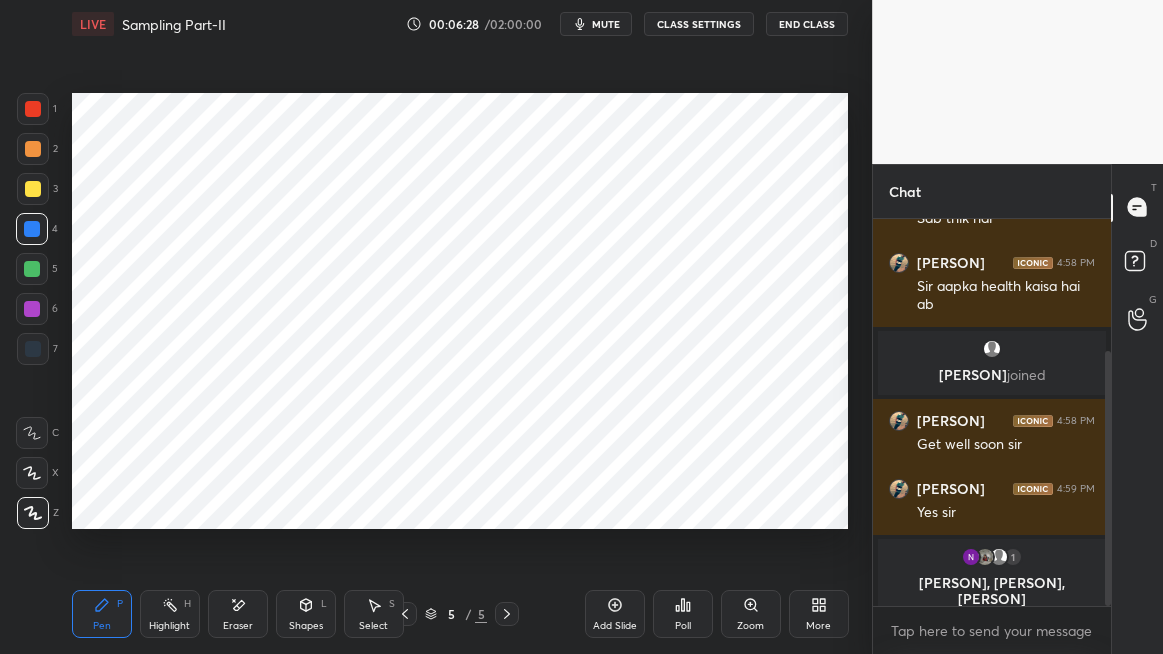 click 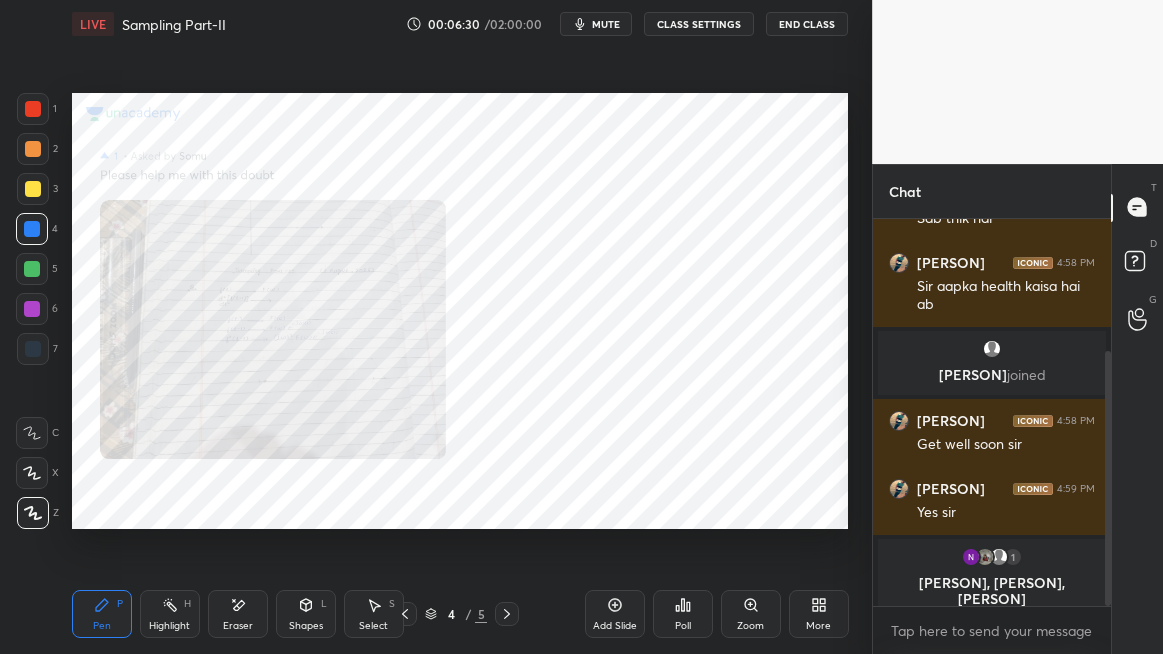 click 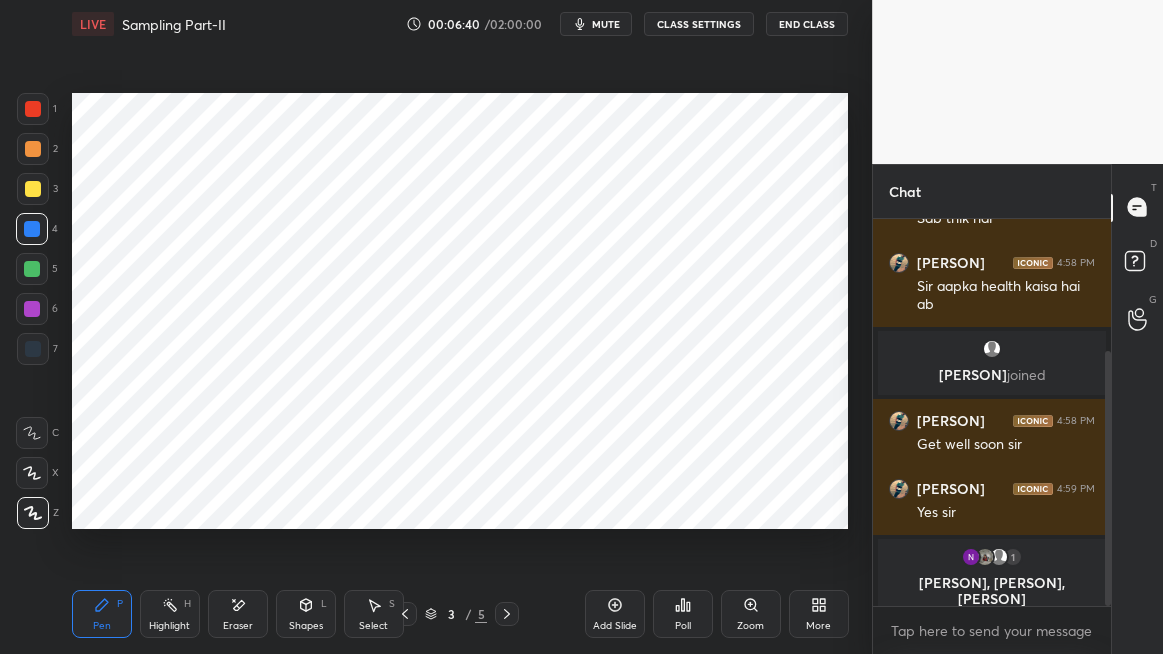 click on "Shapes" at bounding box center (306, 626) 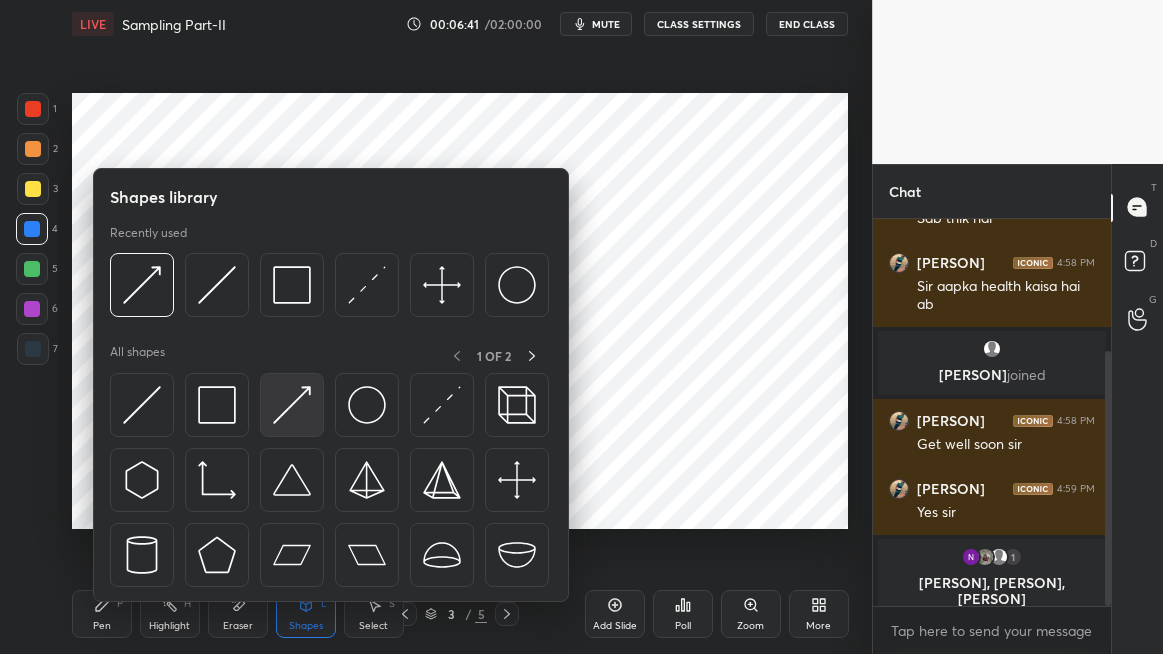 click at bounding box center [292, 405] 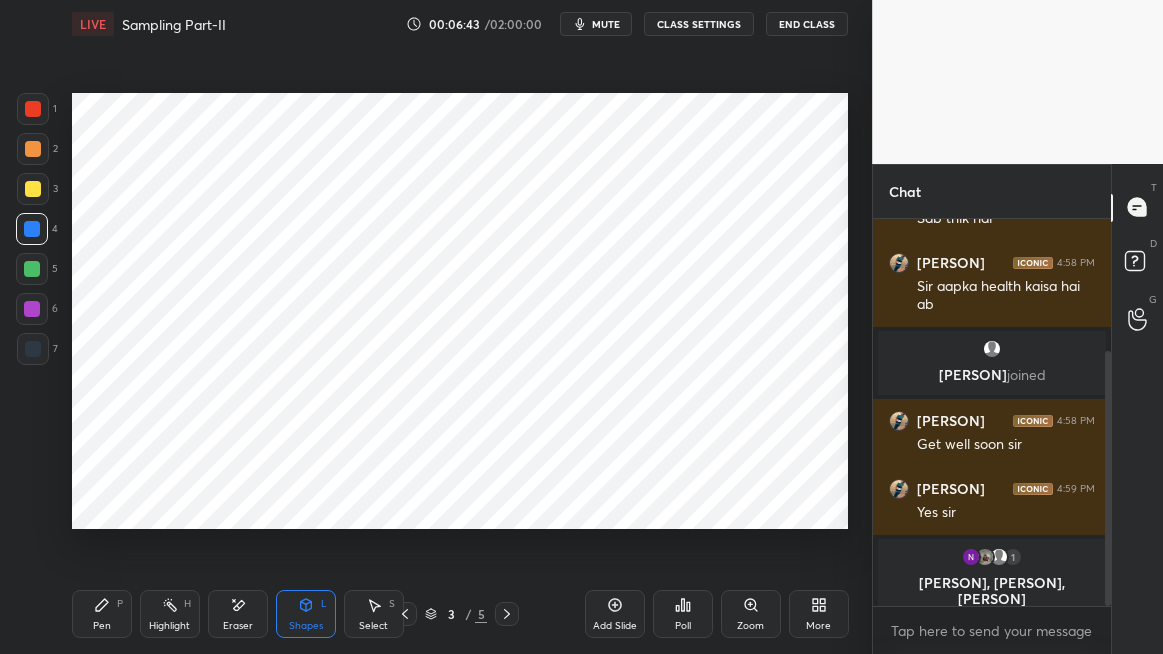 click on "Pen P" at bounding box center (102, 614) 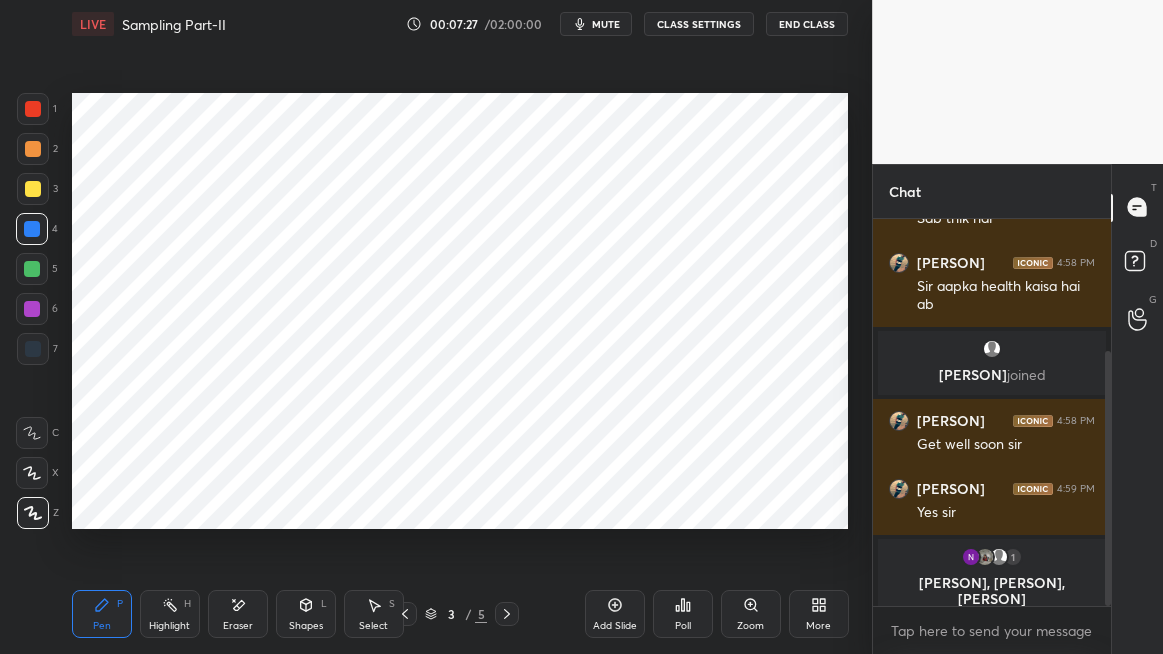 click on "mute" at bounding box center [606, 24] 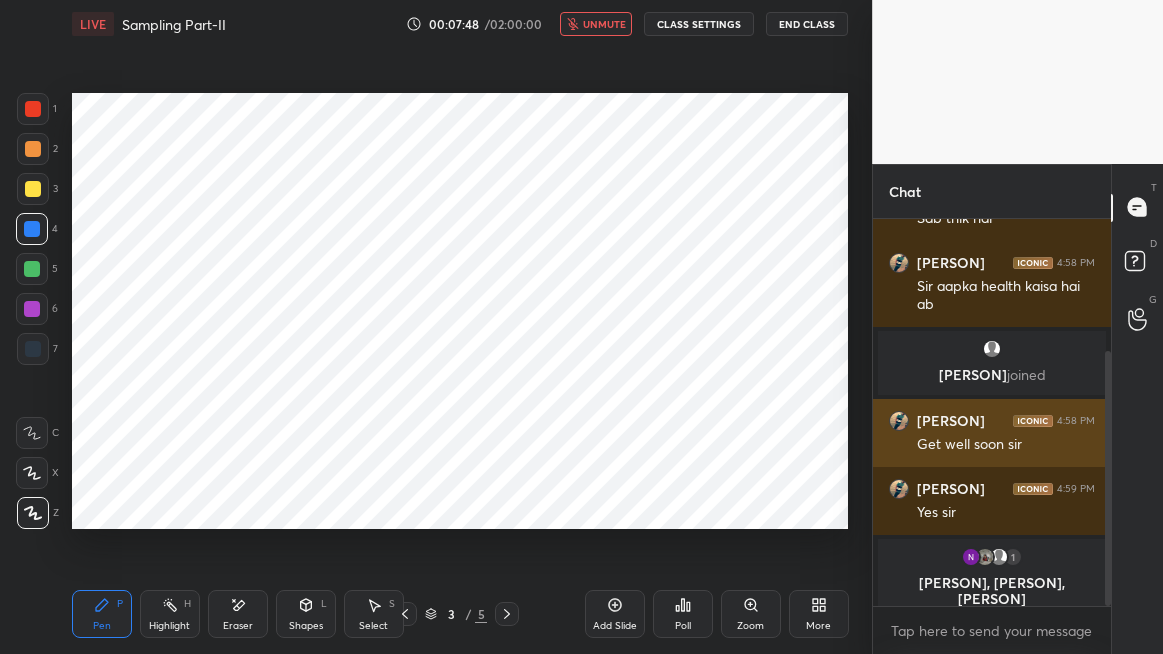 click on "SOMU 4:58 PM Get well soon sir" at bounding box center [992, 433] 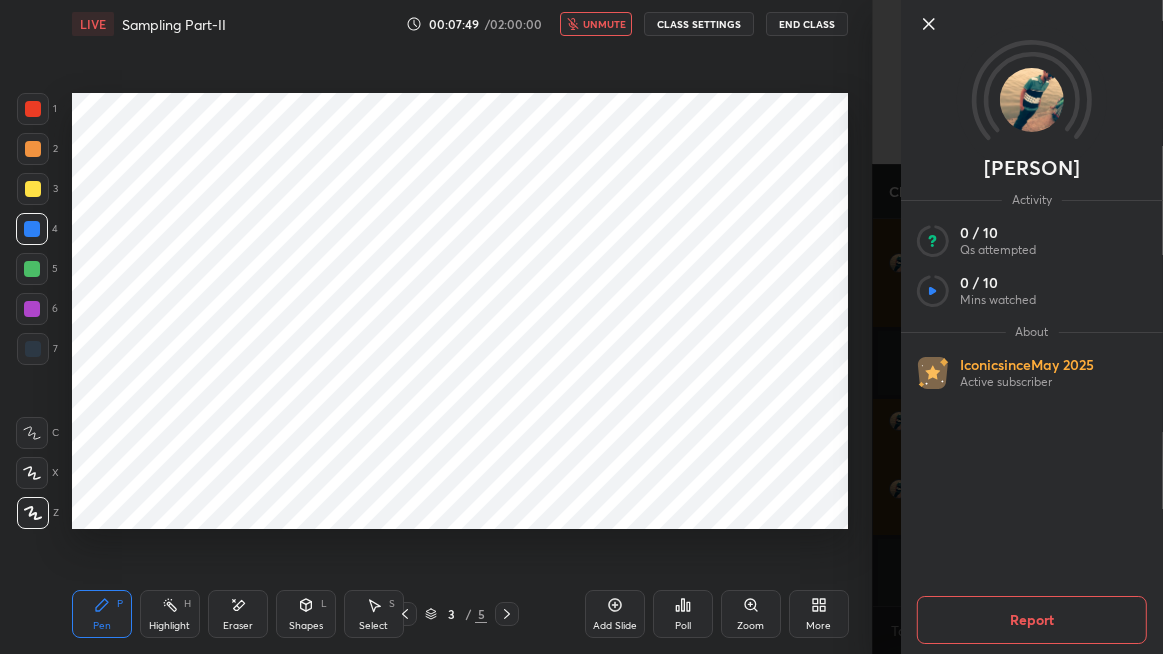 click 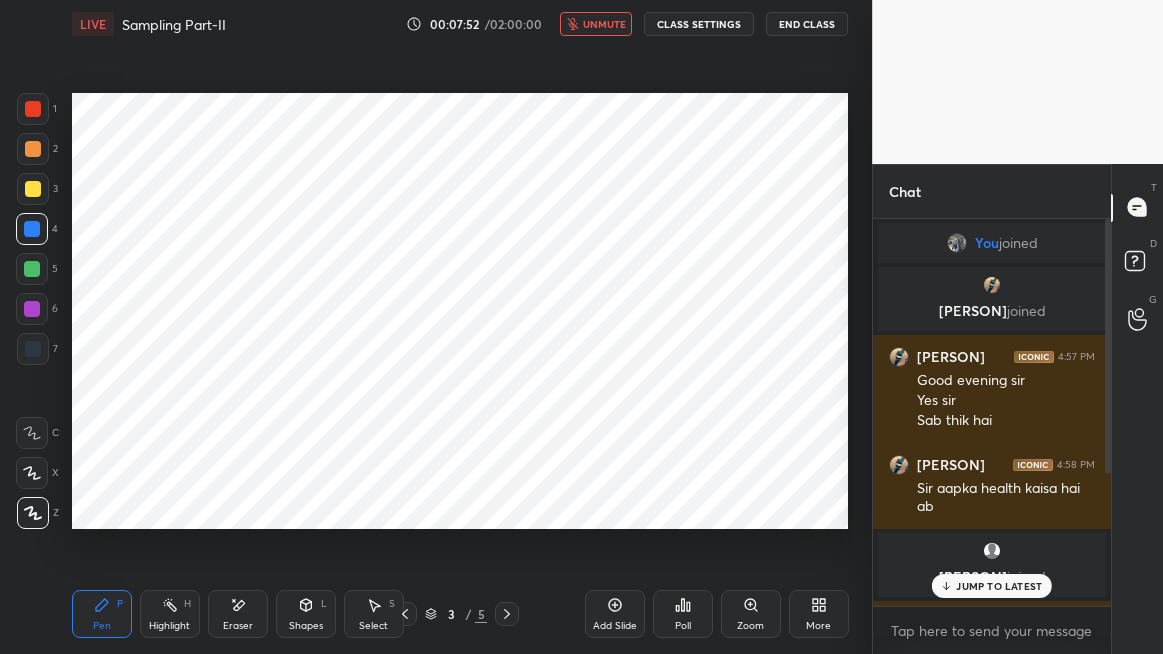 scroll, scrollTop: 202, scrollLeft: 0, axis: vertical 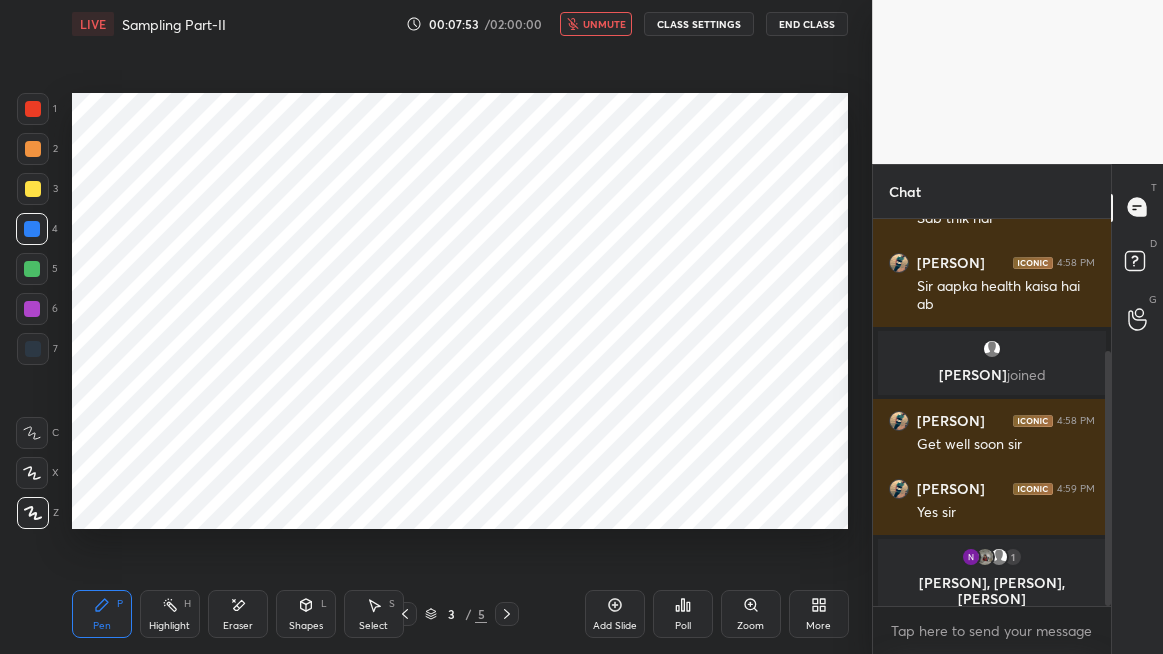 click on "unmute" at bounding box center [604, 24] 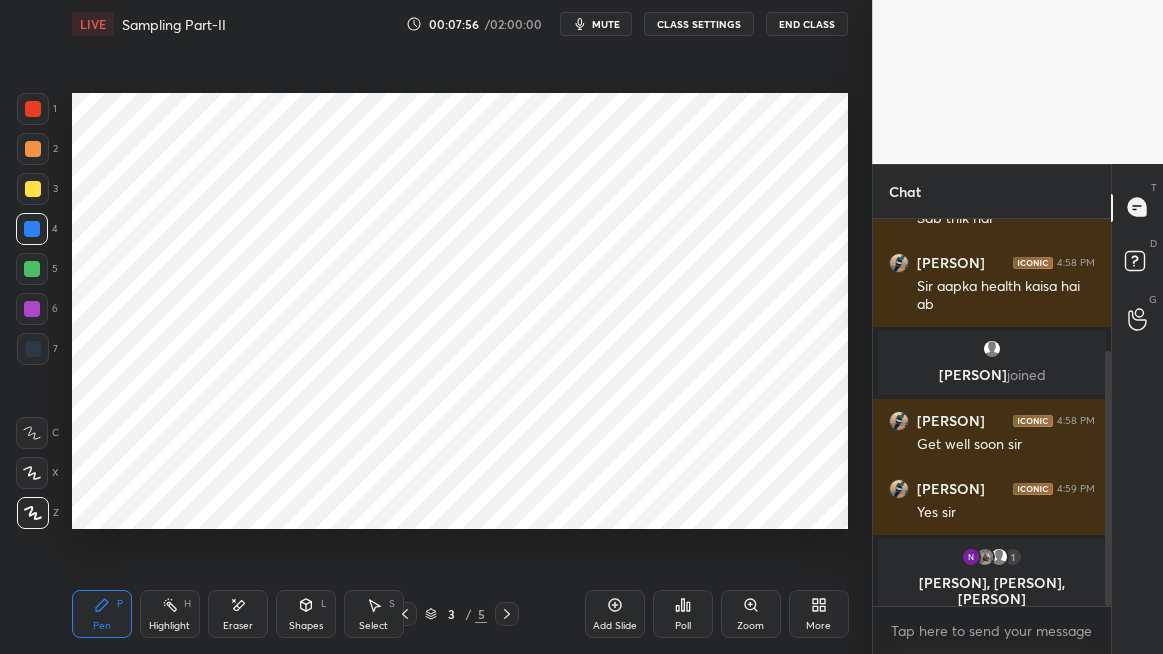 click 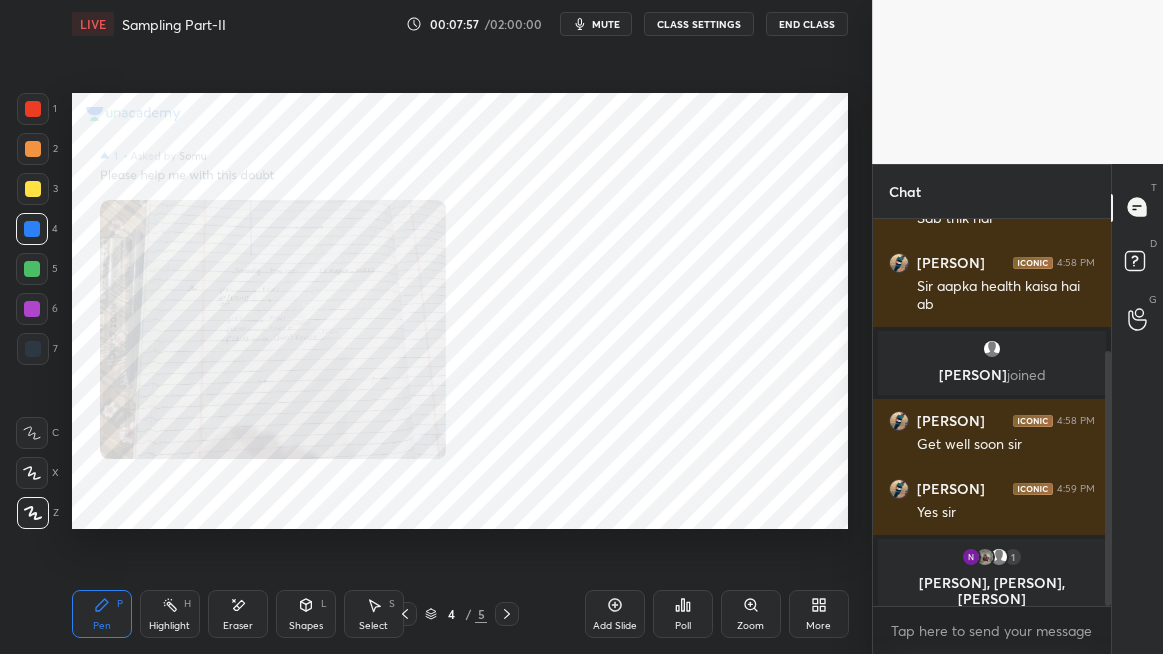 click at bounding box center (507, 614) 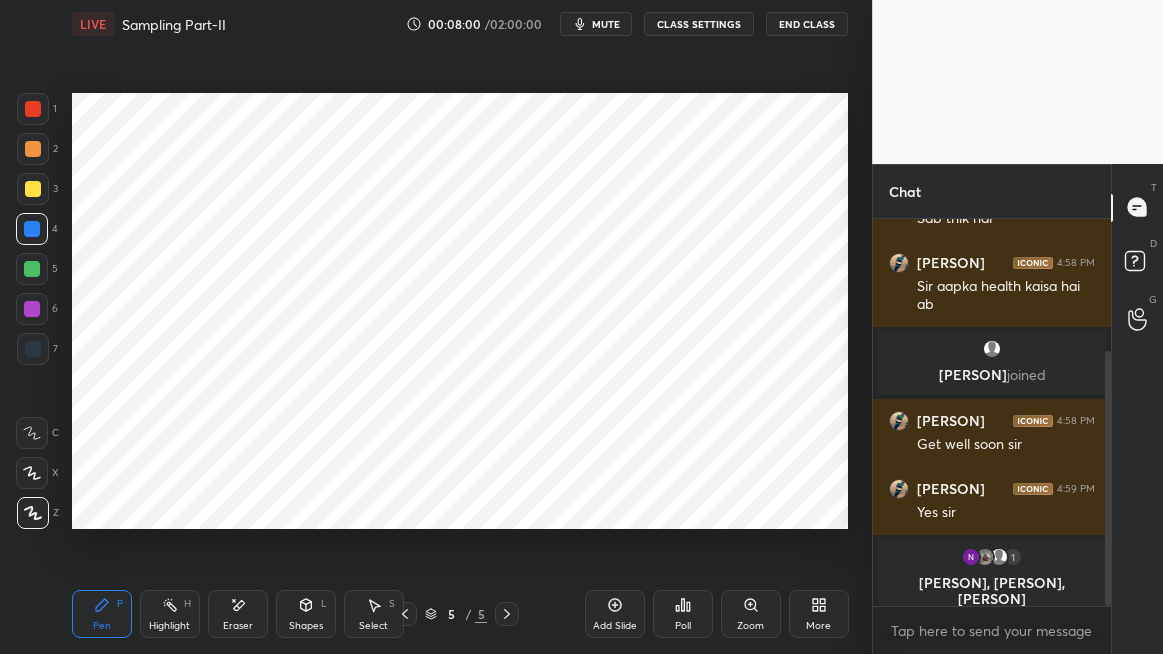 click at bounding box center (32, 269) 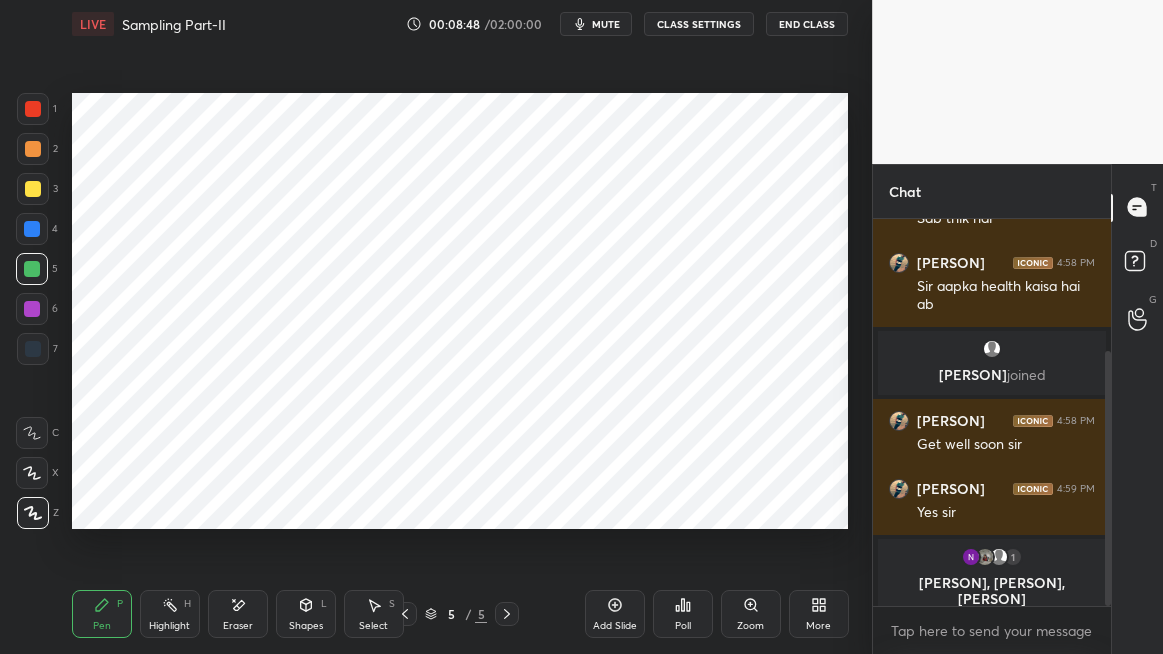 click at bounding box center [32, 229] 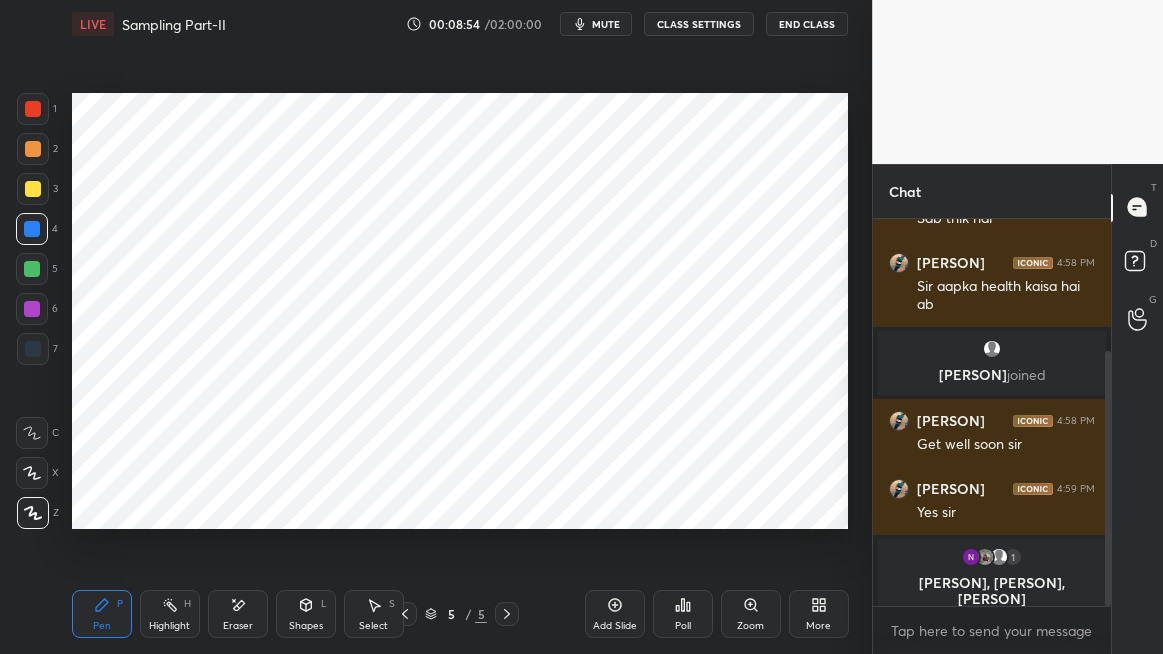 click on "Shapes L" at bounding box center [306, 614] 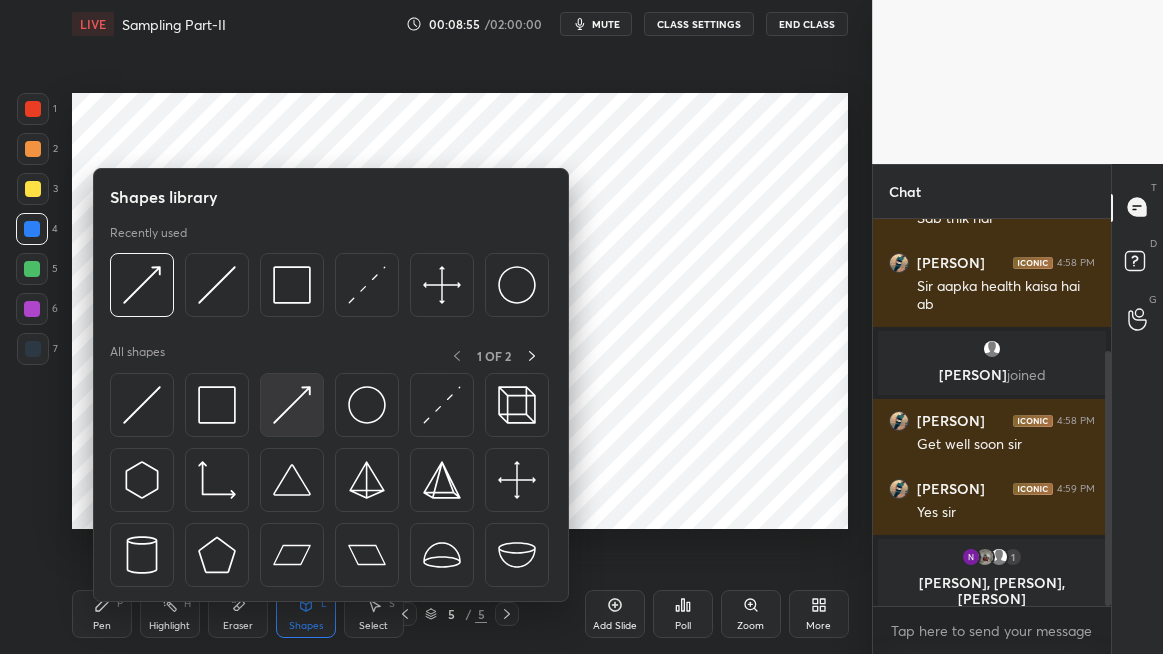 click at bounding box center (292, 405) 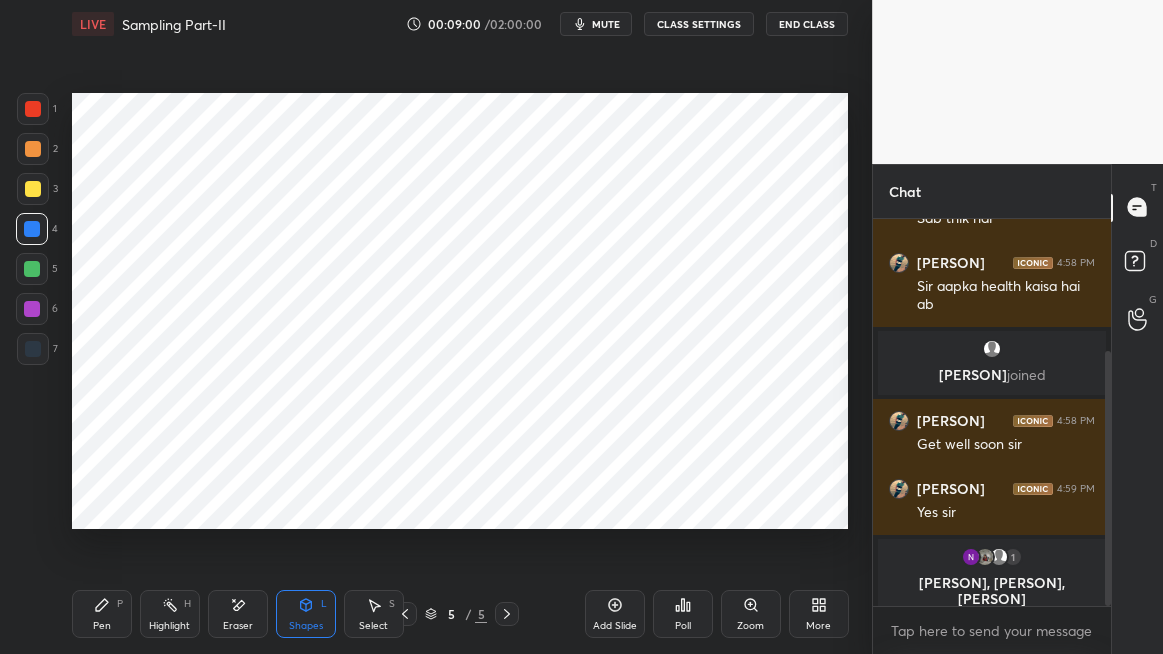 click 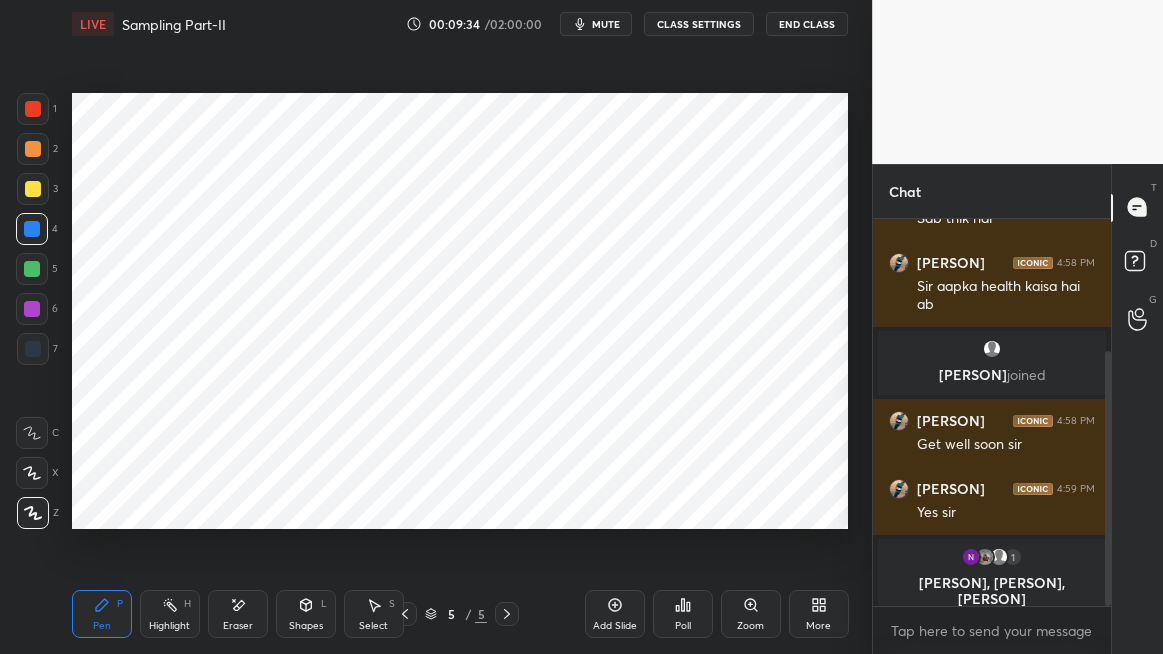 click at bounding box center (32, 269) 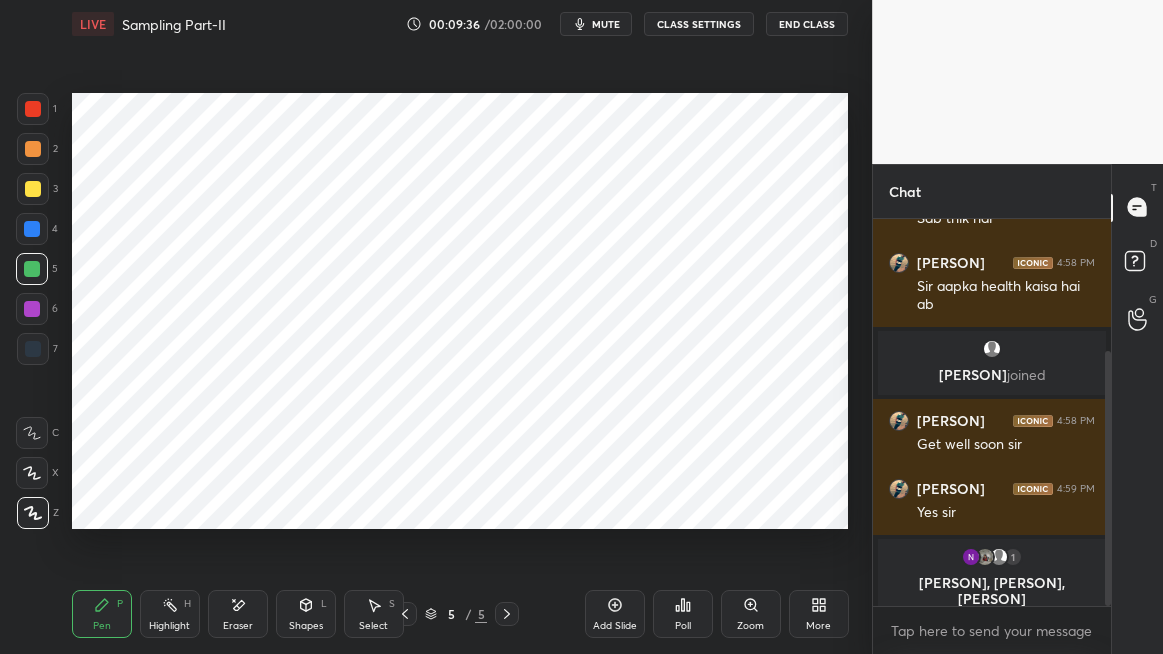 click at bounding box center [32, 309] 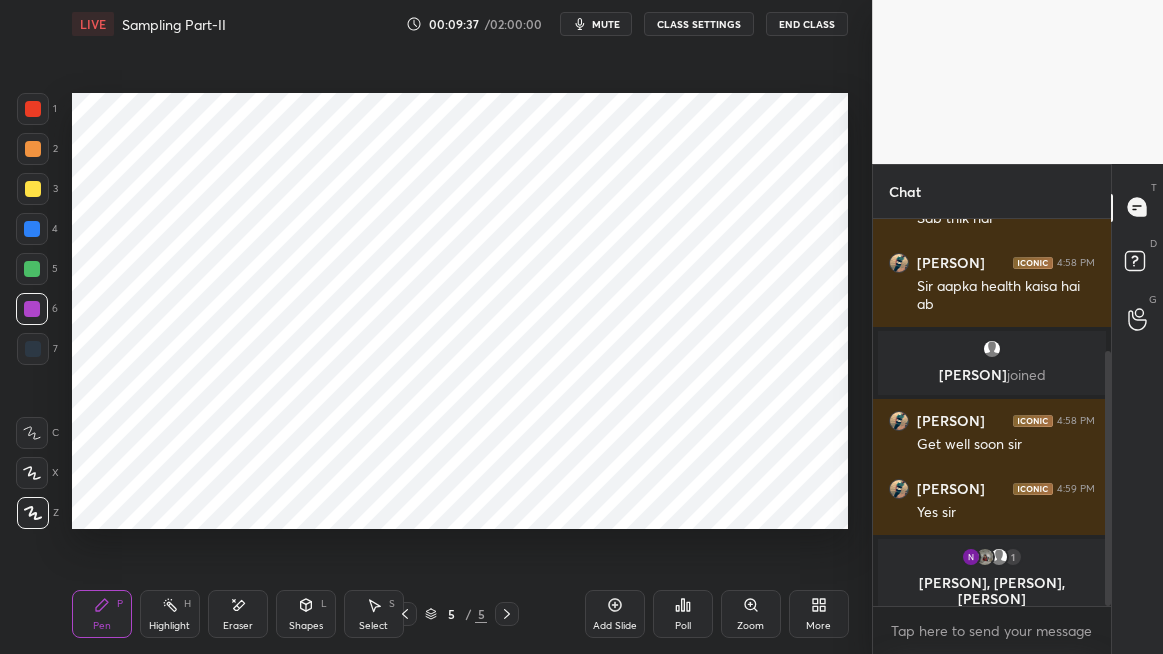 click 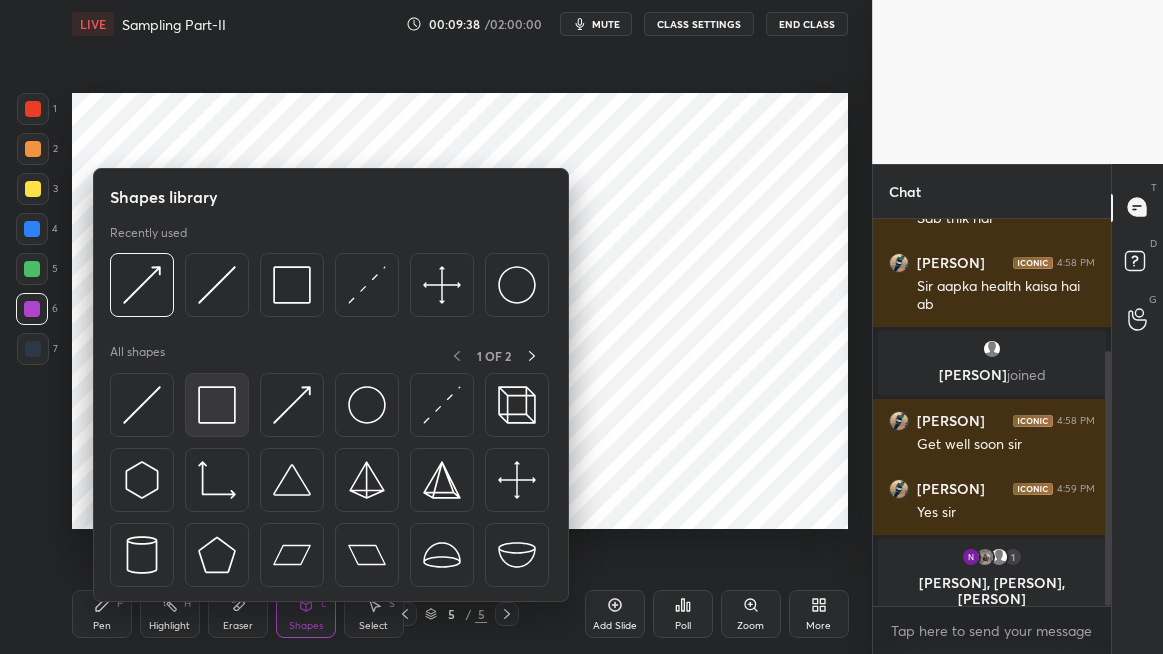 click at bounding box center [217, 405] 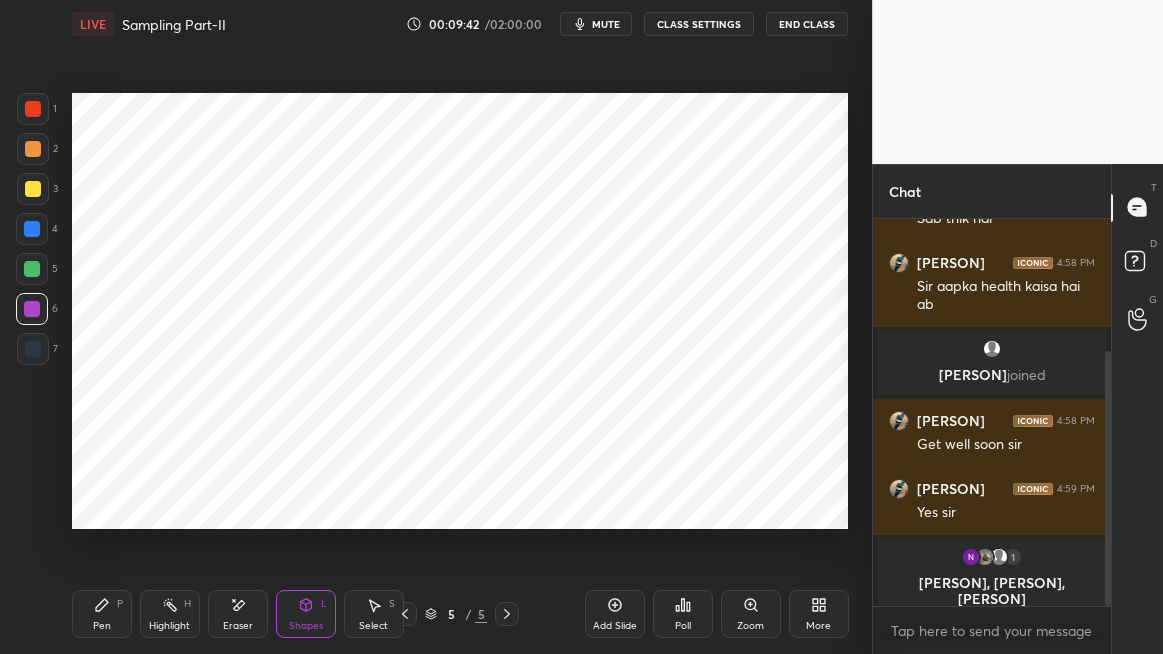 click on "Pen P" at bounding box center (102, 614) 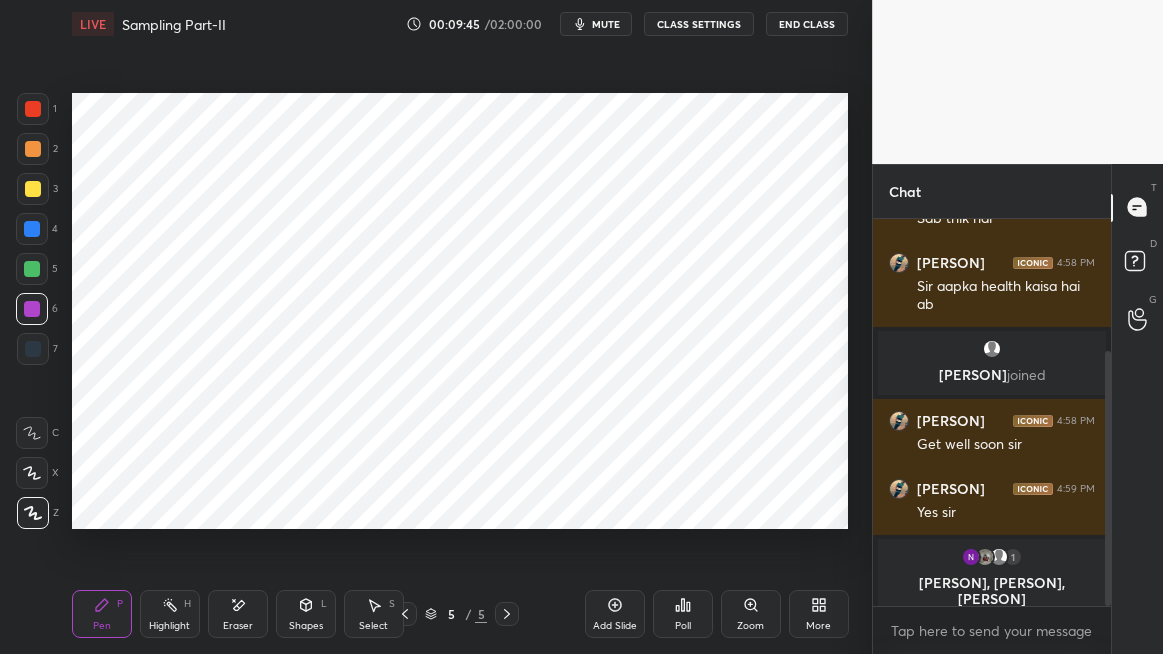 click at bounding box center [33, 349] 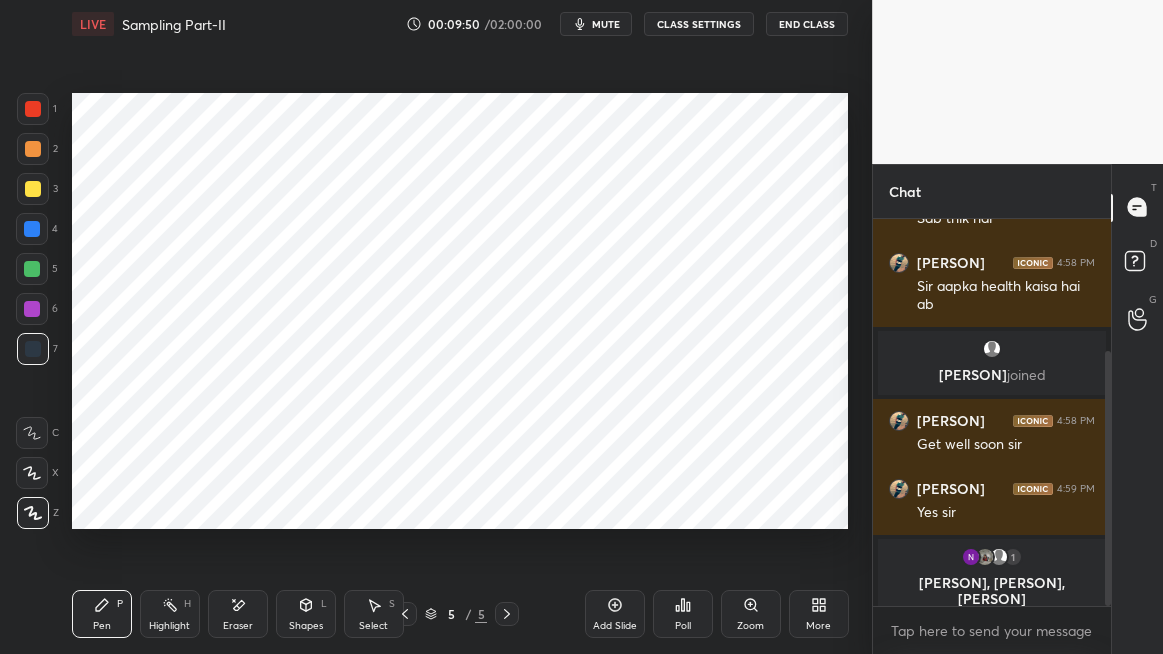 click at bounding box center (32, 229) 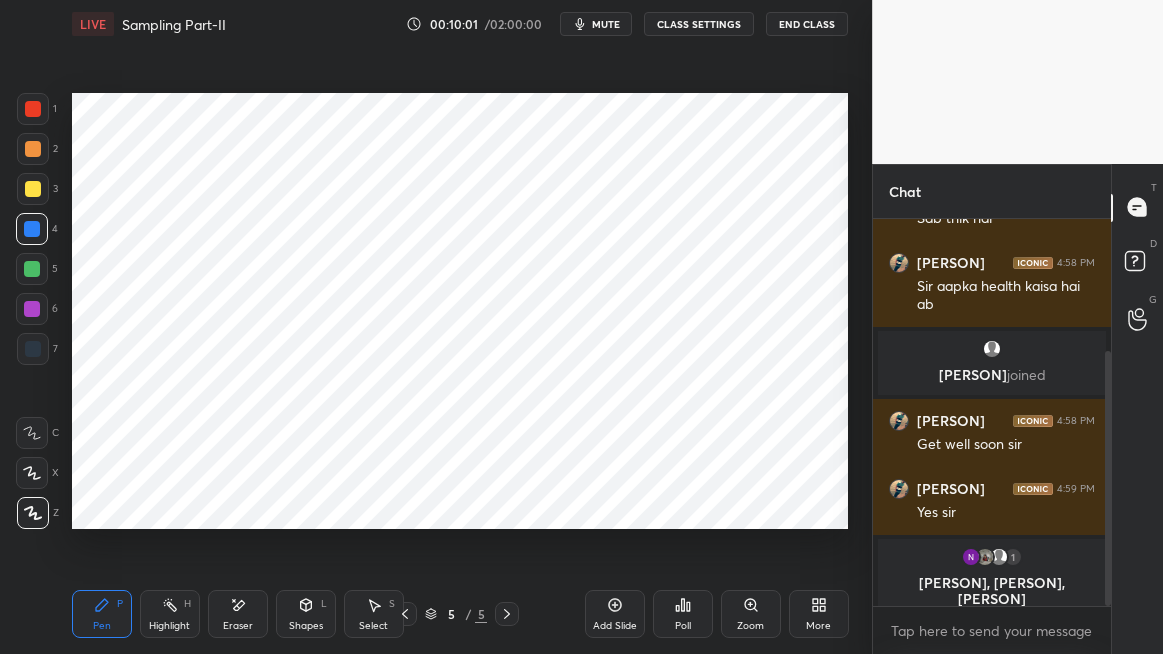 click 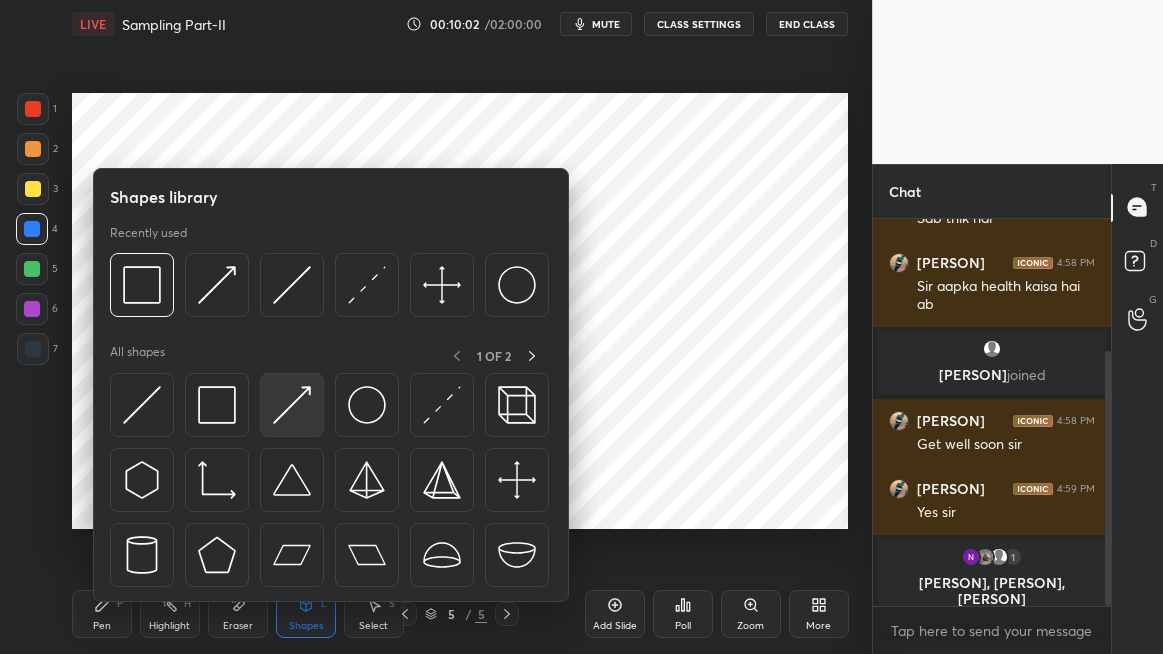 click at bounding box center [292, 405] 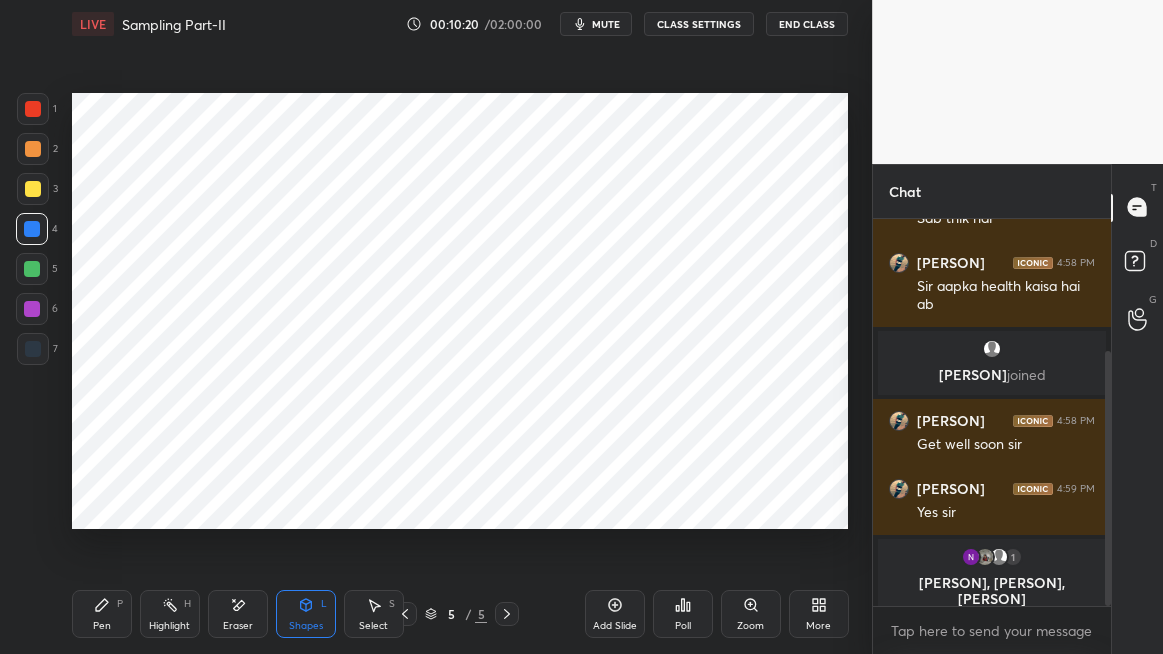 click on "Pen P" at bounding box center (102, 614) 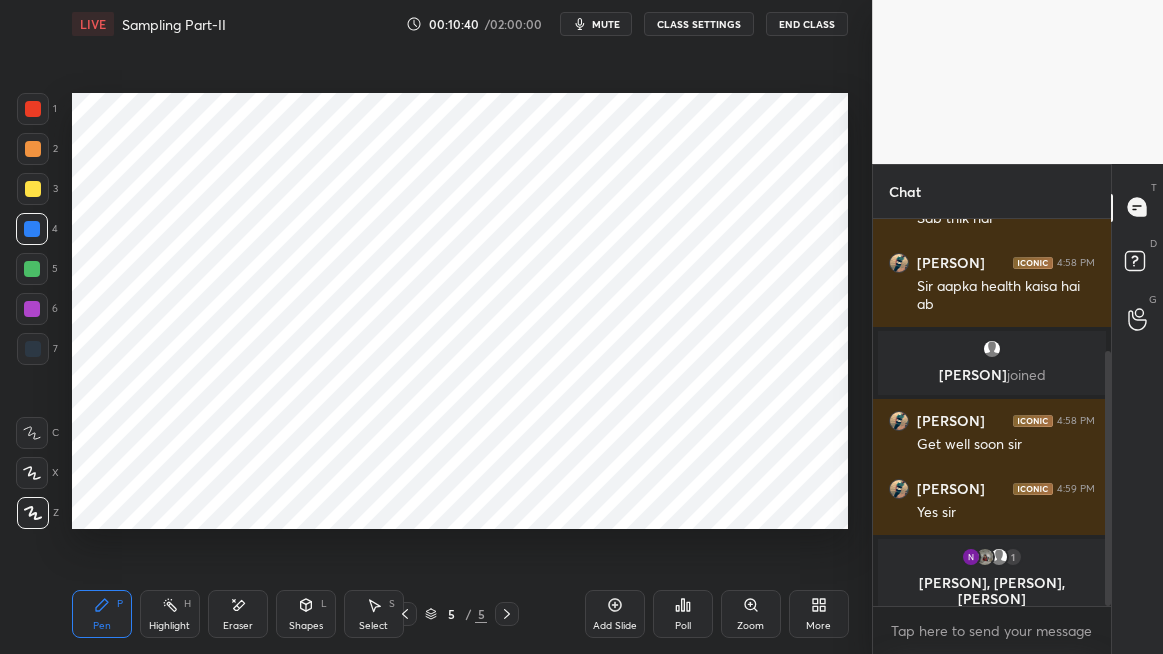 click on "Shapes" at bounding box center (306, 626) 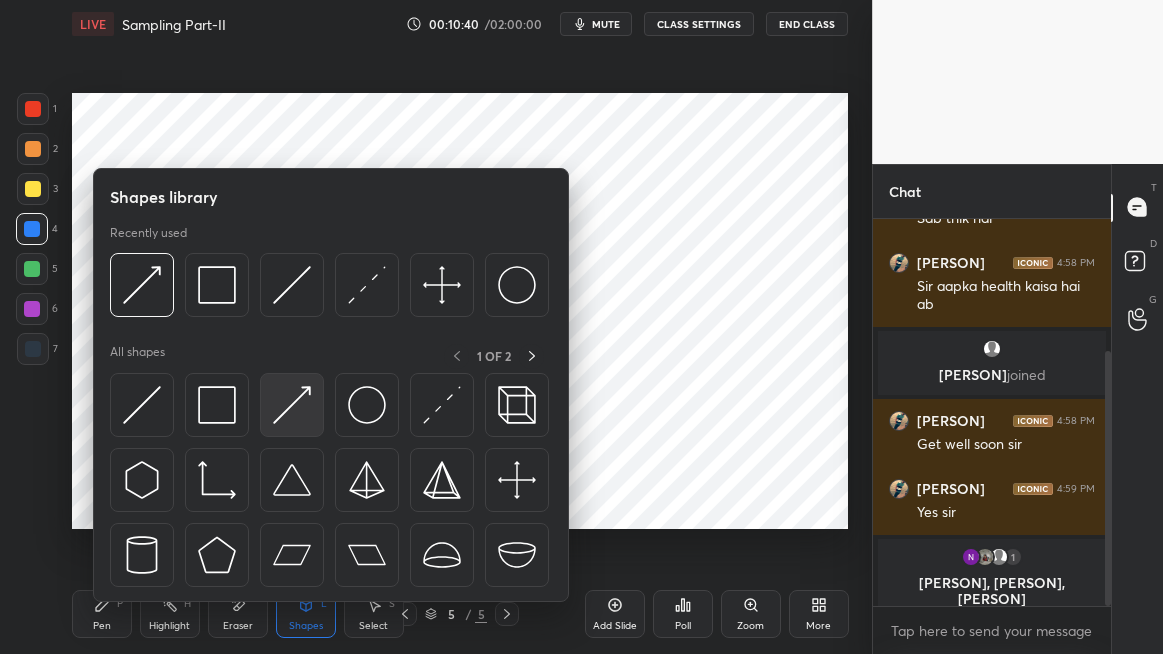 click at bounding box center [292, 405] 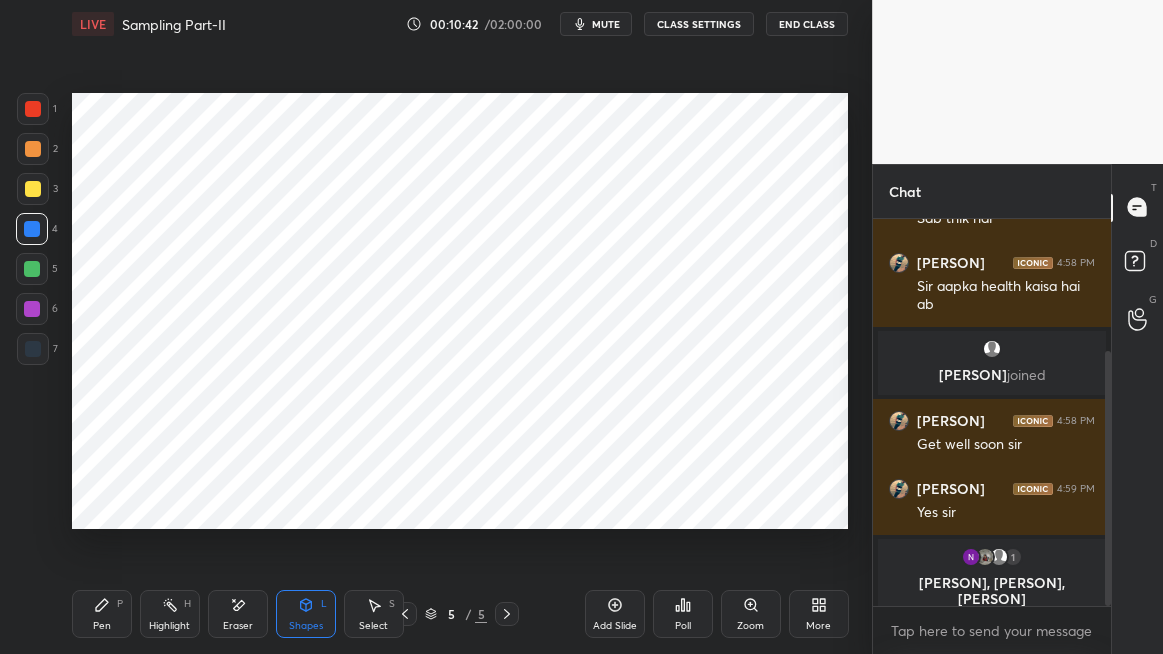 click on "Pen P" at bounding box center [102, 614] 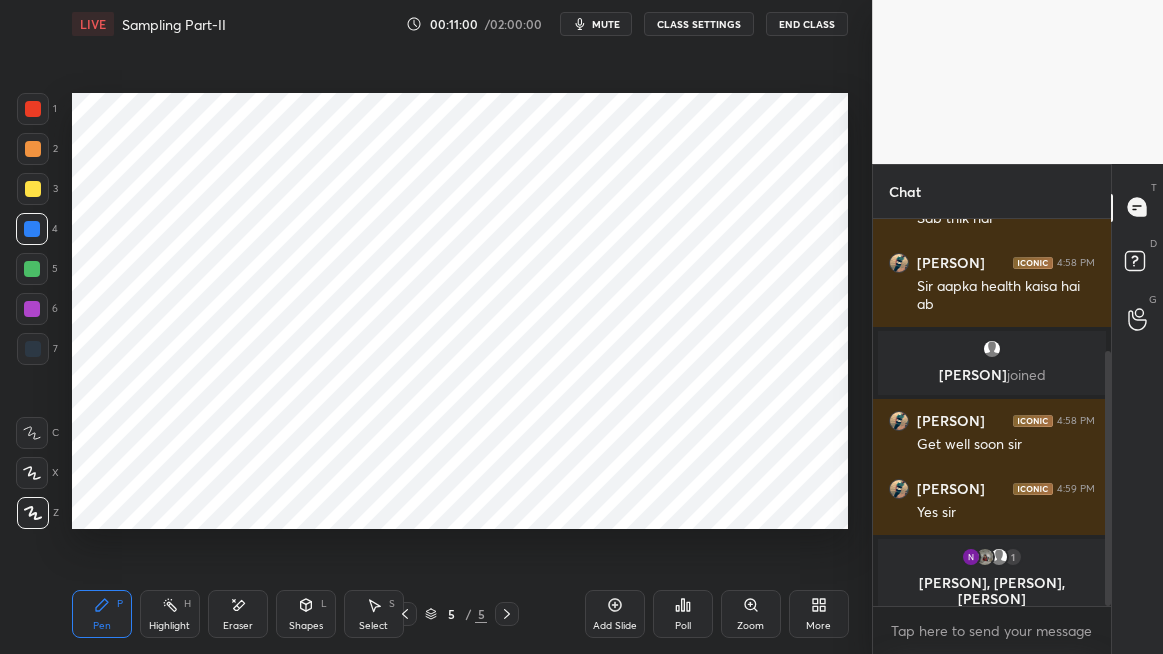 click on "mute" at bounding box center [606, 24] 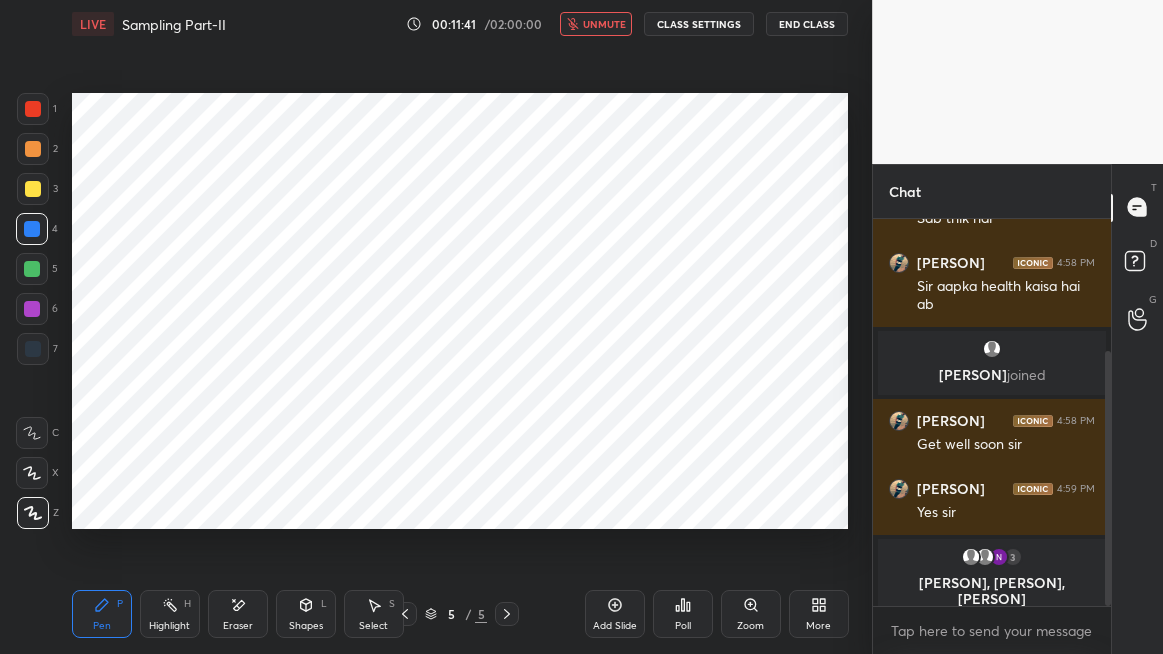click on "End Class" at bounding box center [807, 24] 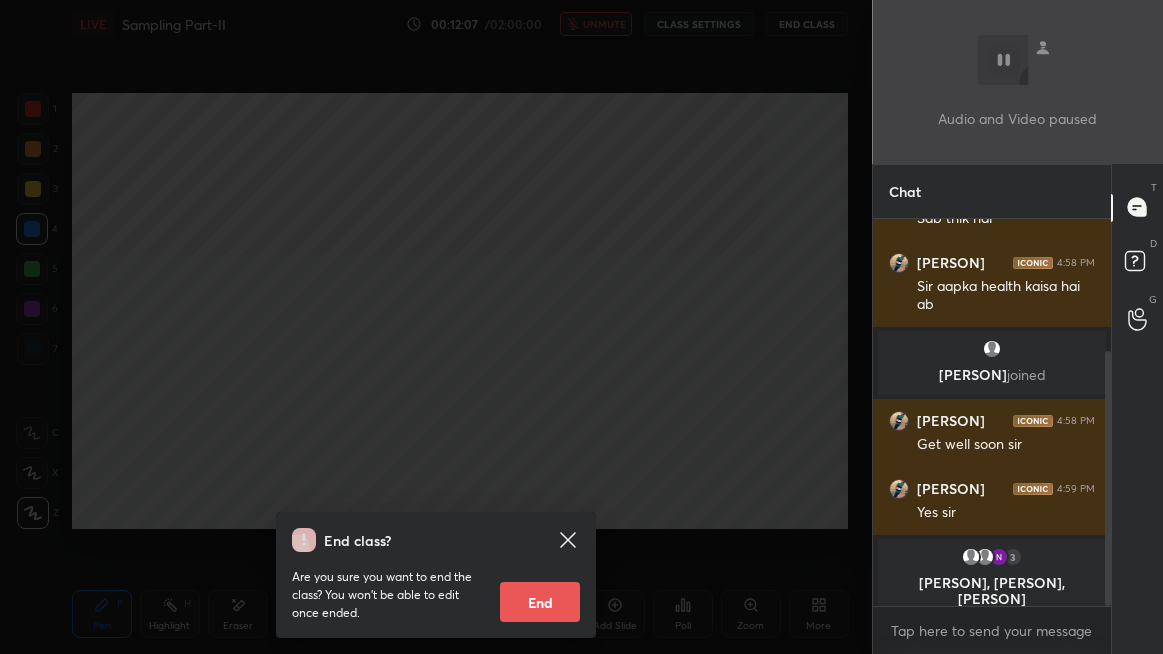 click on "End class? Are you sure you want to end the class? You won’t be able to edit once ended. End" at bounding box center (436, 327) 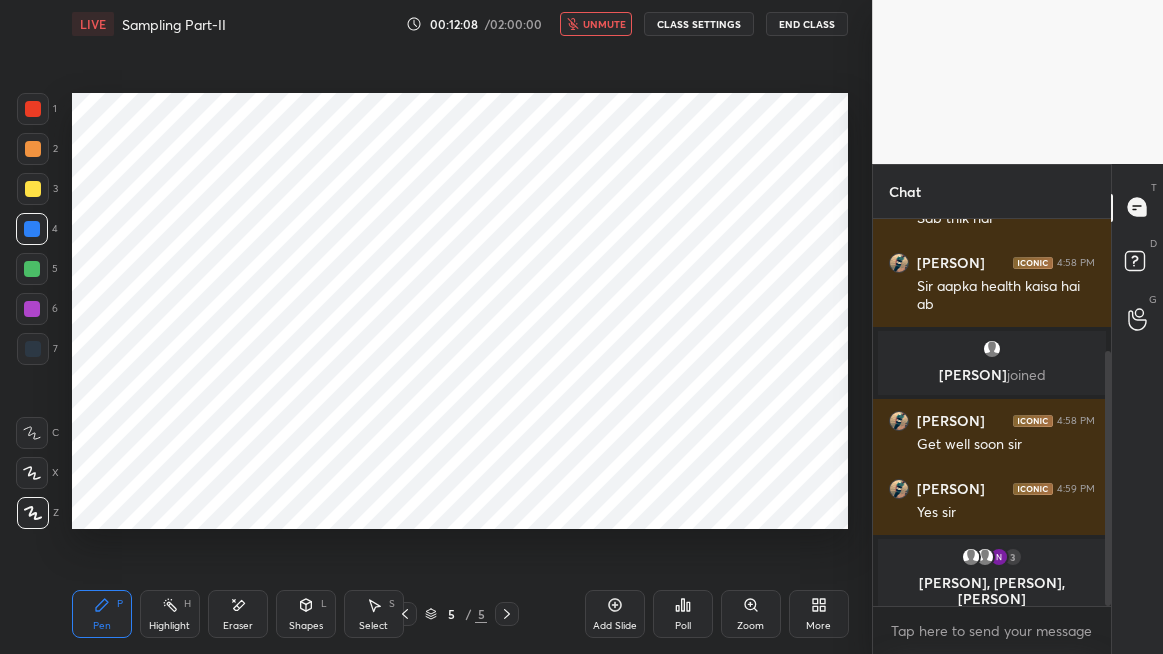 click on "unmute" at bounding box center [604, 24] 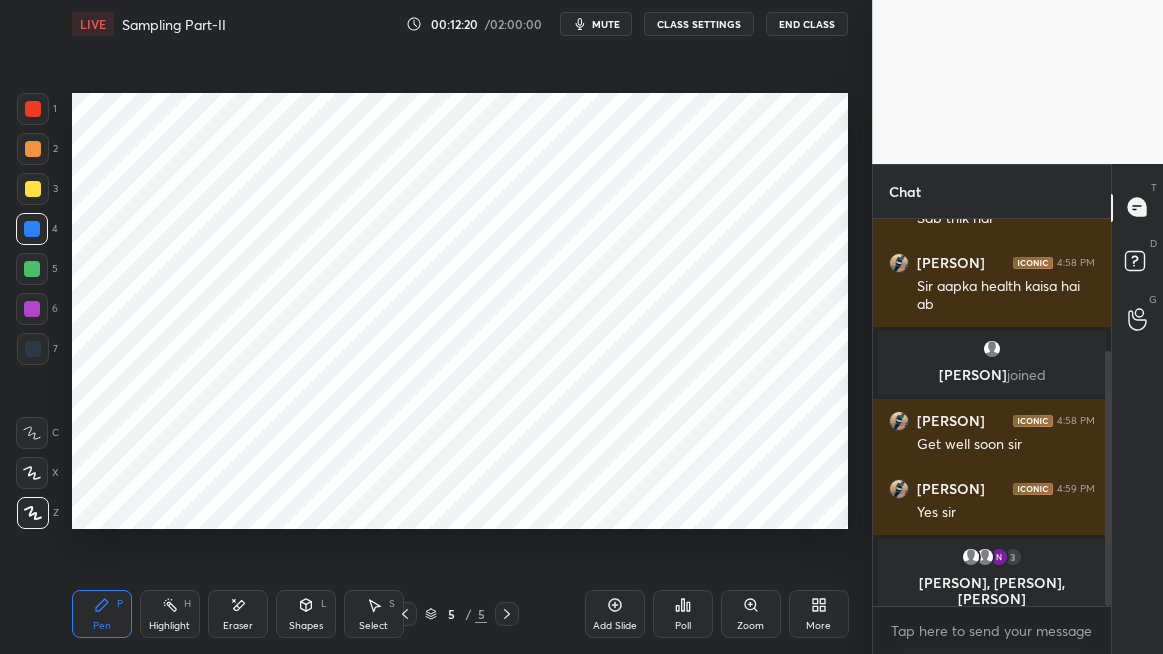 click on "mute" at bounding box center (606, 24) 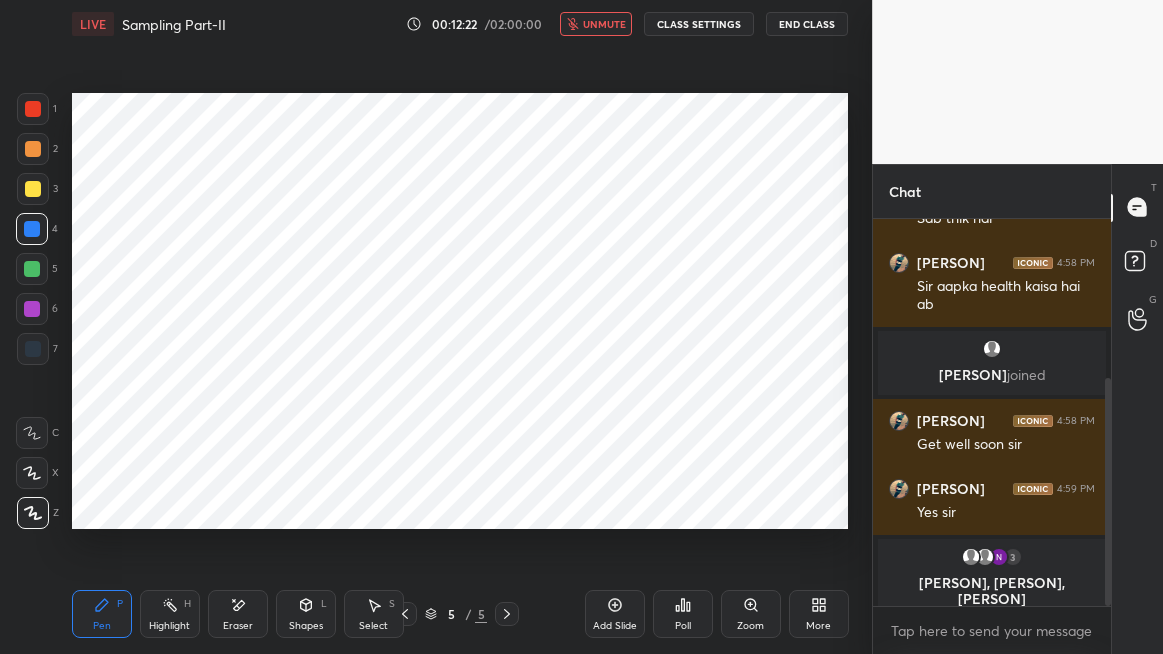 scroll, scrollTop: 270, scrollLeft: 0, axis: vertical 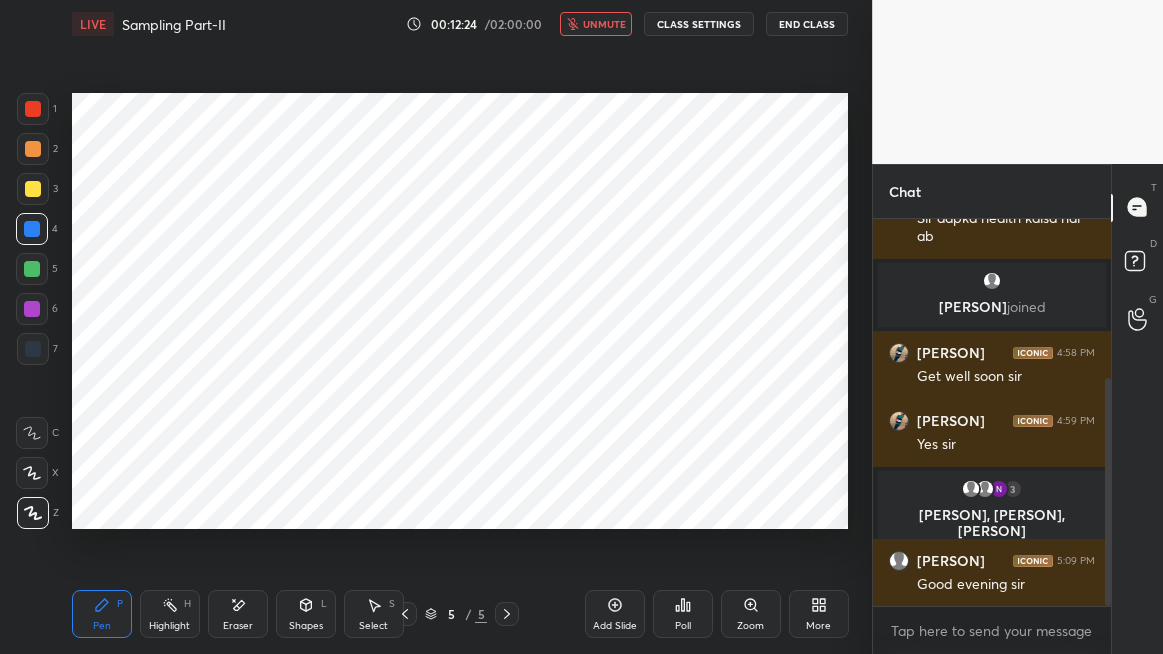 click on "unmute" at bounding box center [604, 24] 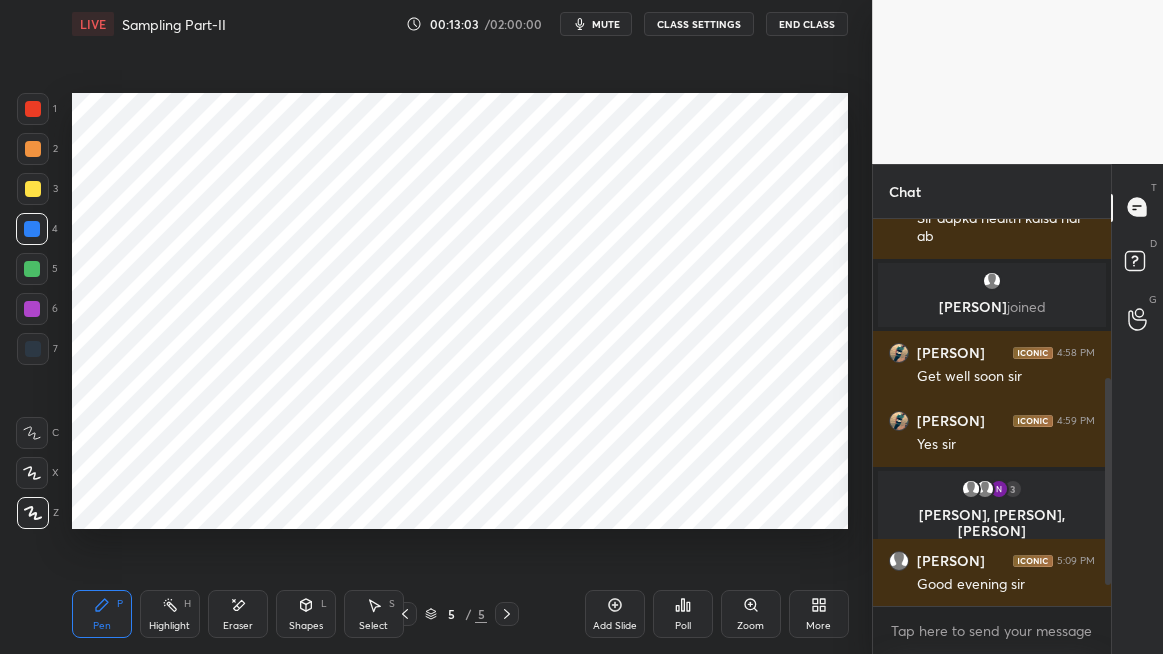 scroll, scrollTop: 338, scrollLeft: 0, axis: vertical 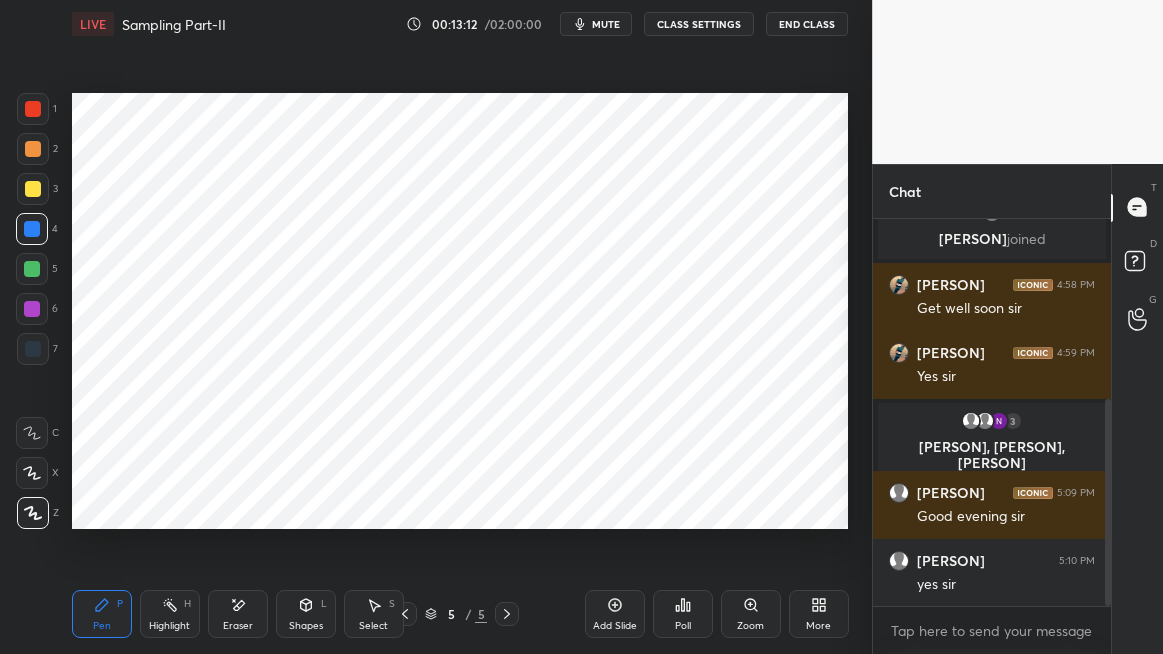 click 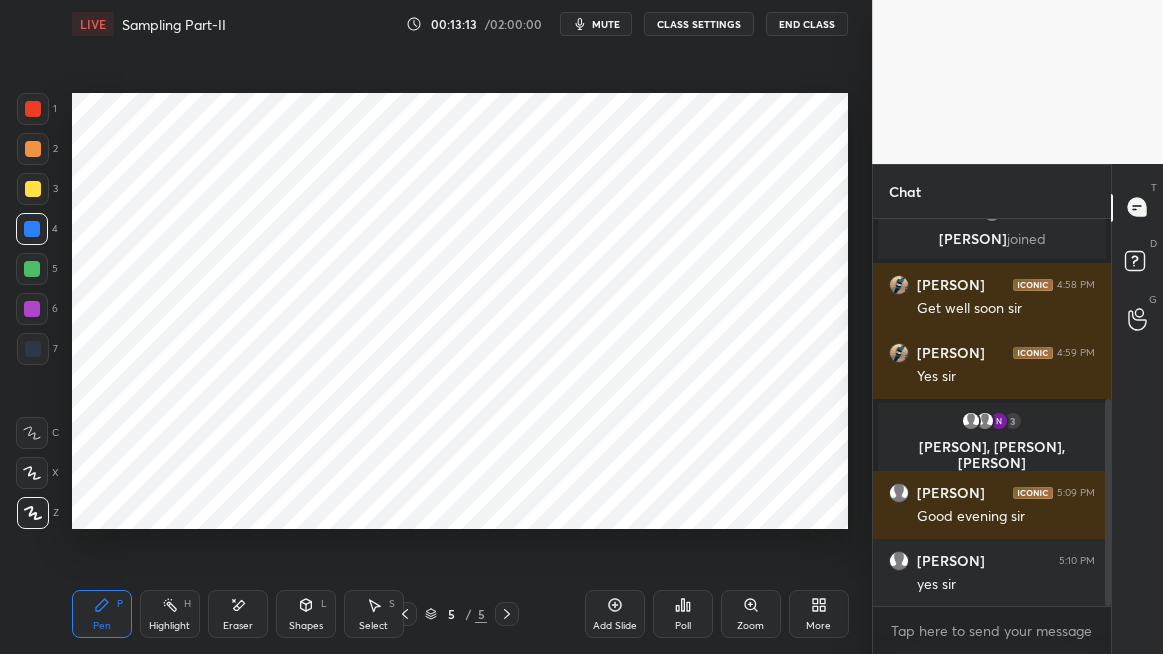 click on "Add Slide" at bounding box center [615, 614] 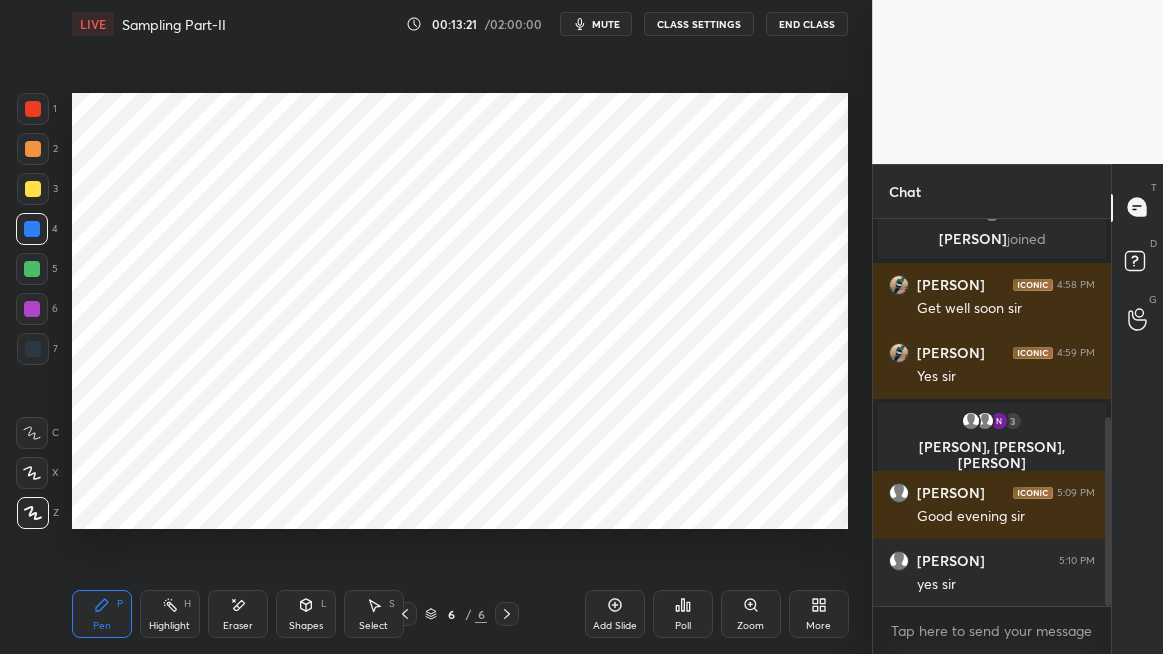 scroll, scrollTop: 406, scrollLeft: 0, axis: vertical 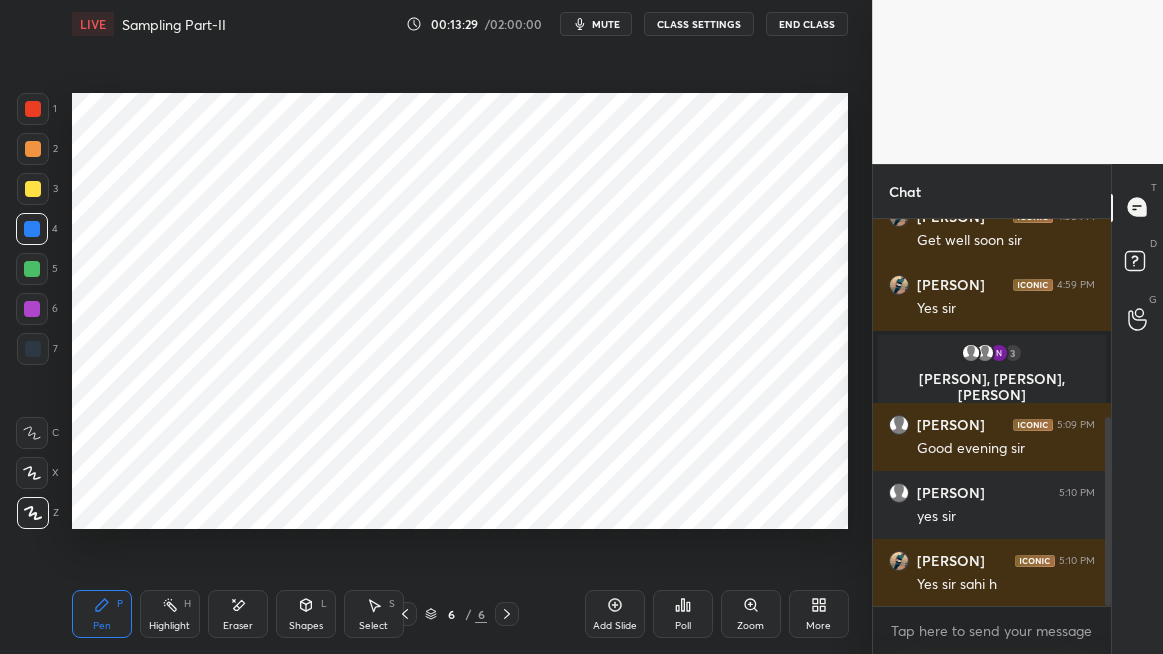 click on "Shapes L" at bounding box center (306, 614) 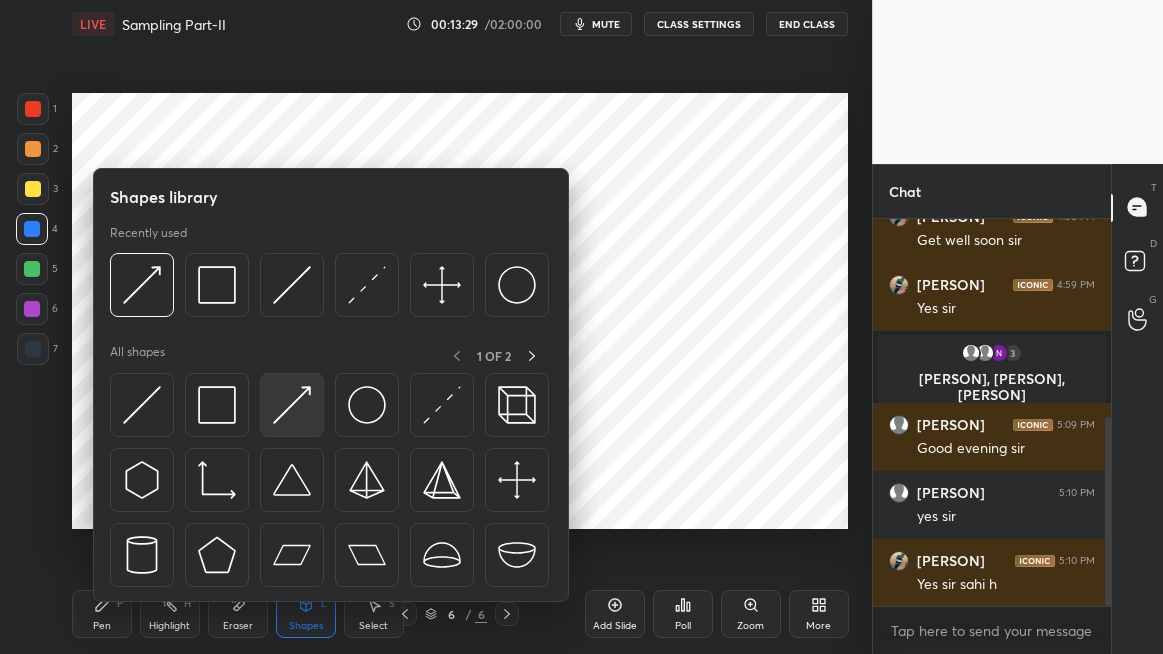click at bounding box center (292, 405) 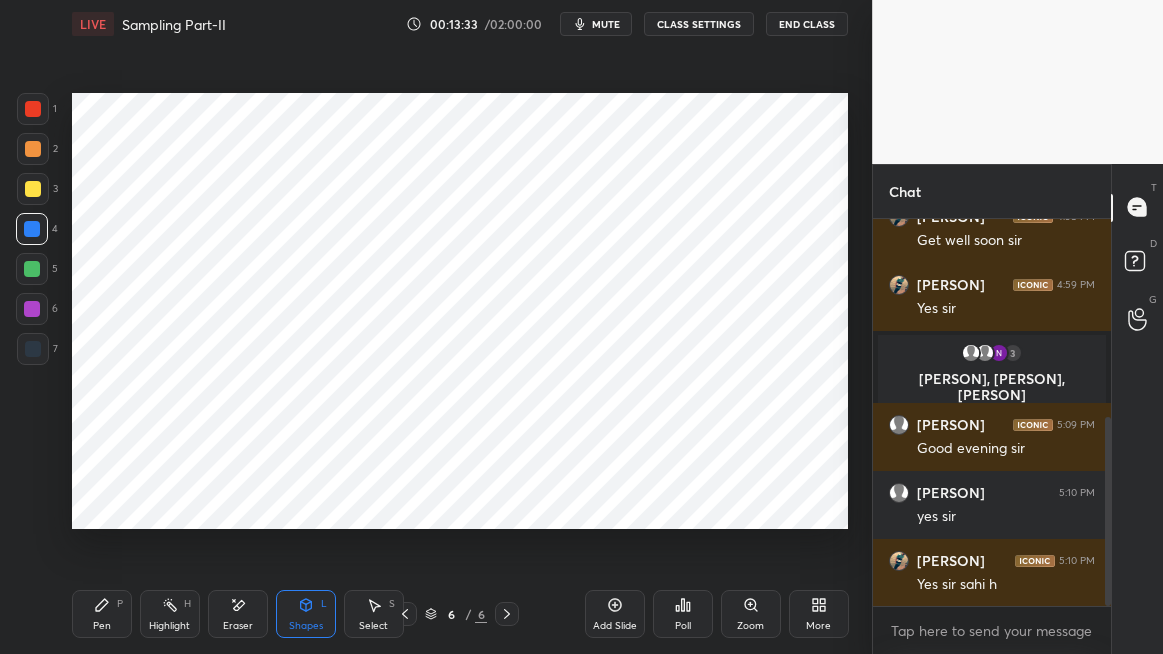 click on "mute" at bounding box center [606, 24] 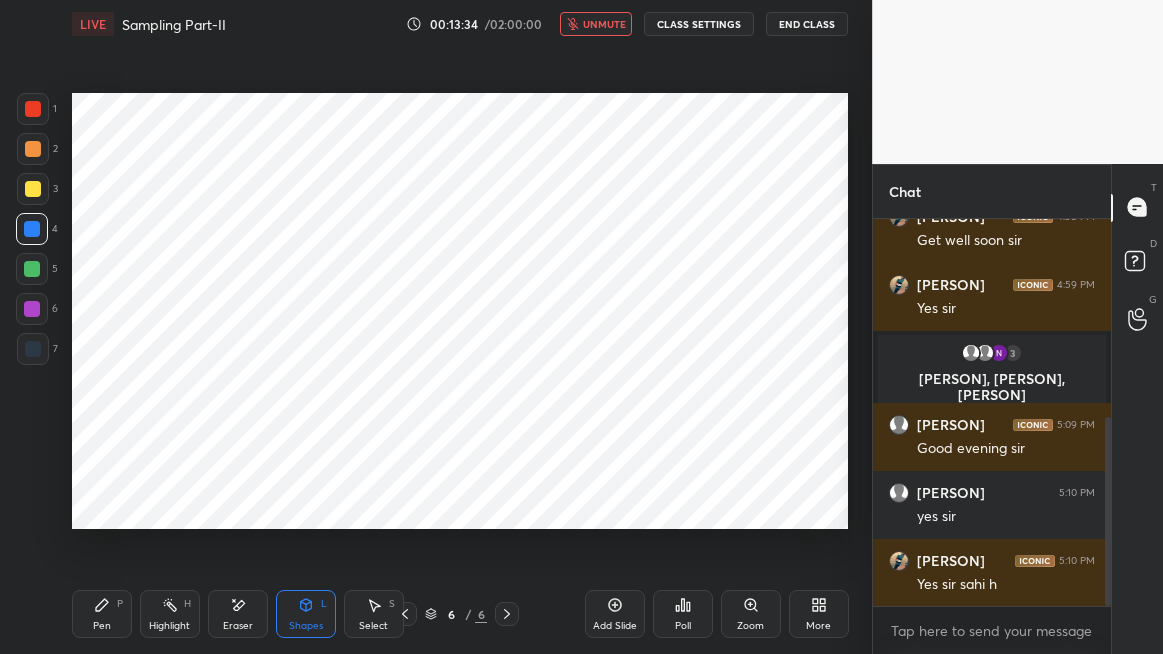 click 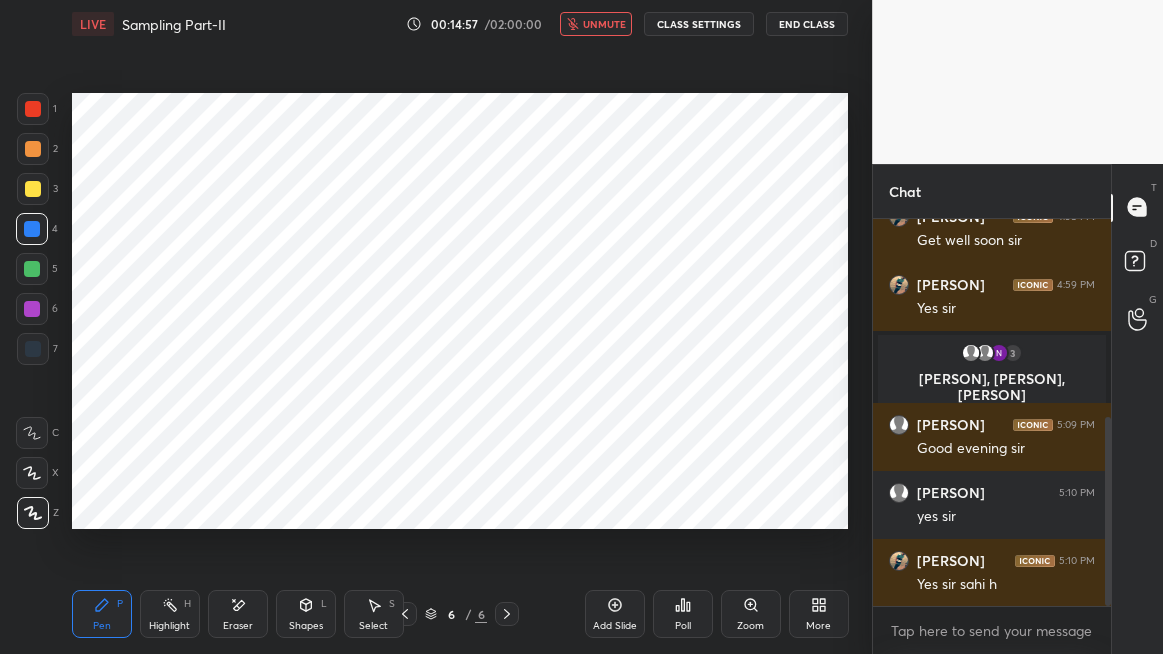 scroll, scrollTop: 473, scrollLeft: 0, axis: vertical 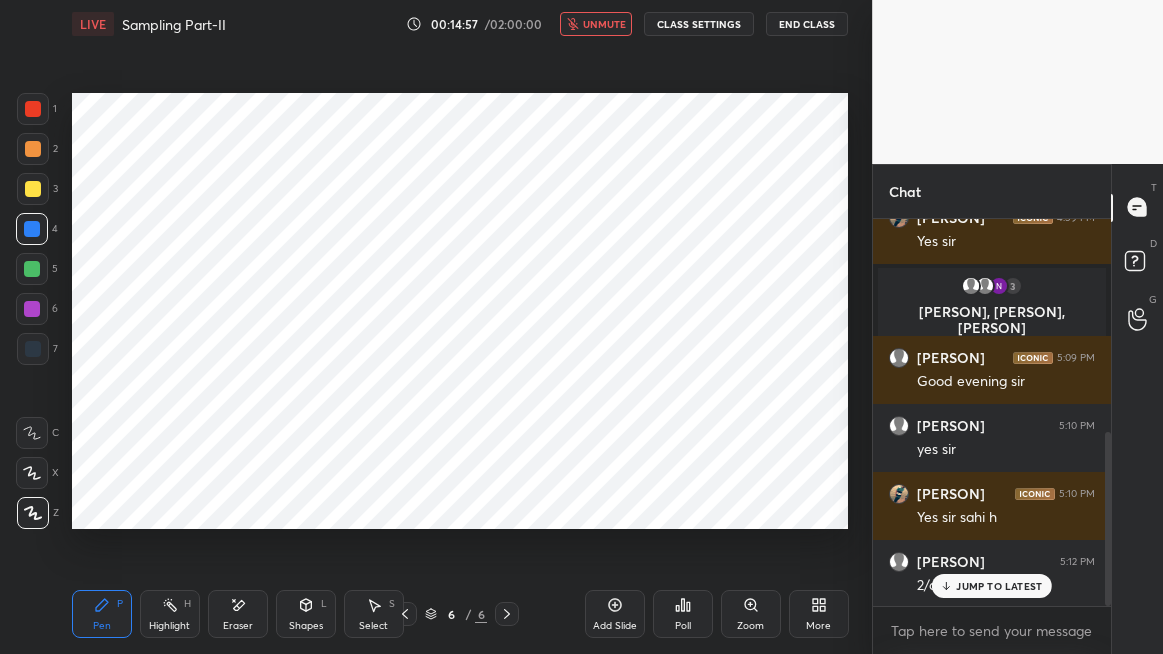 click on "unmute" at bounding box center [596, 24] 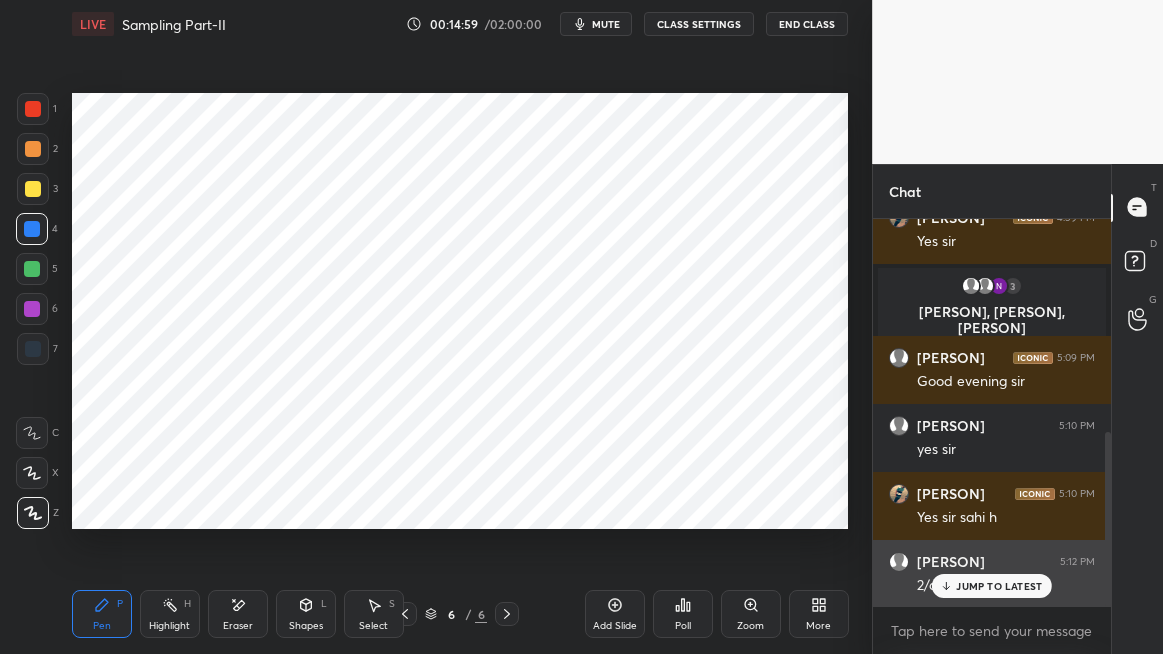 click on "JUMP TO LATEST" at bounding box center (999, 586) 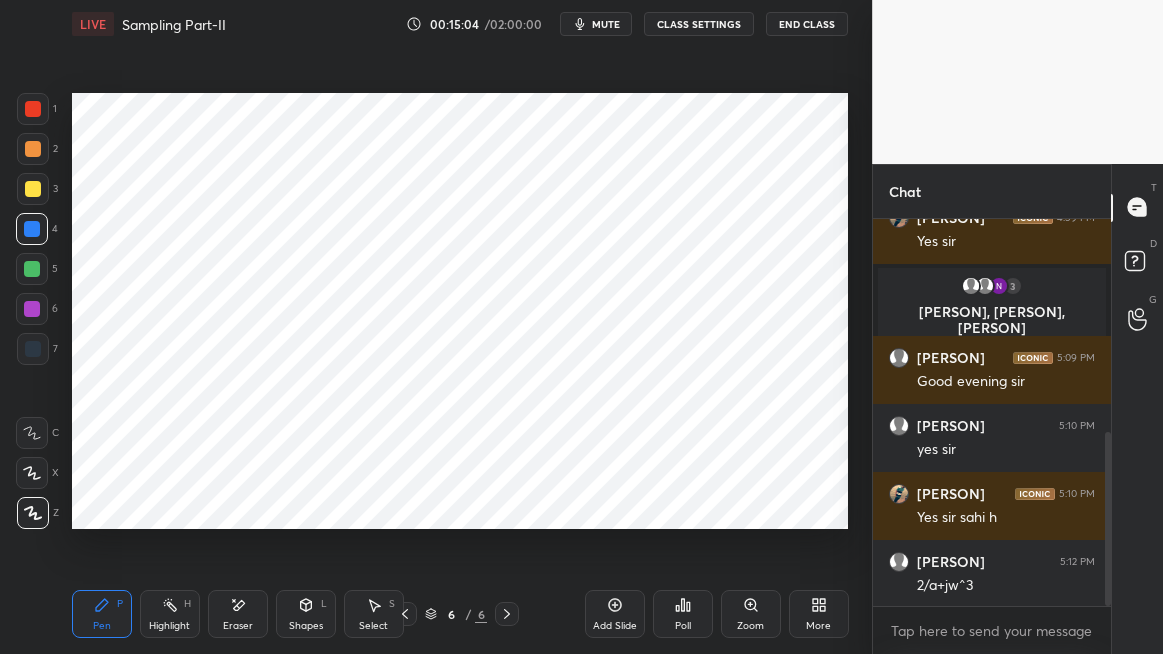 click 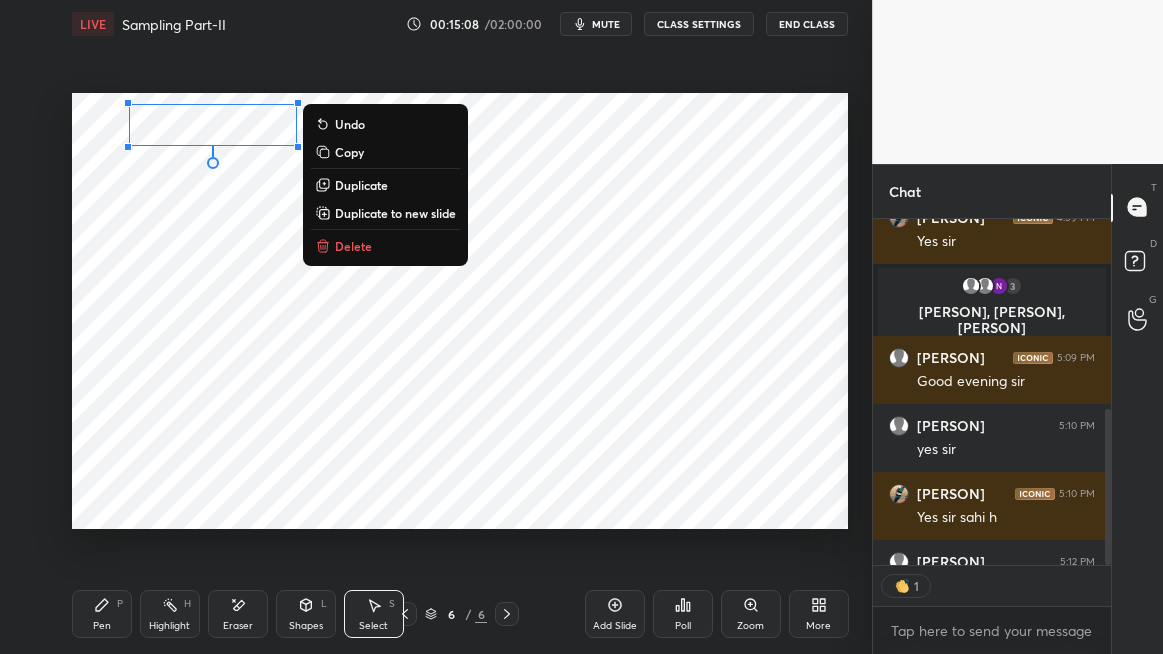 scroll, scrollTop: 341, scrollLeft: 232, axis: both 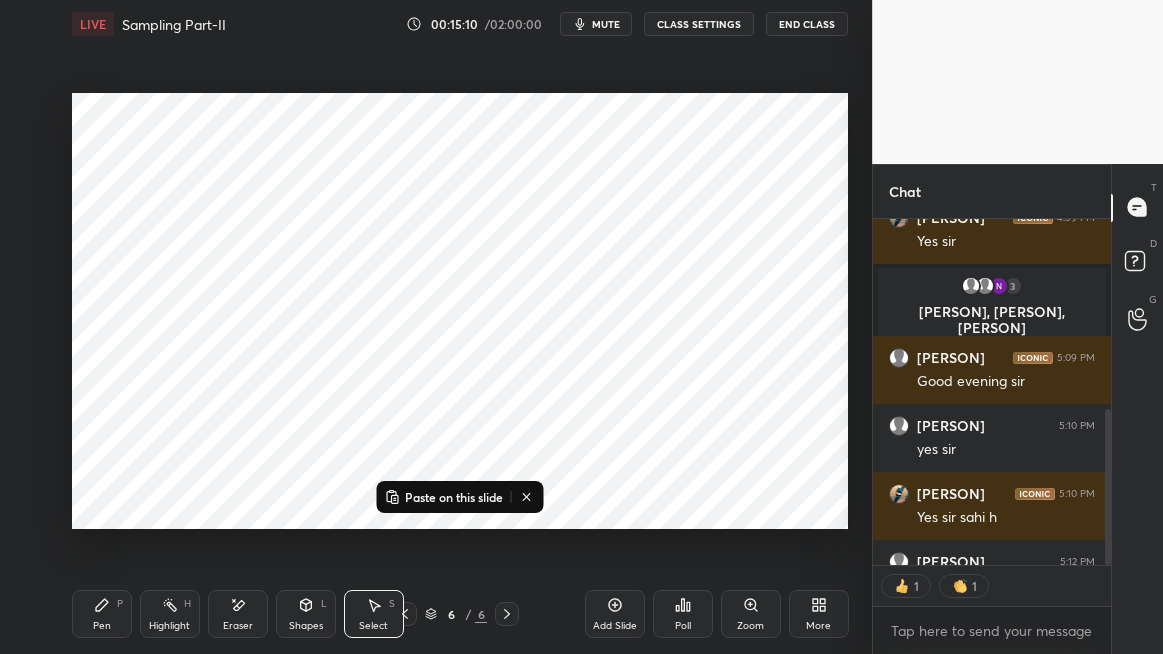 click on "Paste on this slide" at bounding box center [454, 497] 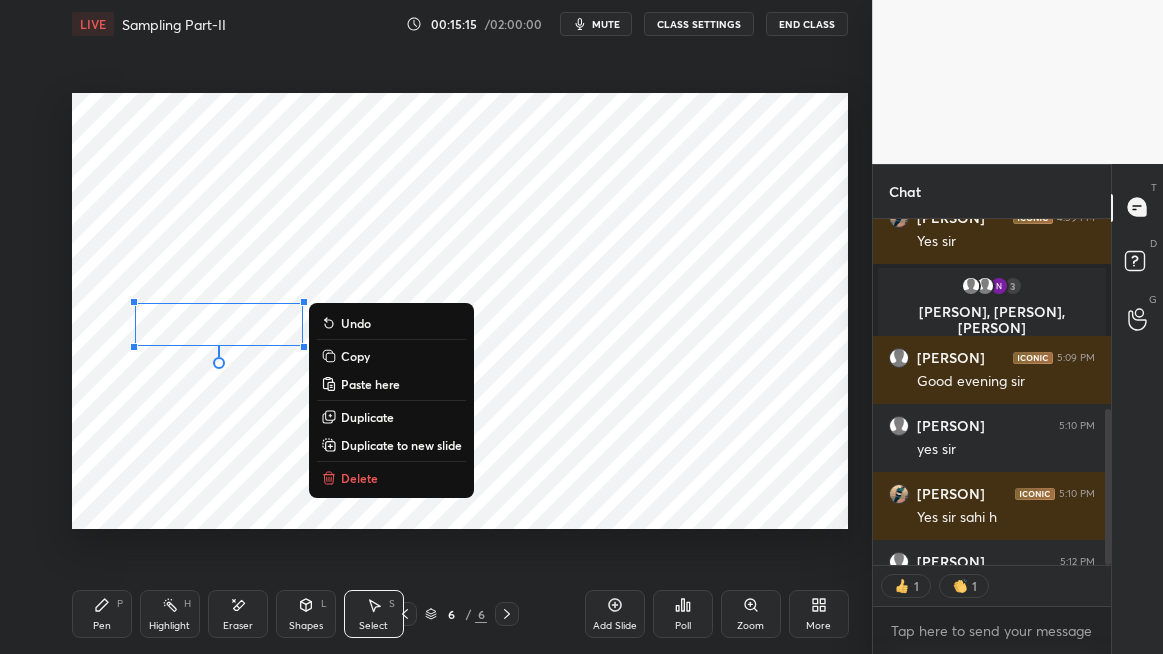 click 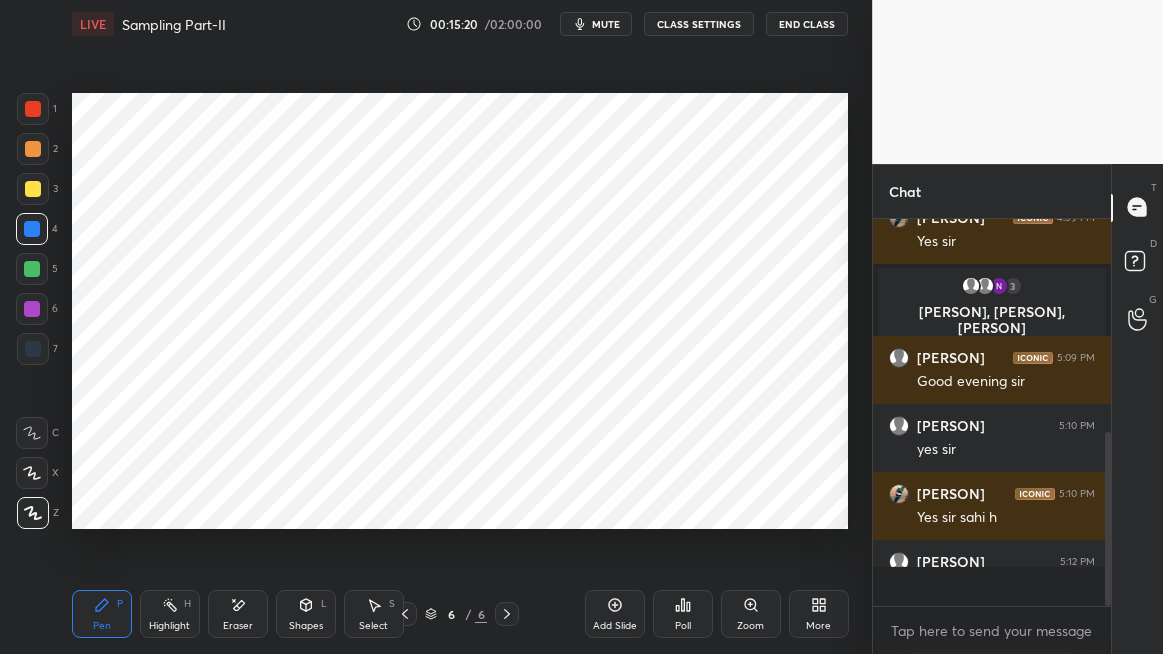 scroll, scrollTop: 6, scrollLeft: 6, axis: both 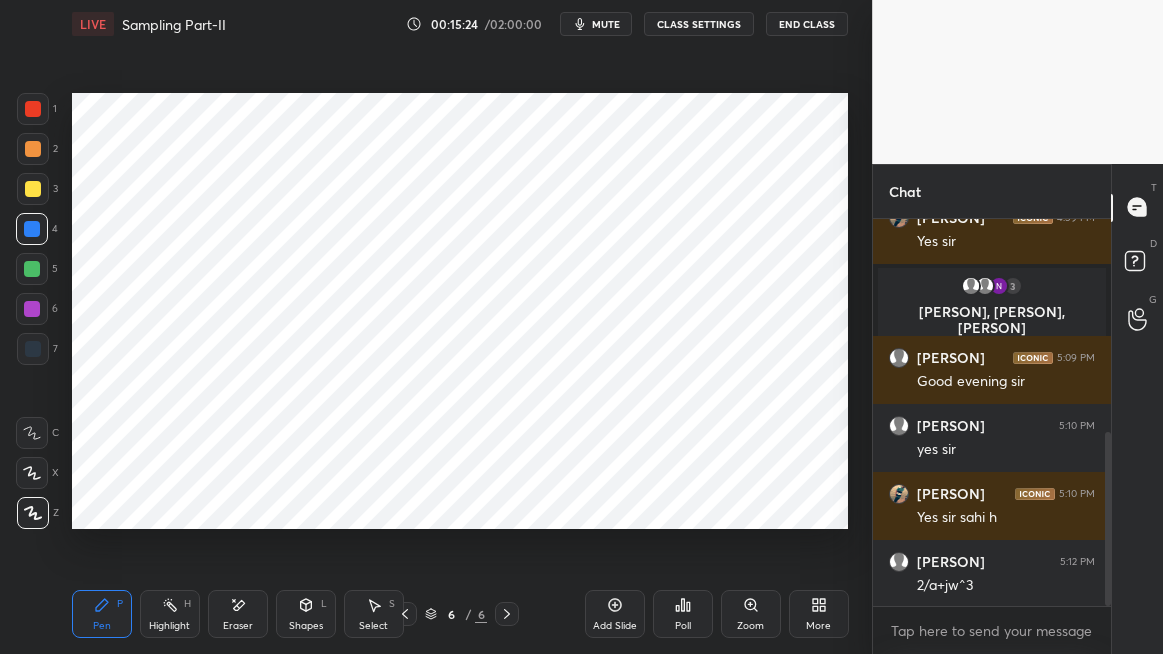 click on "Shapes L" at bounding box center [306, 614] 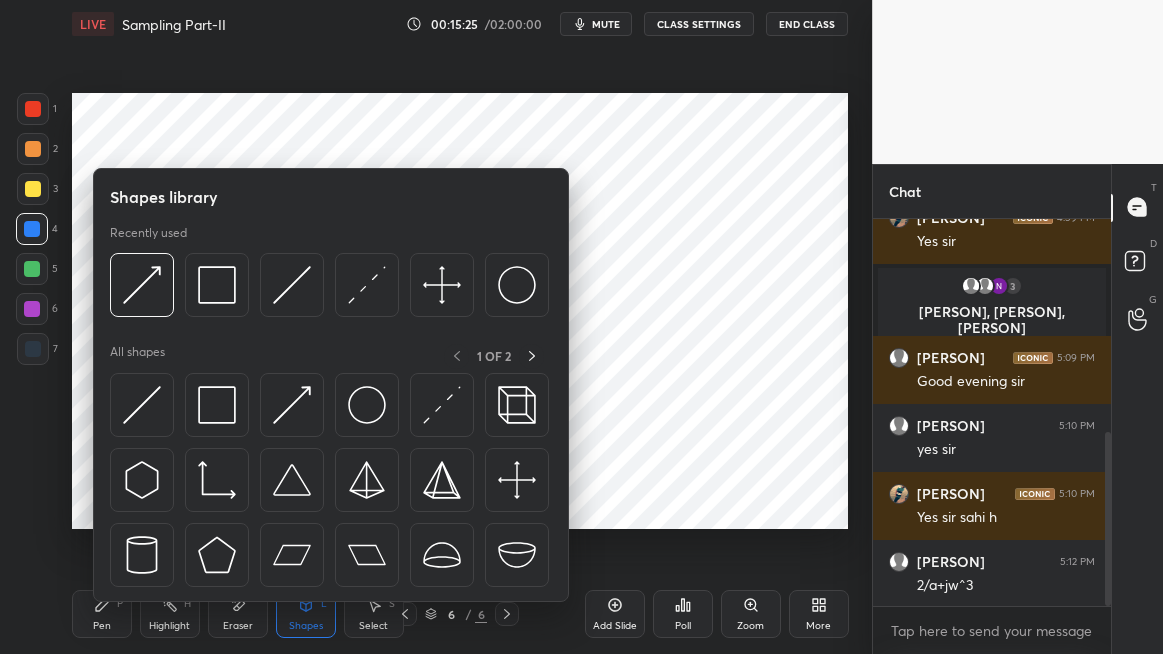 click at bounding box center [292, 405] 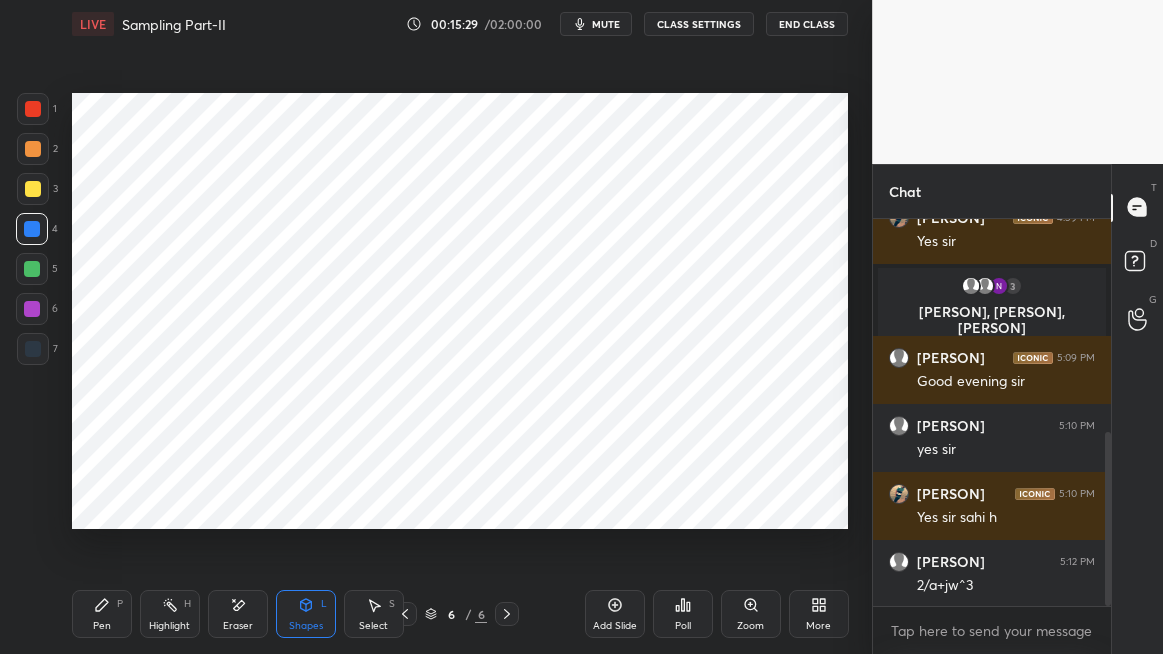 click on "Pen P" at bounding box center [102, 614] 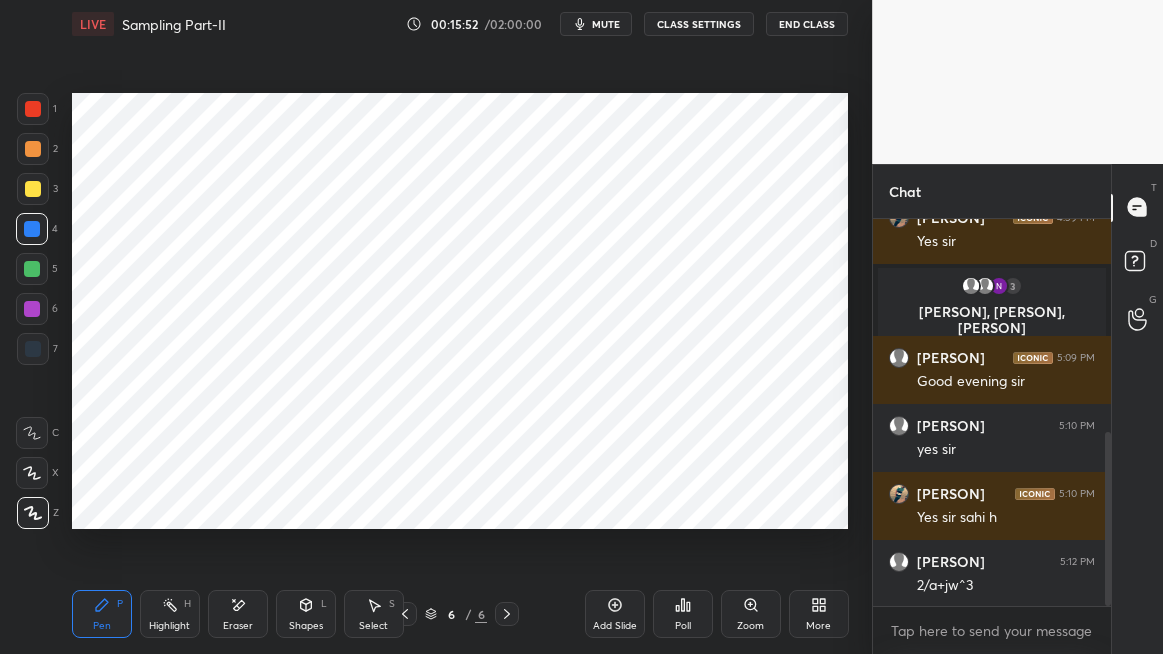 click on "mute" at bounding box center (606, 24) 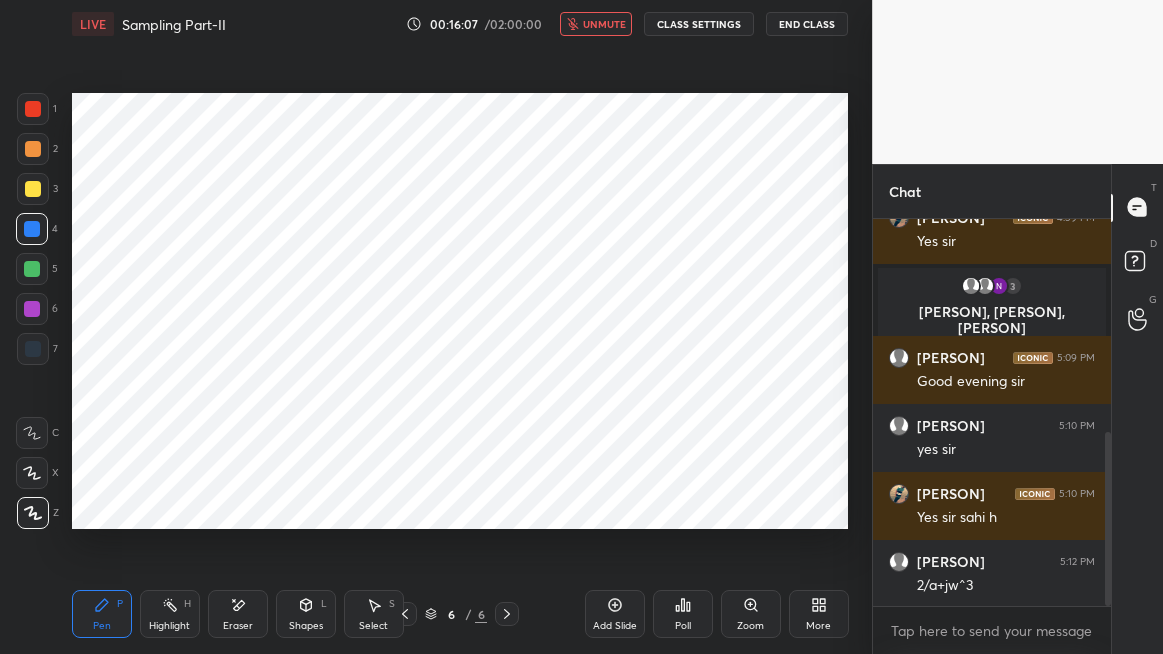 click on "unmute" at bounding box center (604, 24) 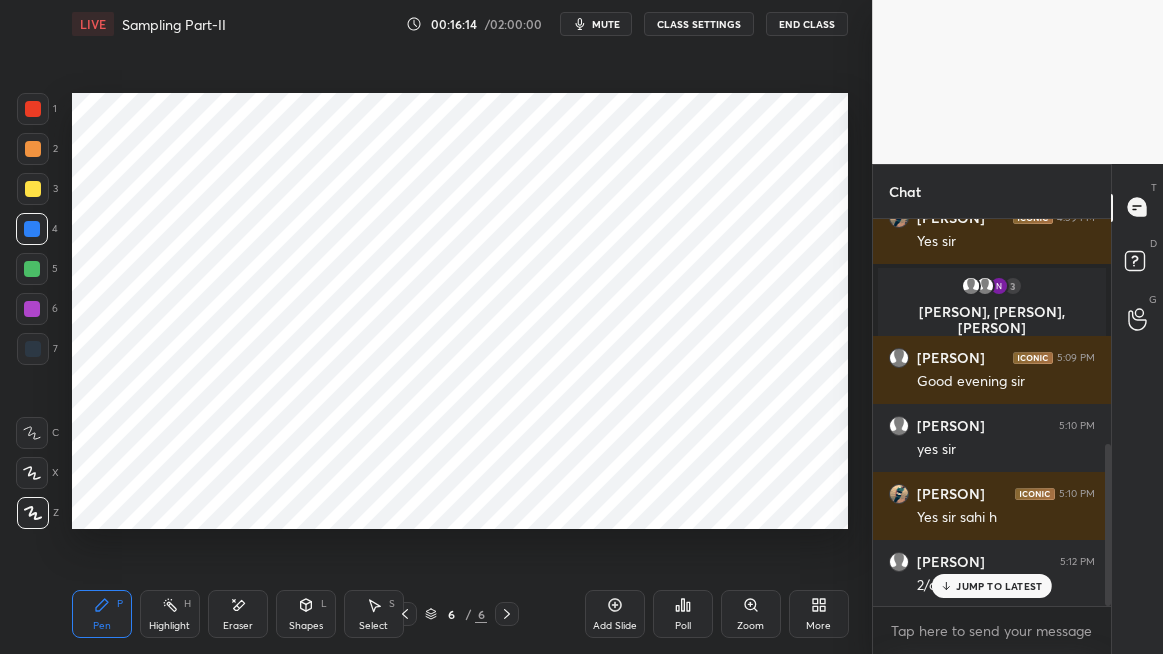 scroll, scrollTop: 541, scrollLeft: 0, axis: vertical 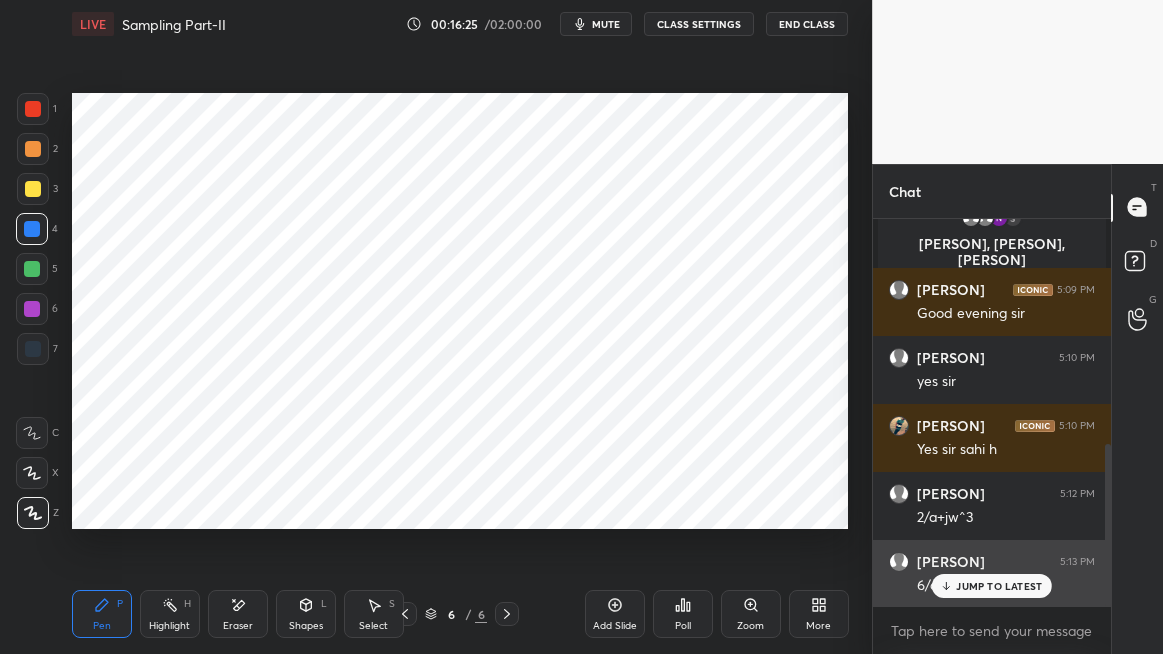 click on "JUMP TO LATEST" at bounding box center (992, 586) 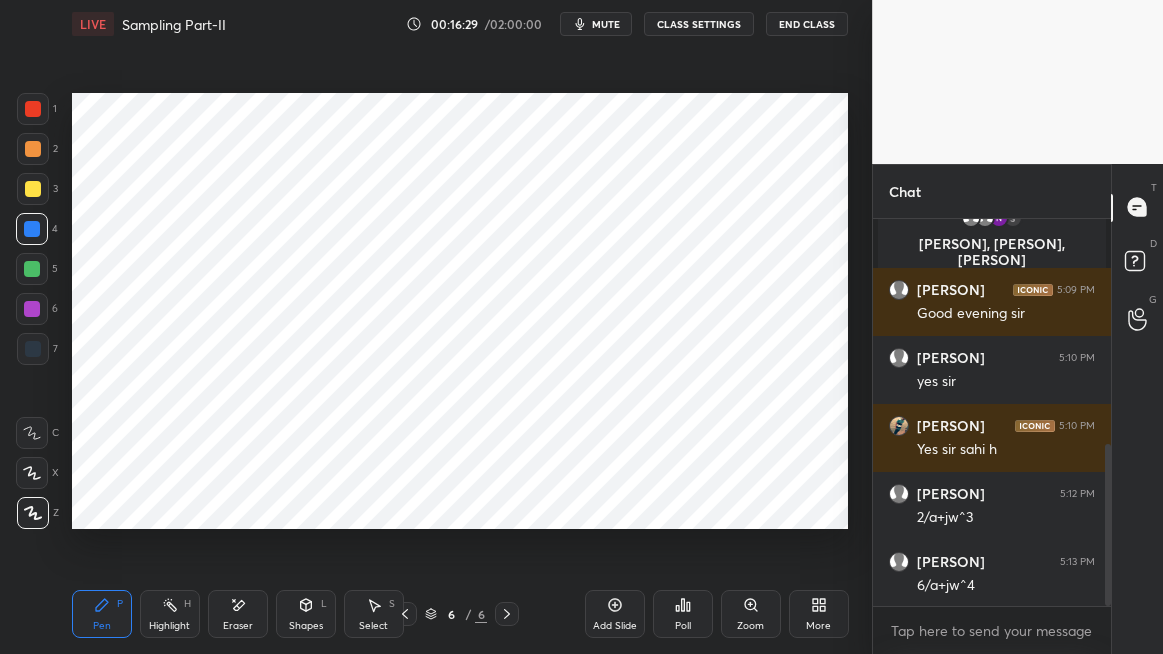 click on "Eraser" at bounding box center [238, 626] 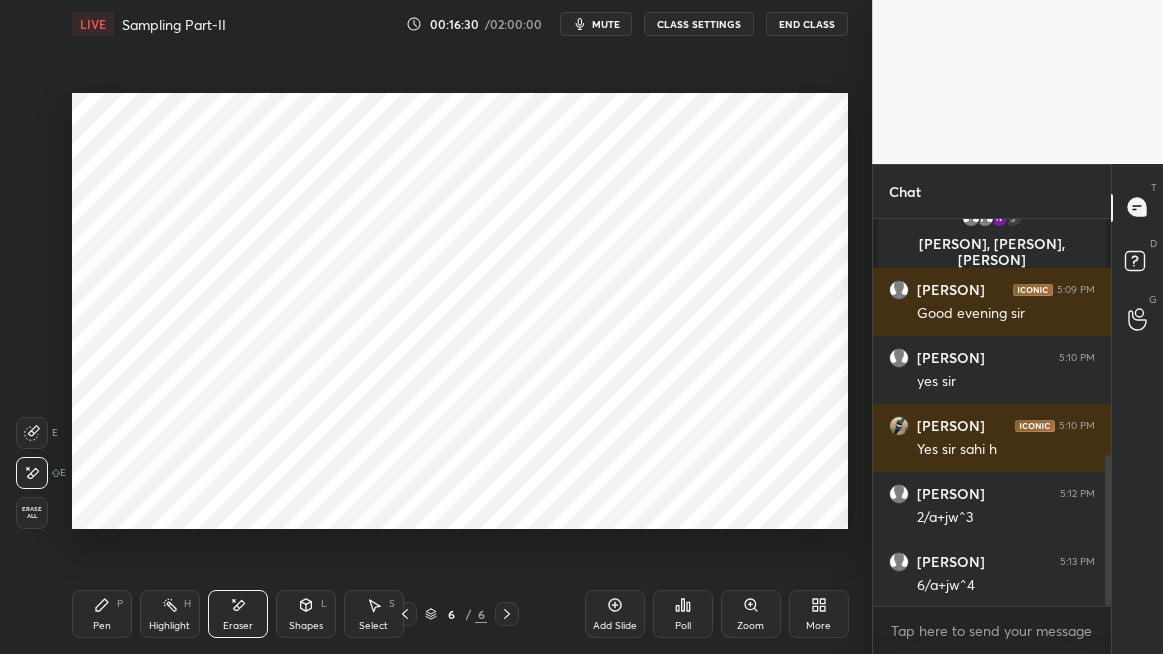scroll, scrollTop: 610, scrollLeft: 0, axis: vertical 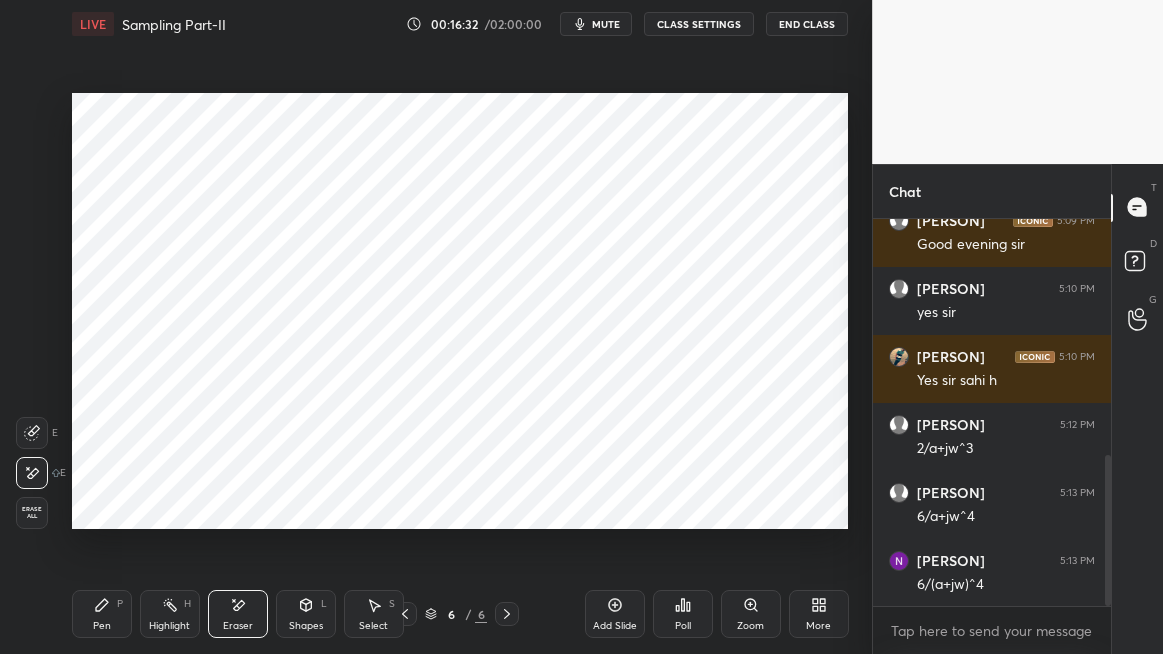 click on "Pen P" at bounding box center [102, 614] 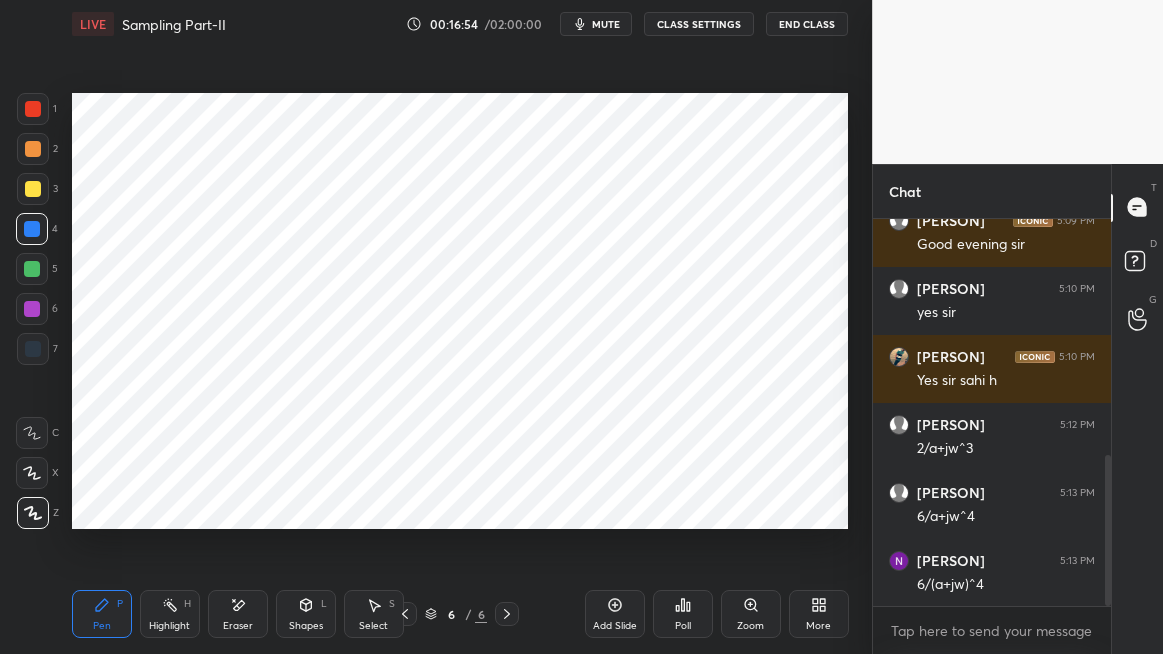 click 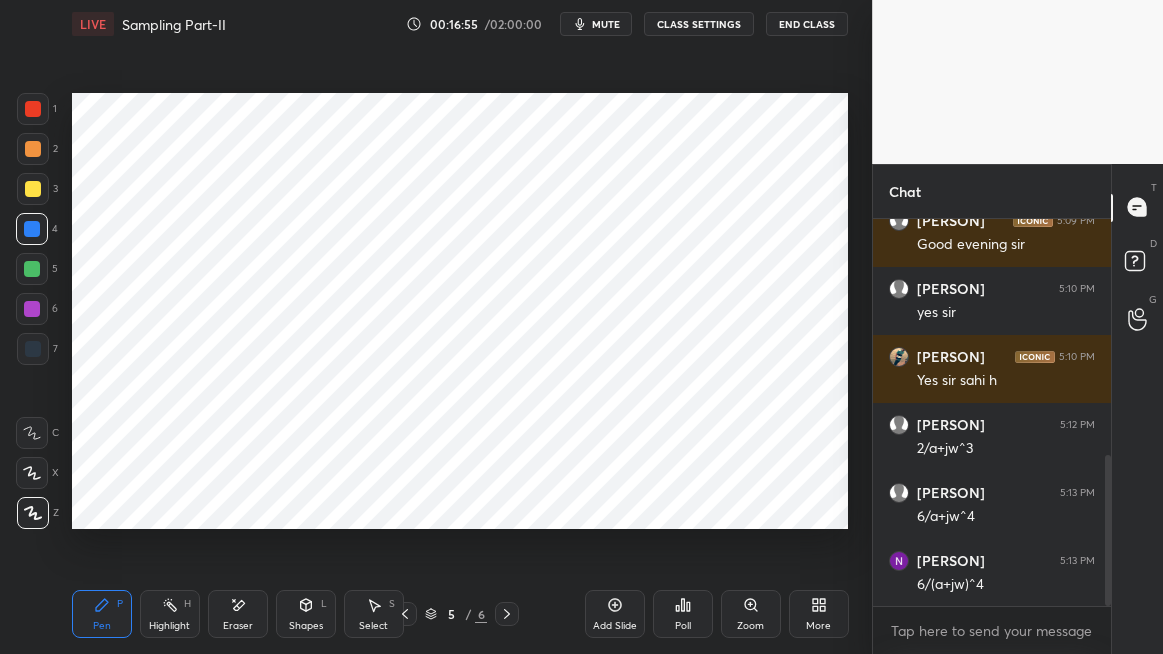 click 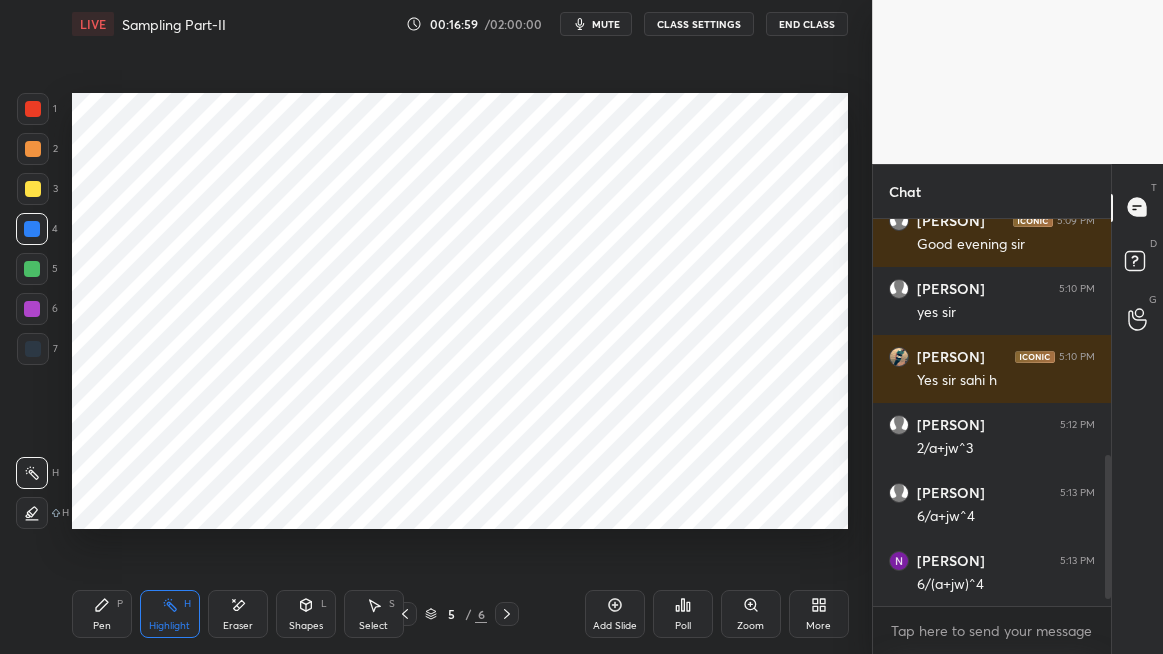 scroll, scrollTop: 678, scrollLeft: 0, axis: vertical 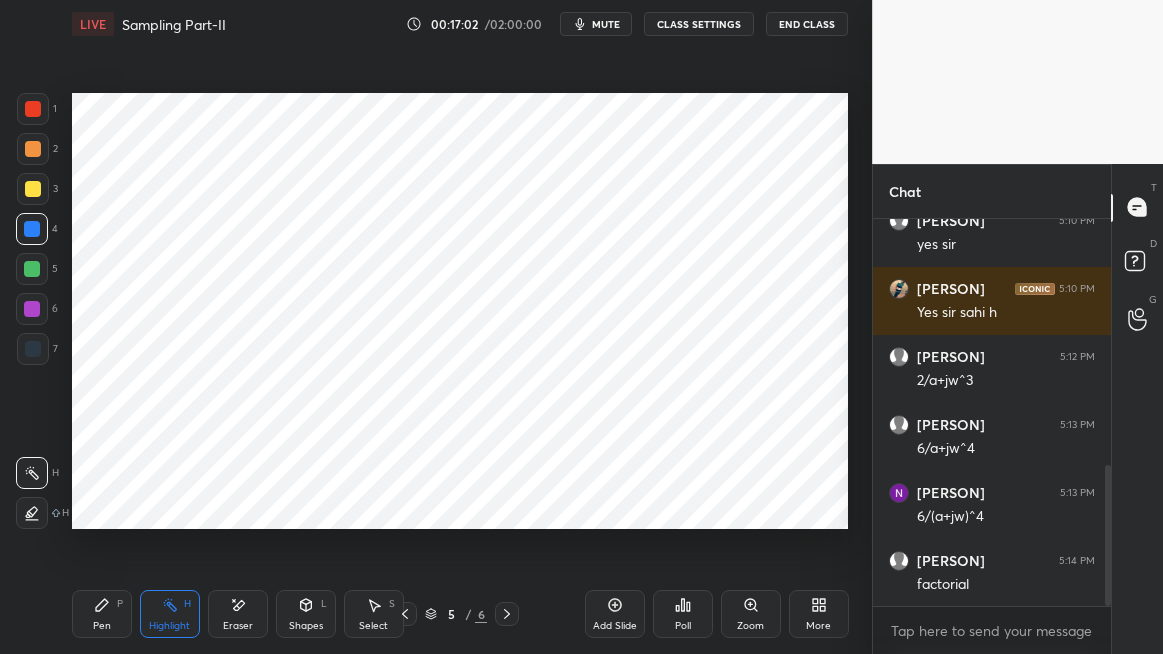 click at bounding box center [32, 309] 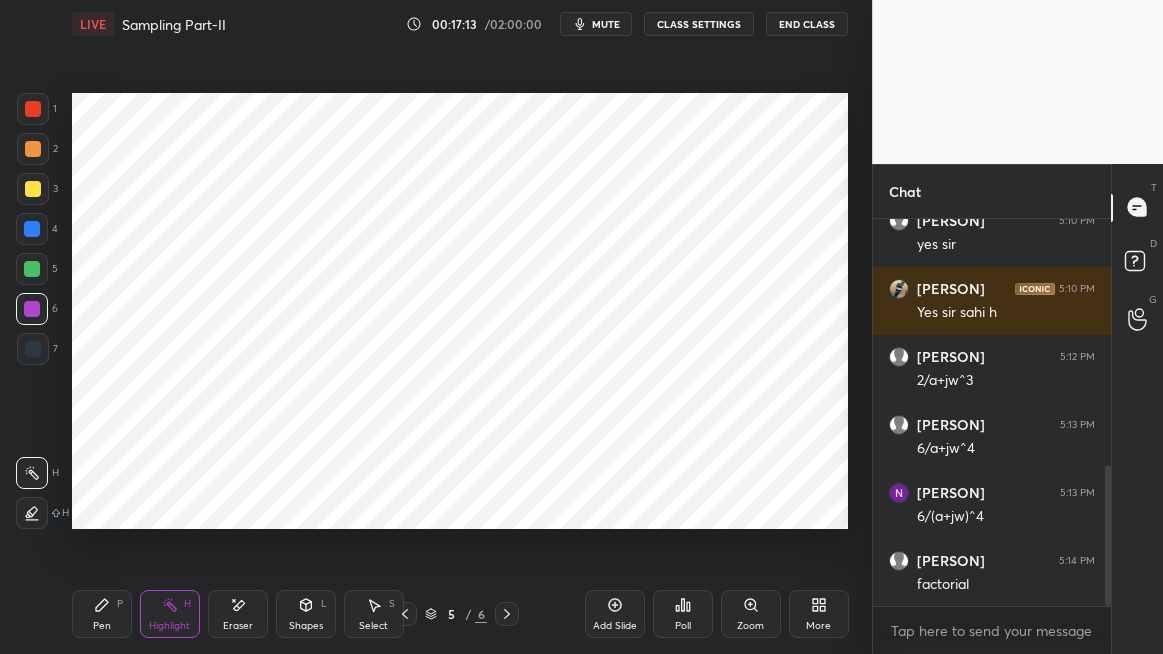 click 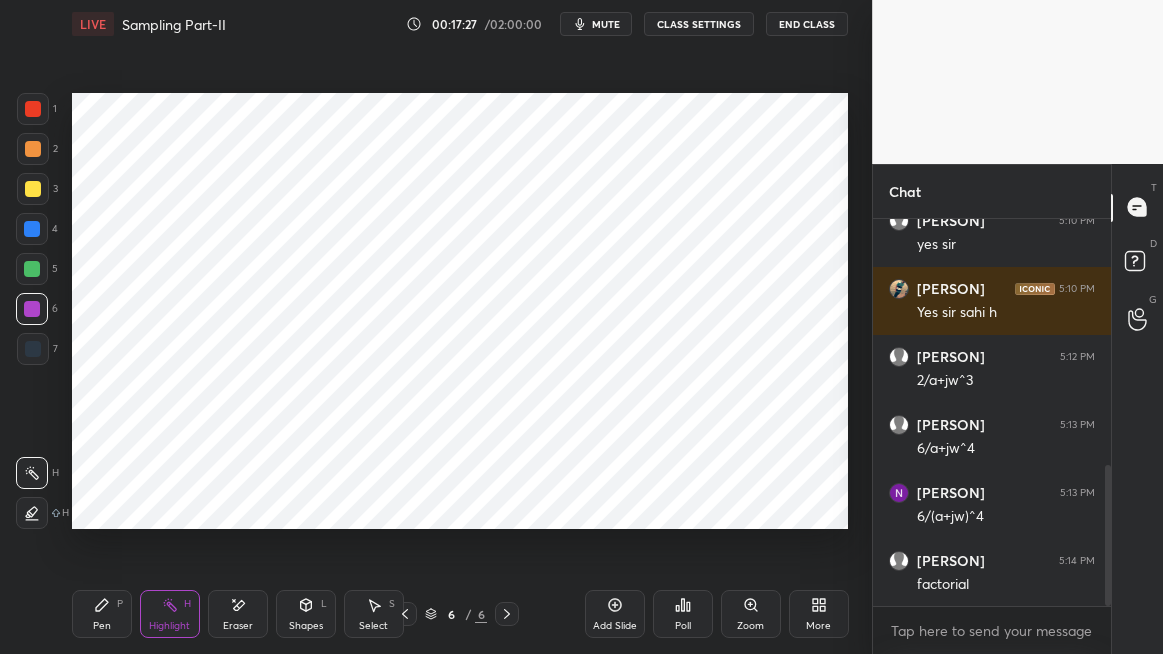 click 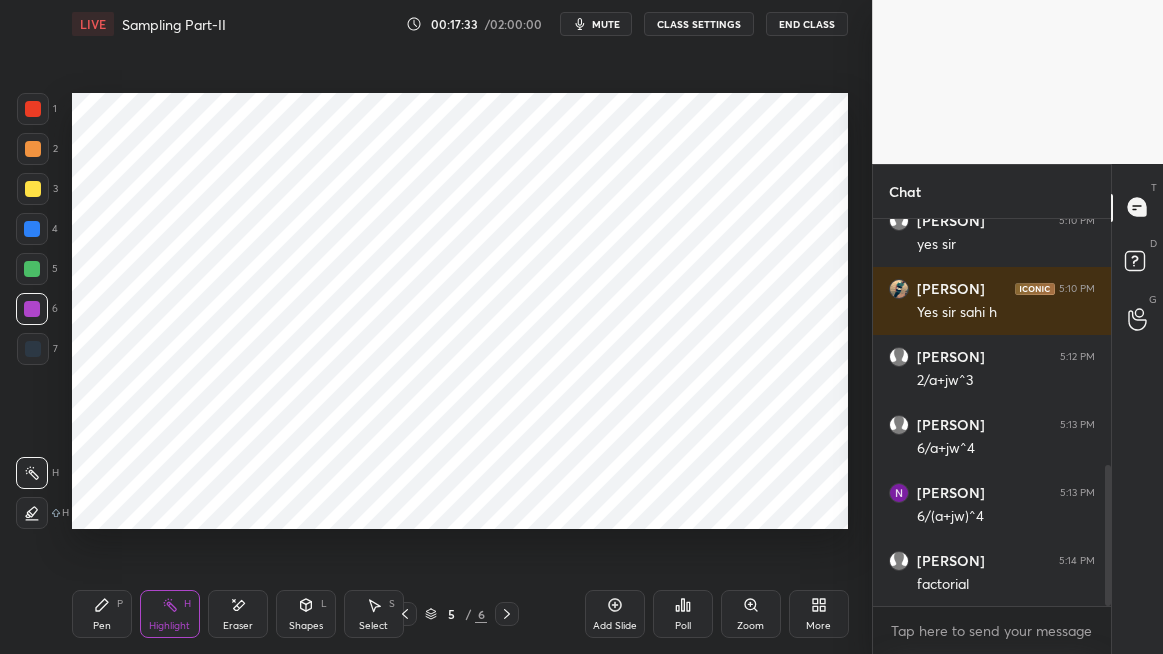 click 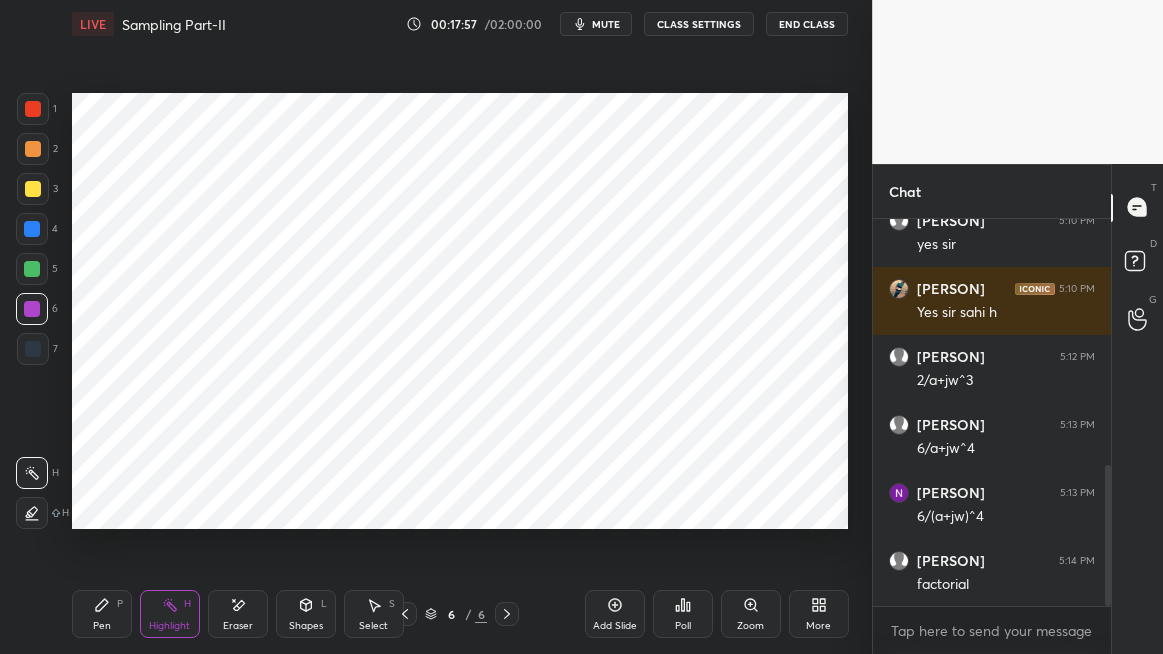 click 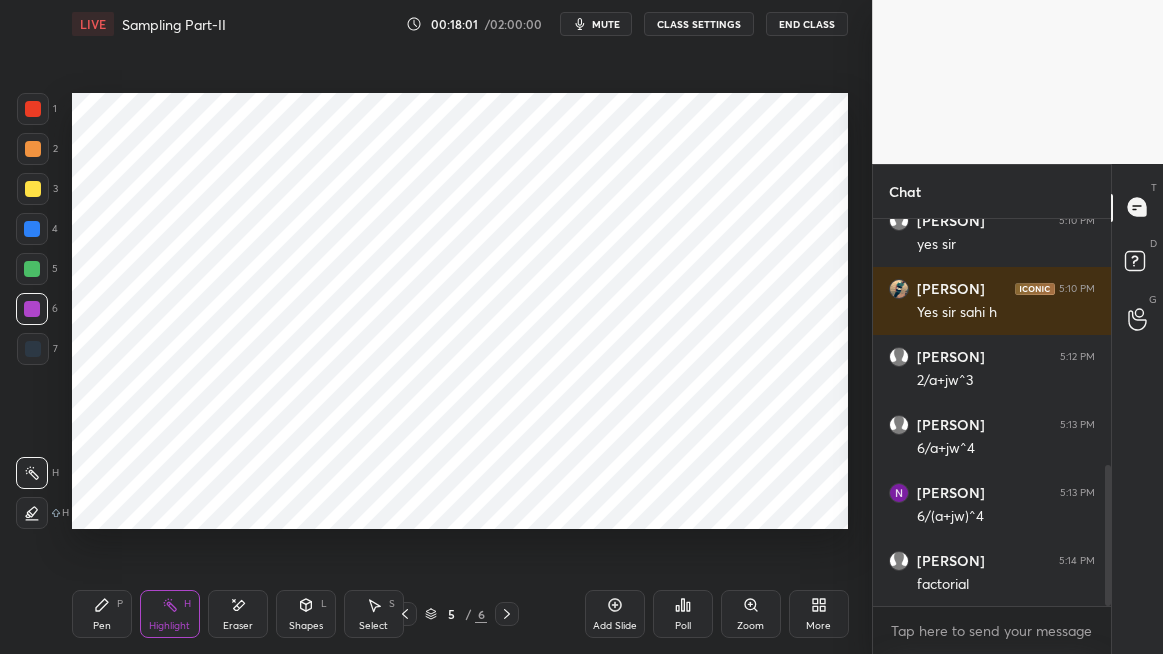 click 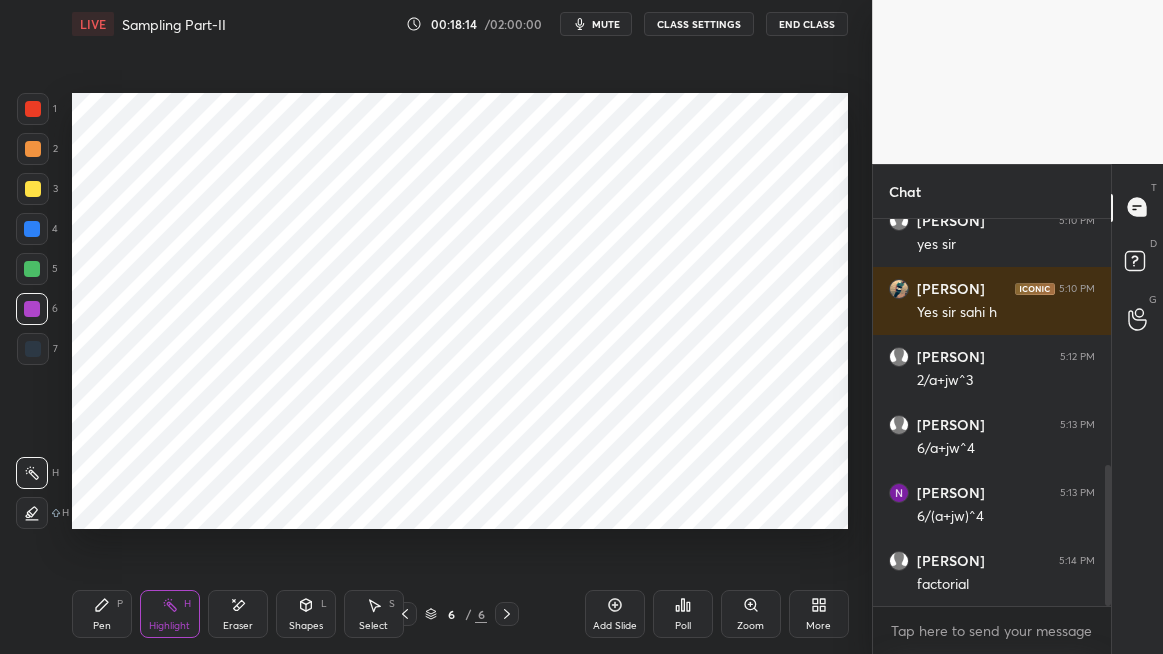 click 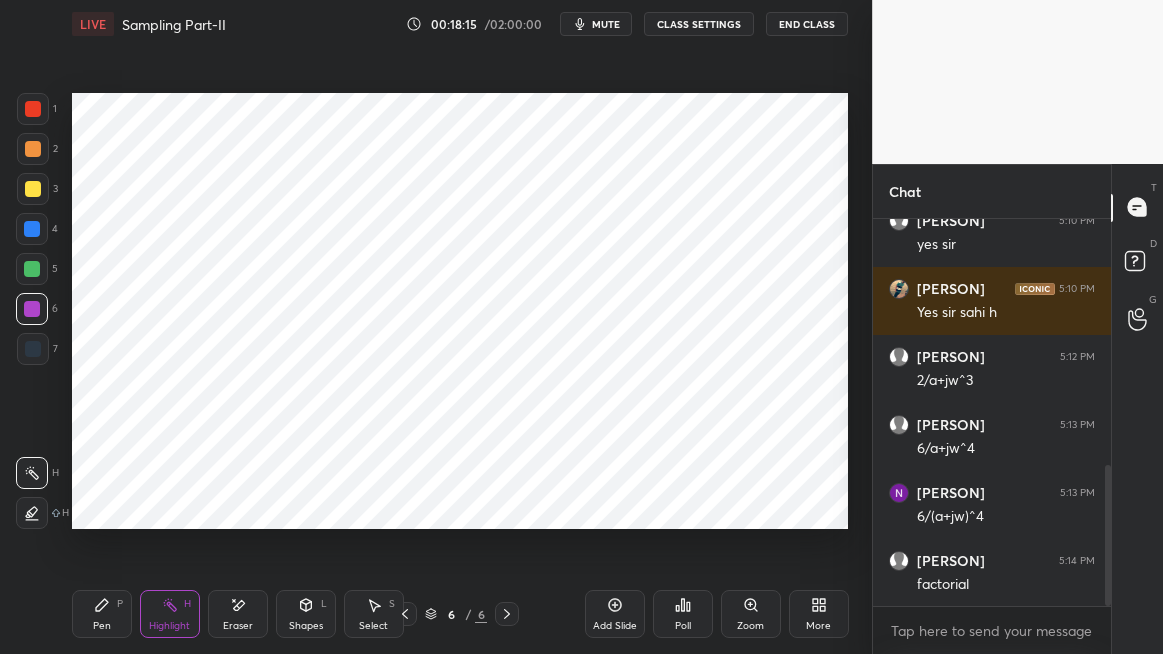 click 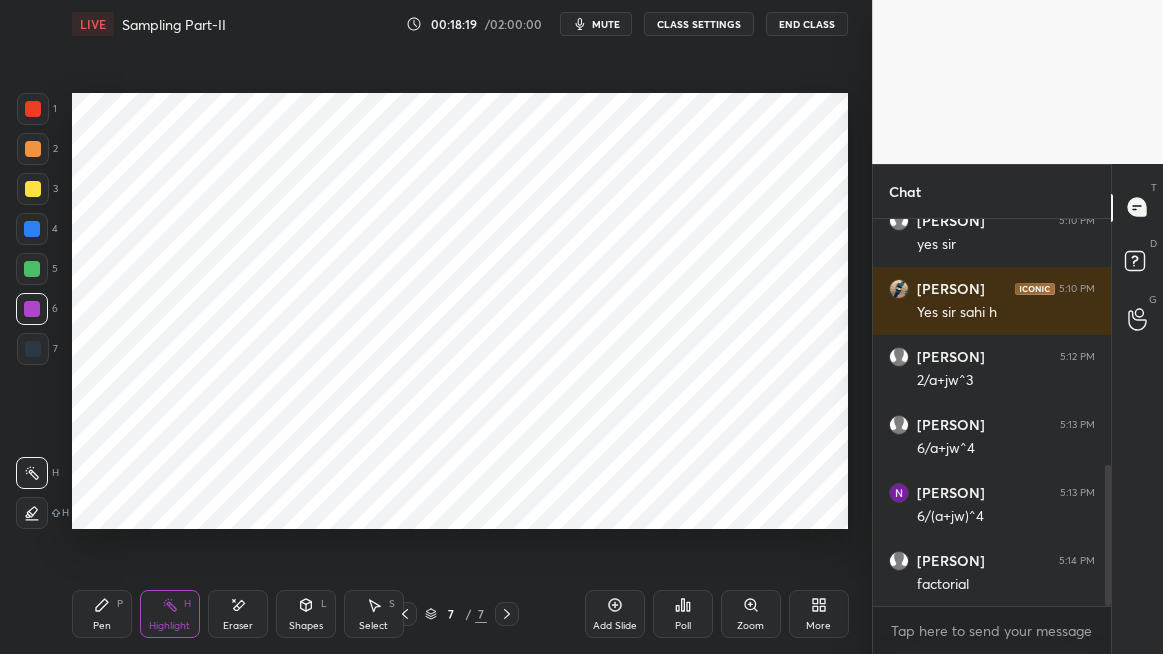 click at bounding box center (33, 109) 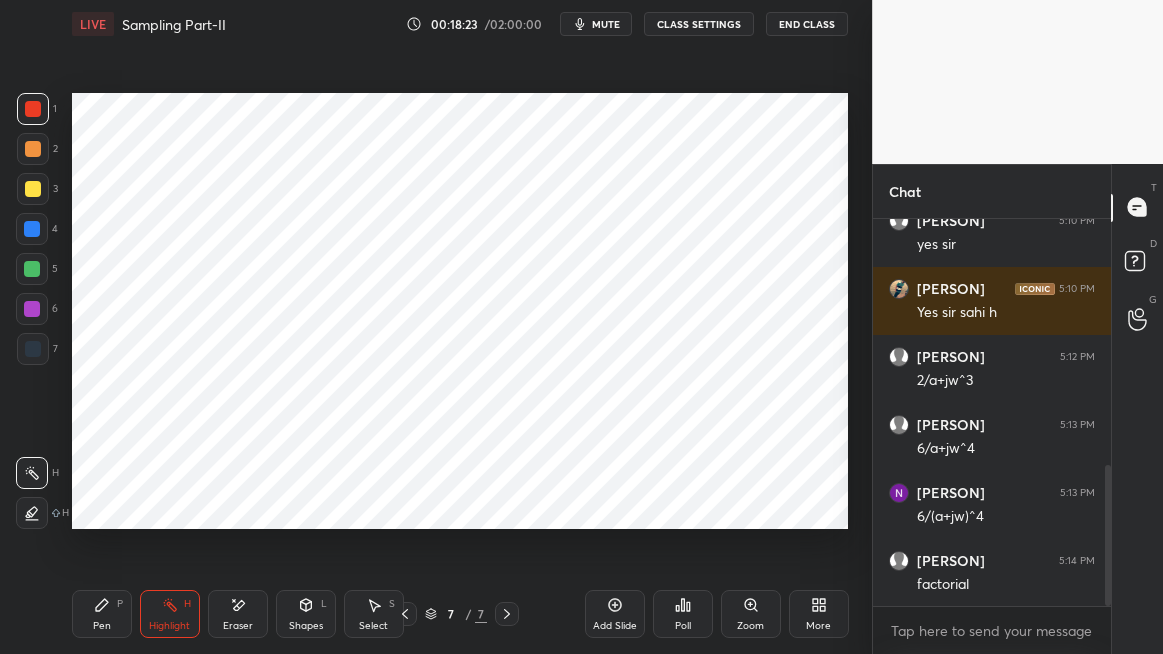click on "Pen P" at bounding box center (102, 614) 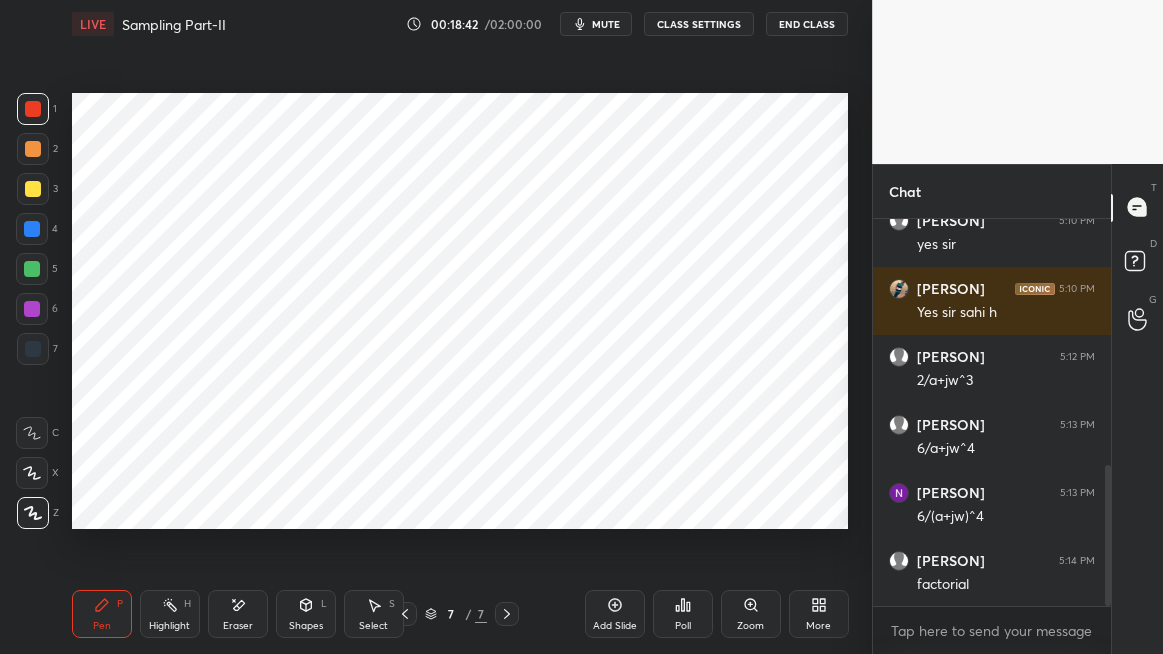 click on "Shapes L" at bounding box center (306, 614) 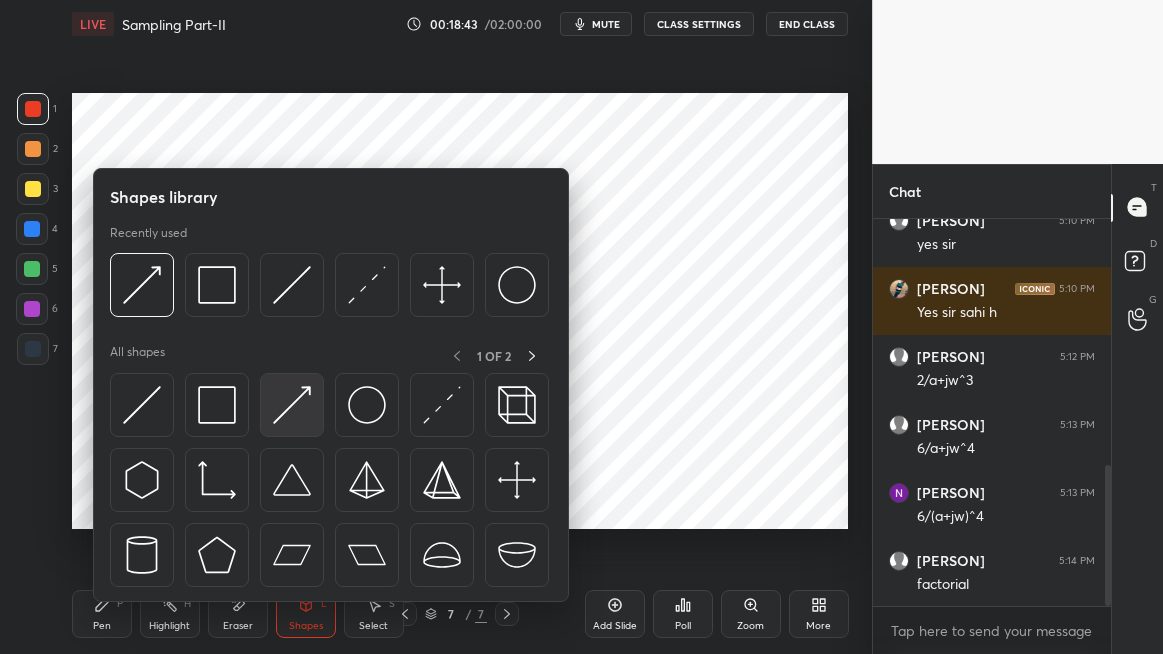 click at bounding box center [292, 405] 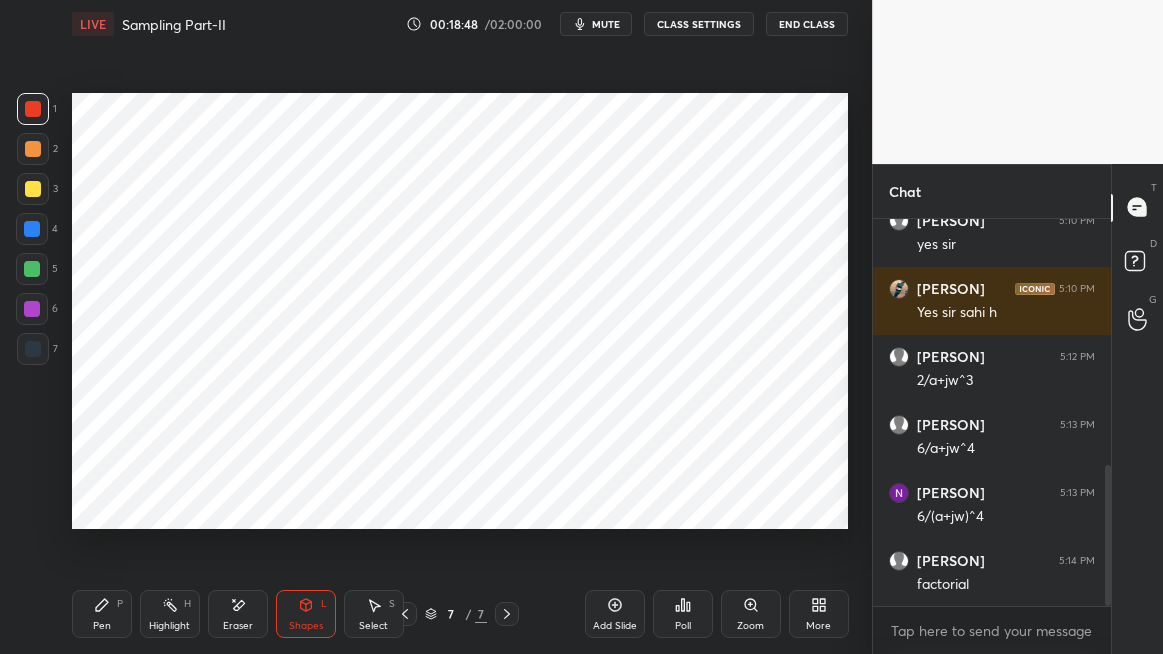 click on "Pen P" at bounding box center [102, 614] 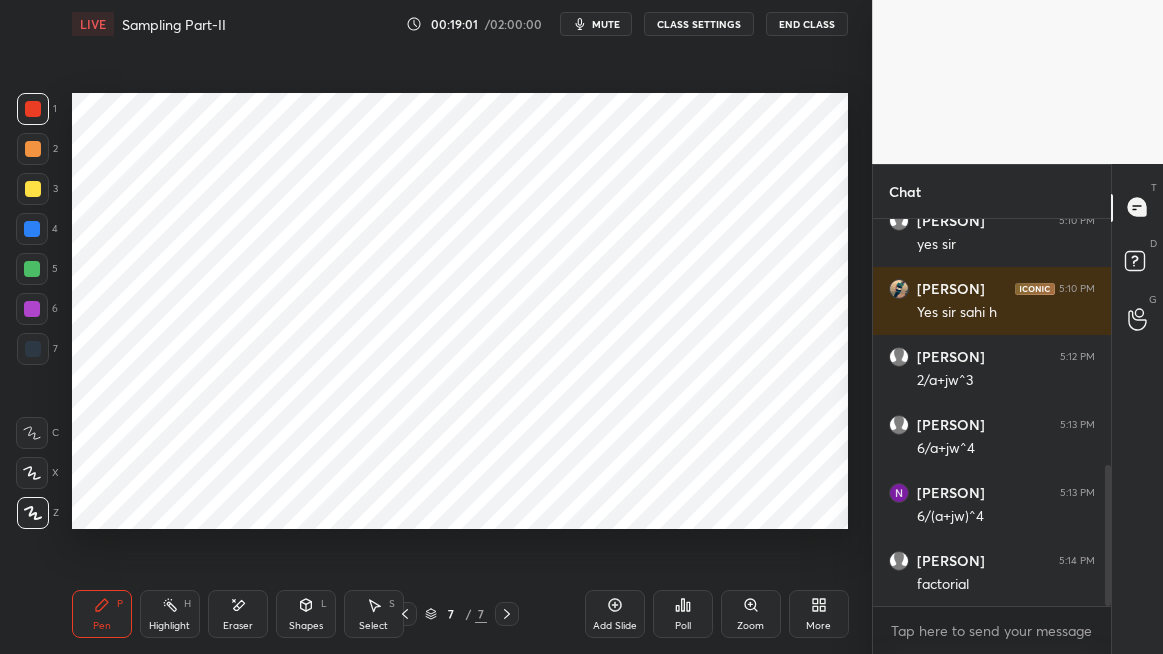 click on "Shapes L" at bounding box center (306, 614) 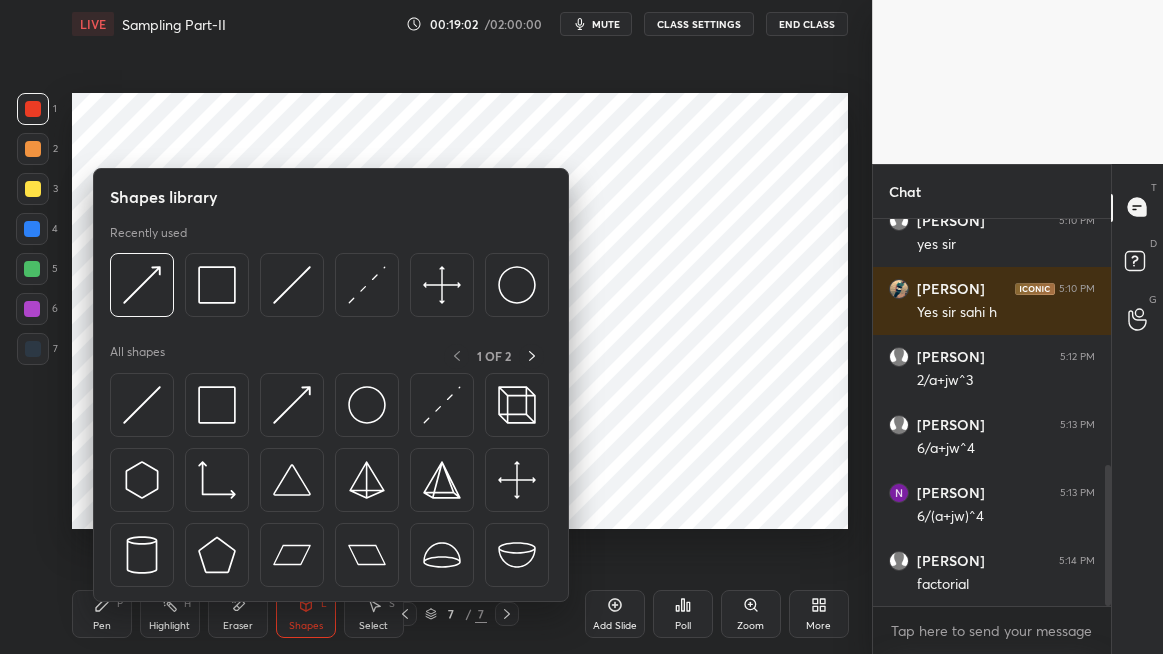 click at bounding box center [142, 405] 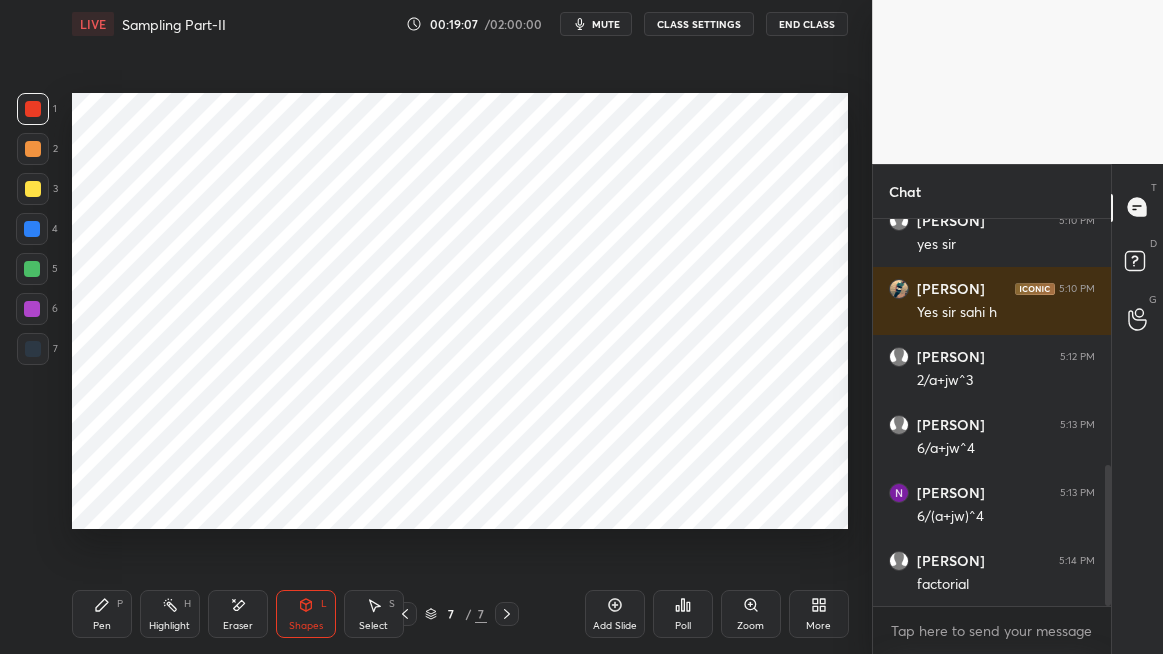 click on "Pen P" at bounding box center [102, 614] 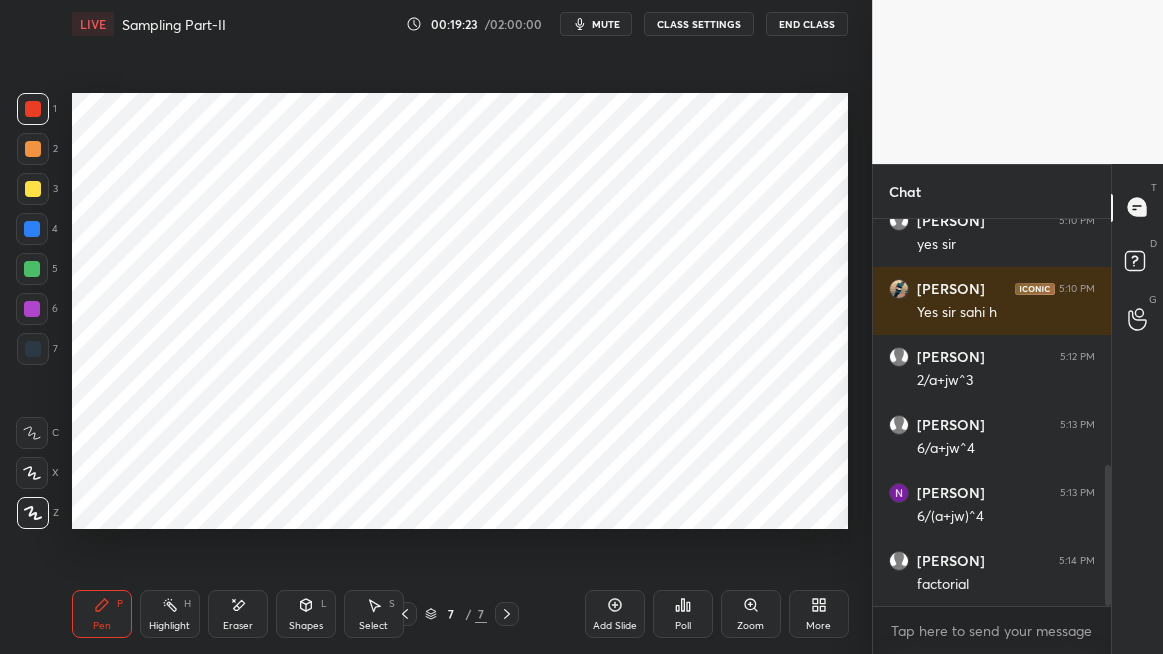 click at bounding box center [33, 149] 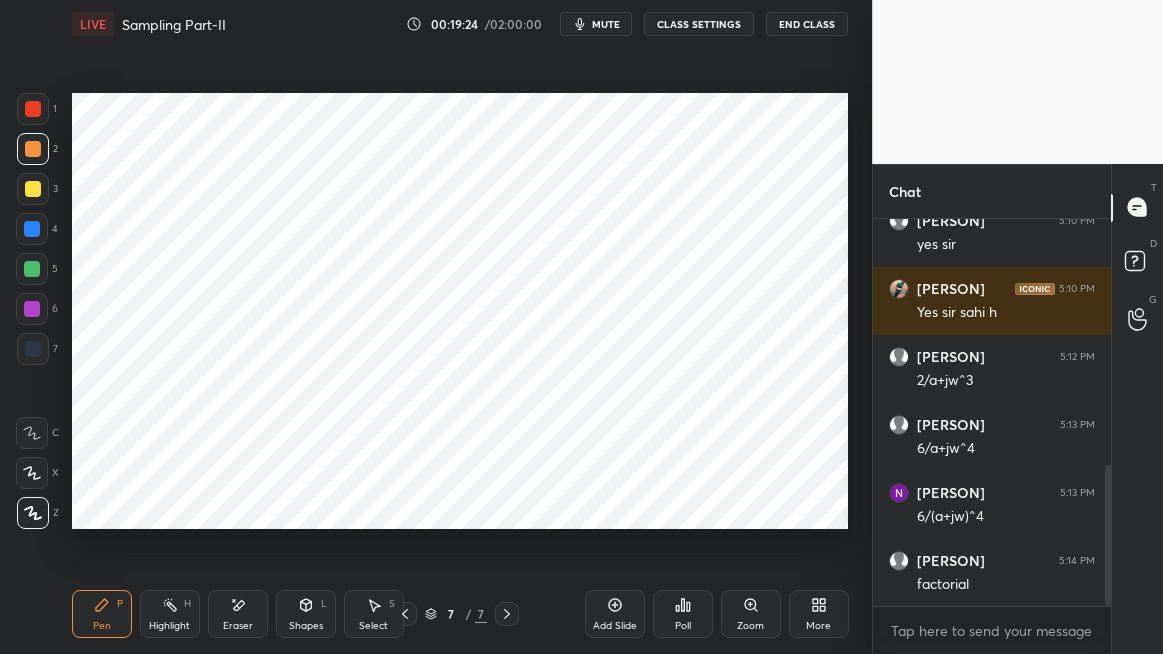 click on "Shapes L" at bounding box center (306, 614) 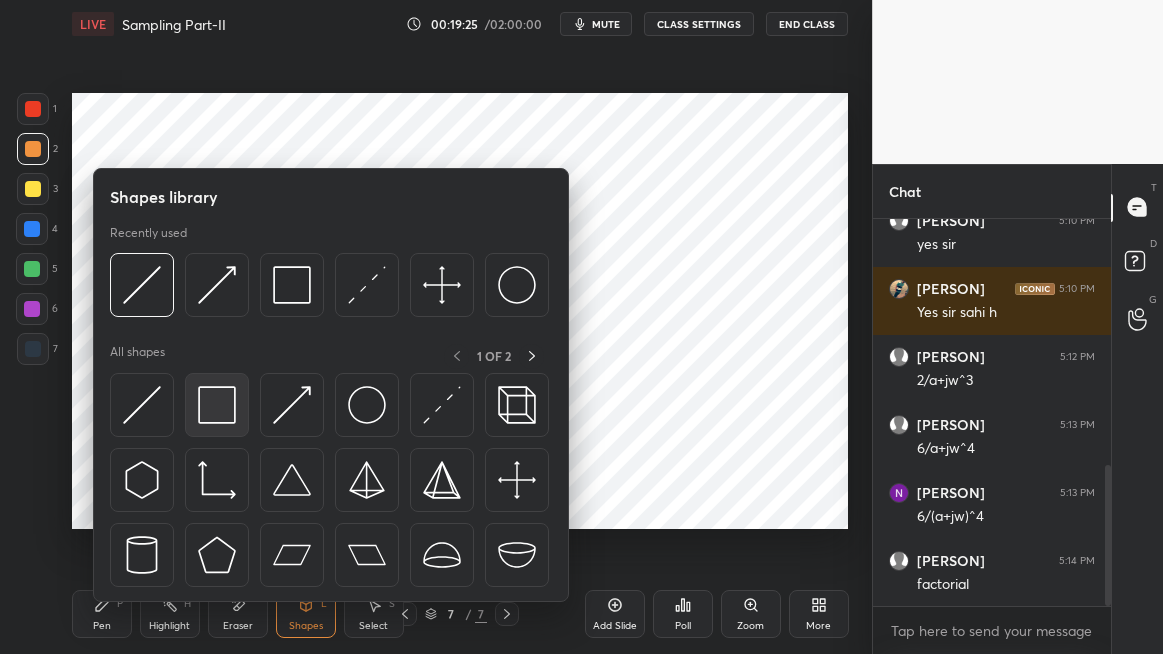 click at bounding box center (217, 405) 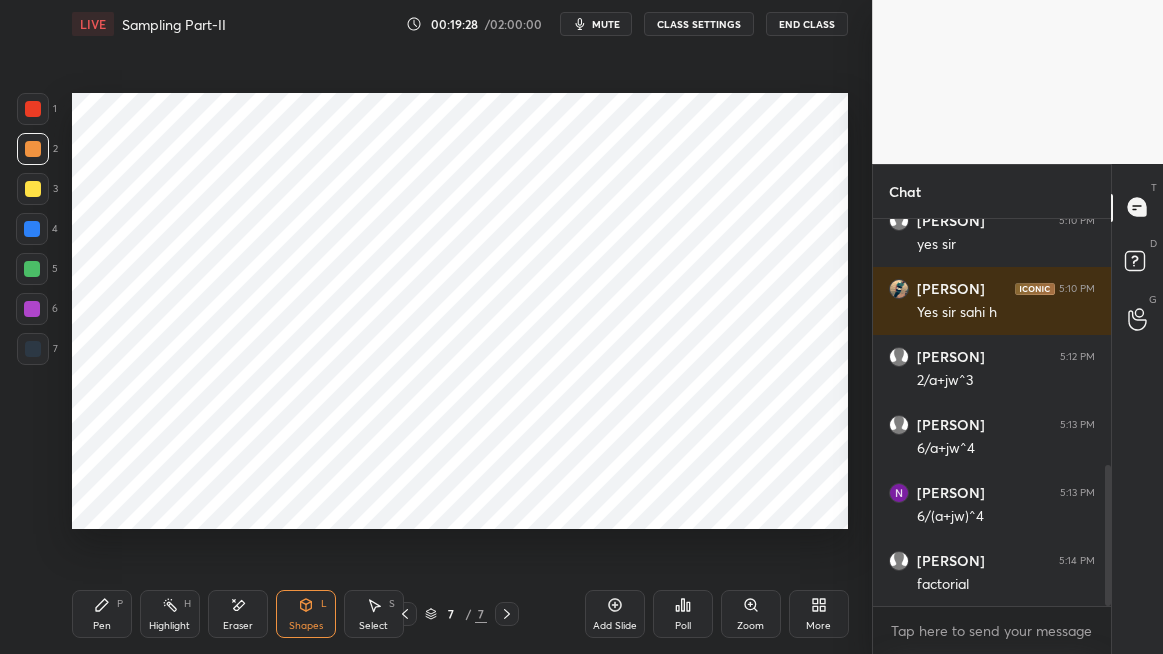 click on "Pen" at bounding box center (102, 626) 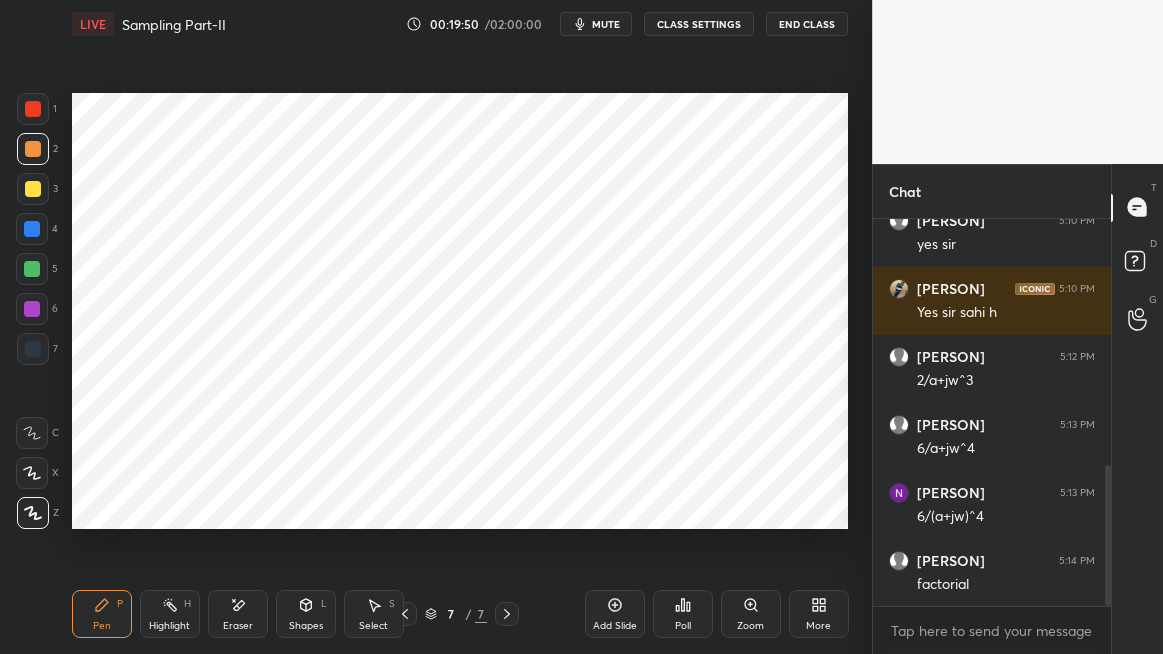 click at bounding box center [33, 189] 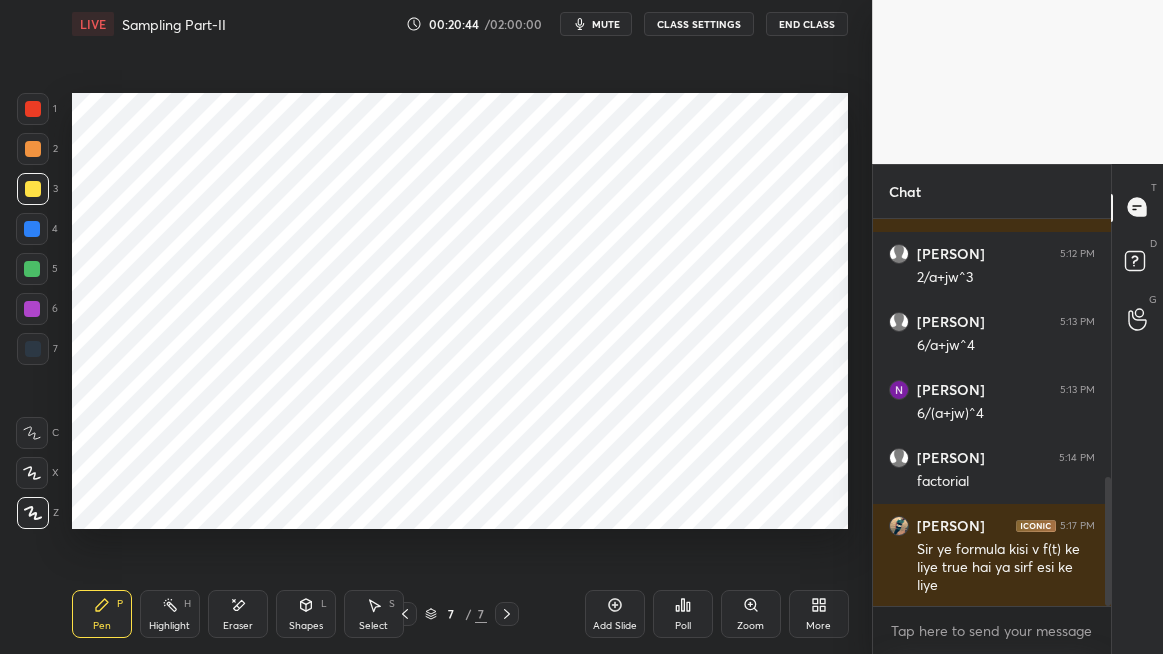 scroll, scrollTop: 801, scrollLeft: 0, axis: vertical 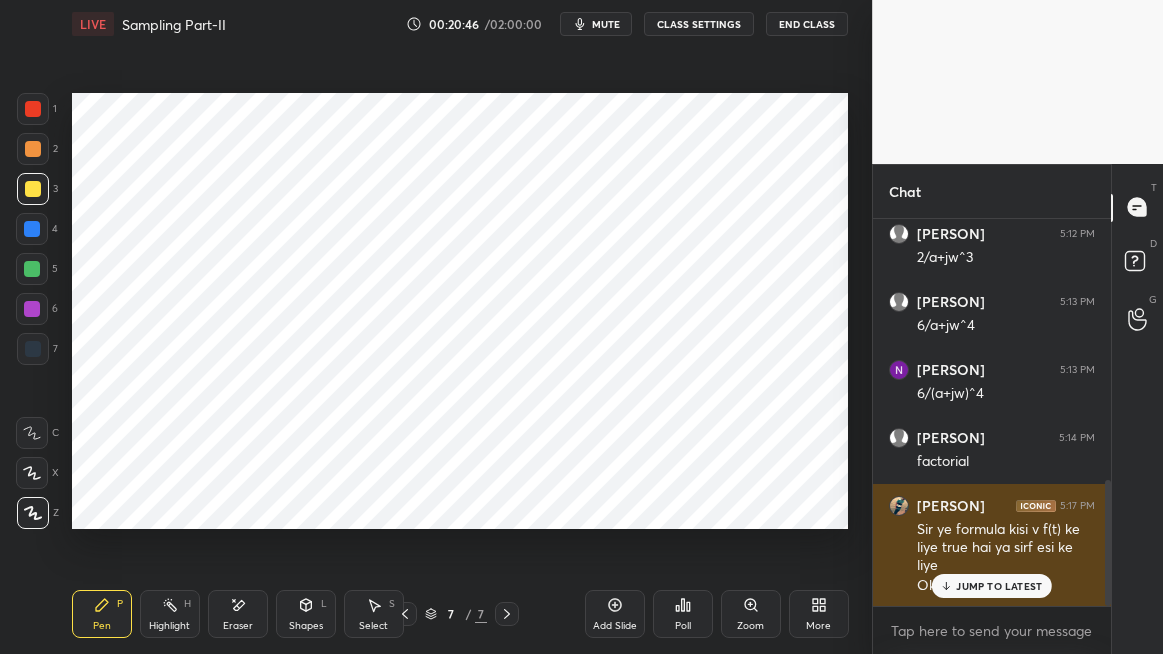 click on "JUMP TO LATEST" at bounding box center [999, 586] 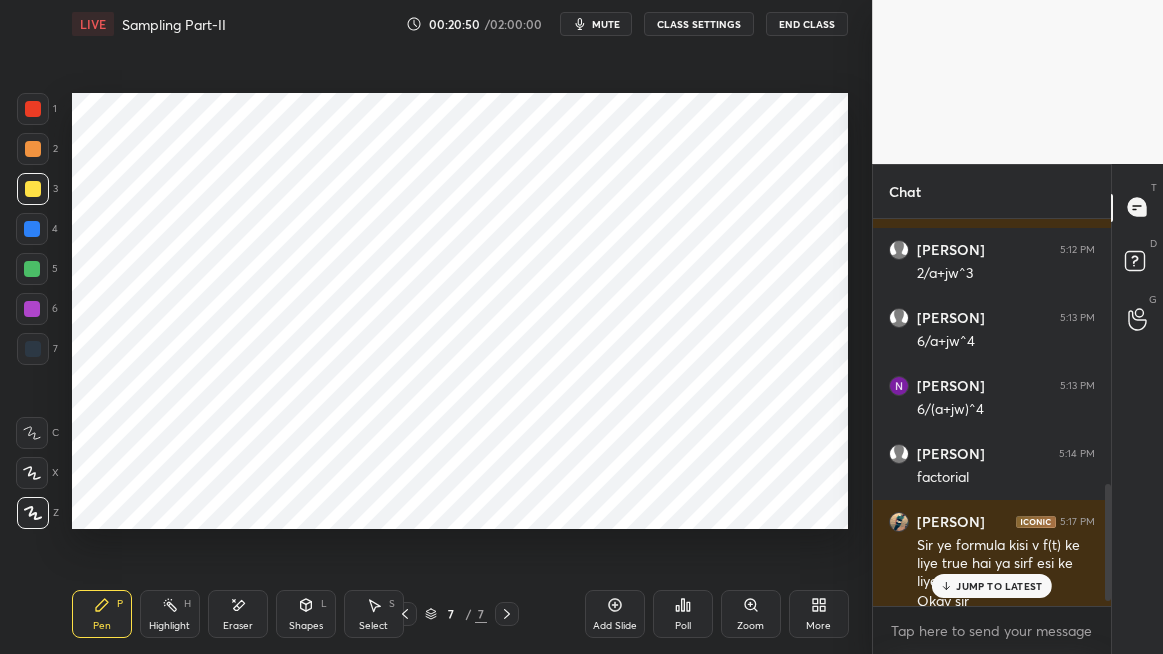 scroll, scrollTop: 873, scrollLeft: 0, axis: vertical 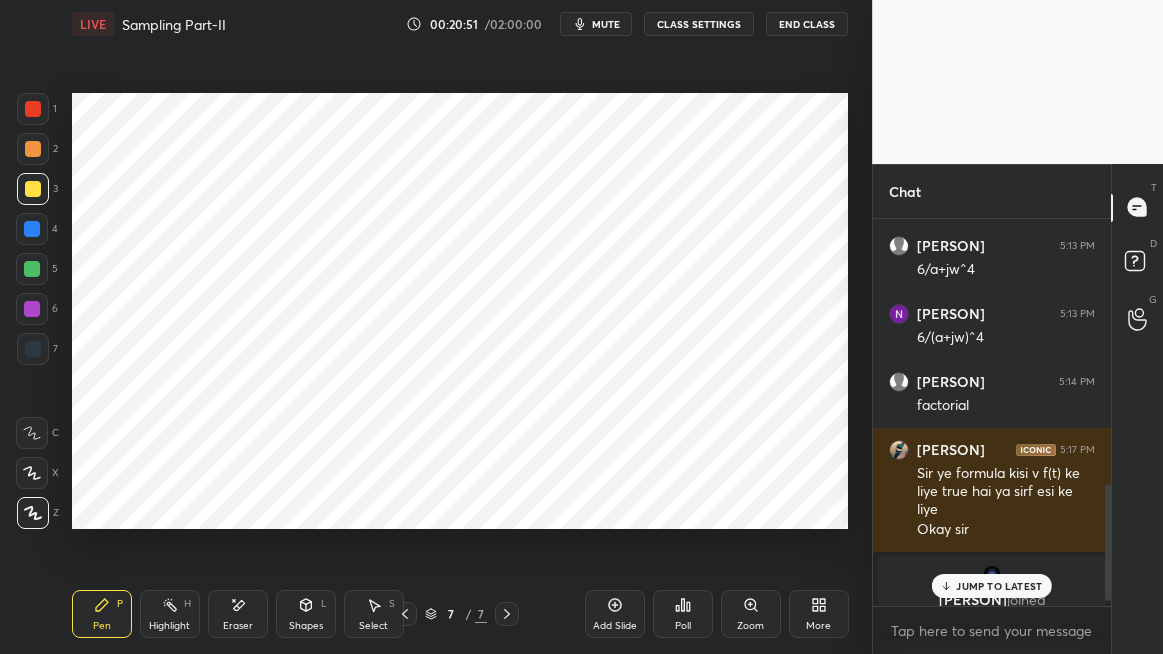 click on "JUMP TO LATEST" at bounding box center (992, 586) 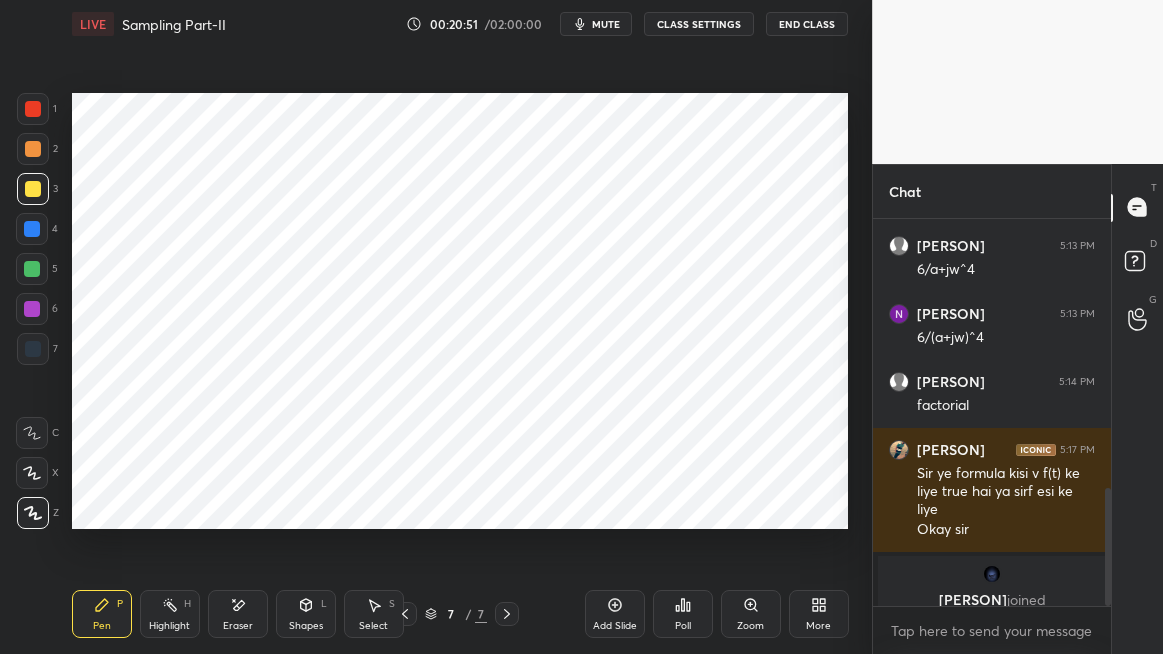 scroll, scrollTop: 890, scrollLeft: 0, axis: vertical 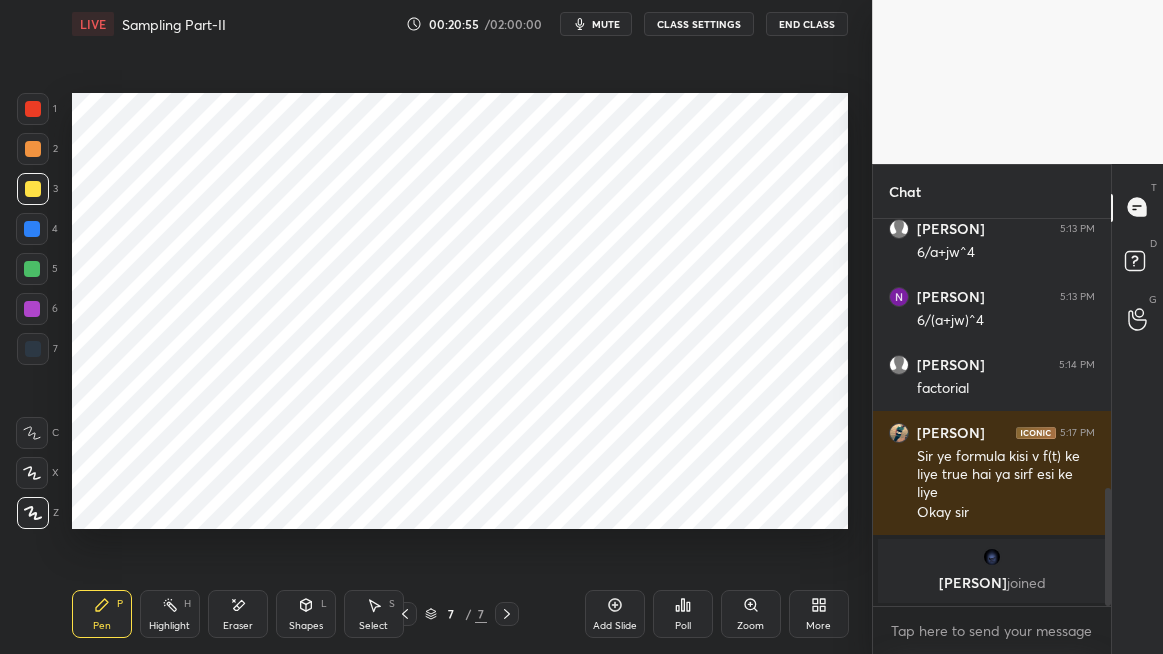 click 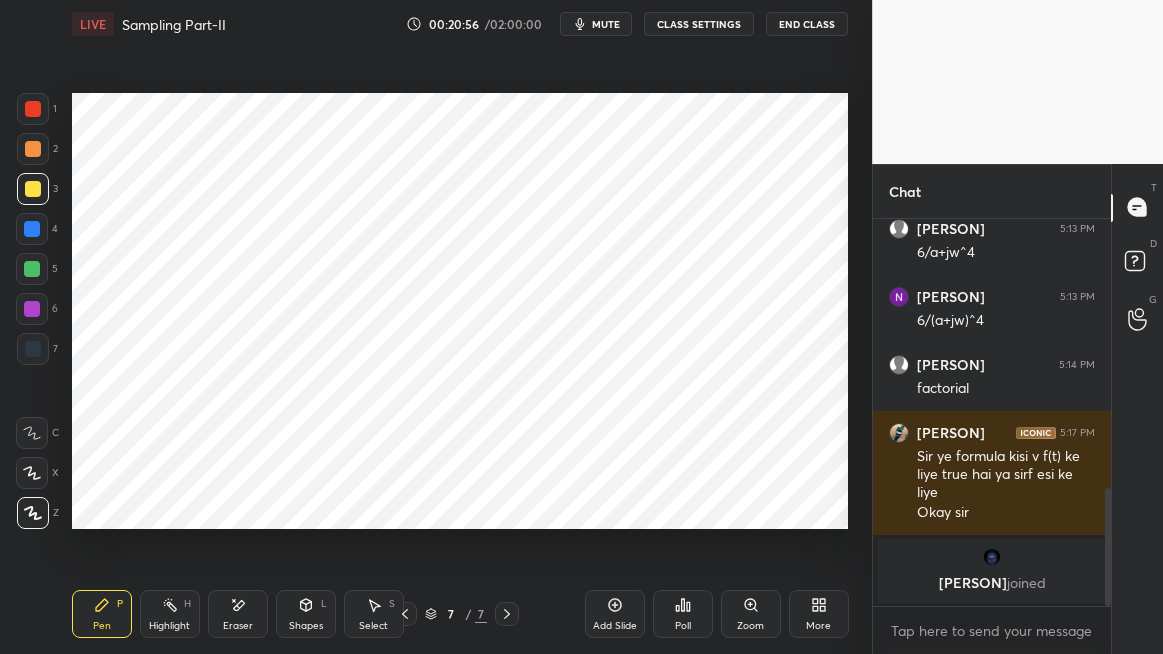 click on "Add Slide" at bounding box center (615, 614) 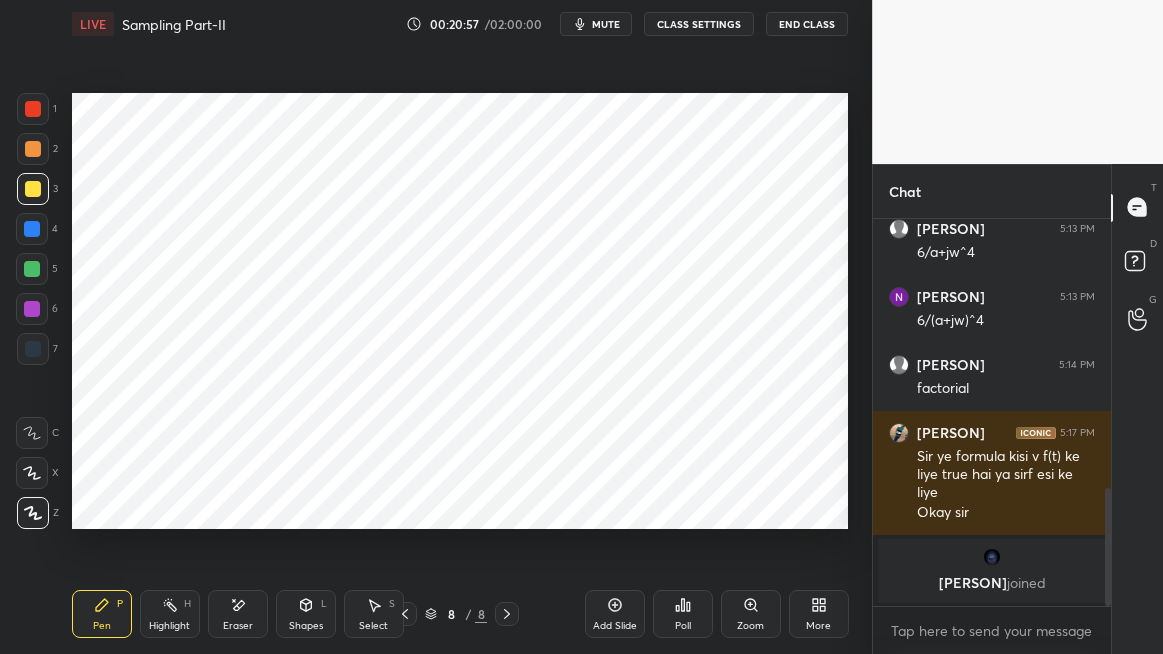 click at bounding box center (33, 109) 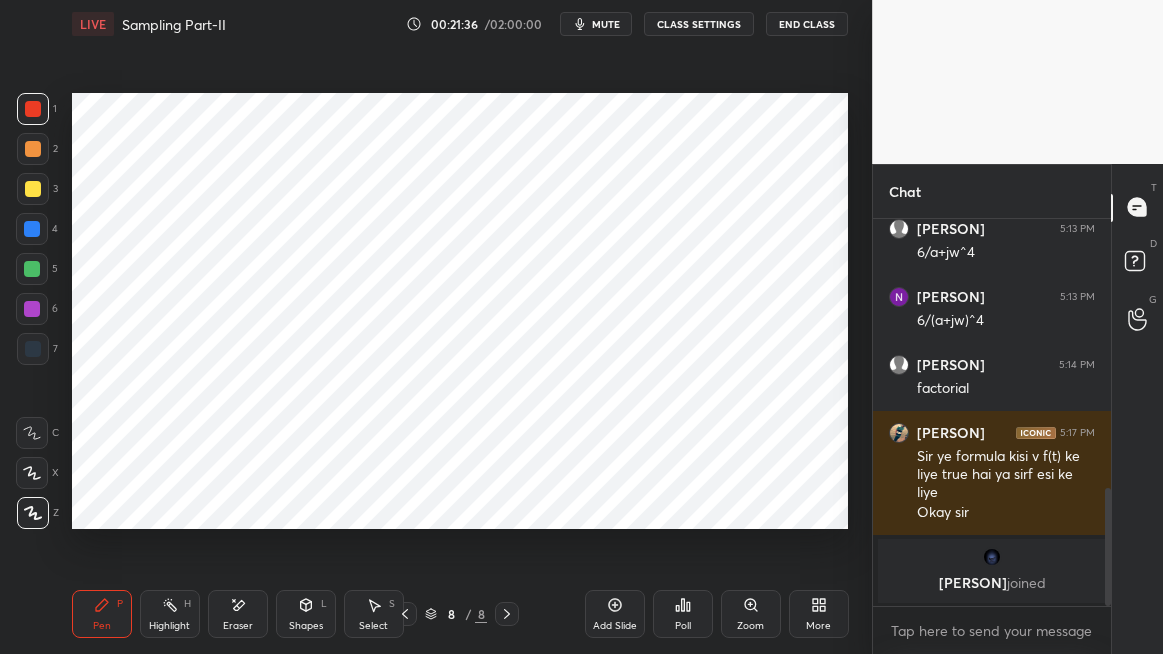 click at bounding box center (32, 229) 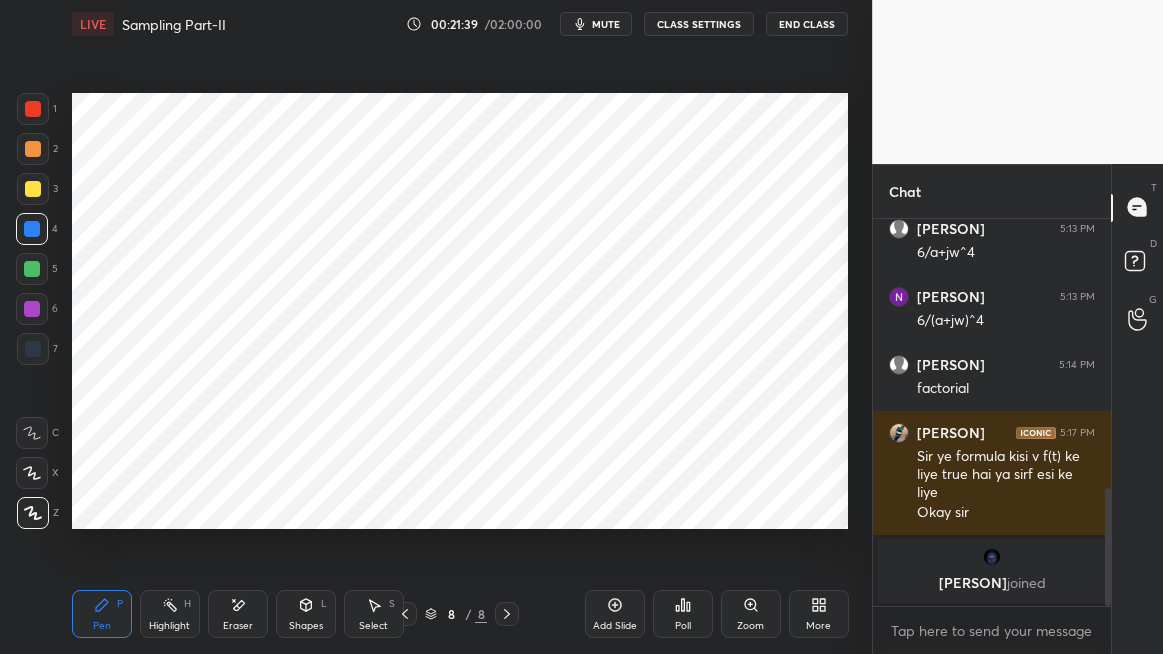 click 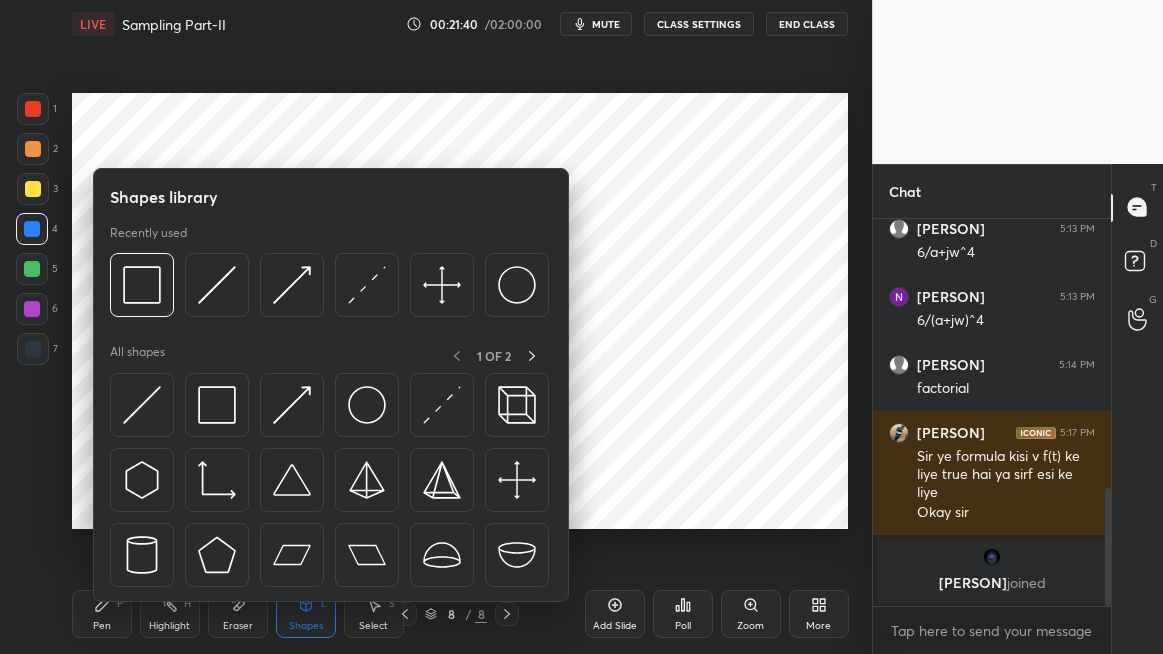 click at bounding box center [292, 405] 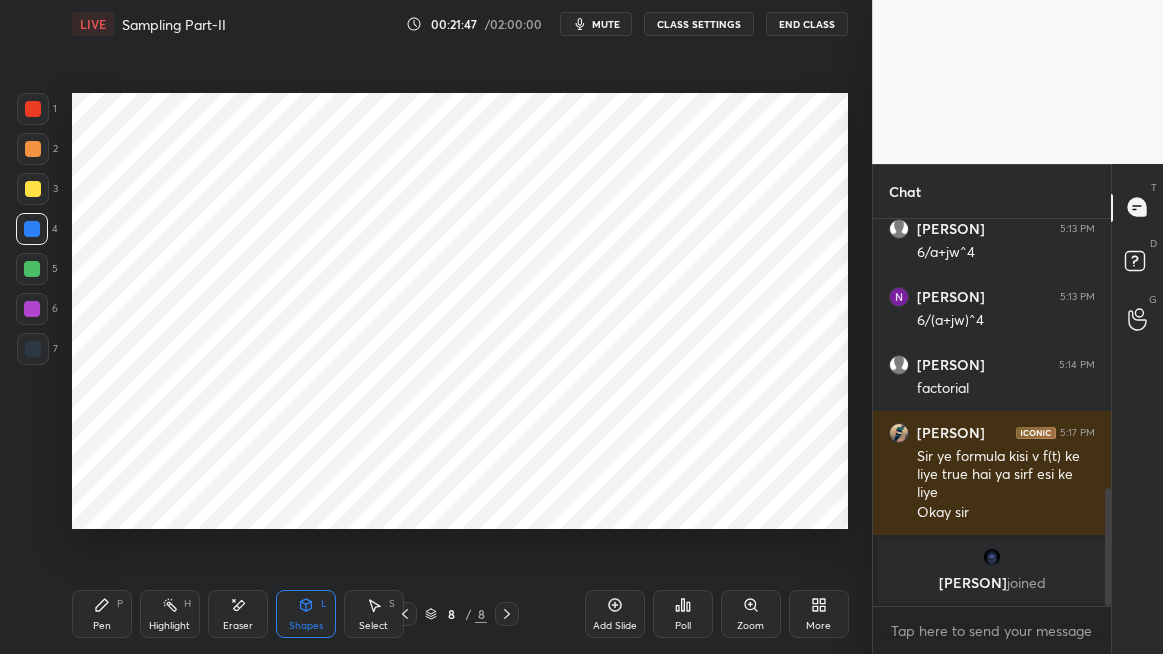 click on "Pen P" at bounding box center (102, 614) 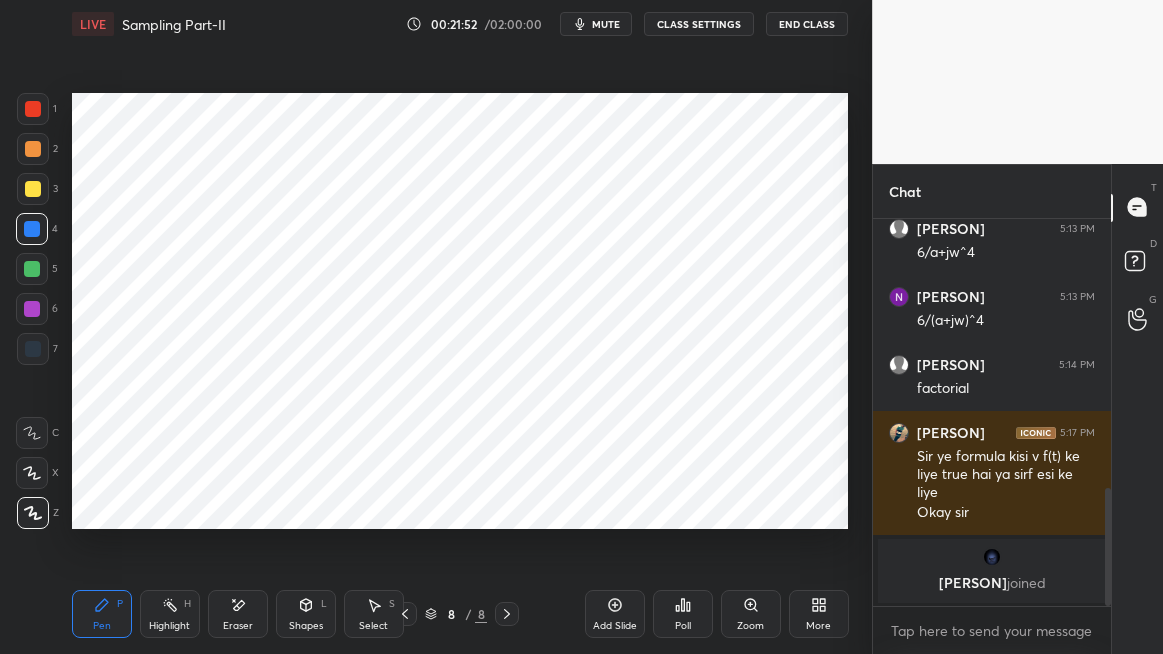 click at bounding box center (32, 269) 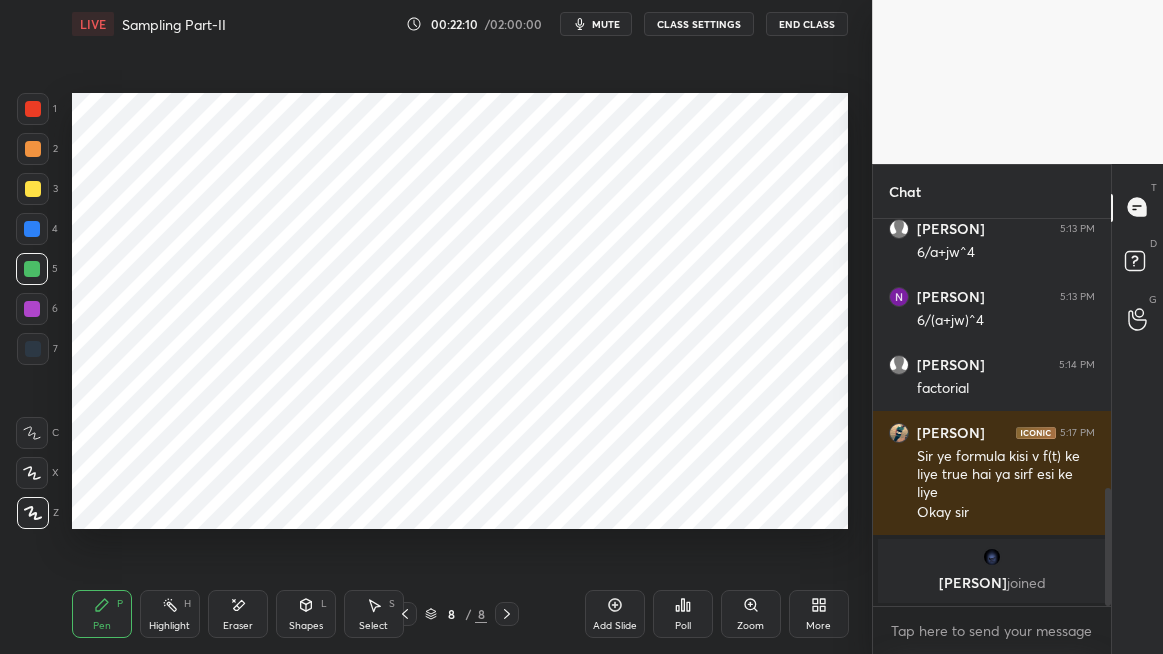 click at bounding box center (32, 229) 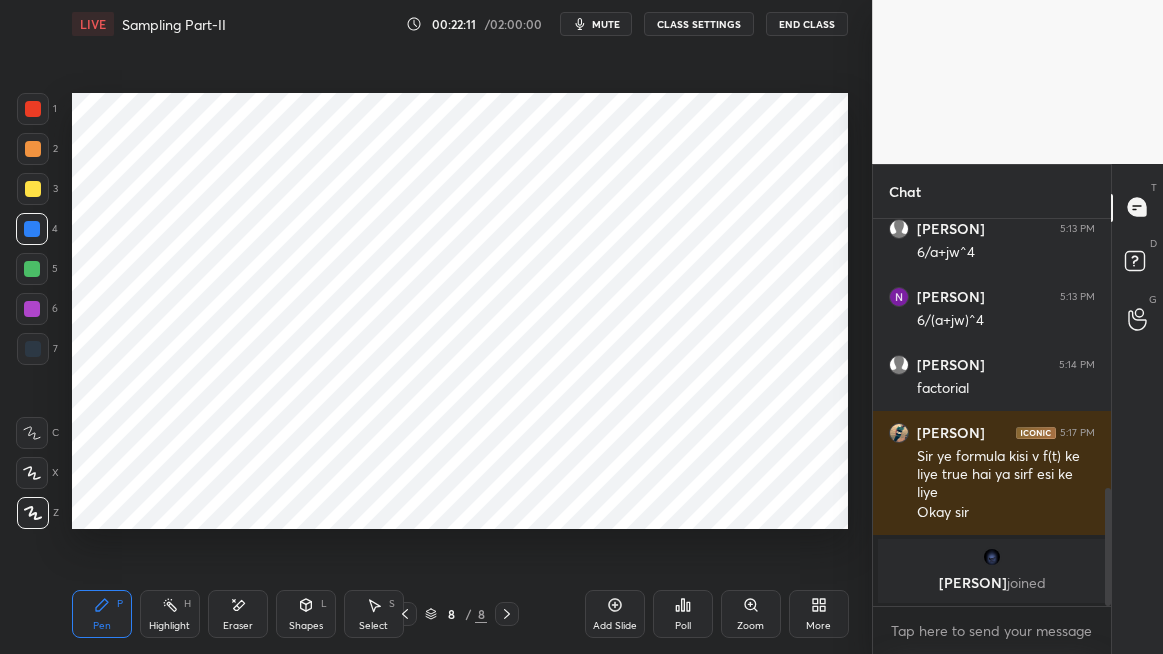 click at bounding box center [32, 309] 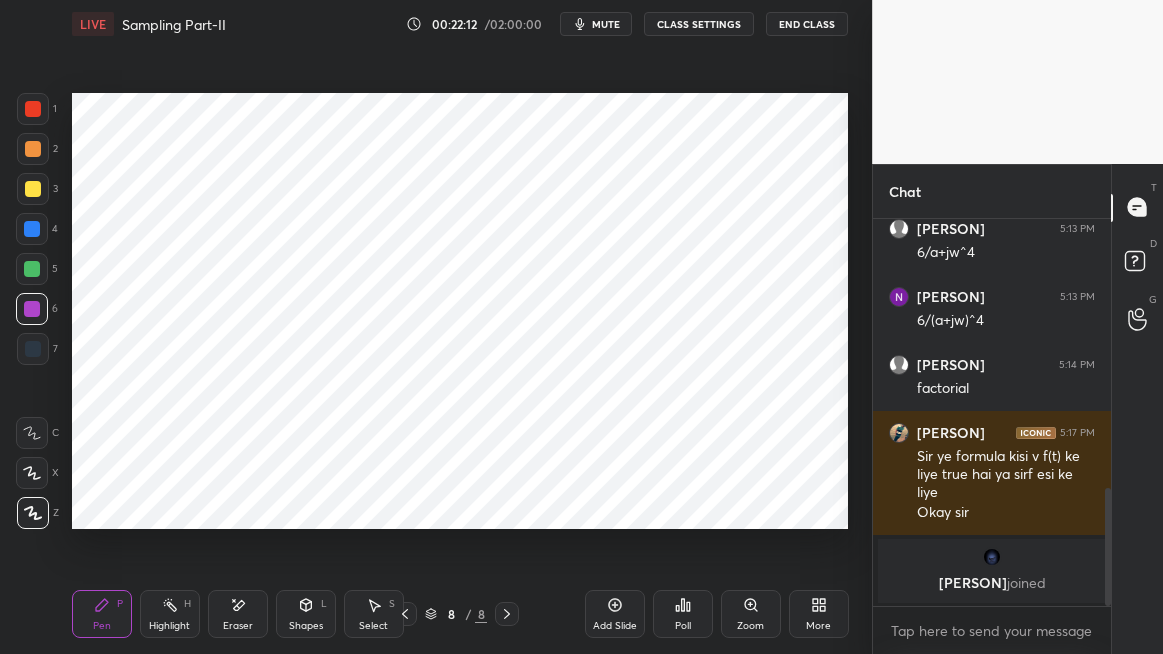 click on "Shapes" at bounding box center (306, 626) 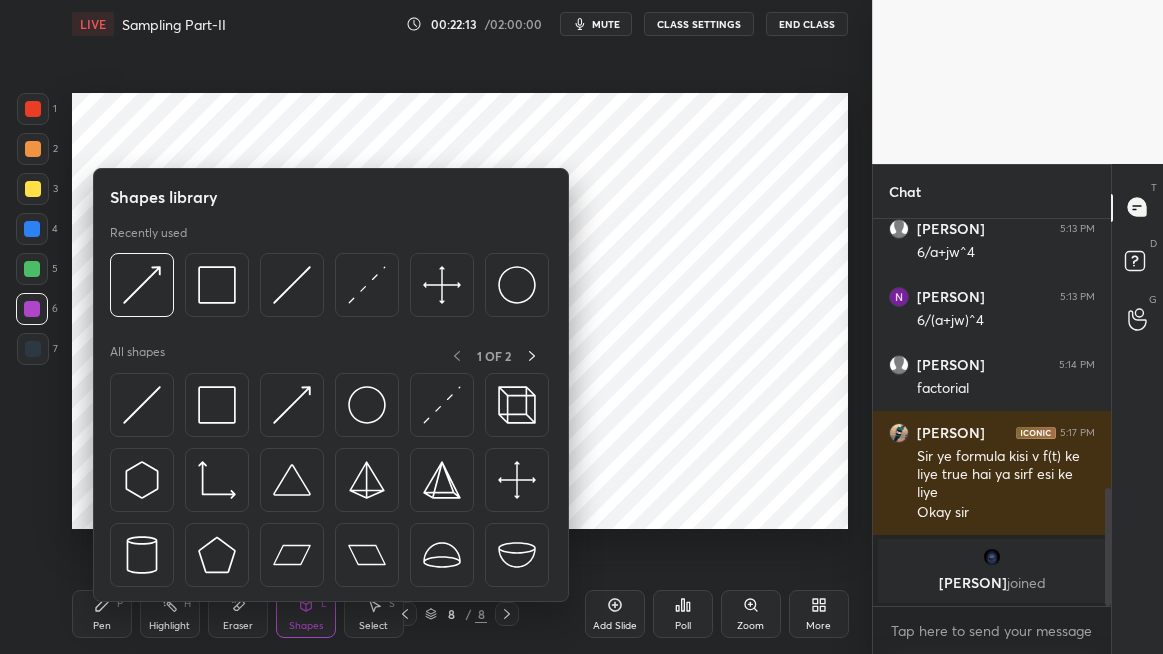 click at bounding box center [292, 405] 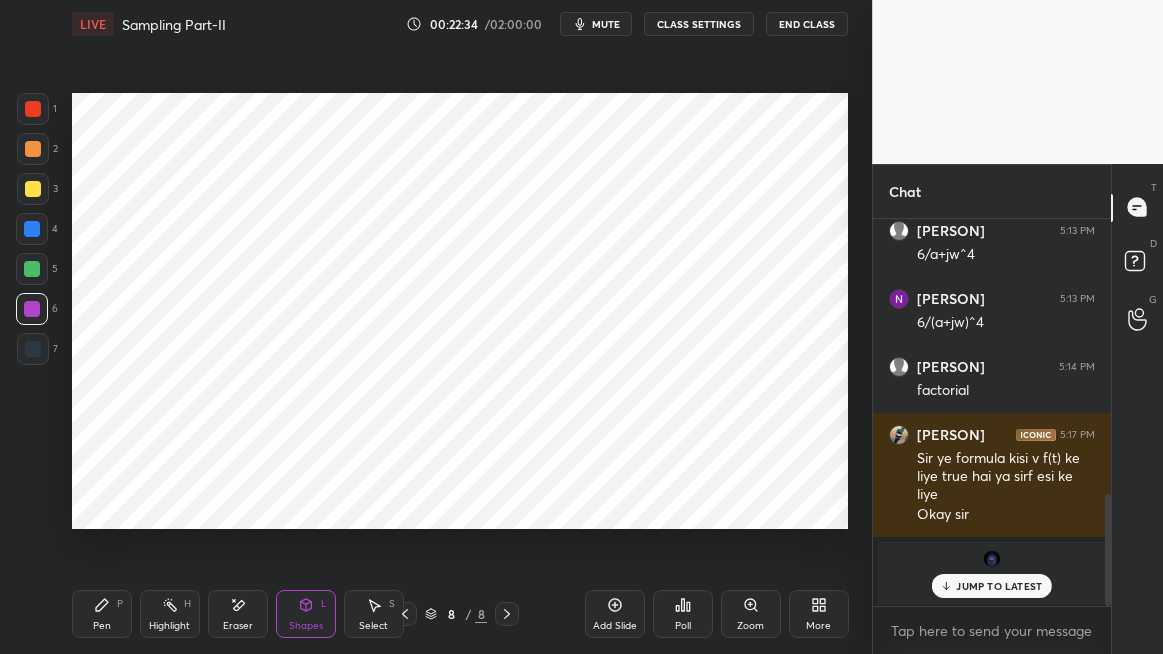 scroll, scrollTop: 959, scrollLeft: 0, axis: vertical 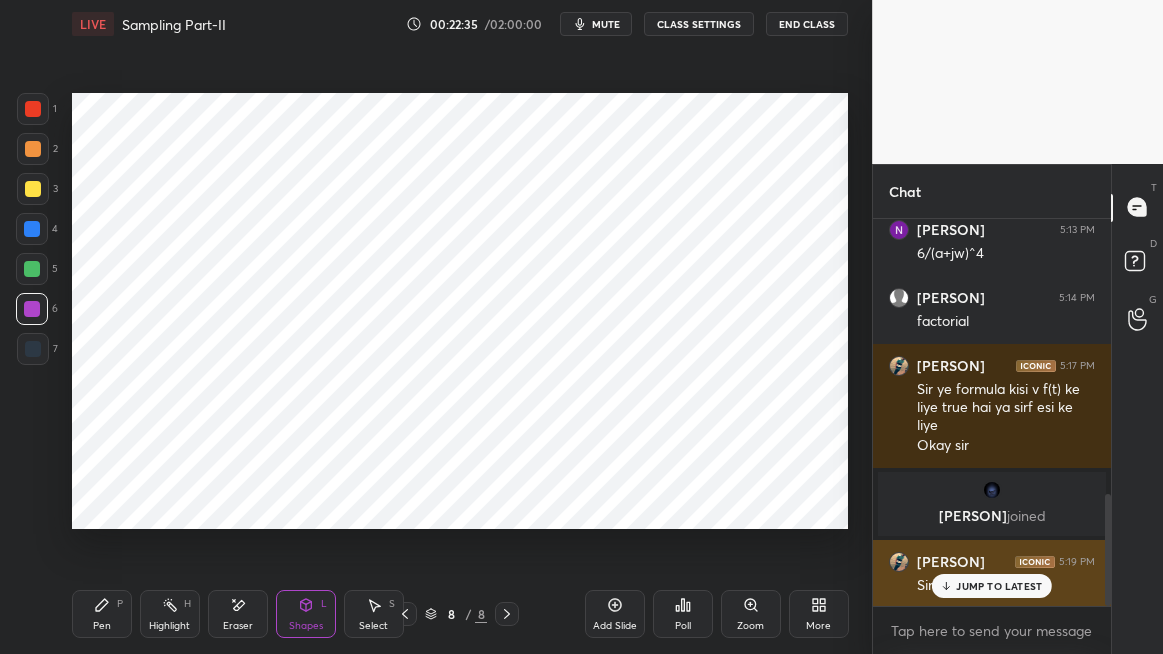 click on "JUMP TO LATEST" at bounding box center (999, 586) 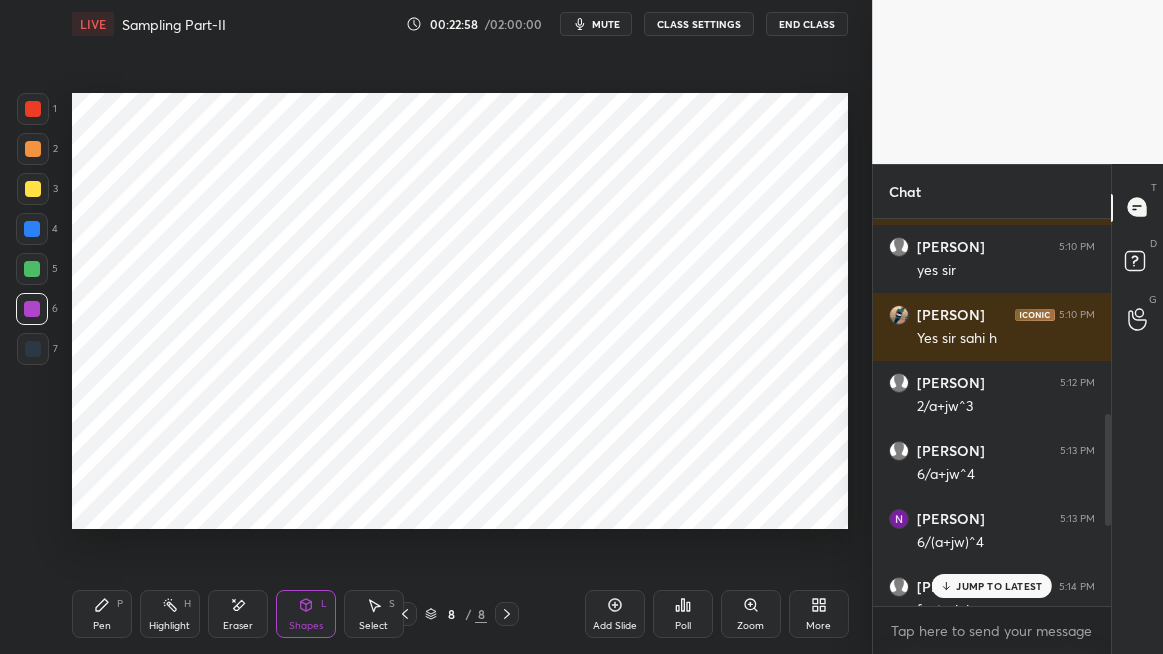 scroll, scrollTop: 652, scrollLeft: 0, axis: vertical 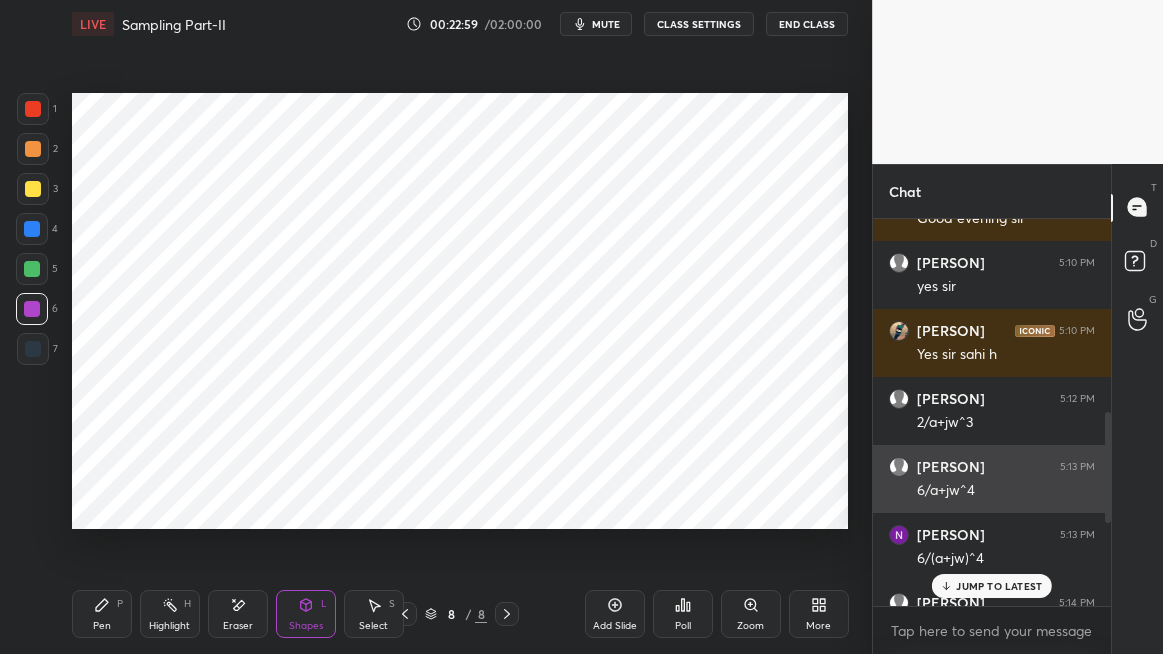 click at bounding box center [903, 399] 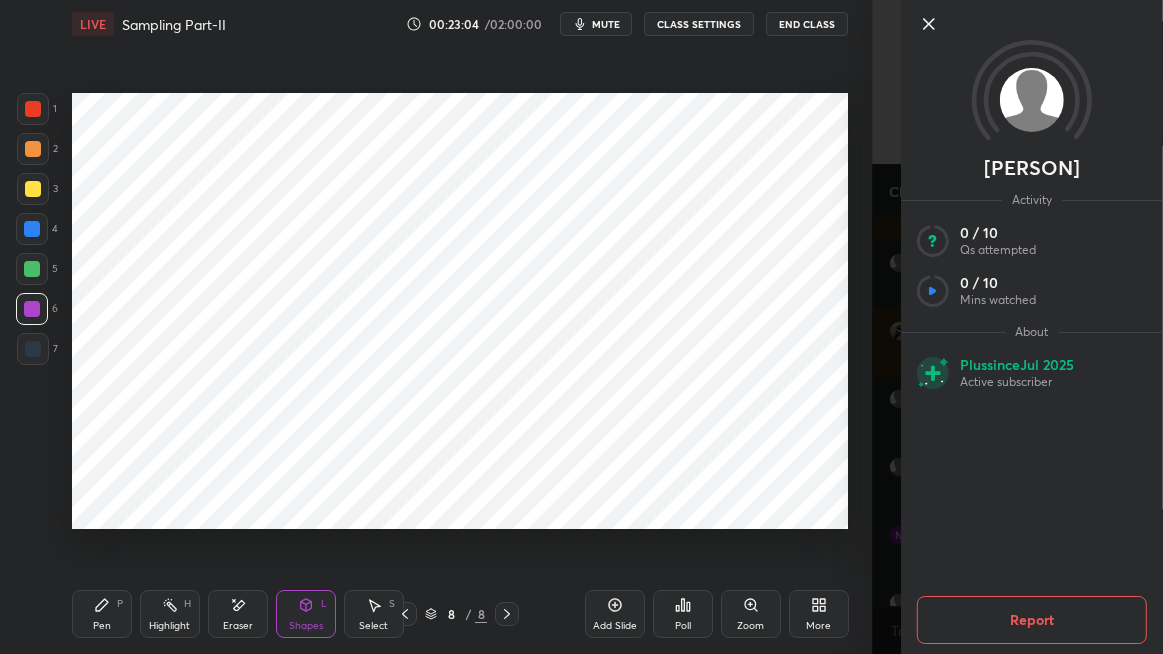click 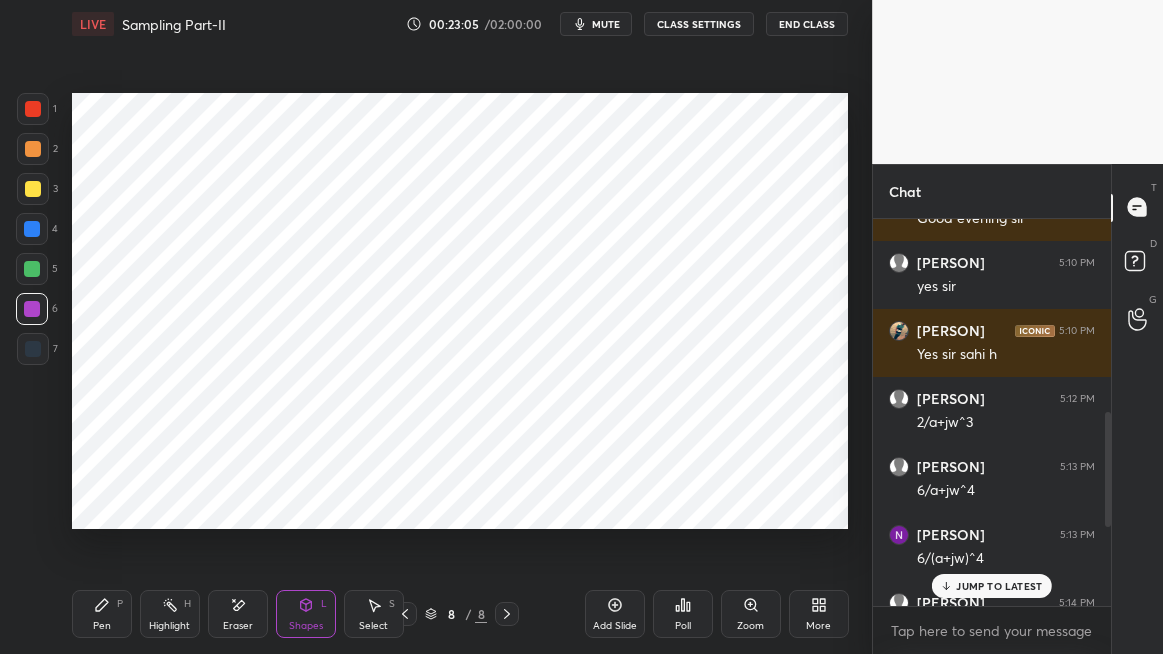scroll, scrollTop: 958, scrollLeft: 0, axis: vertical 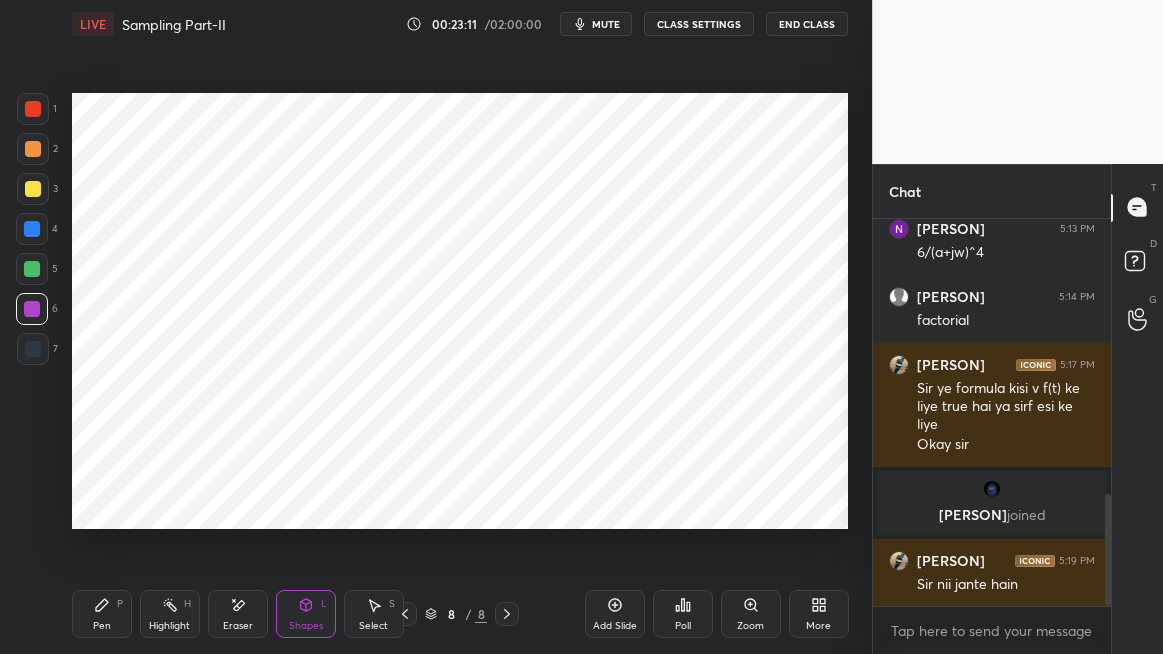 click at bounding box center [32, 269] 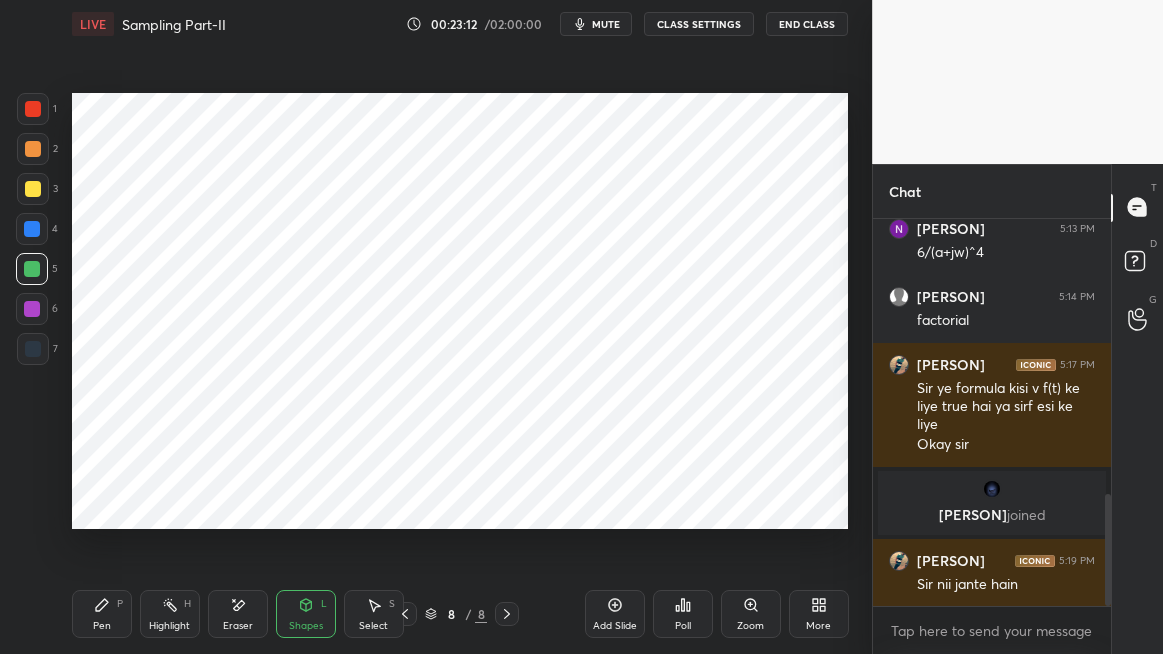 click 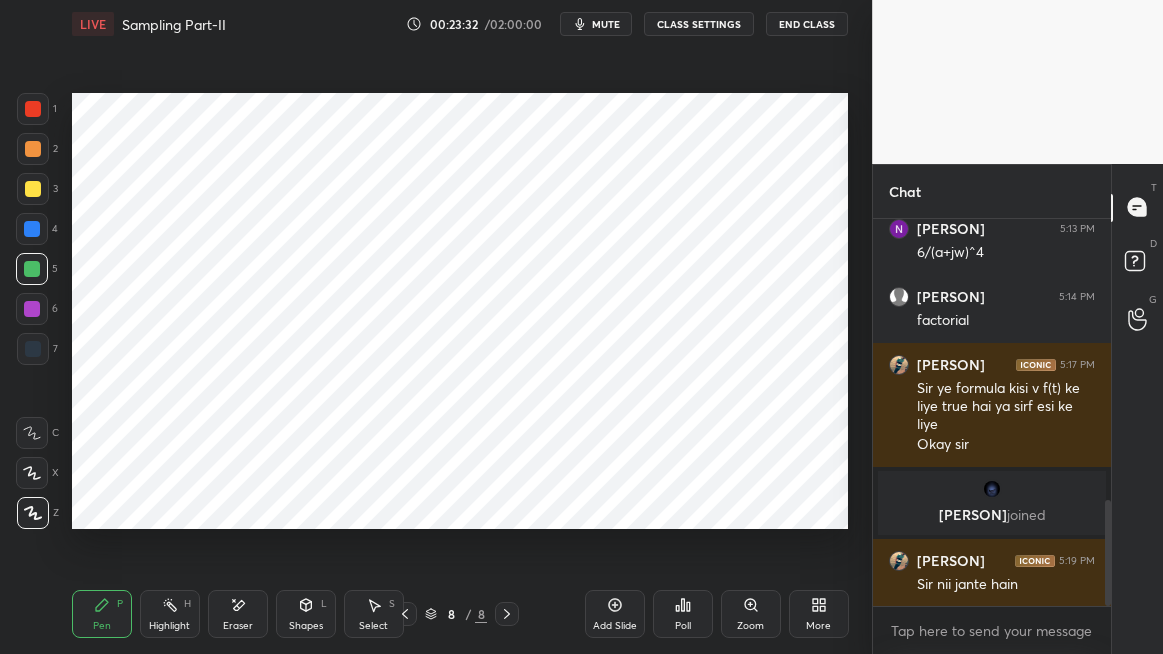 scroll, scrollTop: 1026, scrollLeft: 0, axis: vertical 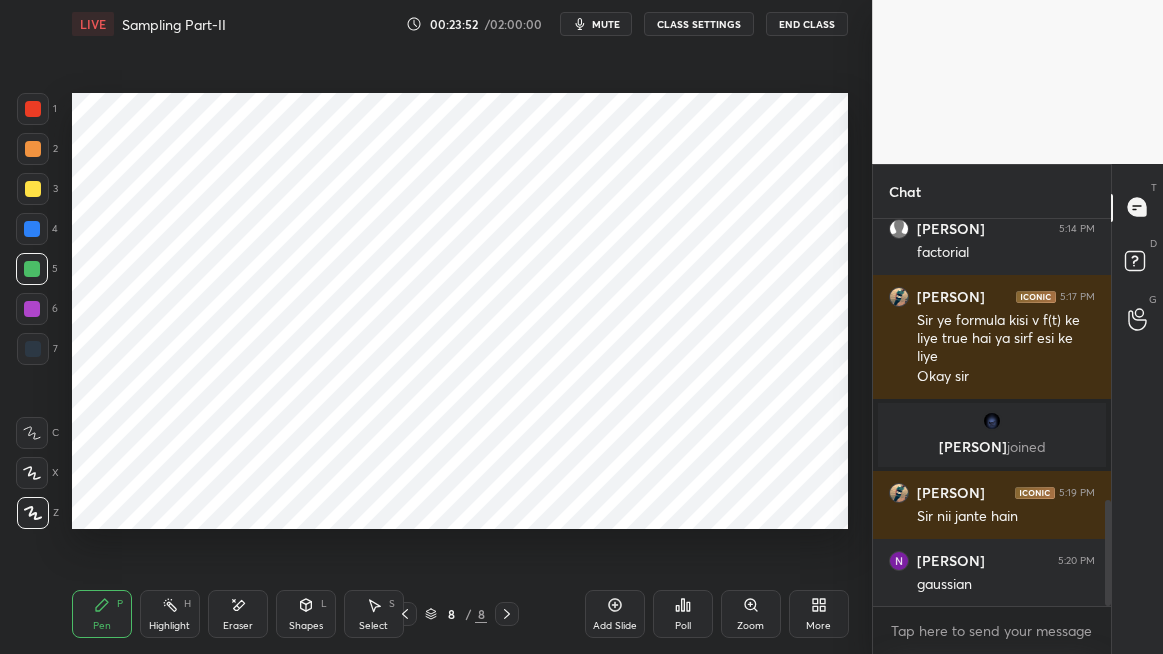 click on "Eraser" at bounding box center [238, 626] 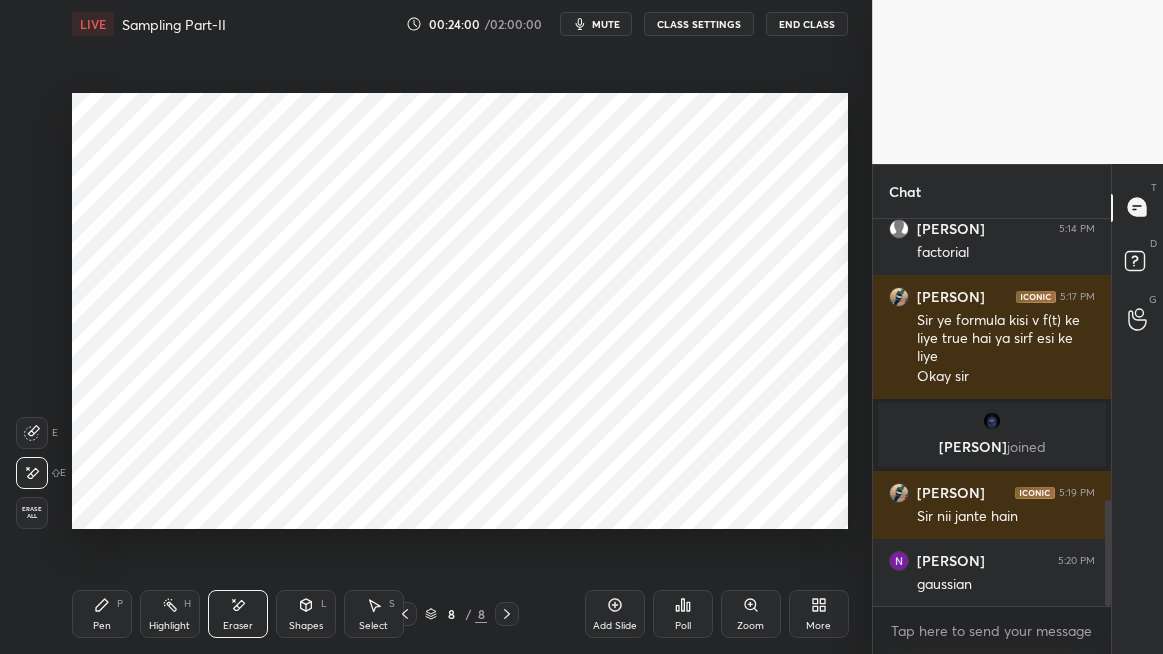 click on "Pen P" at bounding box center (102, 614) 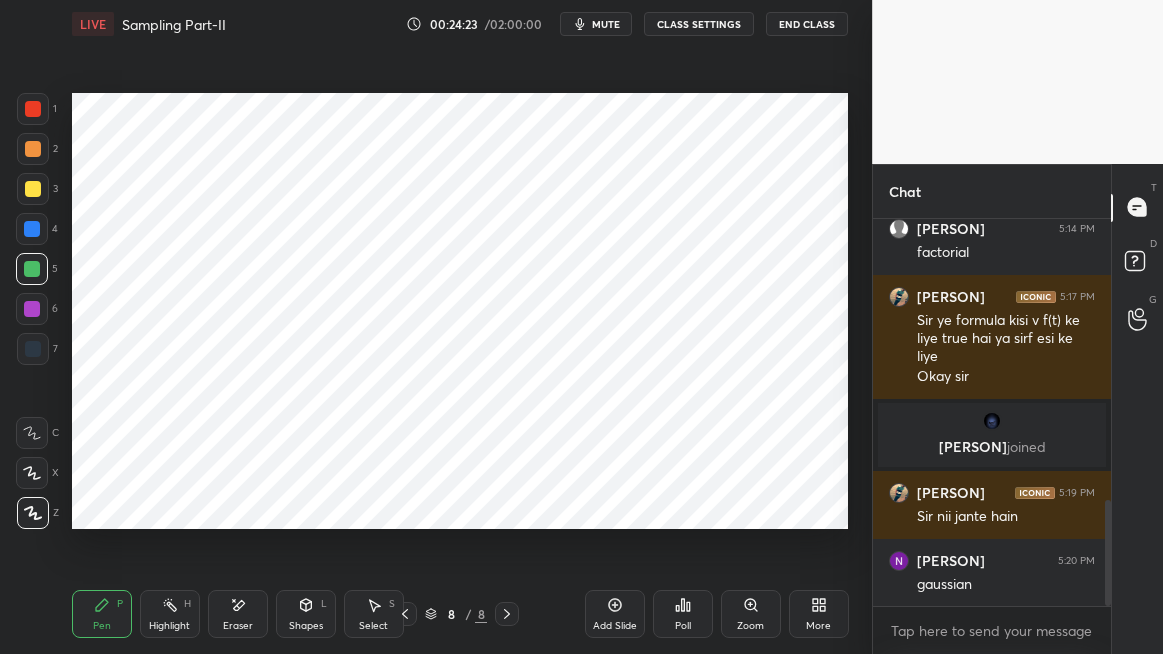 scroll, scrollTop: 1112, scrollLeft: 0, axis: vertical 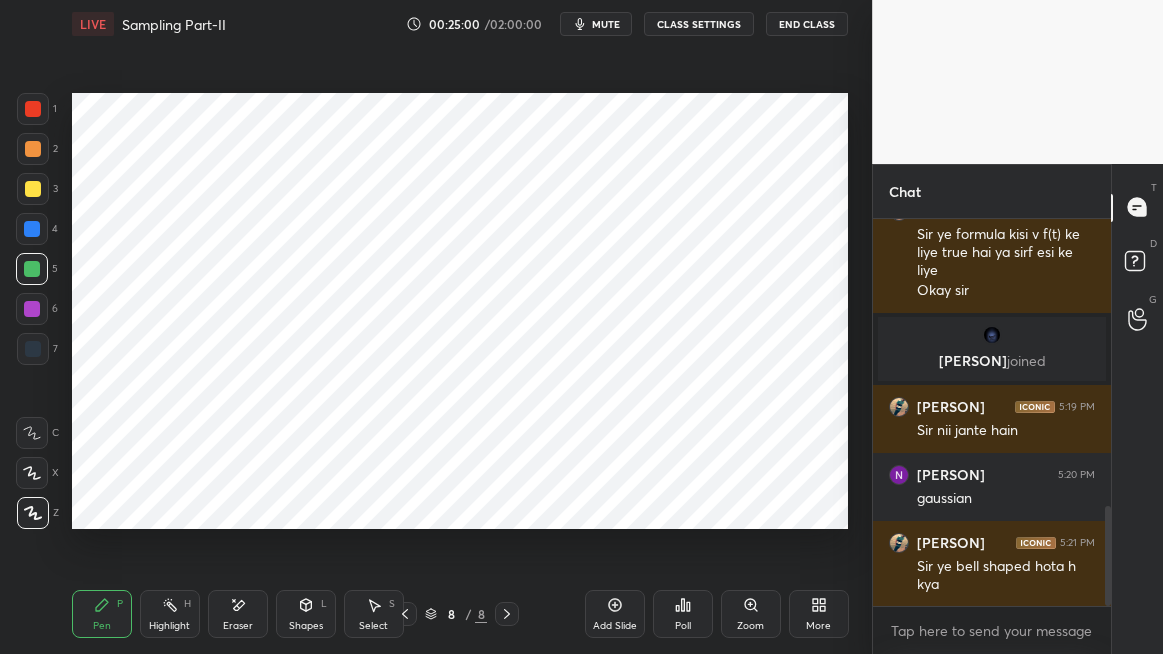 click at bounding box center (32, 229) 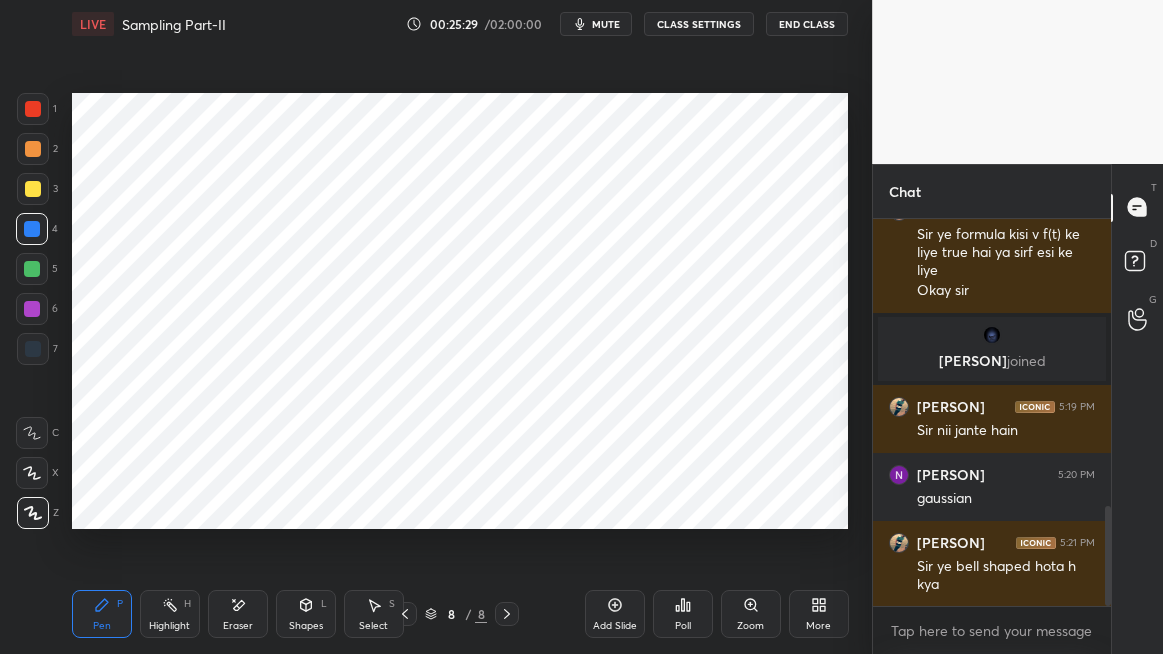 scroll, scrollTop: 1179, scrollLeft: 0, axis: vertical 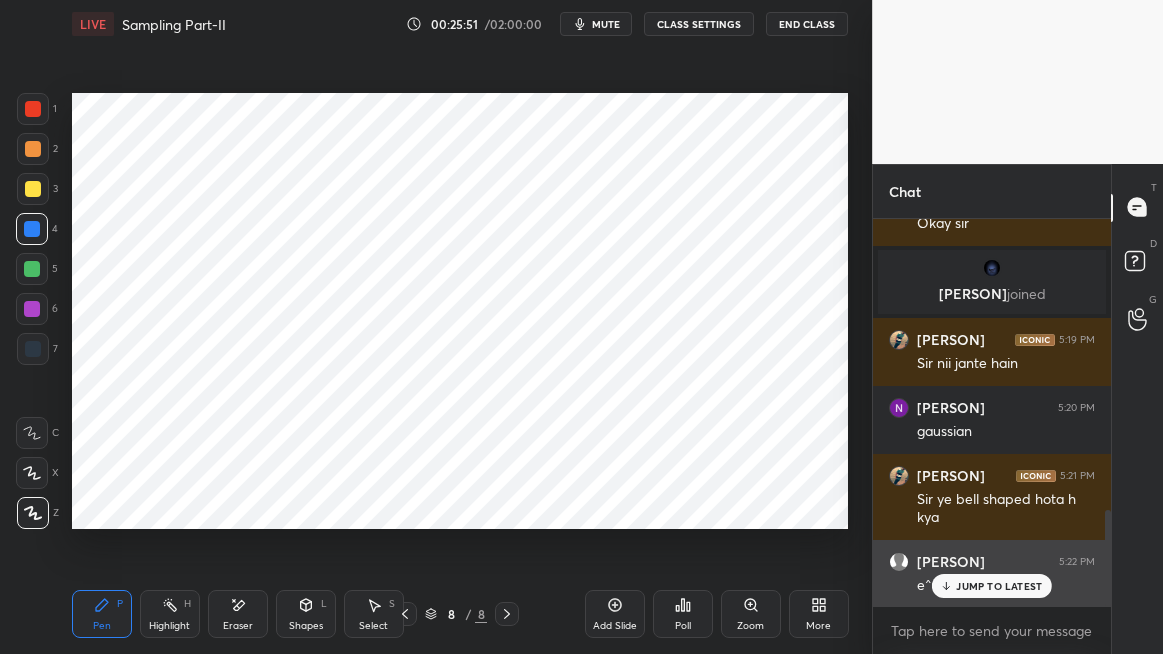 click on "JUMP TO LATEST" at bounding box center [999, 586] 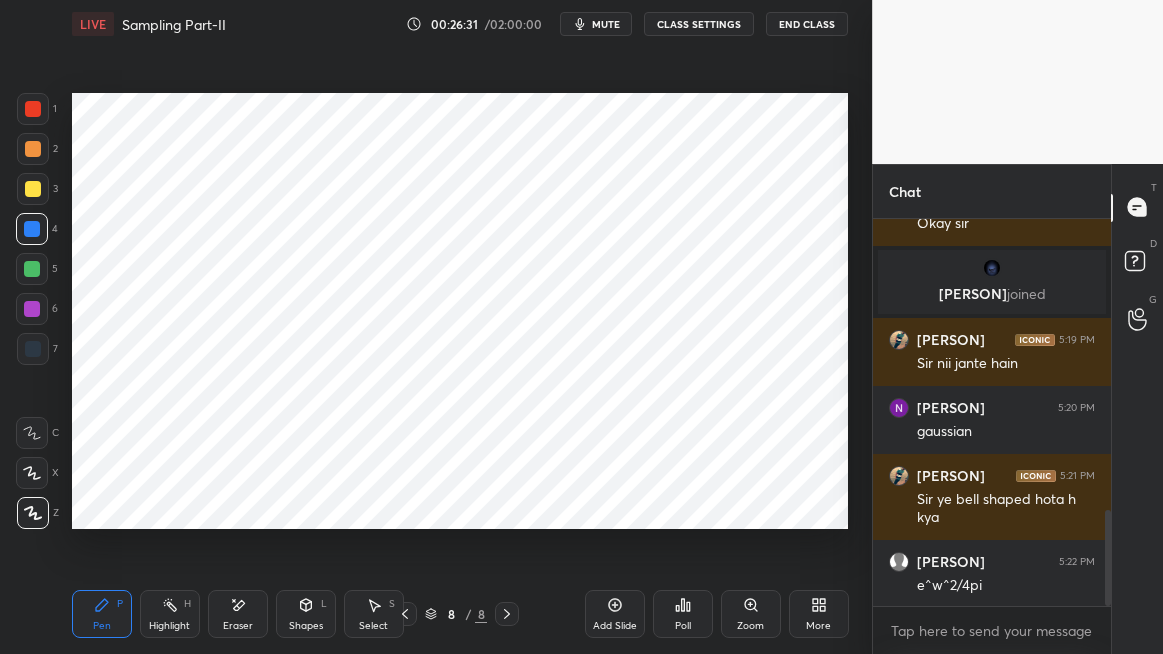 click at bounding box center (32, 309) 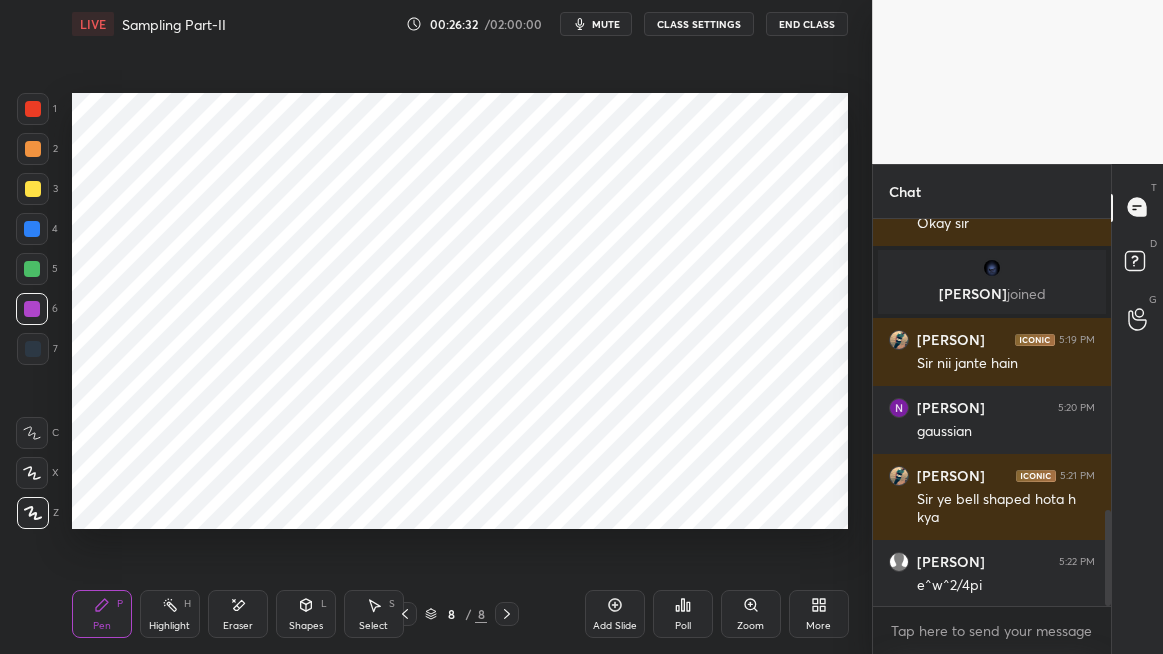 click at bounding box center (32, 229) 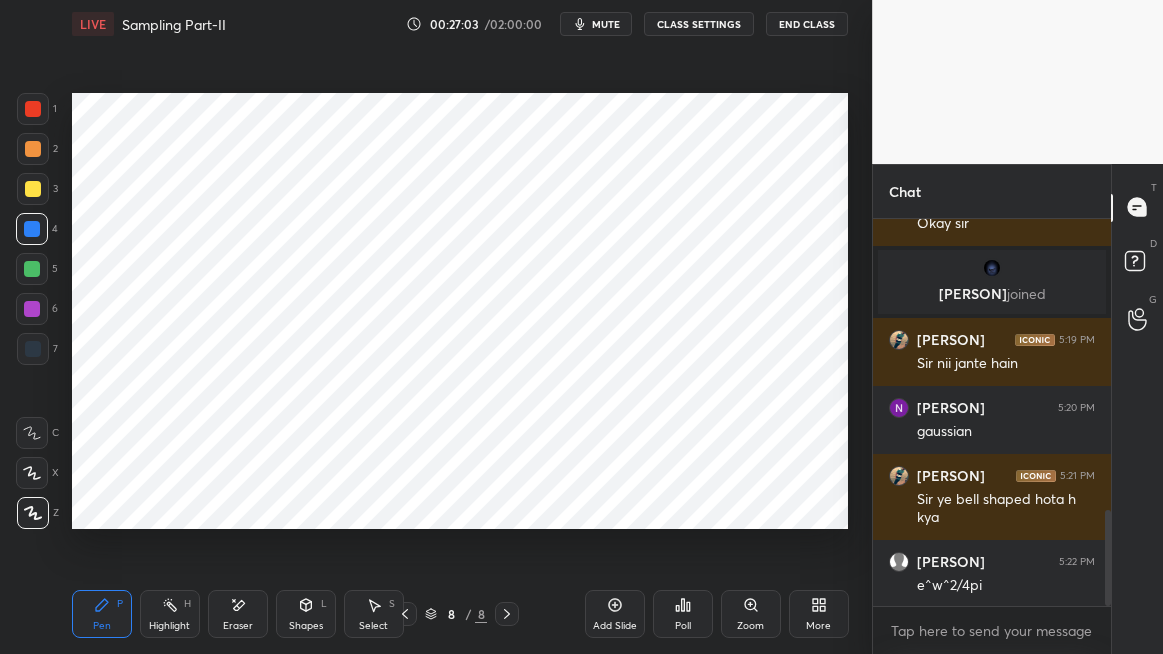 click on "Shapes L" at bounding box center [306, 614] 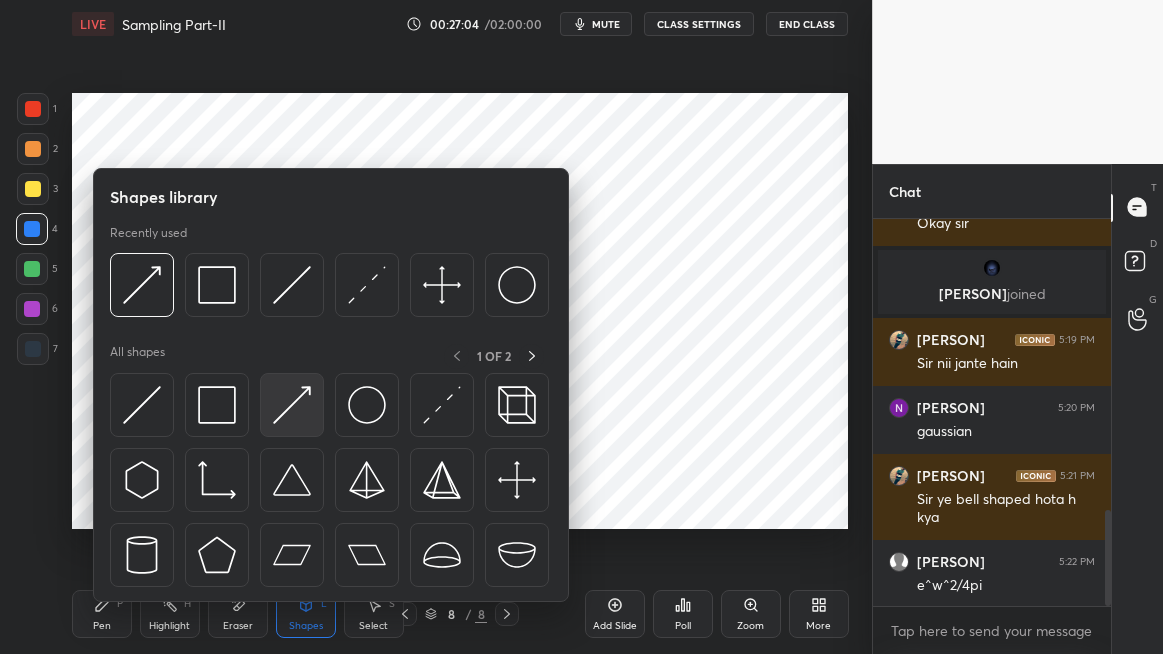 click at bounding box center (292, 405) 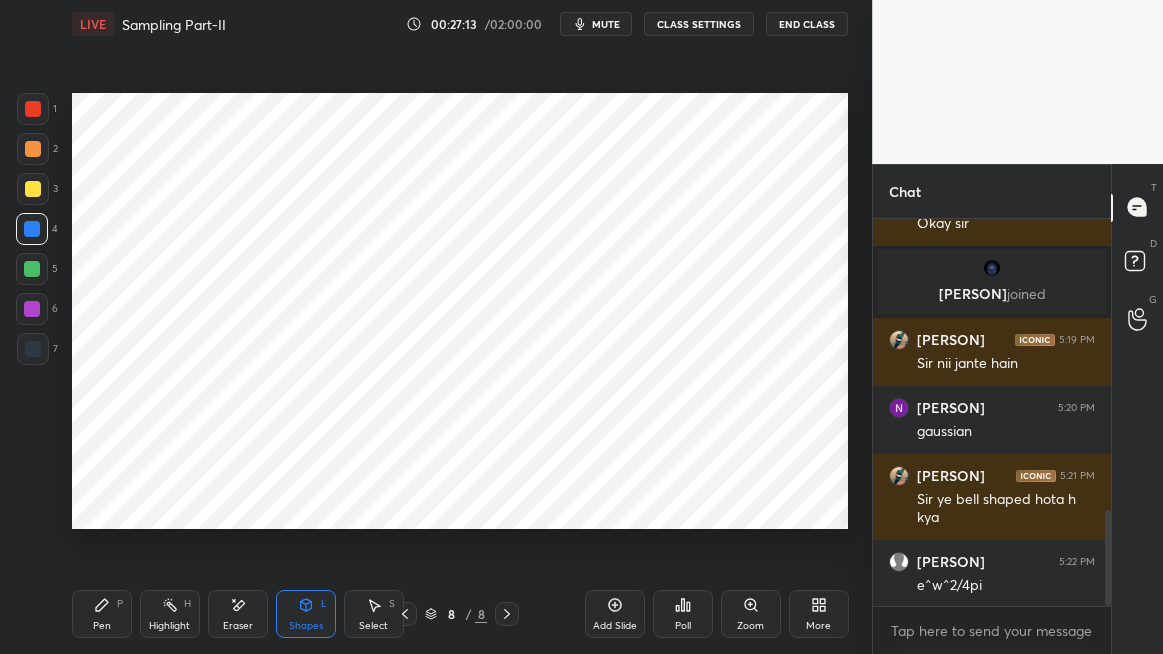 click on "Pen P" at bounding box center (102, 614) 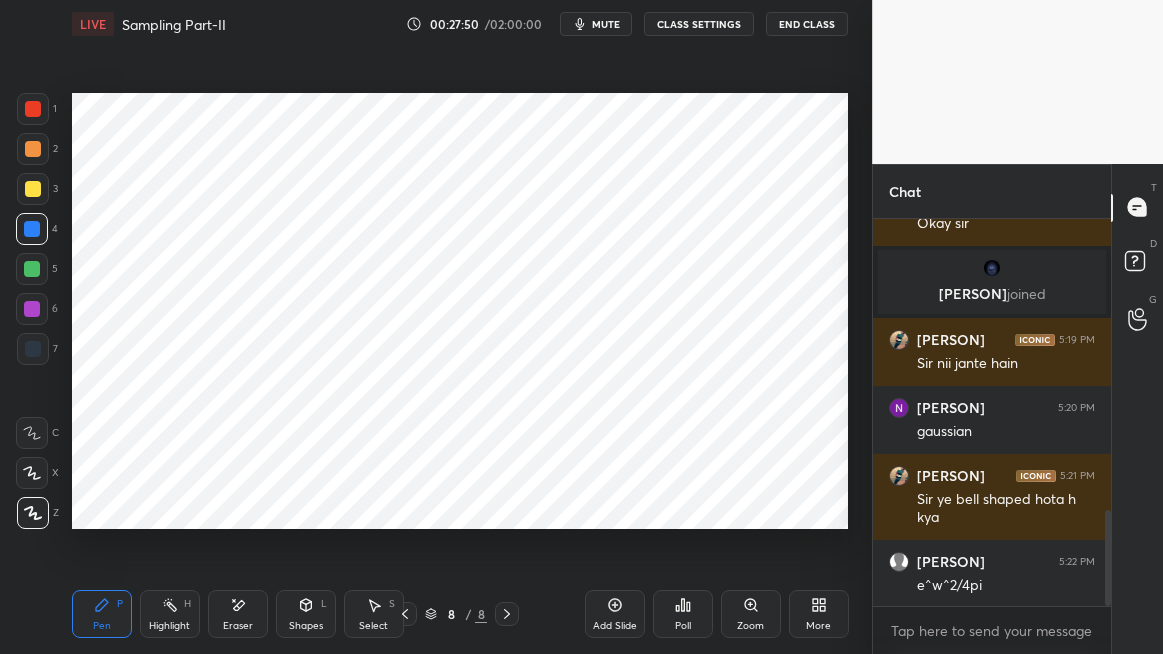 click 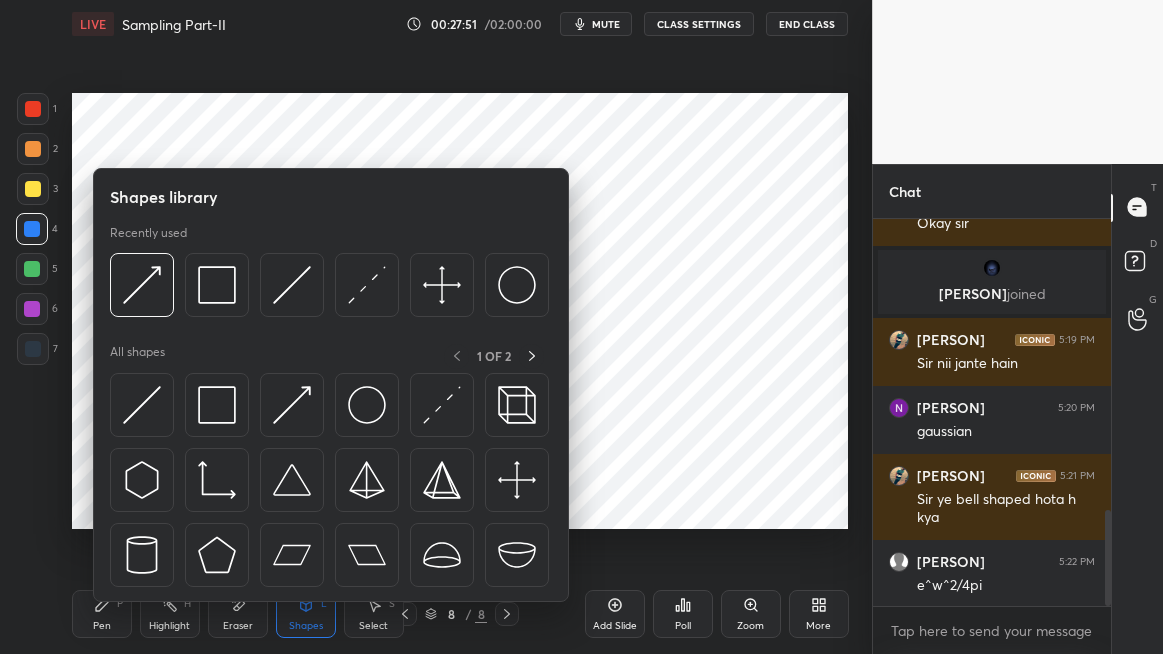 click at bounding box center [292, 405] 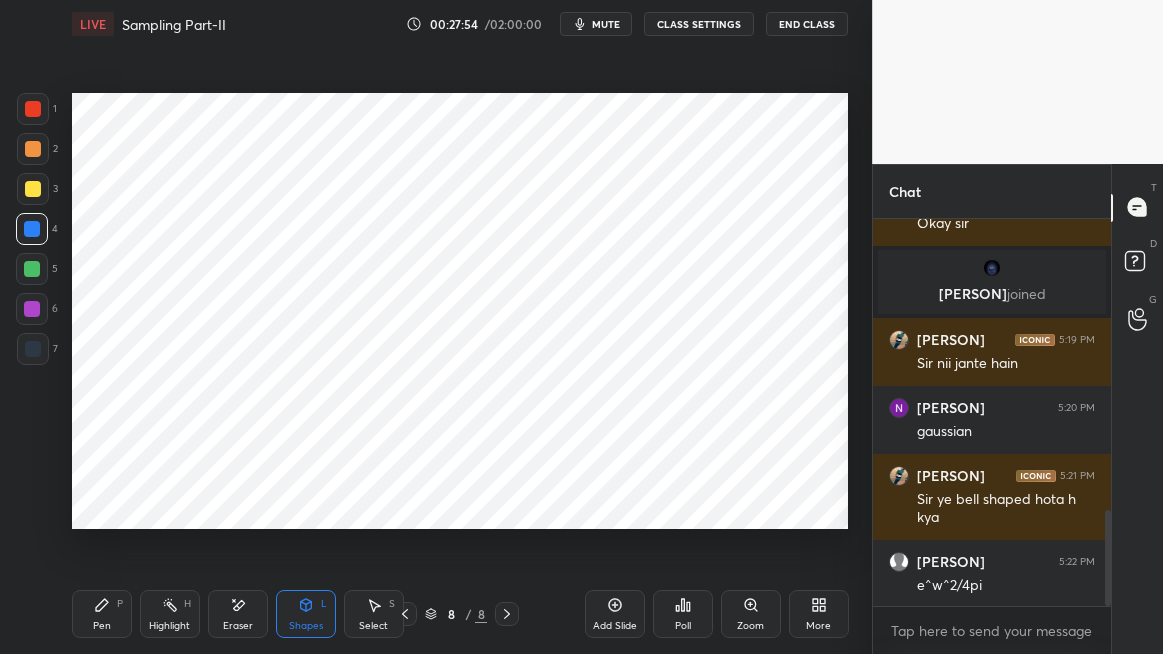 click 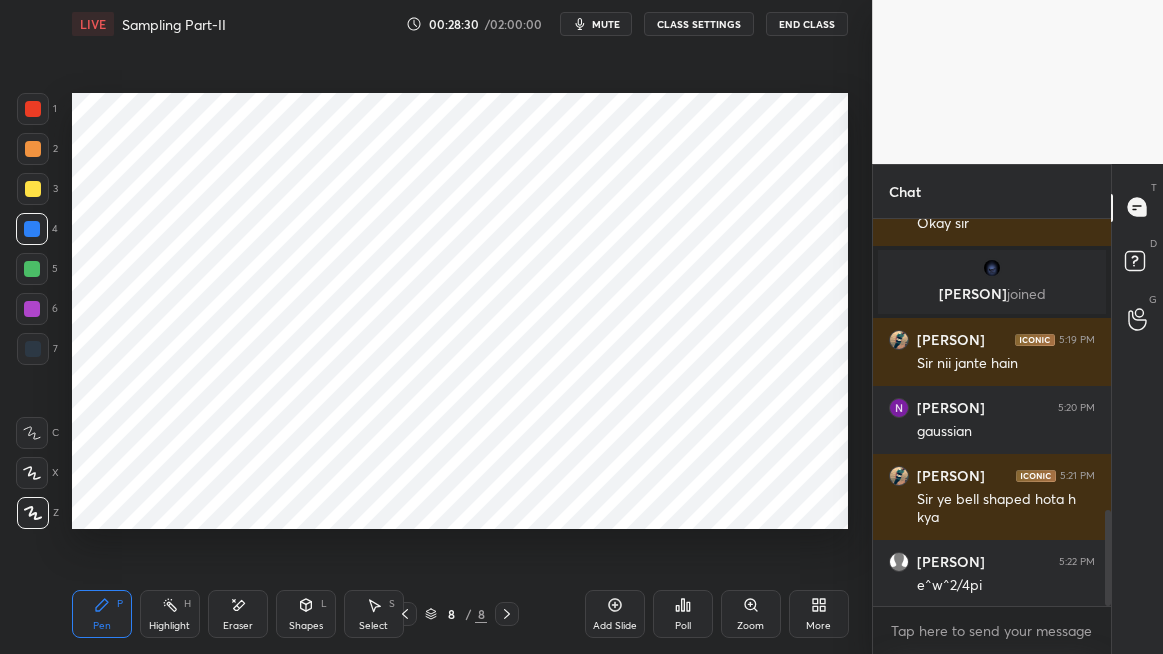 click 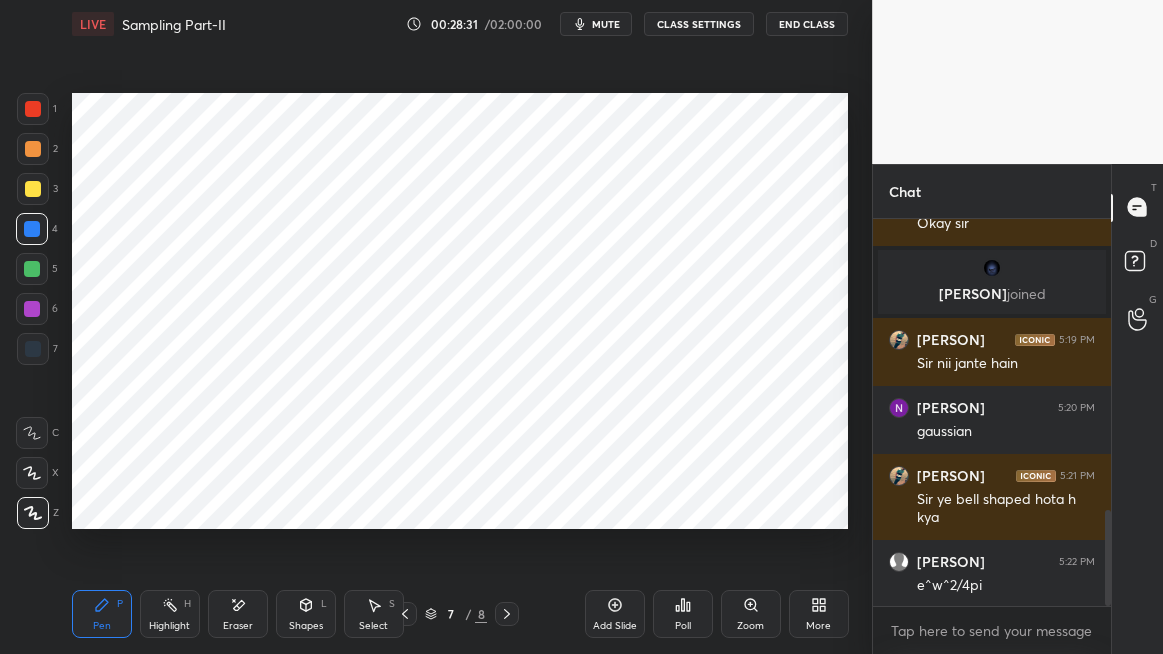 click 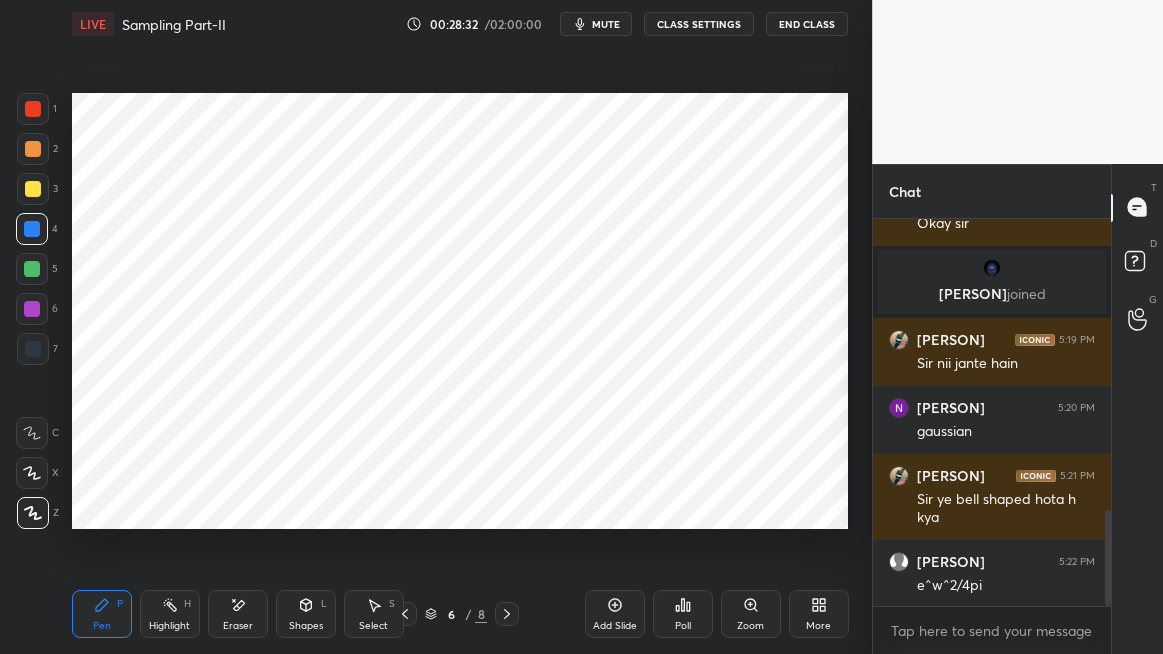click 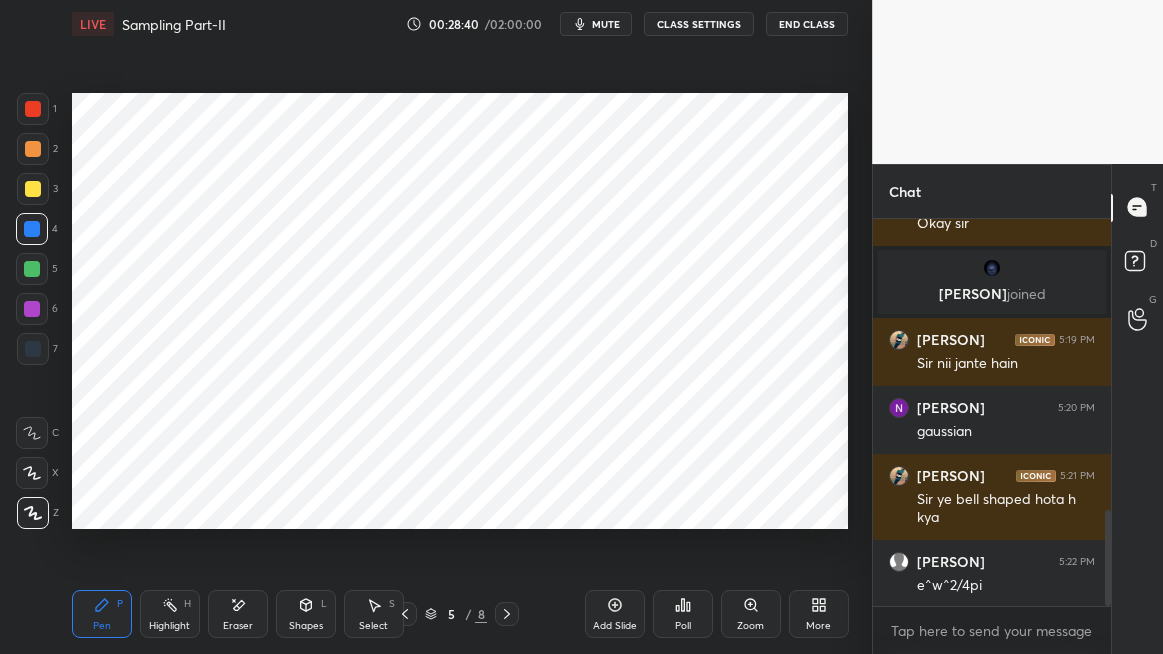 click on "5 / 8" at bounding box center [456, 614] 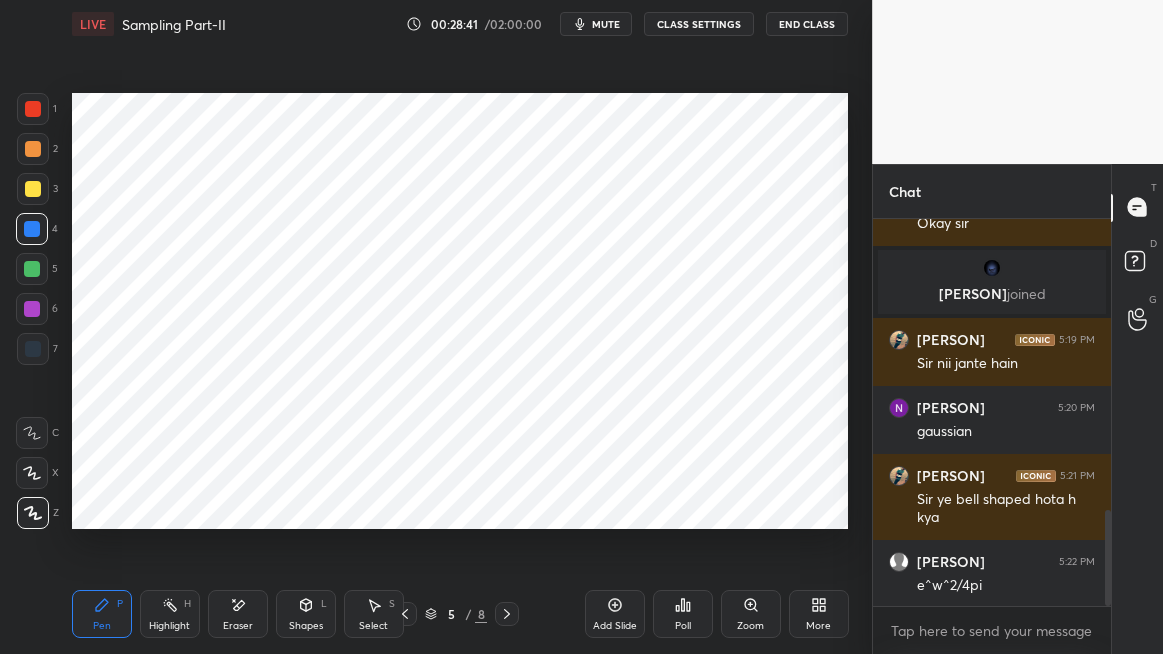 click on "5 / 8" at bounding box center [456, 614] 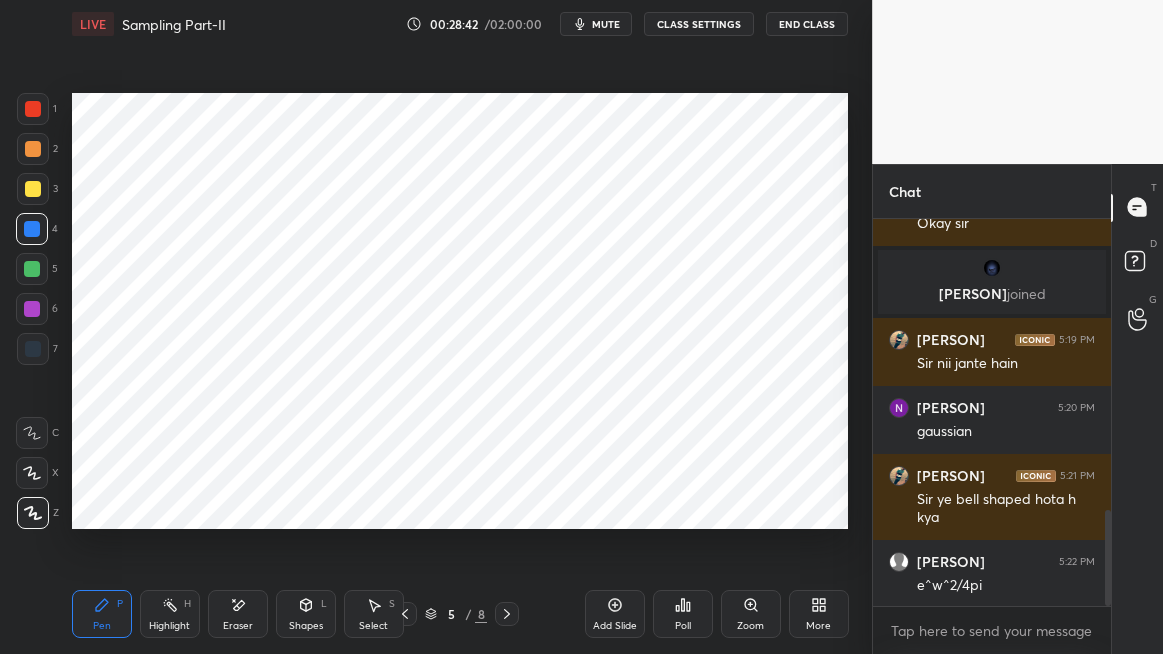 click 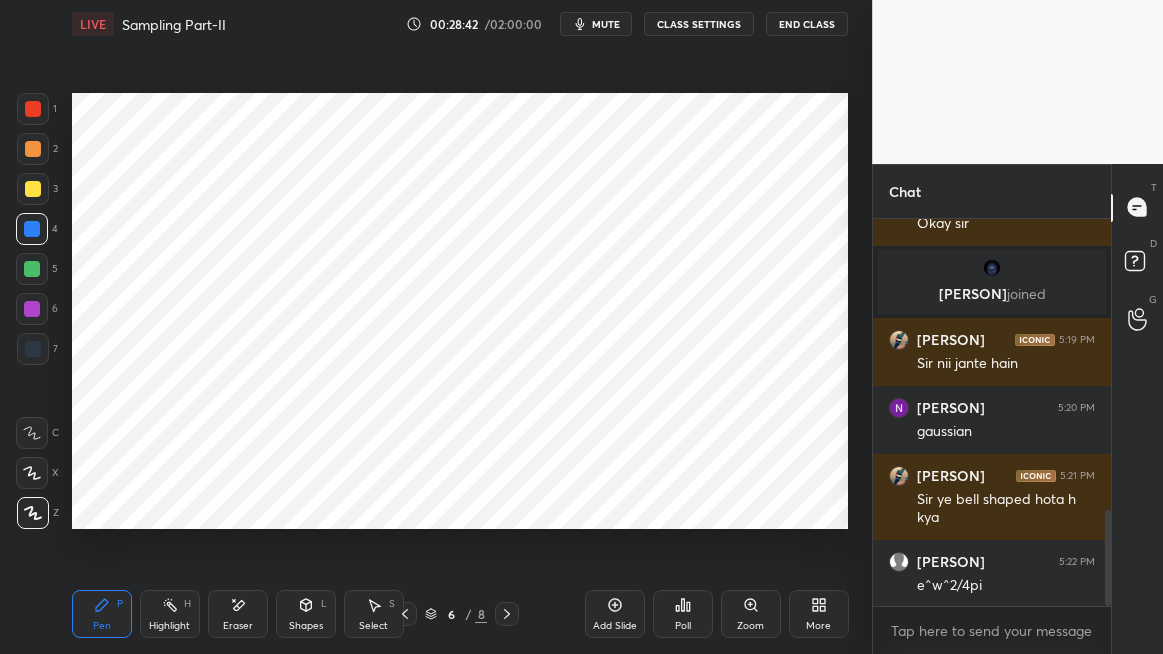 click 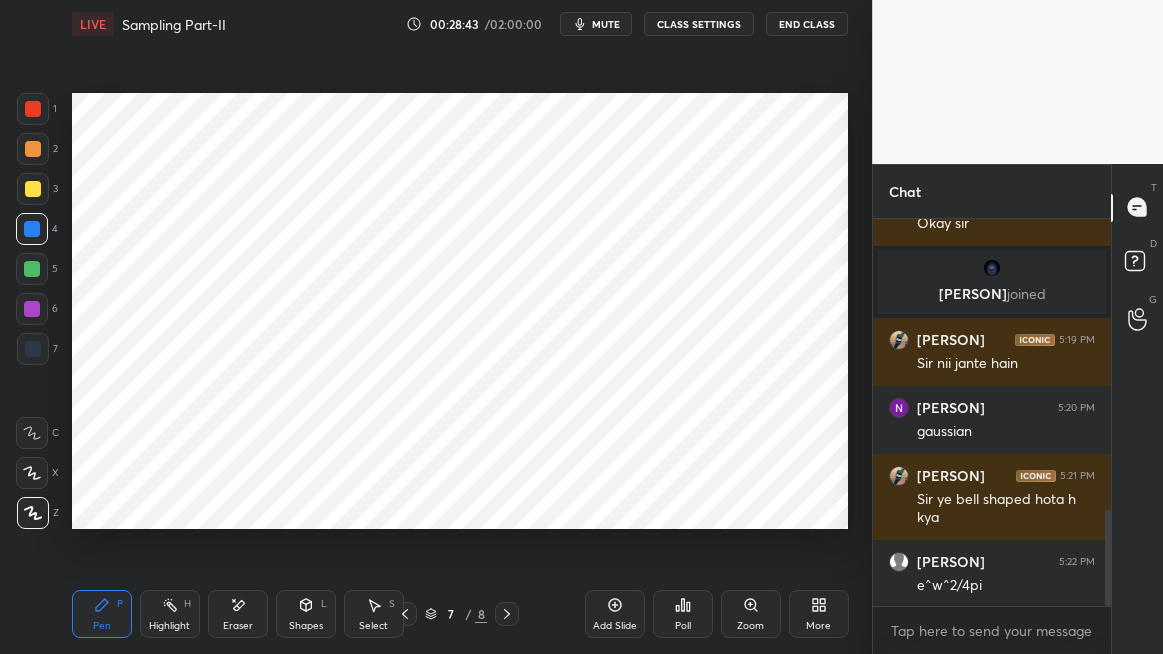 click 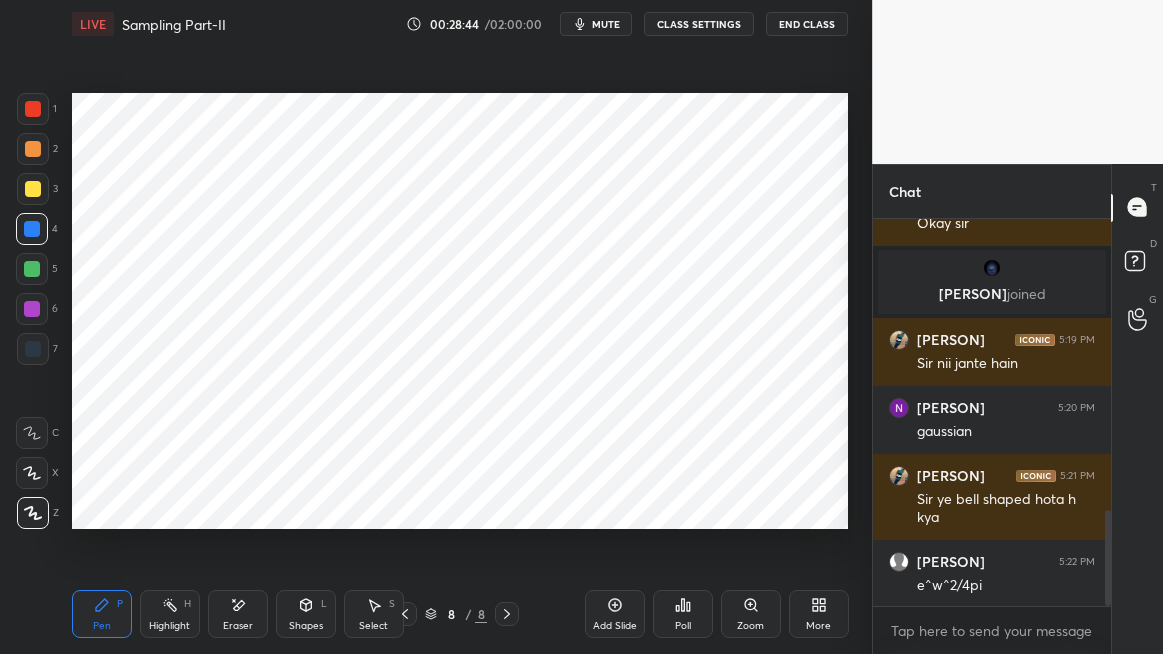 click on "Shapes L" at bounding box center [306, 614] 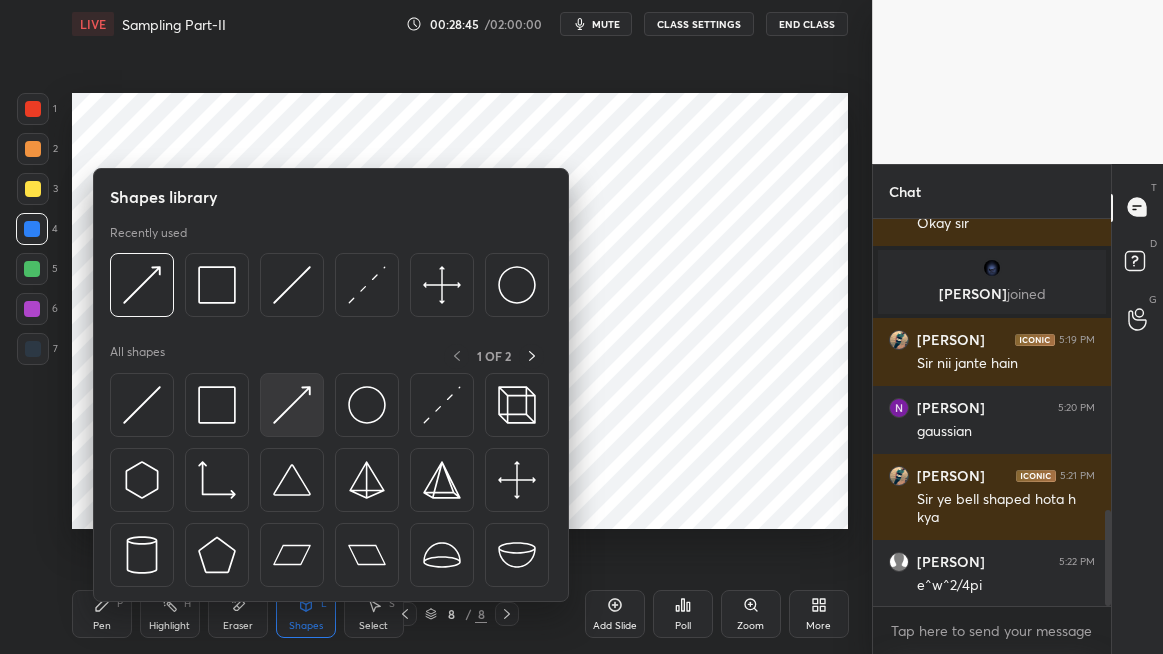 click at bounding box center (292, 405) 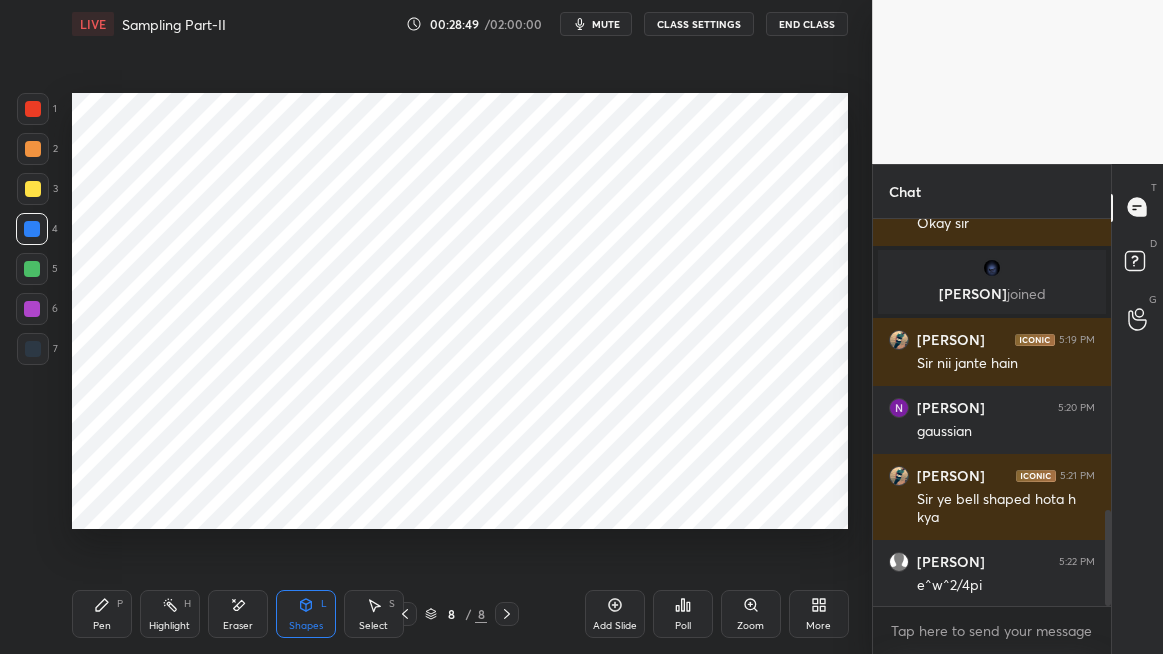 click on "P" at bounding box center (120, 604) 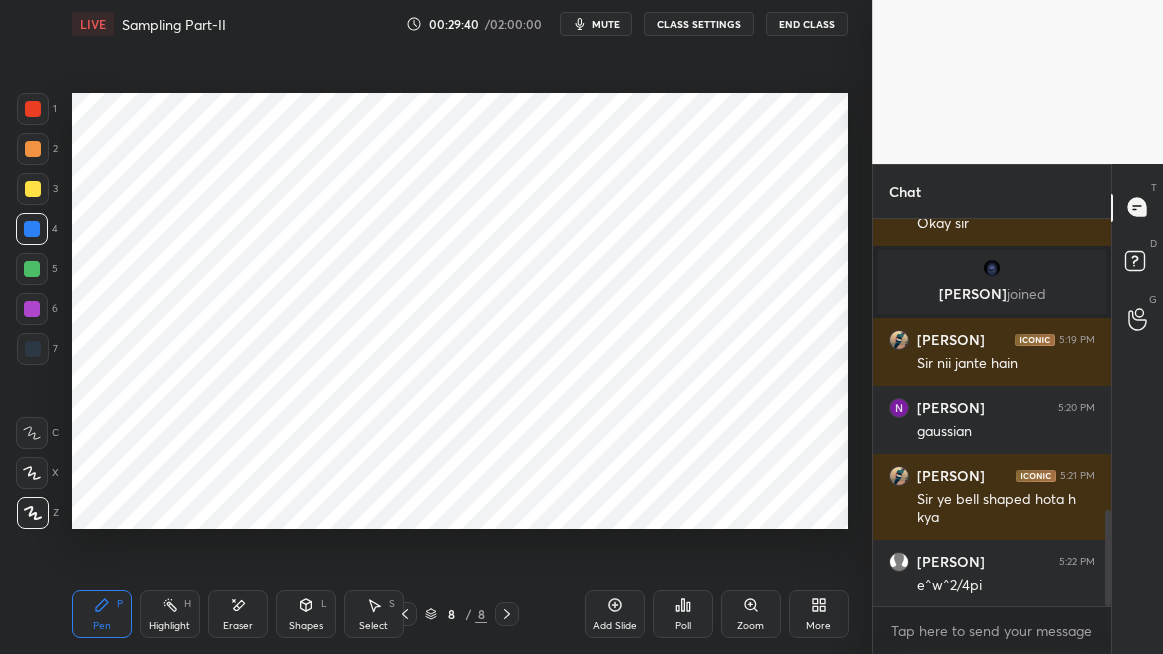 scroll, scrollTop: 1266, scrollLeft: 0, axis: vertical 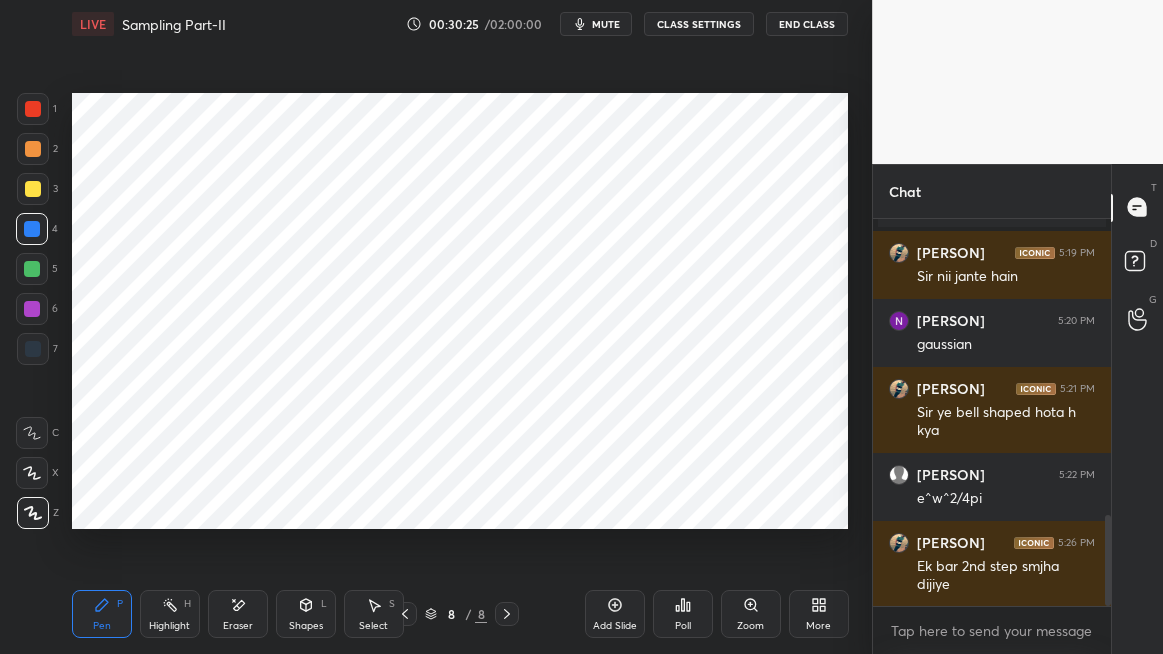 click 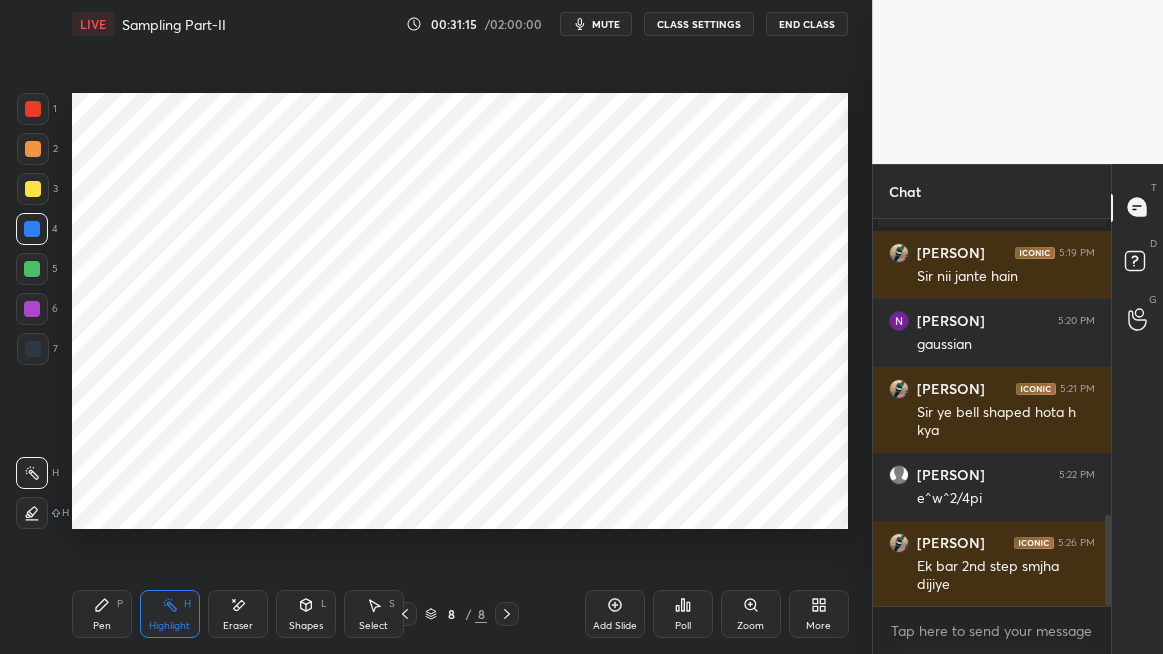 scroll, scrollTop: 1352, scrollLeft: 0, axis: vertical 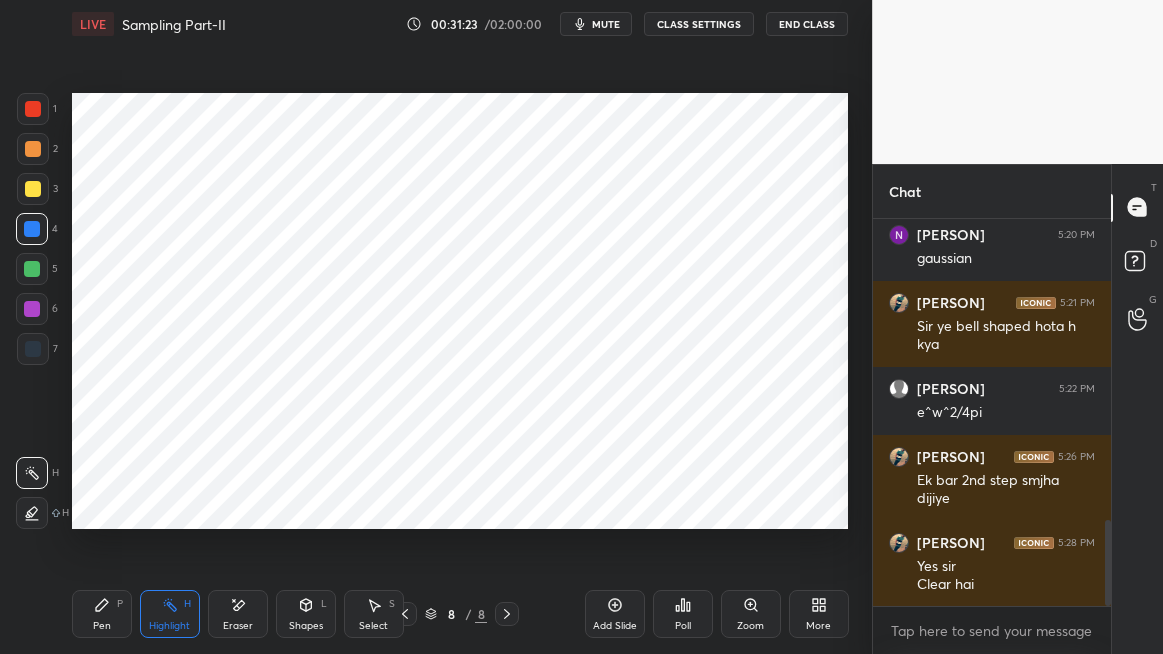 click 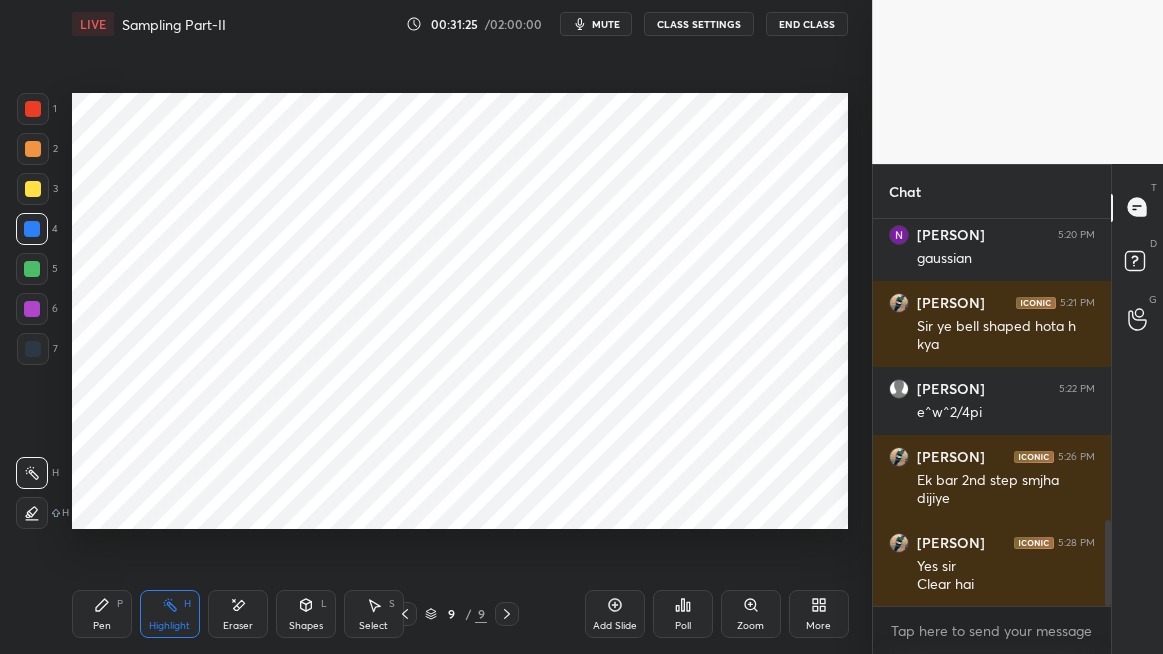 click at bounding box center [32, 229] 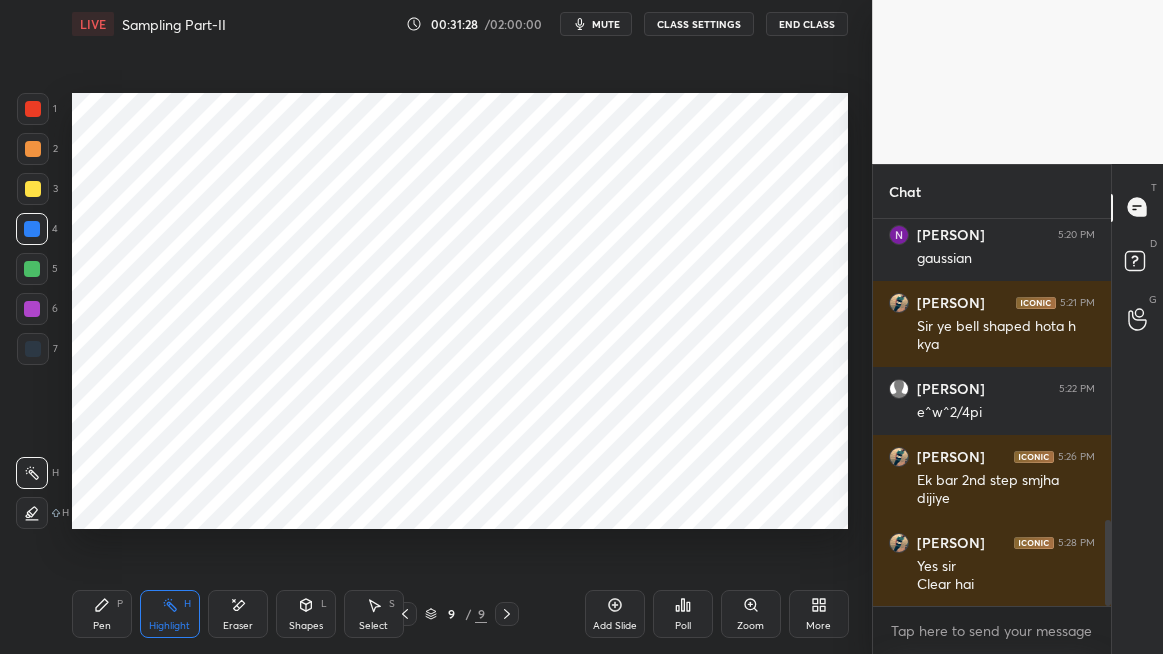 click on "Pen P" at bounding box center [102, 614] 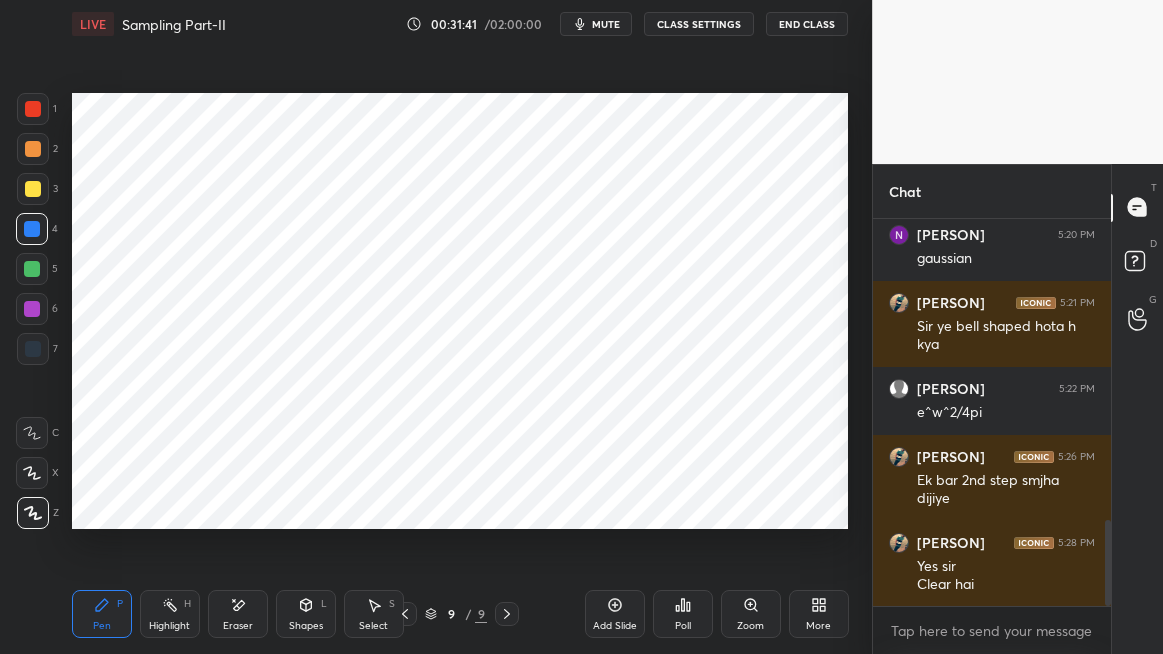 click 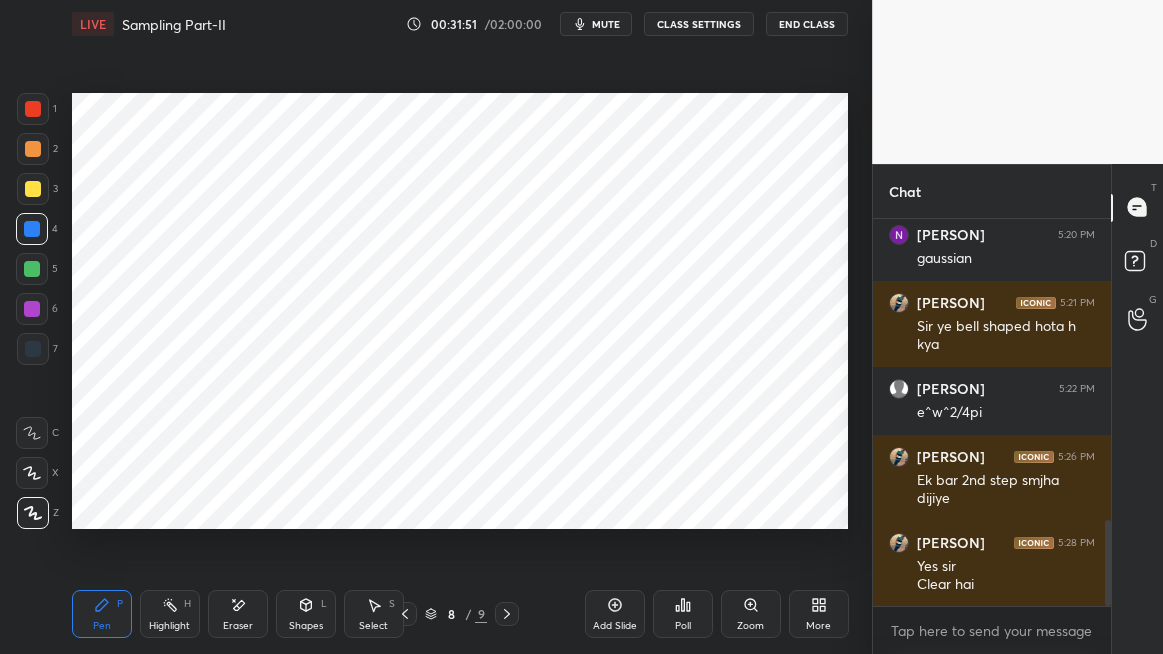click on "Highlight" at bounding box center [169, 626] 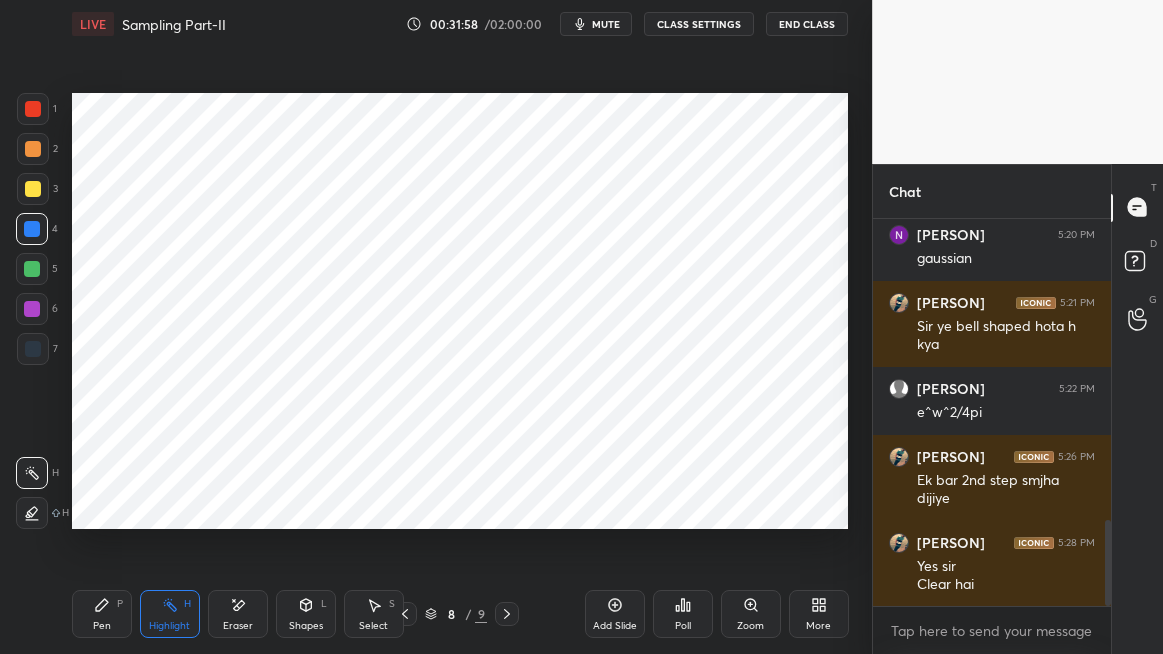 click on "8 / 9" at bounding box center (456, 614) 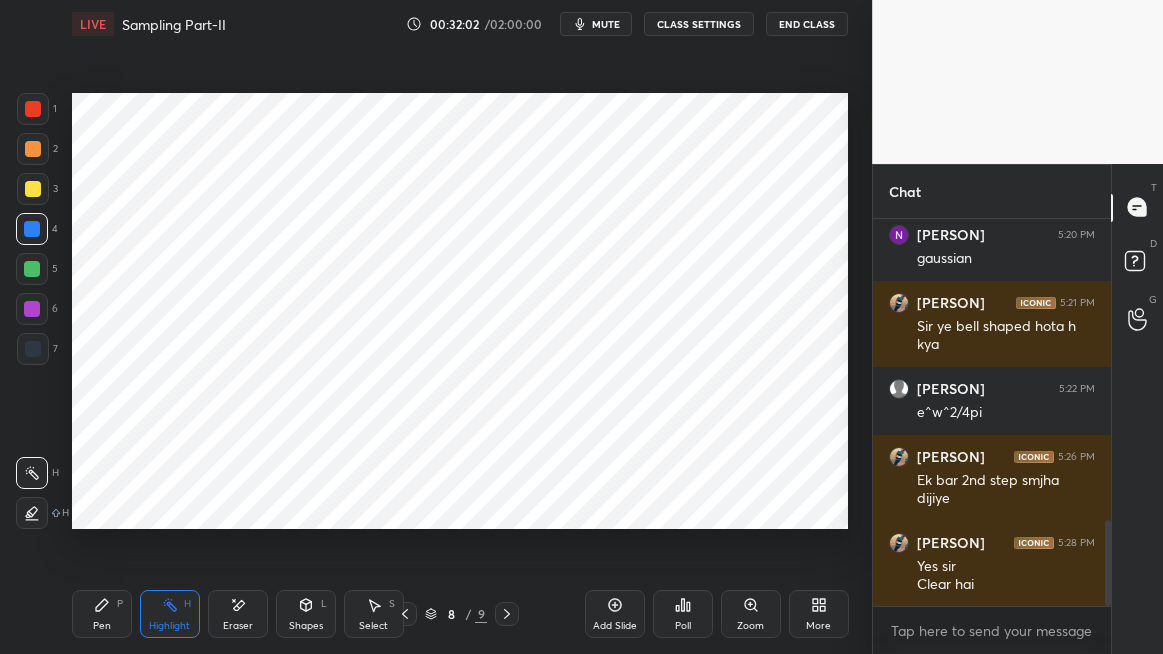 click 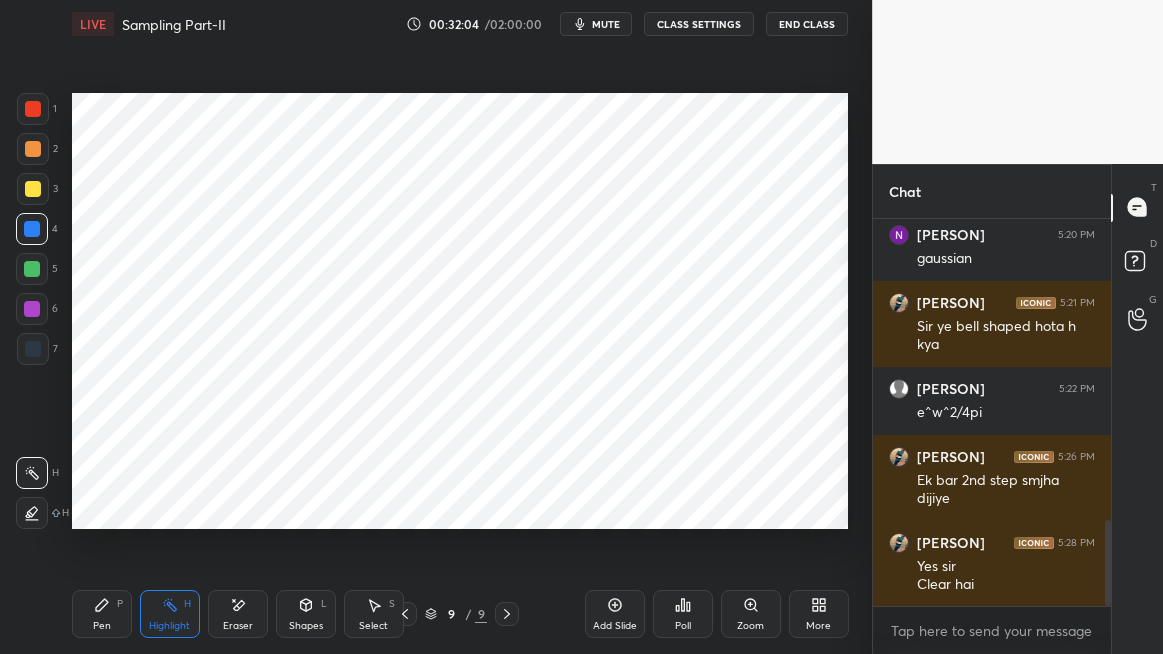click on "Shapes L" at bounding box center [306, 614] 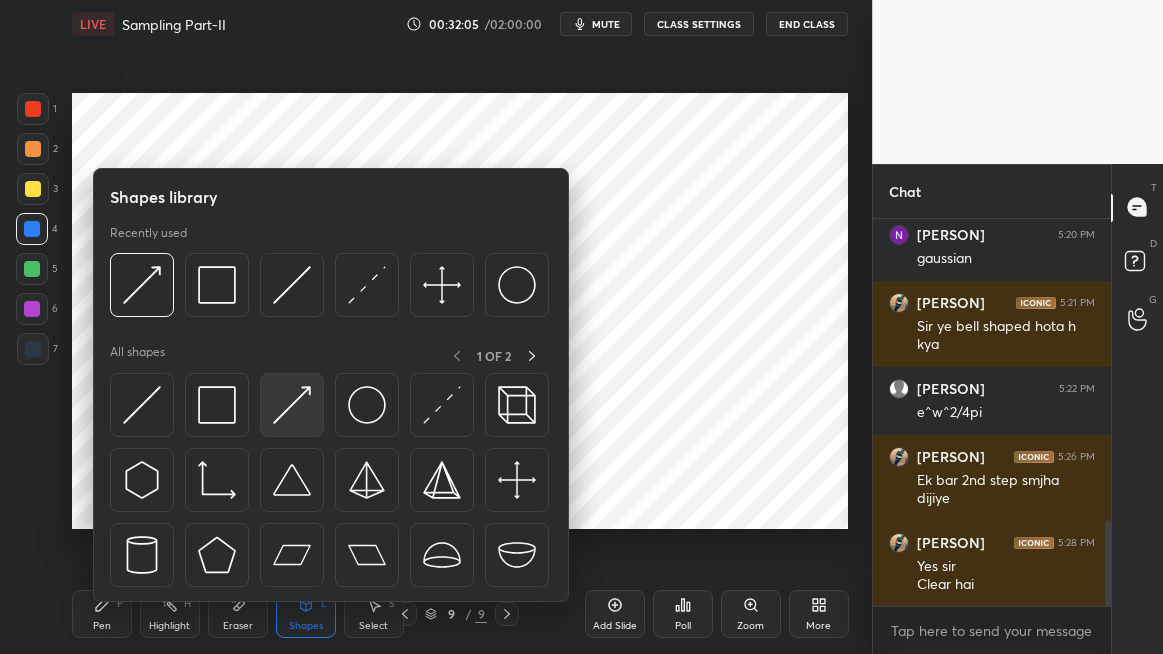 click at bounding box center [292, 405] 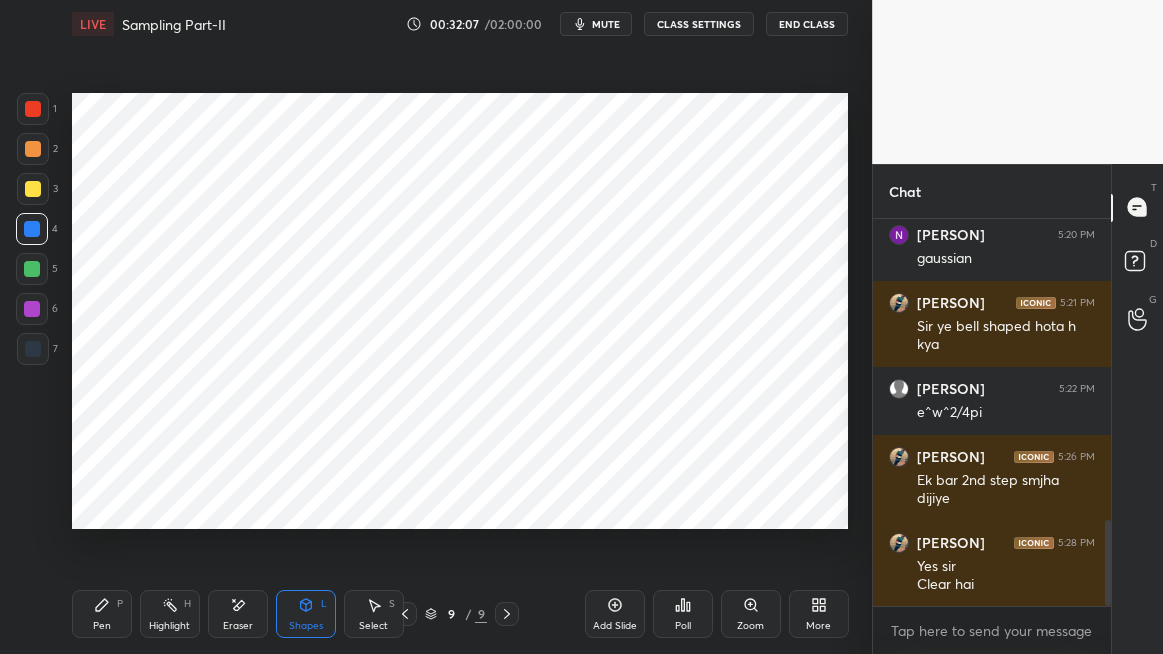 click at bounding box center (32, 269) 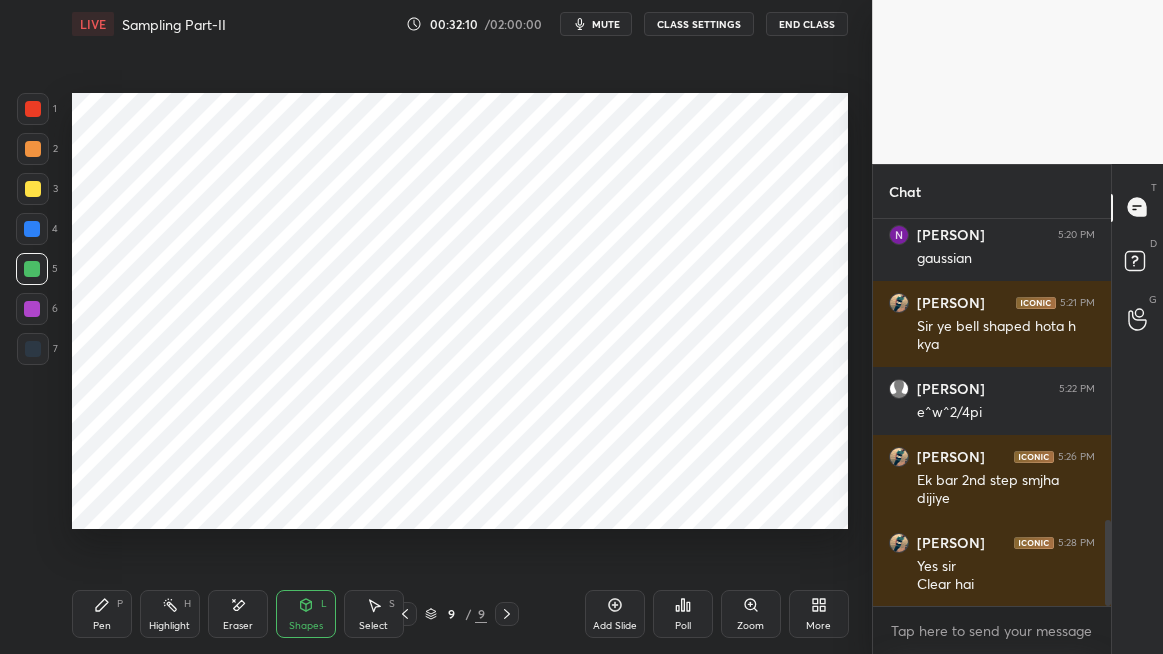 click on "Pen P" at bounding box center (102, 614) 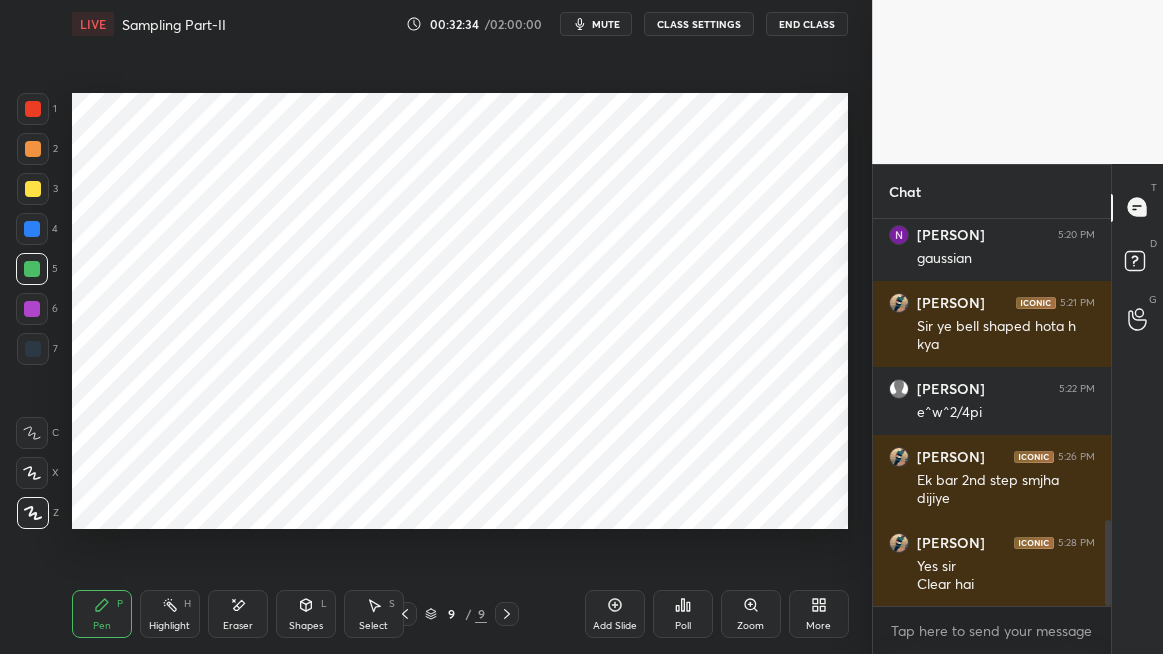 click on "Shapes" at bounding box center (306, 626) 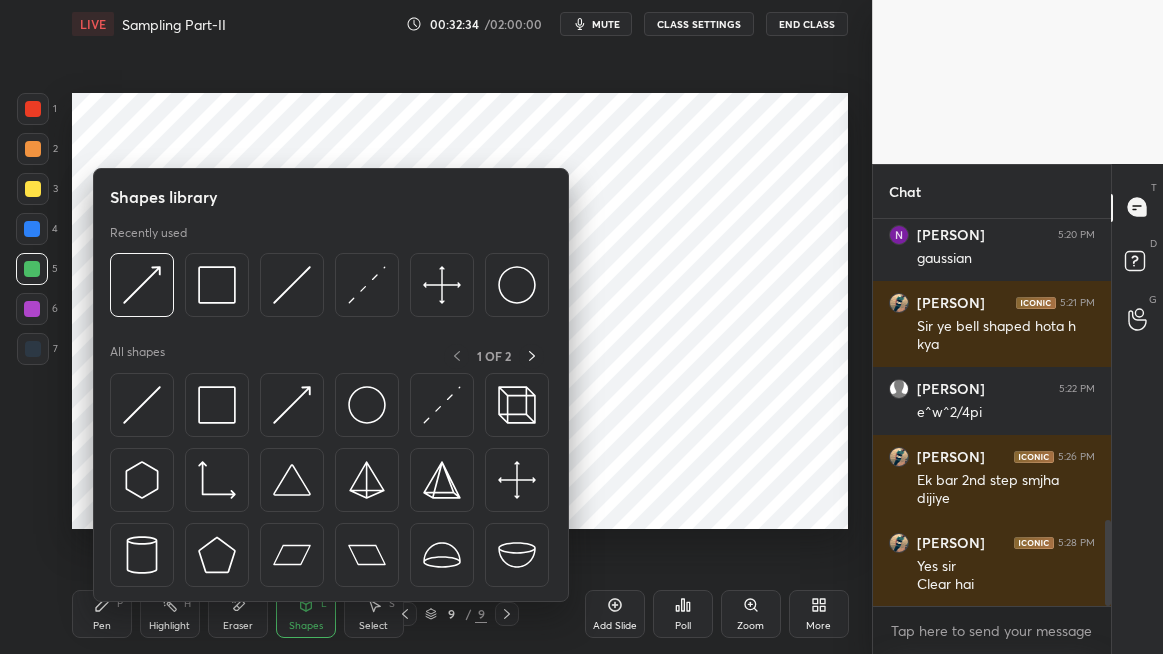click at bounding box center [292, 405] 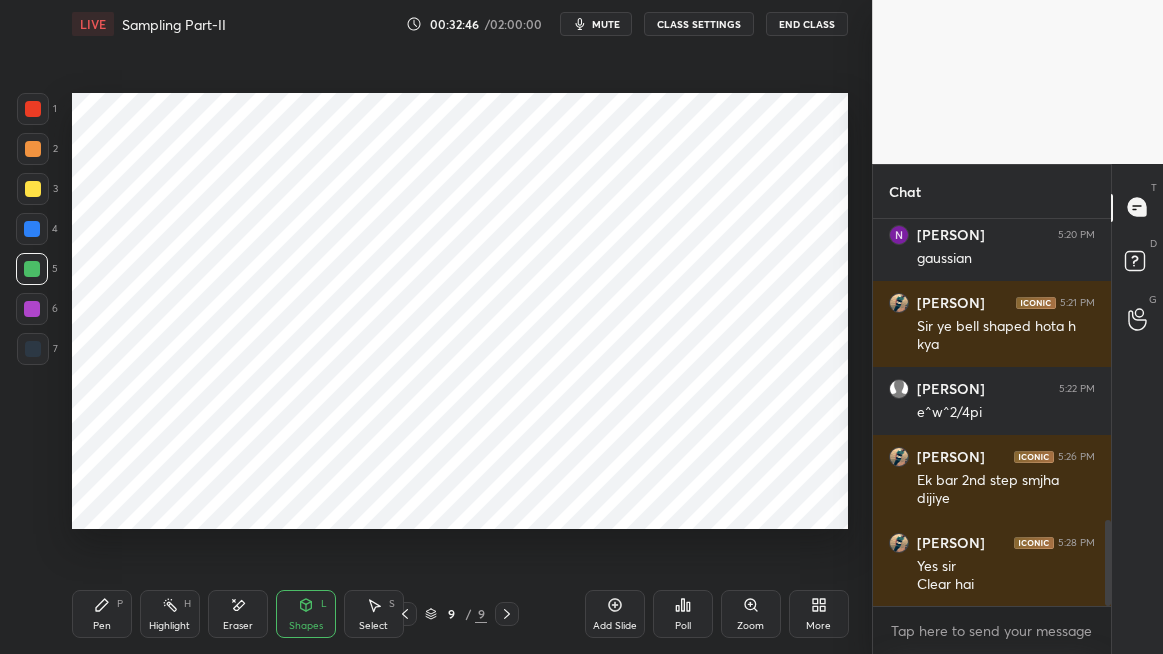 click at bounding box center [32, 229] 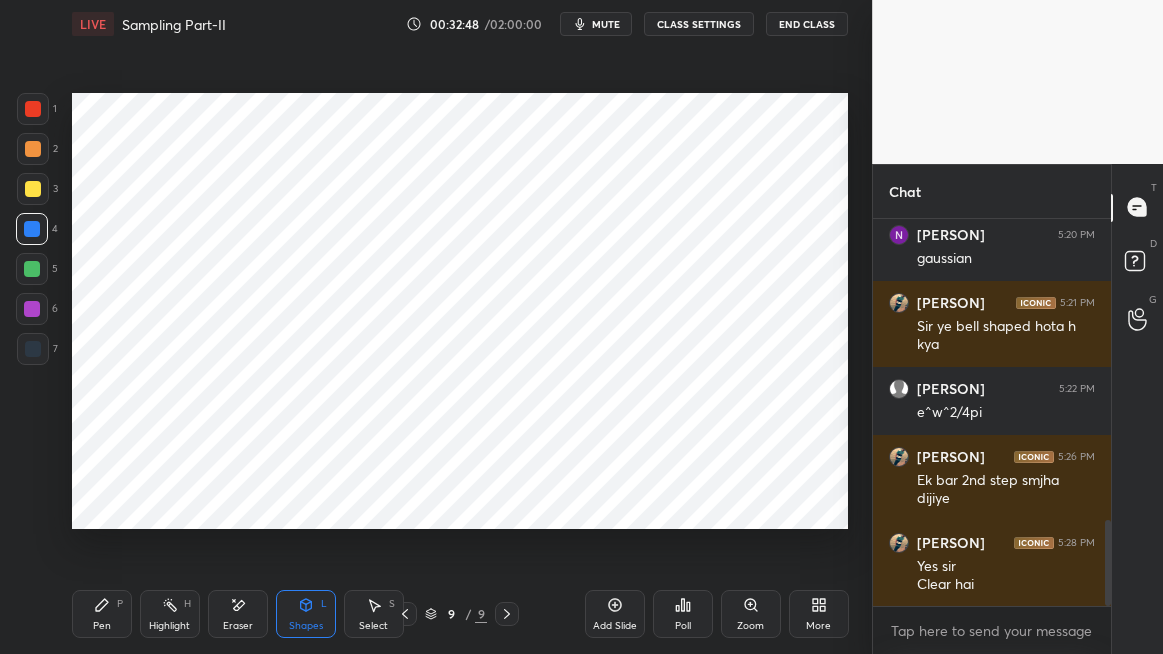 click on "Pen P" at bounding box center [102, 614] 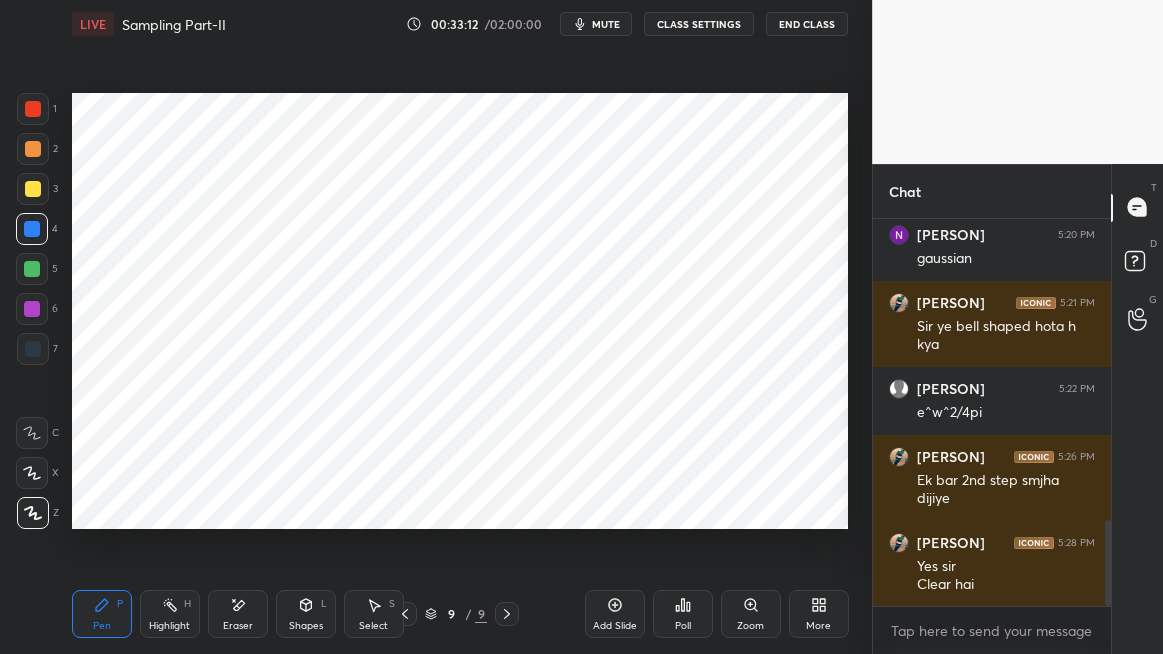 click at bounding box center (33, 149) 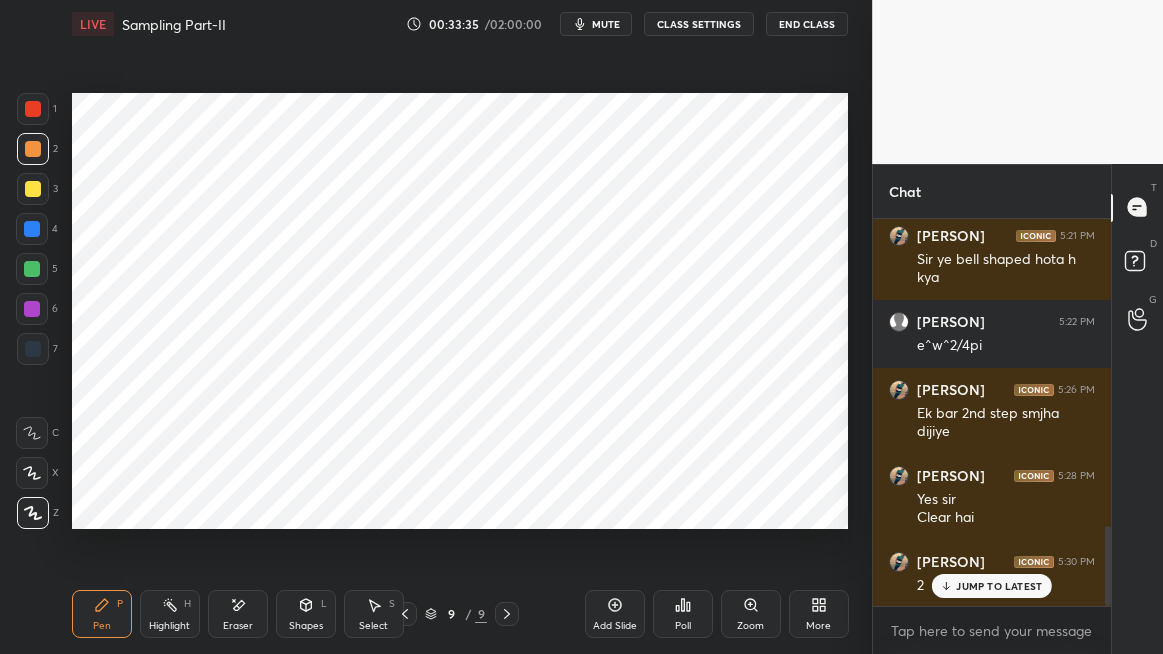scroll, scrollTop: 1487, scrollLeft: 0, axis: vertical 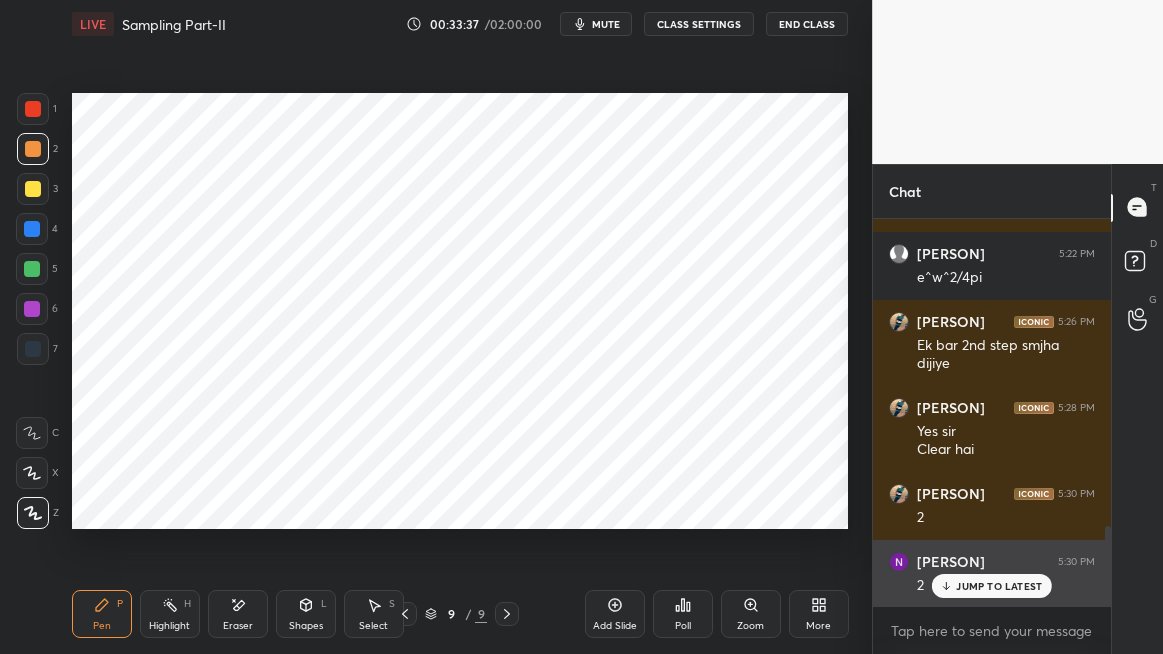 click 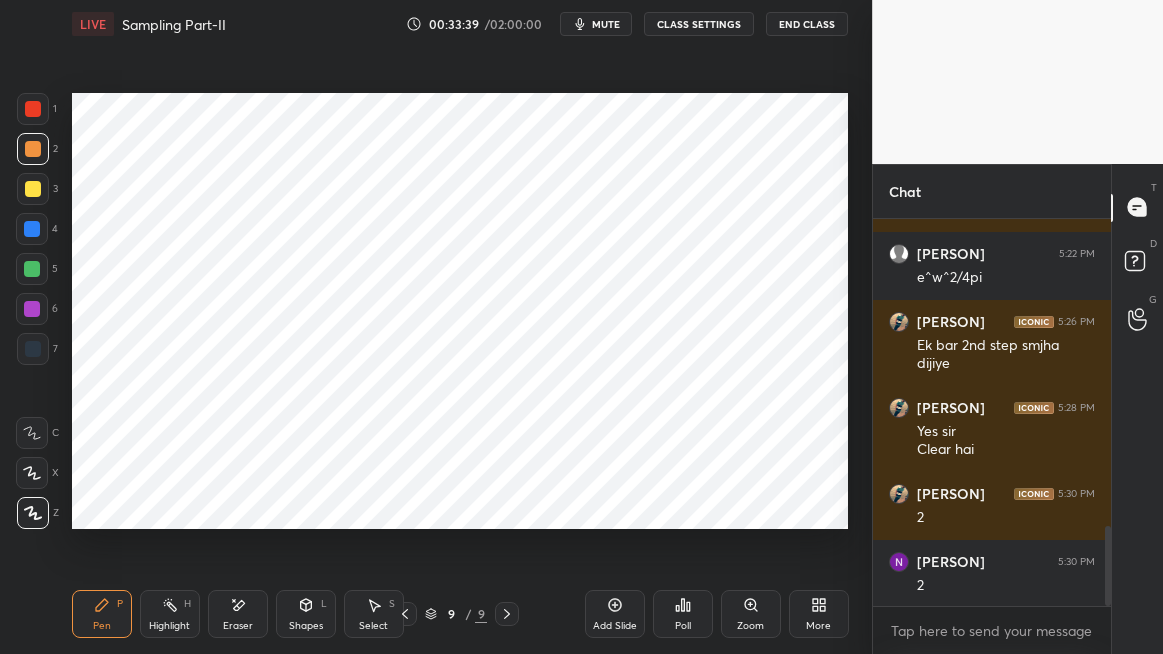 click on "Eraser" at bounding box center [238, 626] 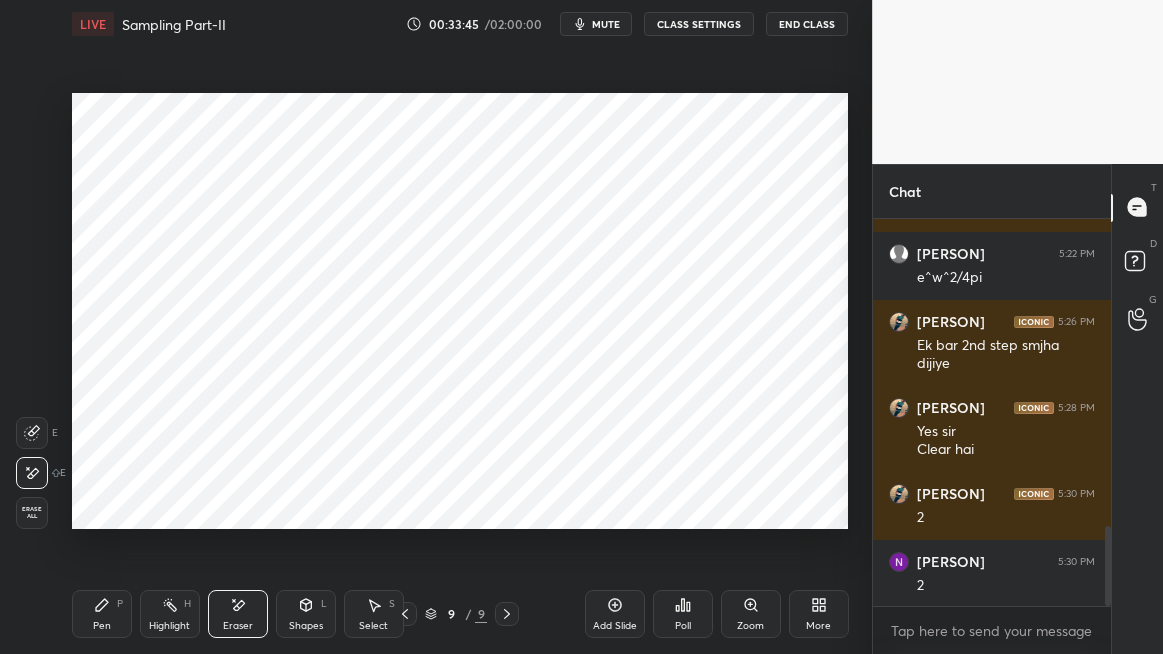 click on "Pen P" at bounding box center (102, 614) 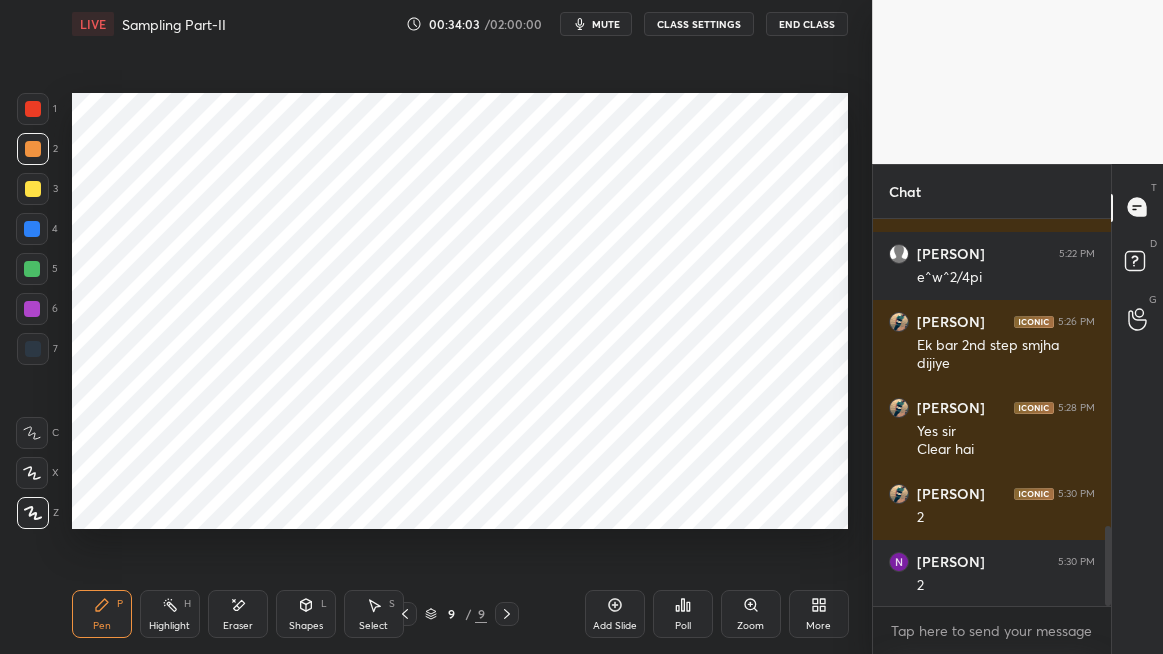 click 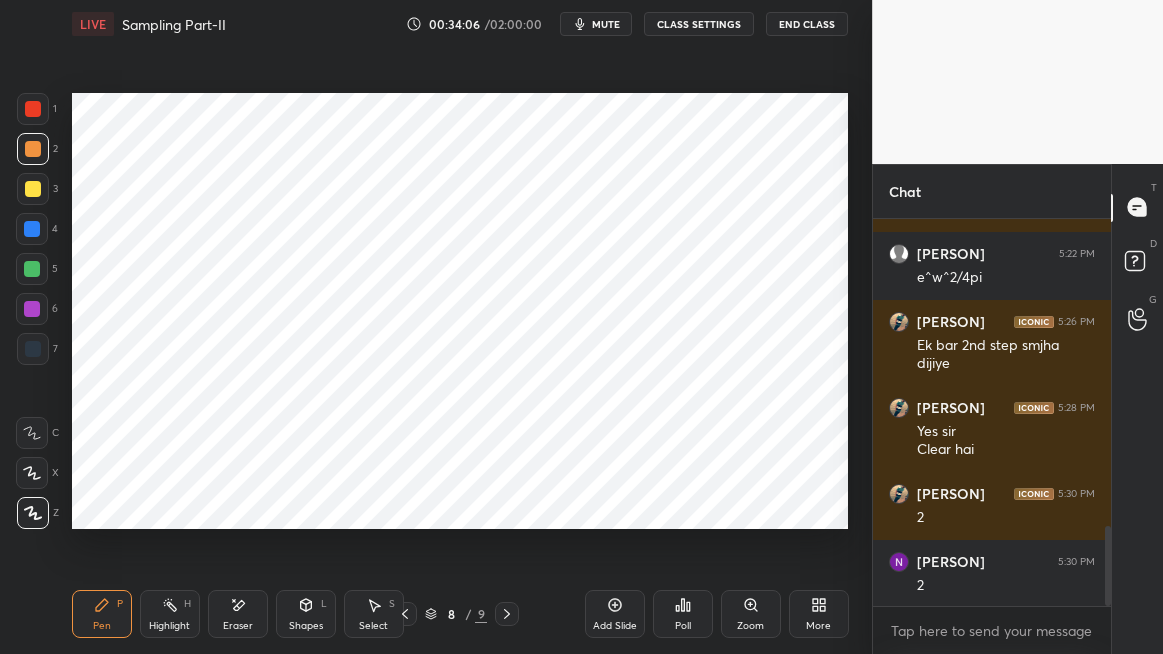 click 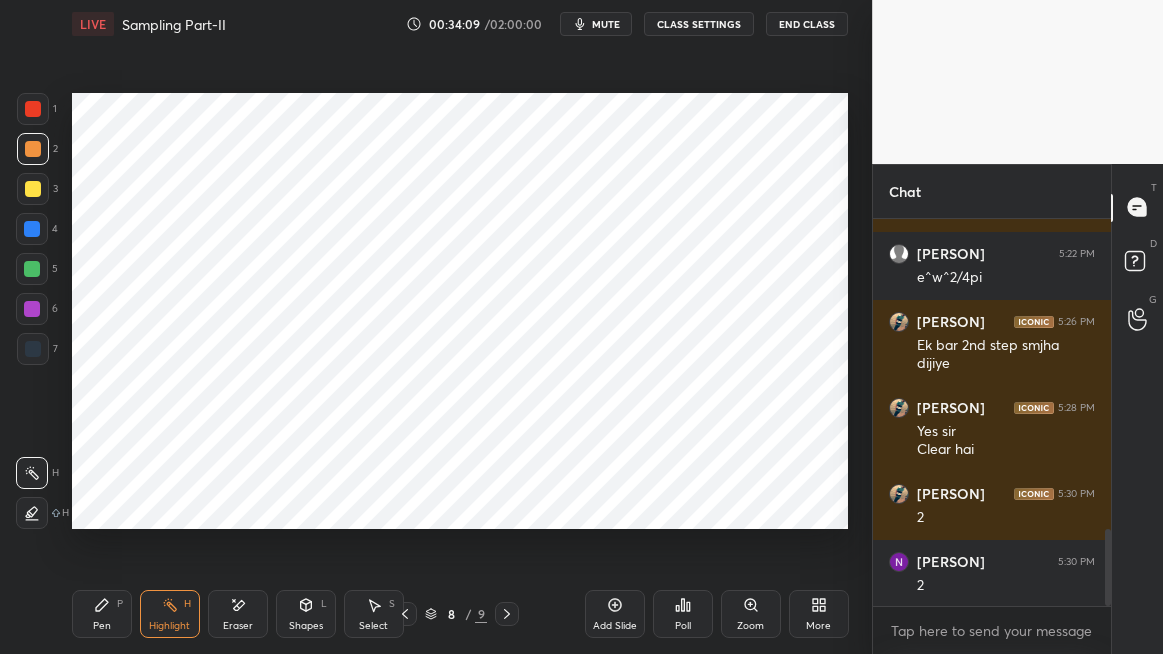 scroll, scrollTop: 1559, scrollLeft: 0, axis: vertical 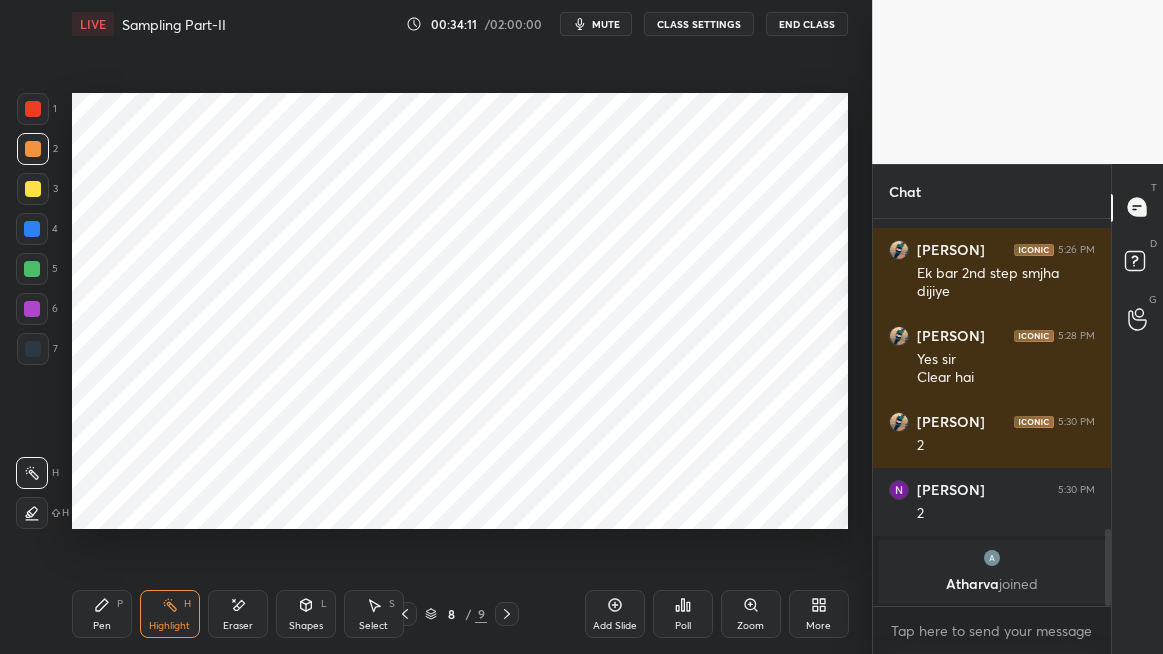 click 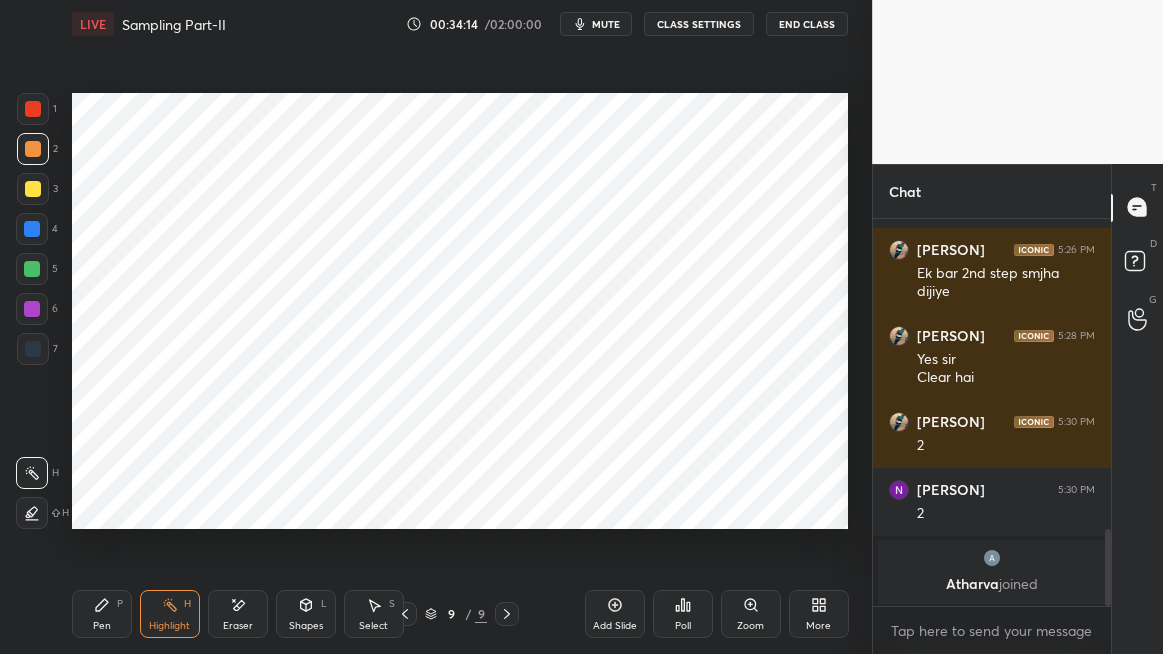 click 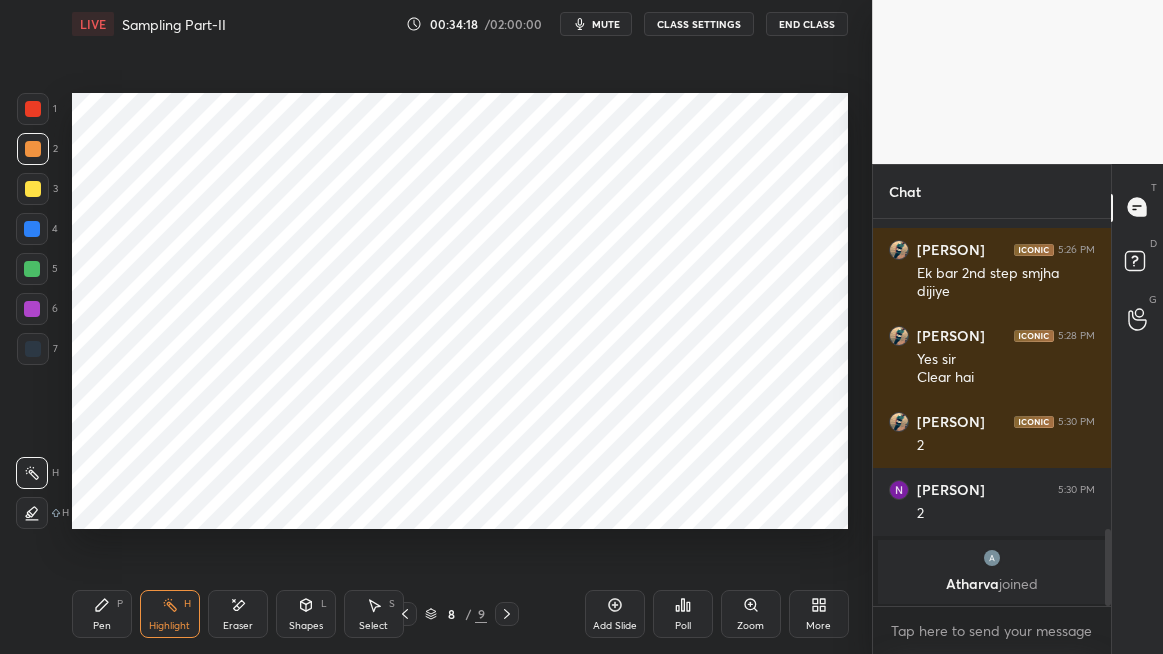 click 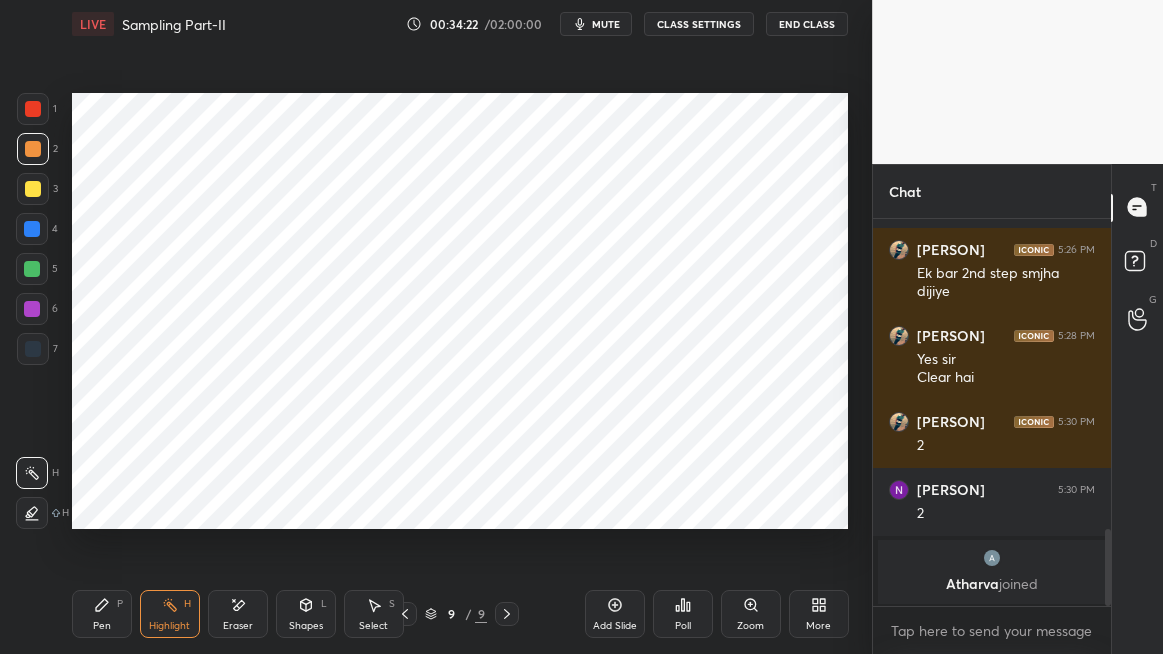 click on "Highlight H" at bounding box center (170, 614) 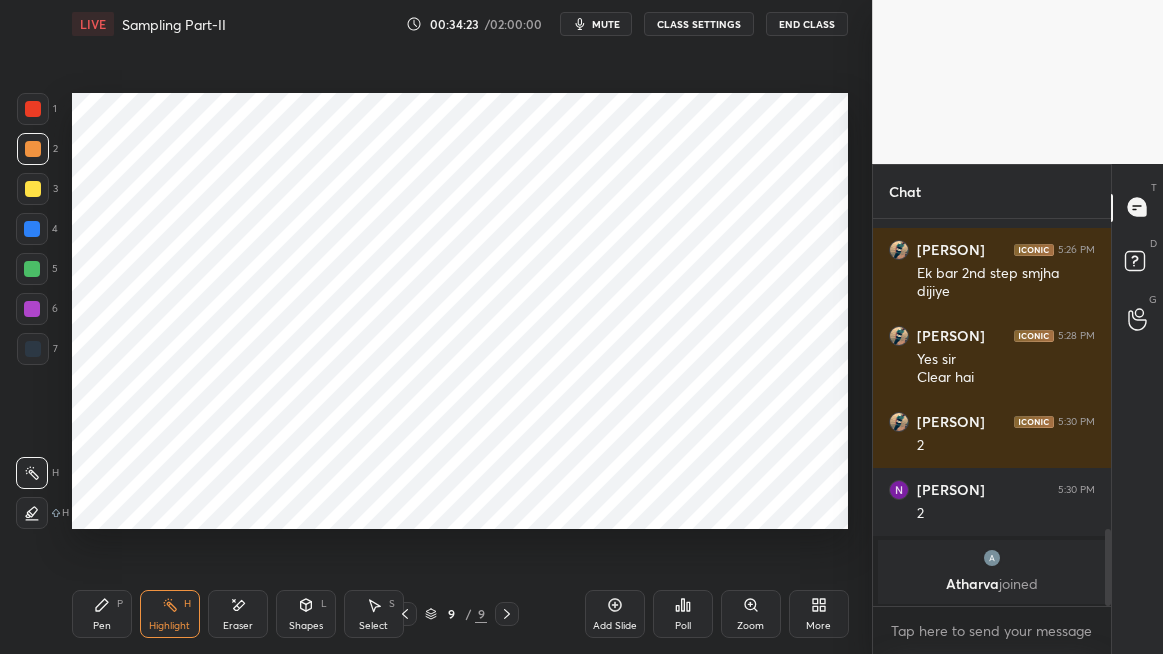 click at bounding box center [32, 309] 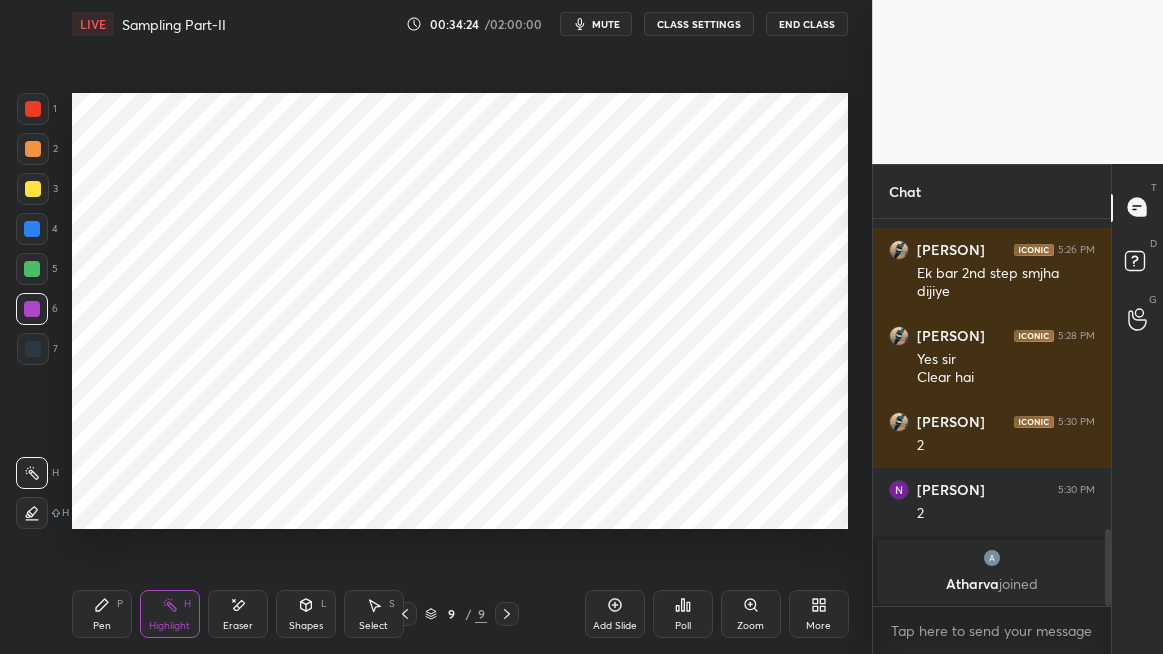 click at bounding box center (32, 309) 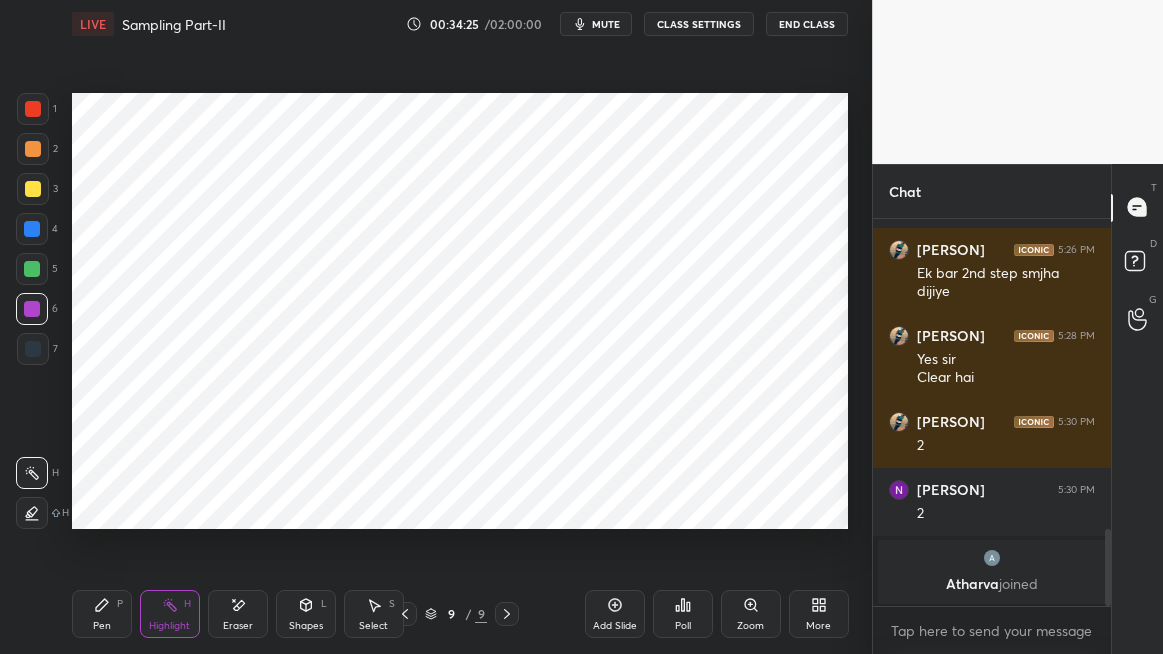 click 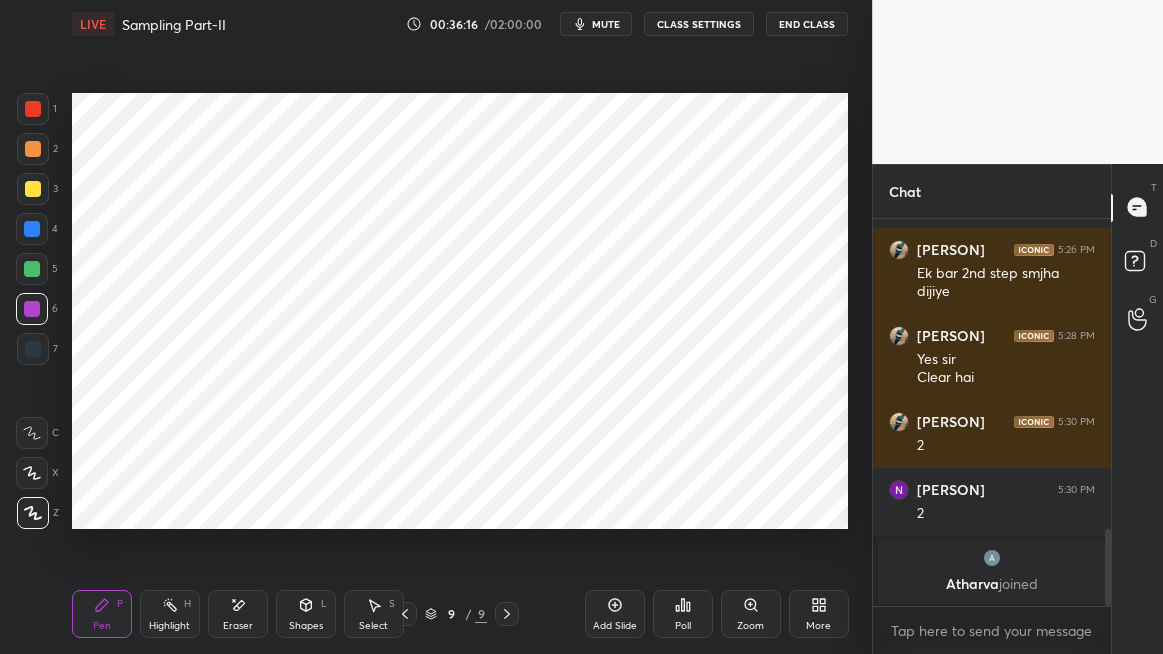click on "Shapes" at bounding box center [306, 626] 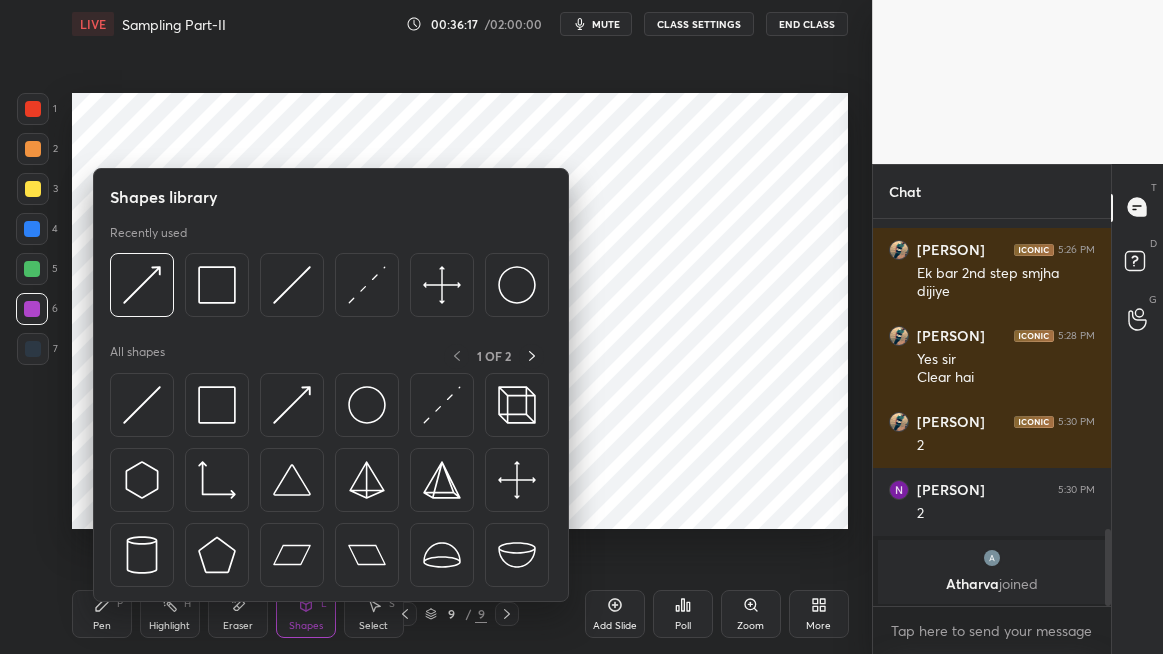 click at bounding box center [442, 405] 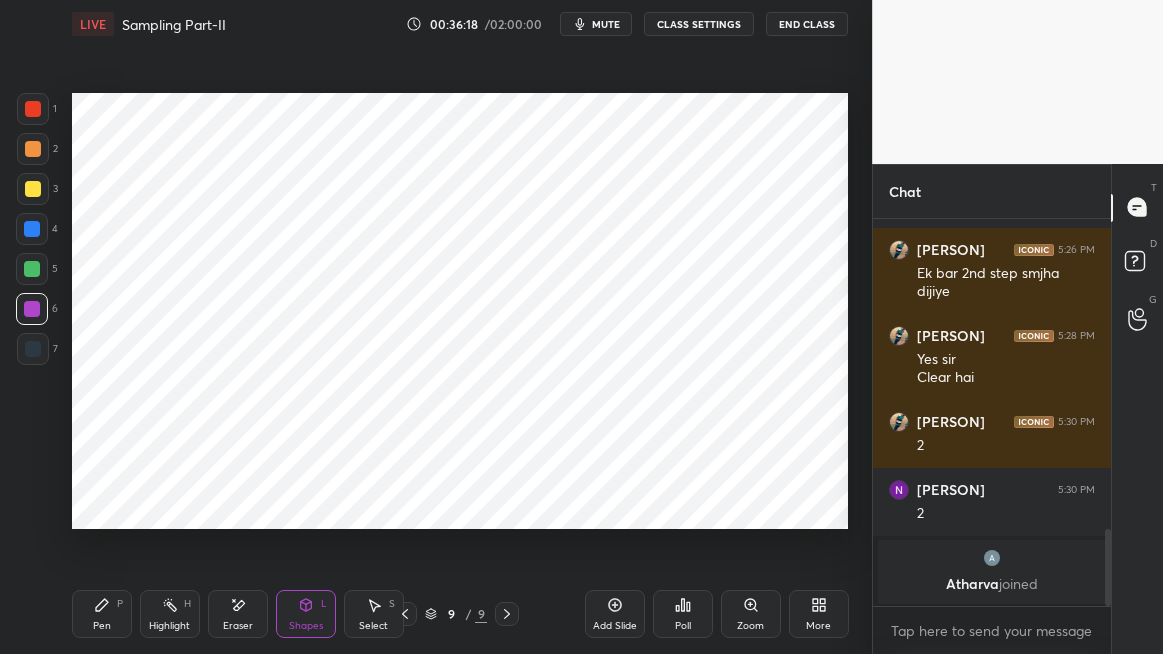 click at bounding box center (32, 229) 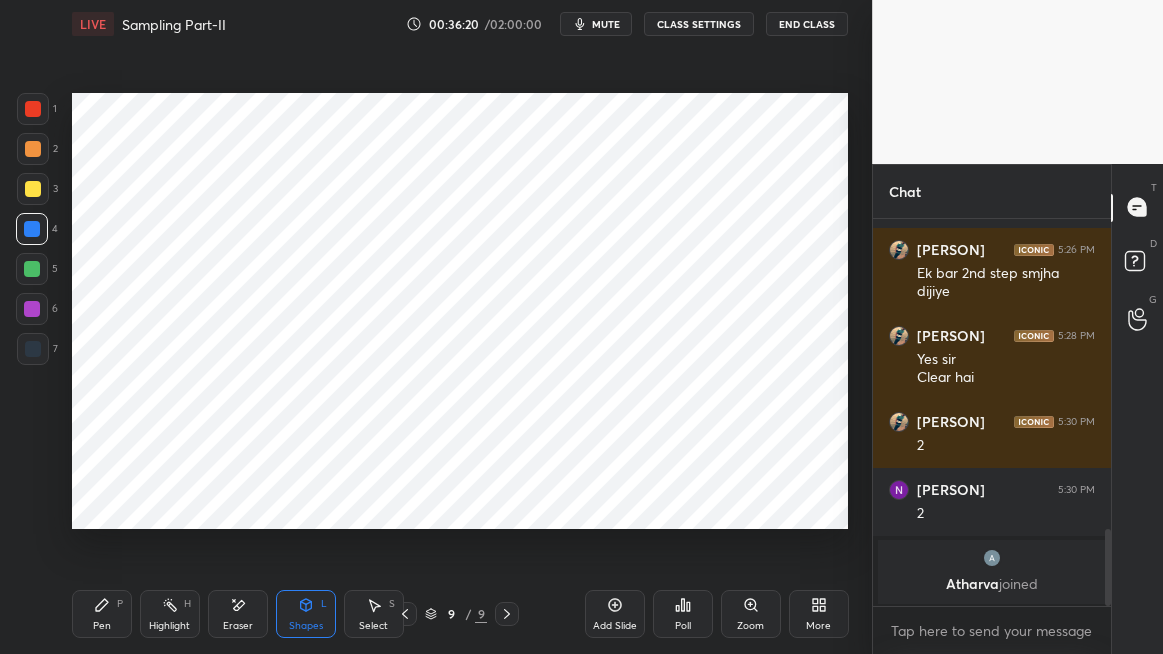 click at bounding box center [33, 109] 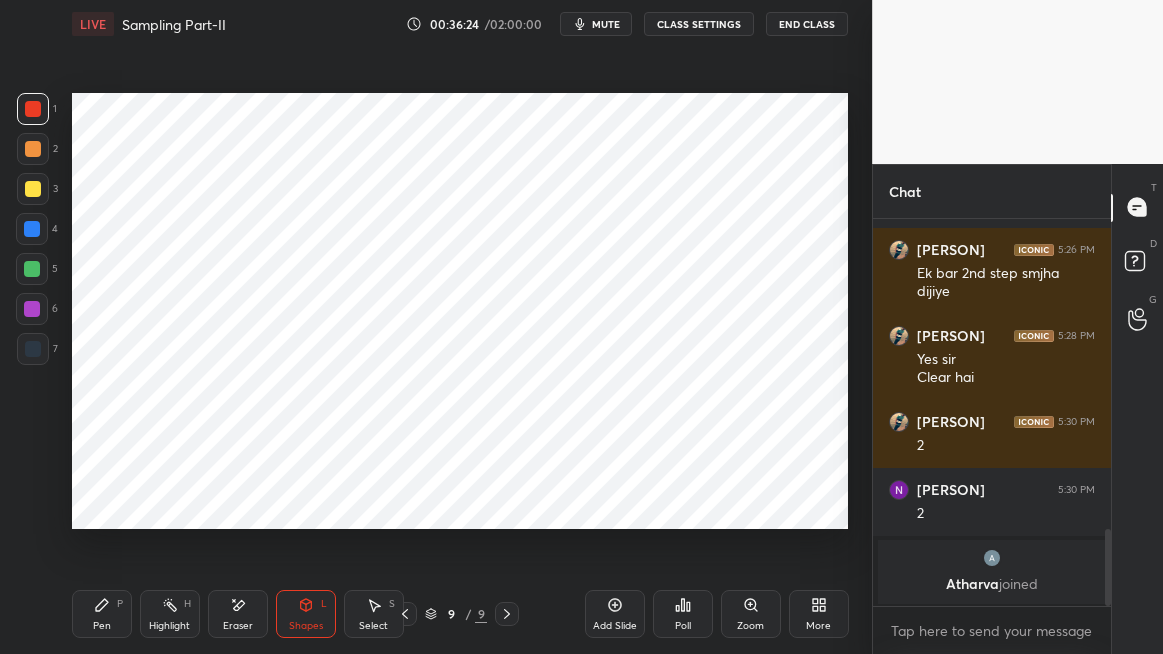 click 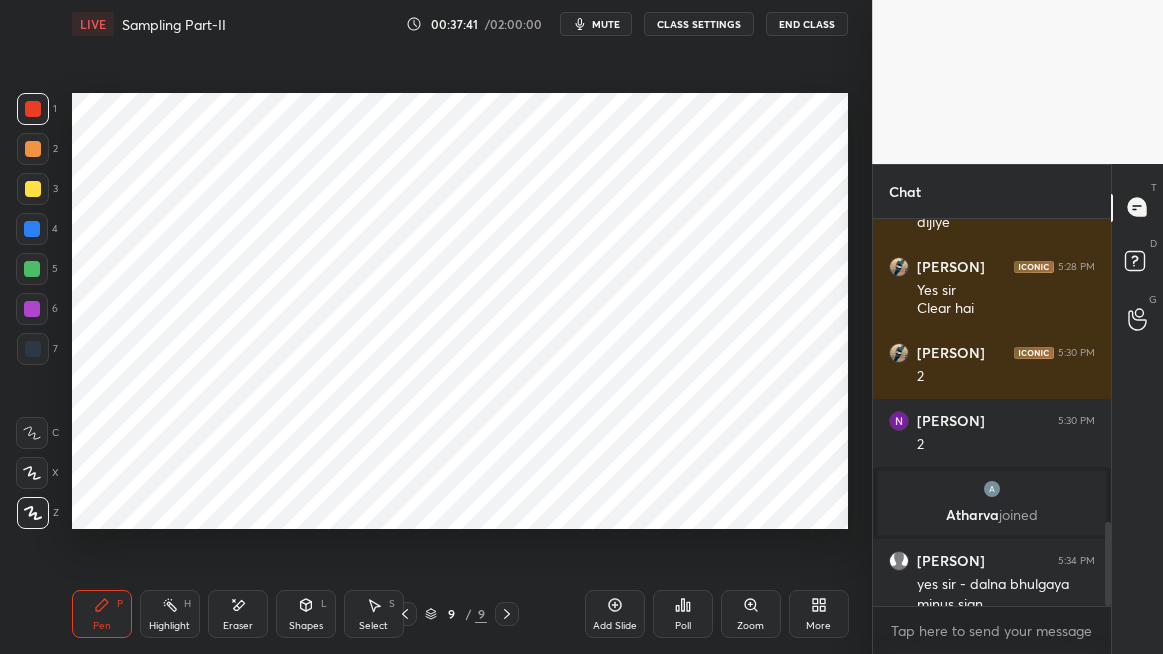 scroll, scrollTop: 1406, scrollLeft: 0, axis: vertical 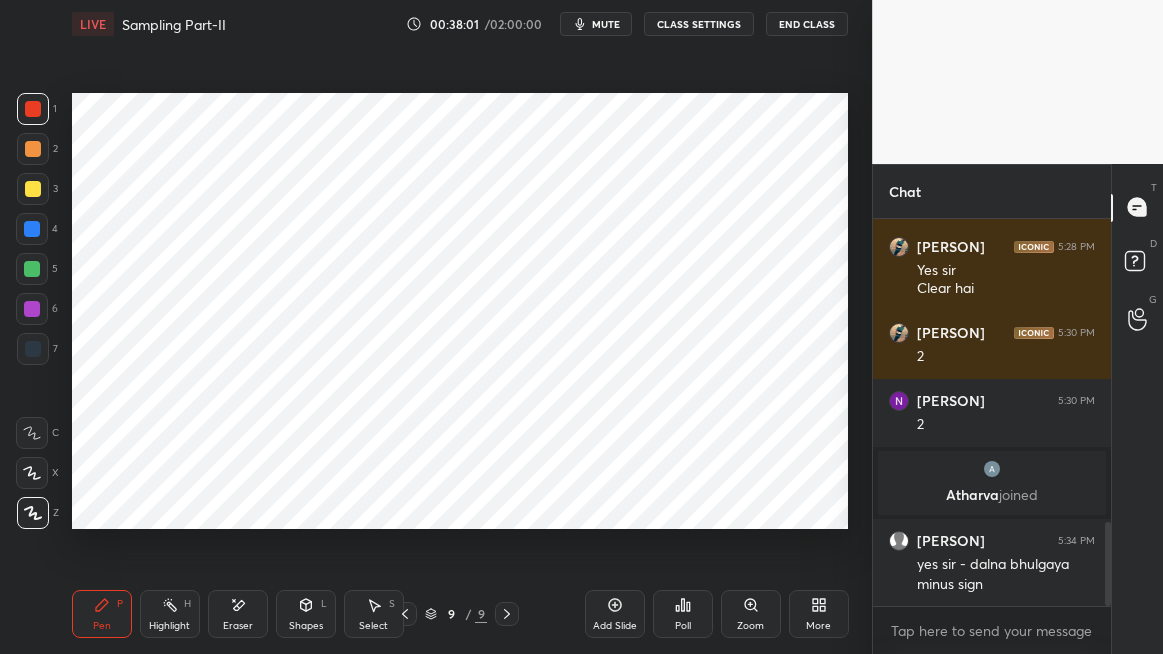 click 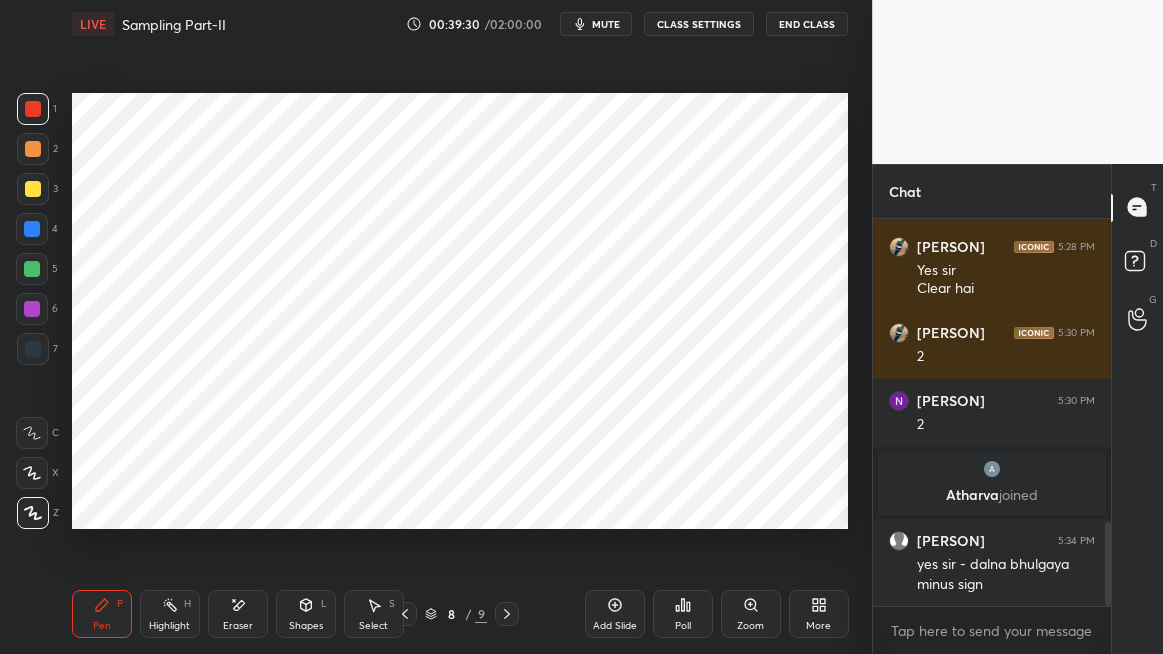 click 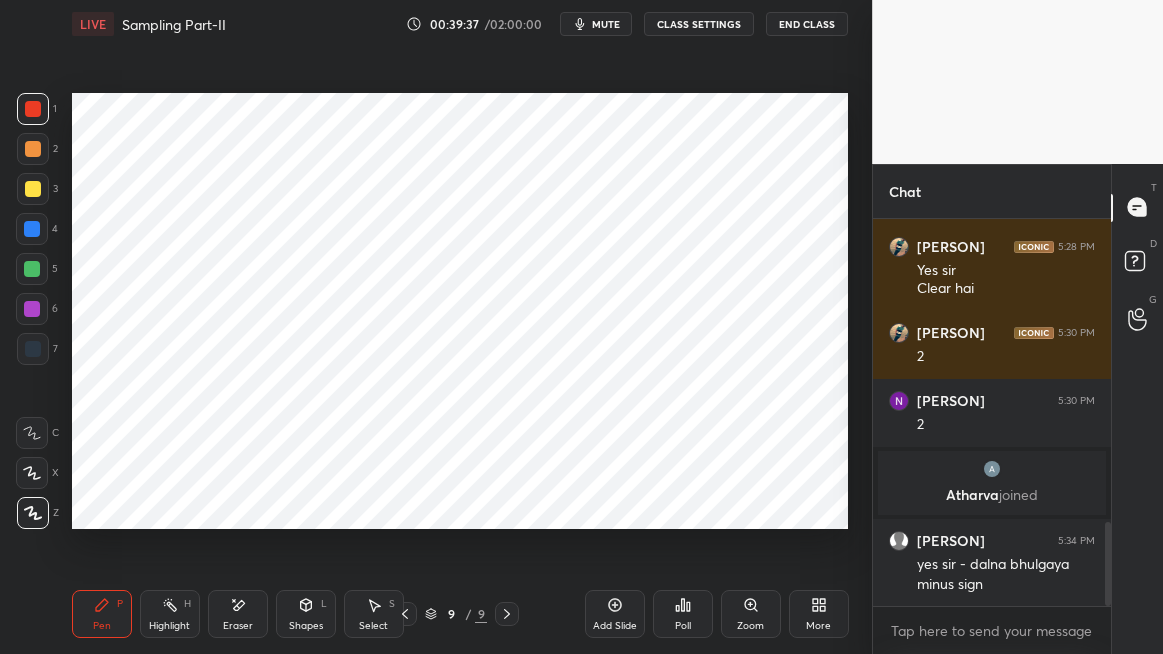 click 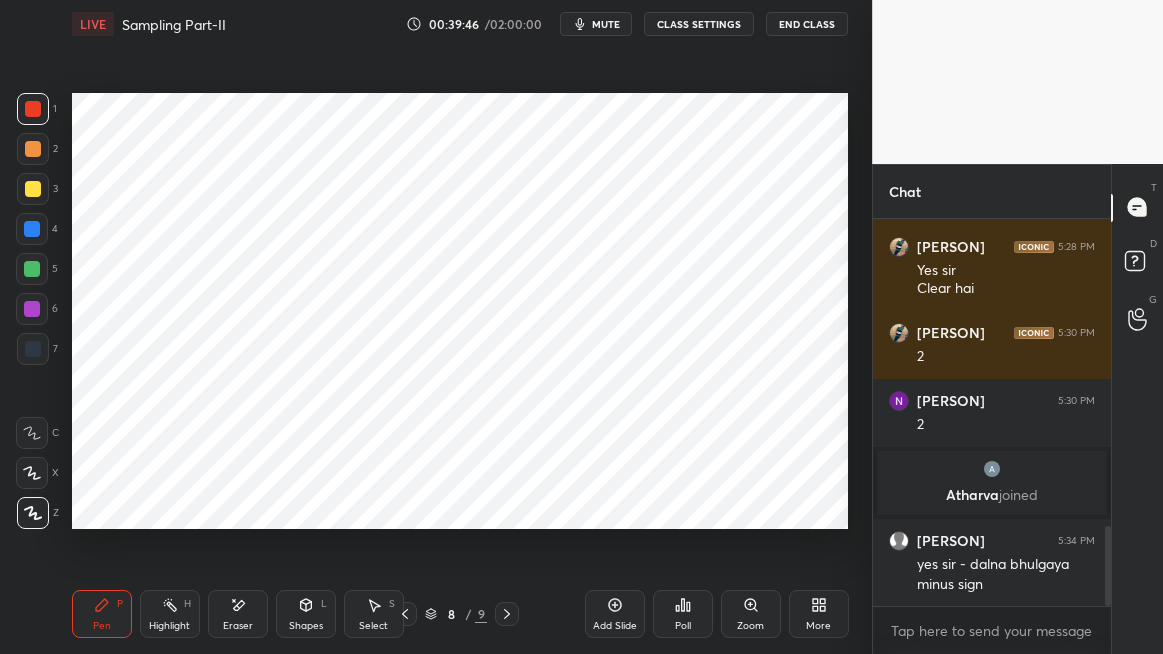 scroll, scrollTop: 1492, scrollLeft: 0, axis: vertical 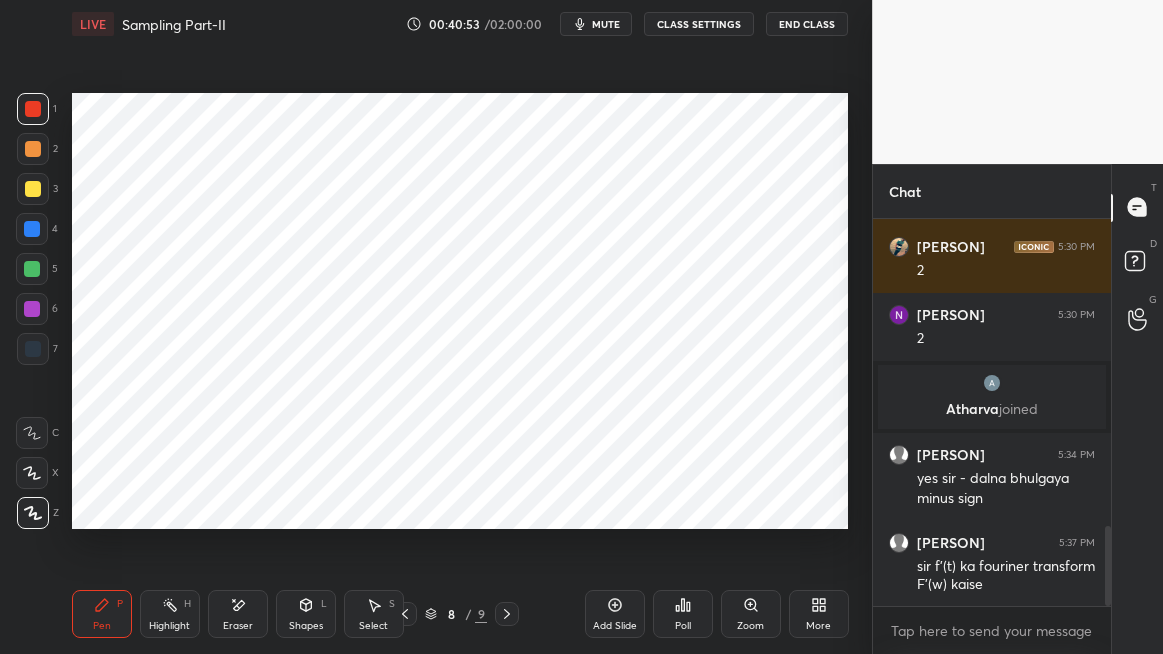 click at bounding box center [33, 189] 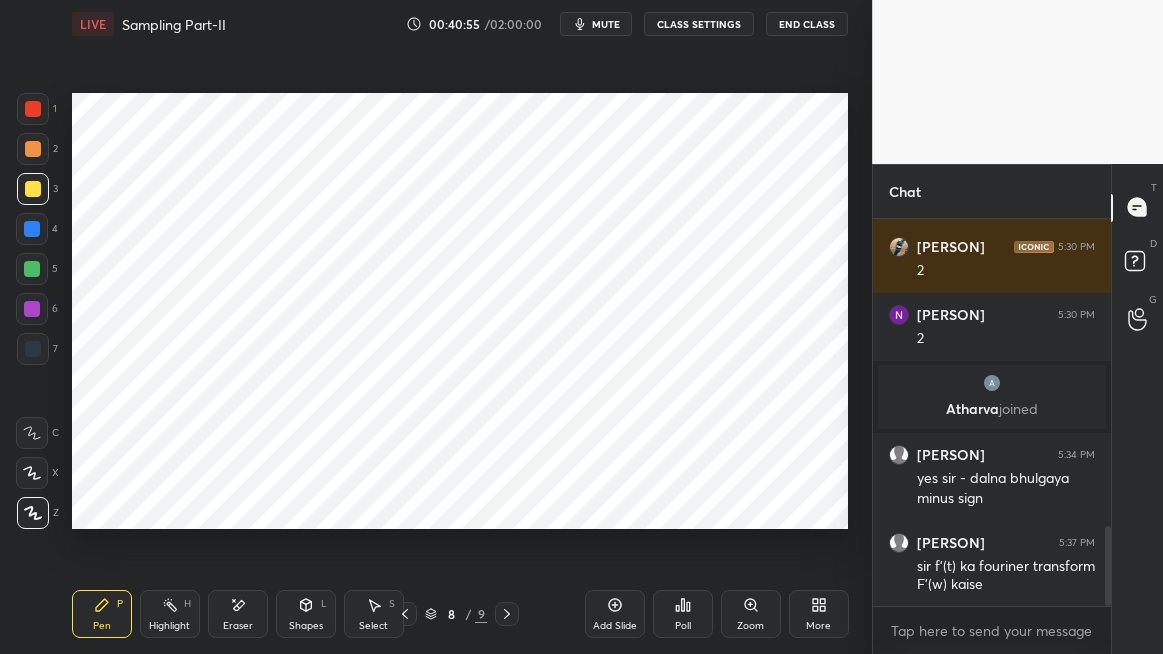 click on "Highlight" at bounding box center (169, 626) 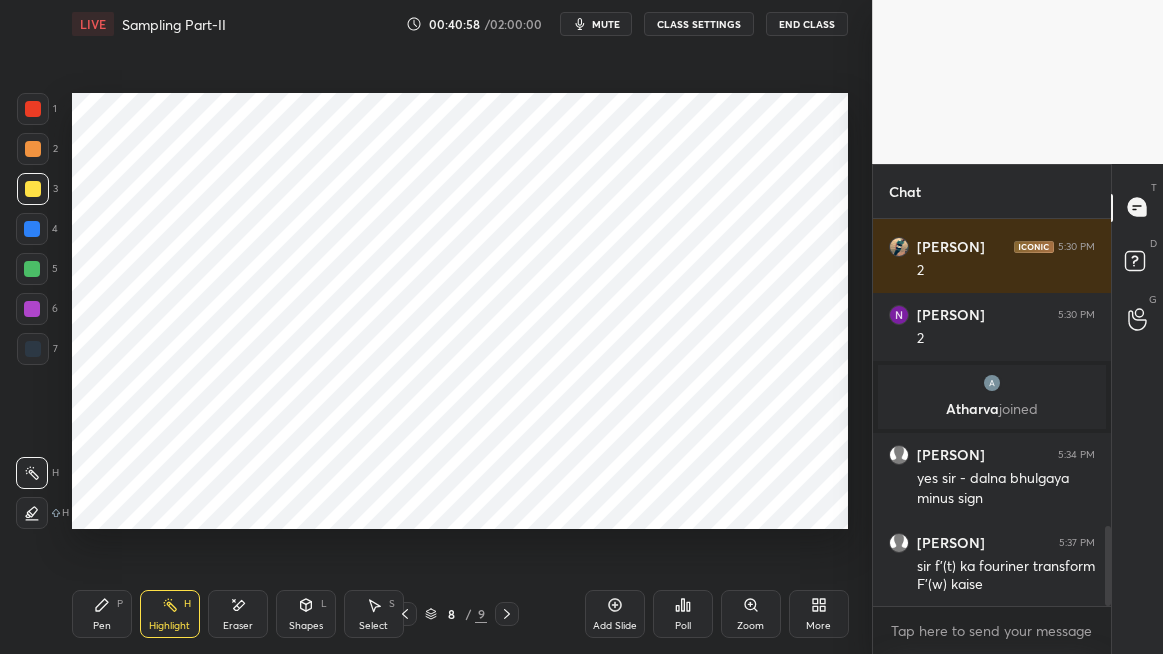 click at bounding box center [33, 149] 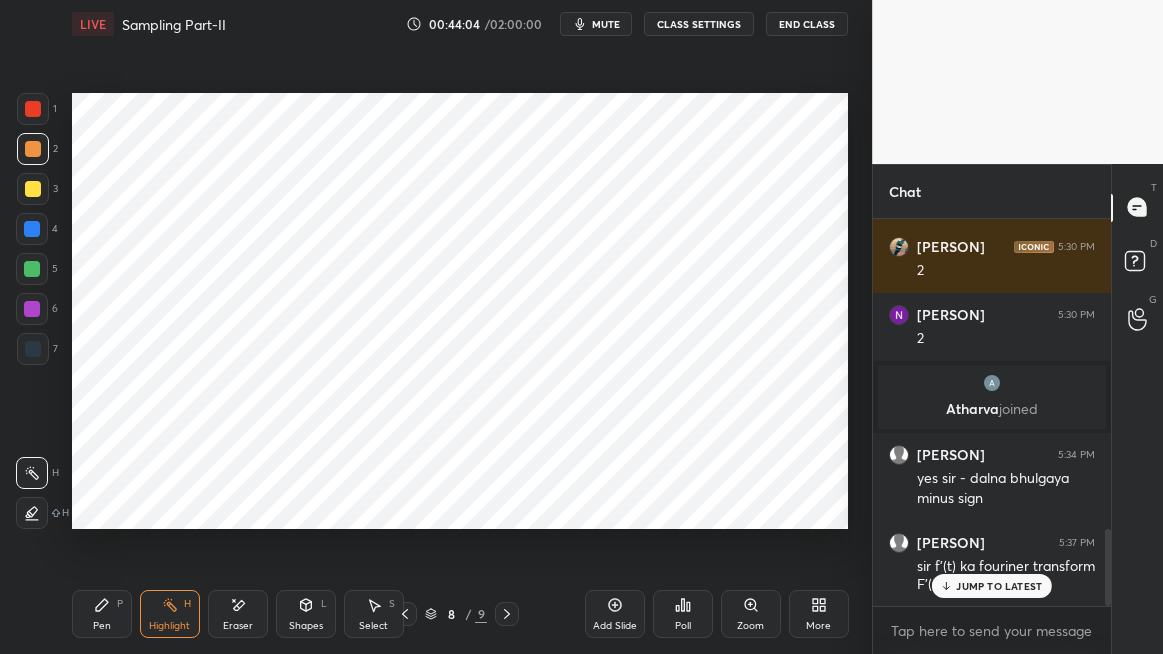 scroll, scrollTop: 1559, scrollLeft: 0, axis: vertical 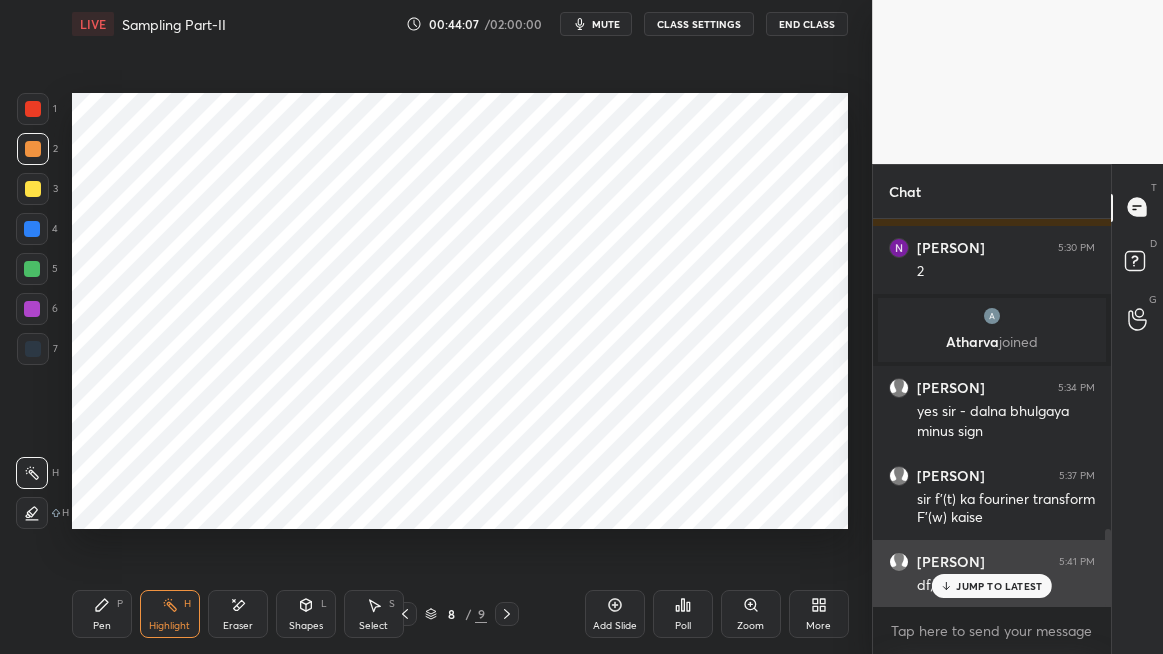click on "JUMP TO LATEST" at bounding box center [999, 586] 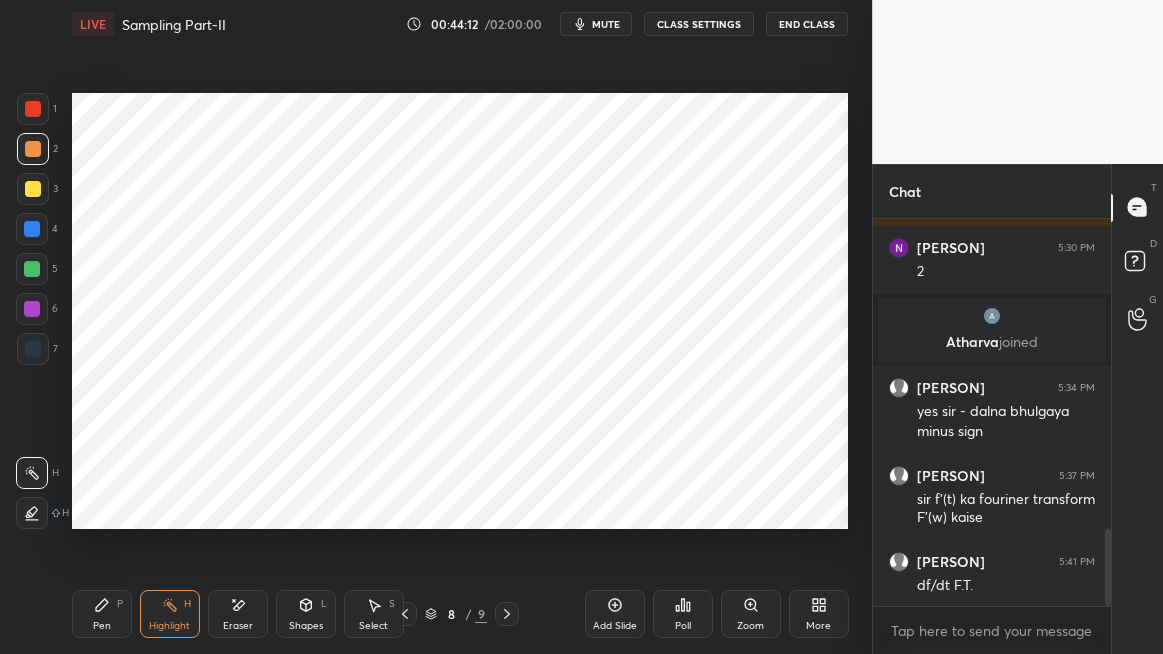 scroll, scrollTop: 1579, scrollLeft: 0, axis: vertical 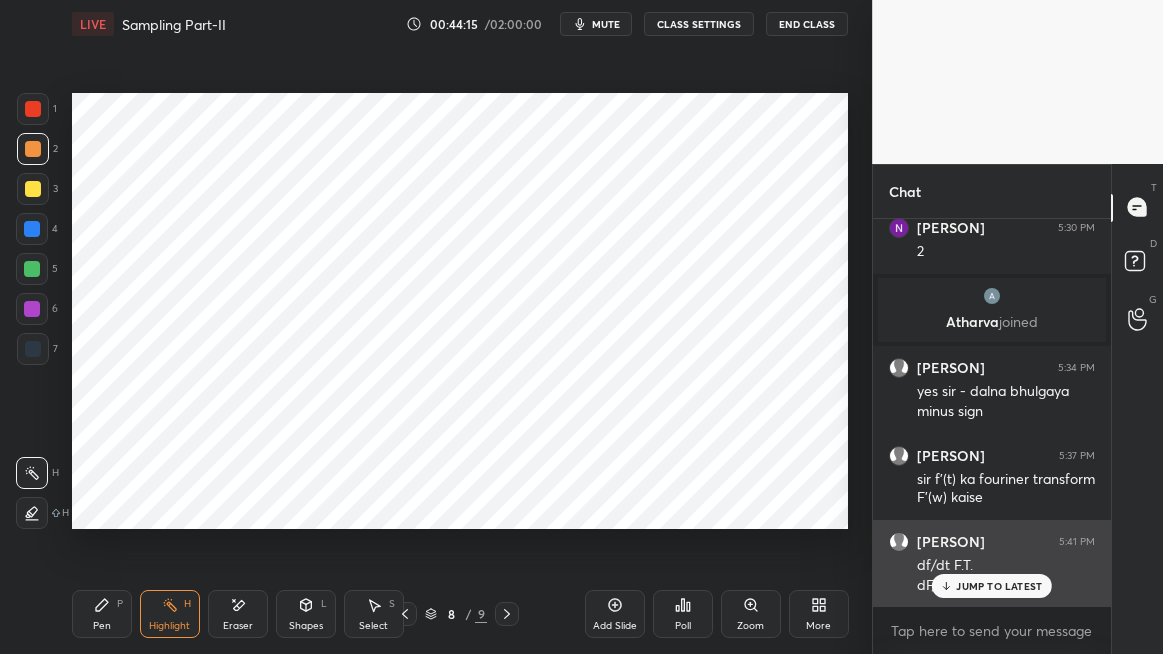 click on "JUMP TO LATEST" at bounding box center [999, 586] 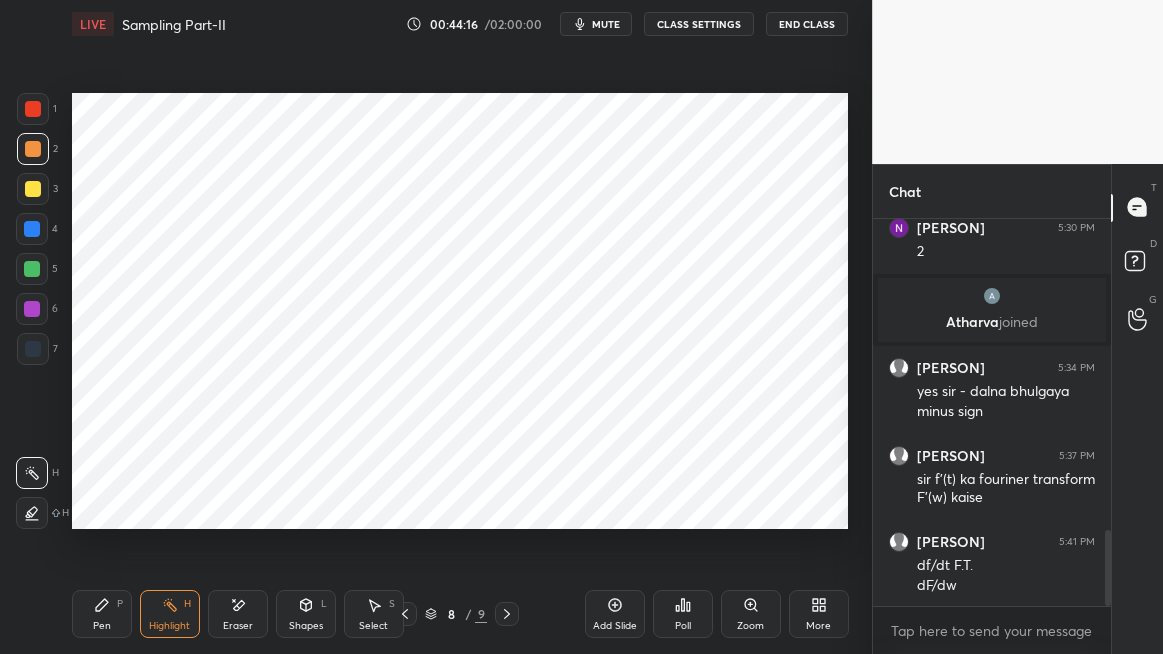 click on "Eraser" at bounding box center [238, 626] 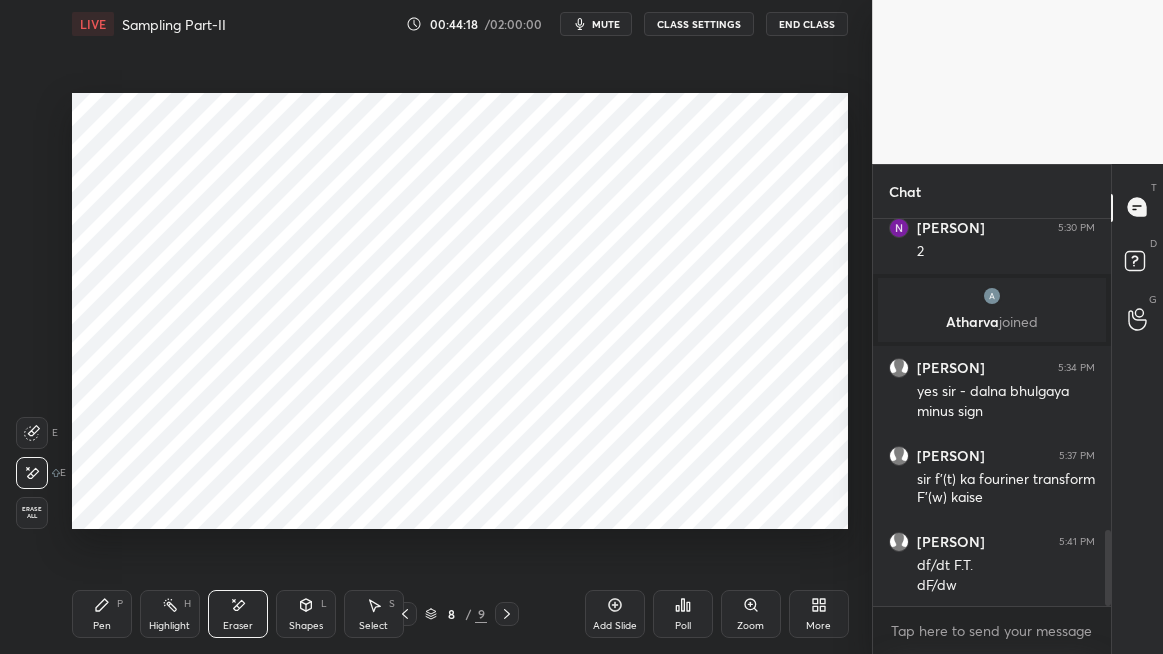 click 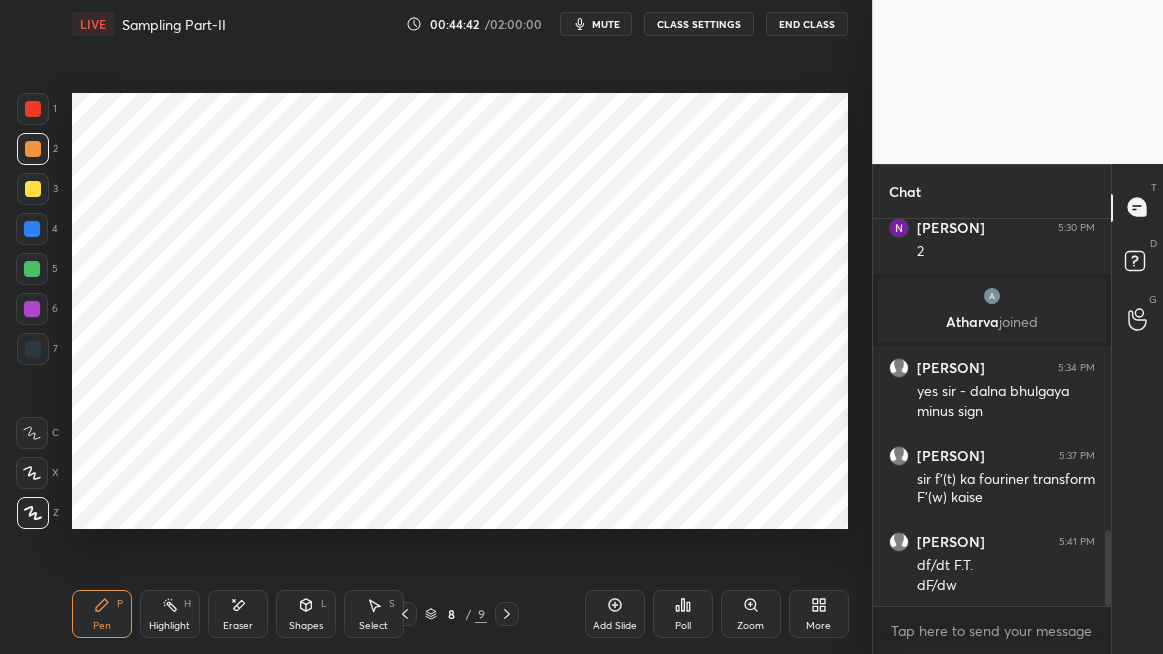 click on "Shapes L" at bounding box center (306, 614) 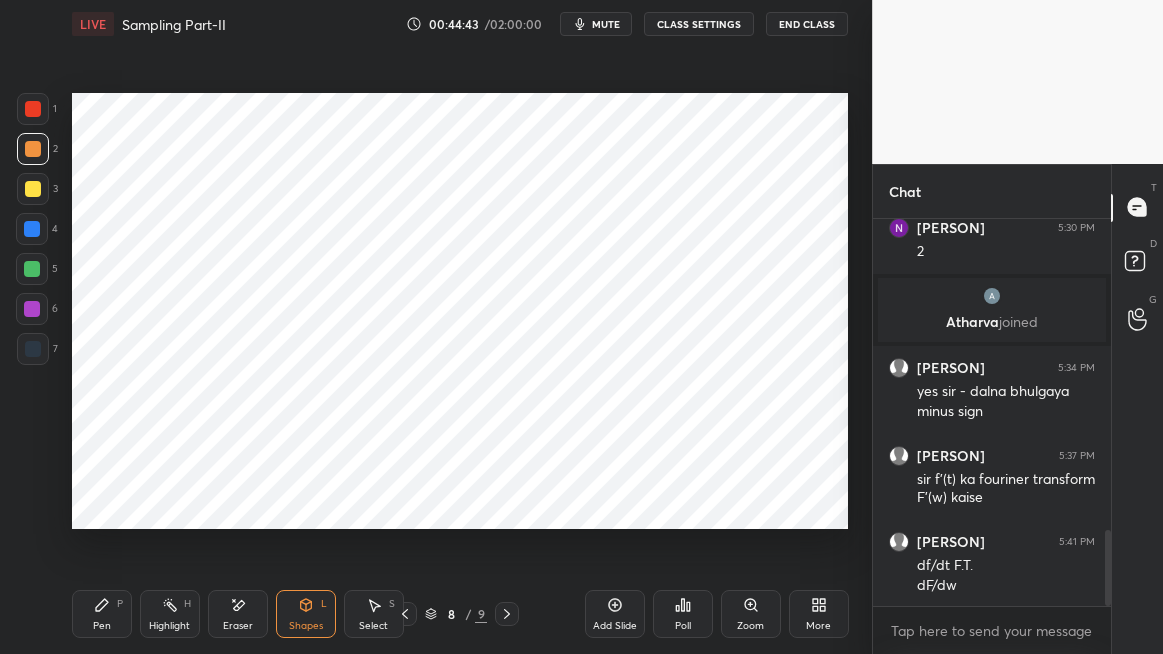 click on "Eraser" at bounding box center (238, 626) 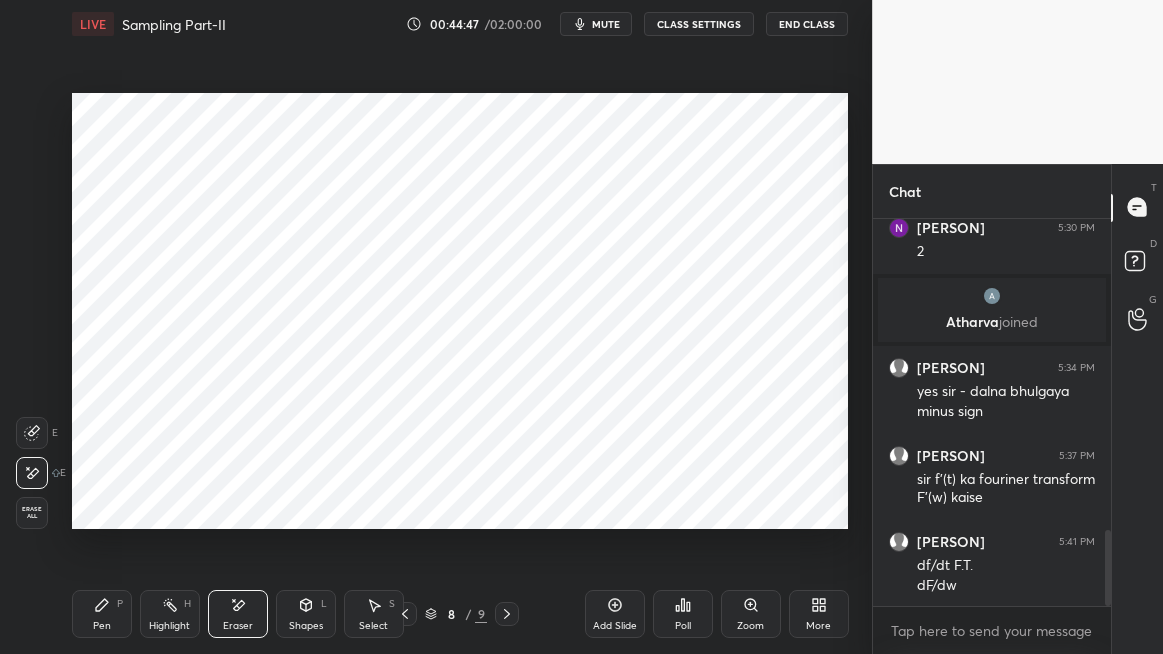 click on "Pen" at bounding box center (102, 626) 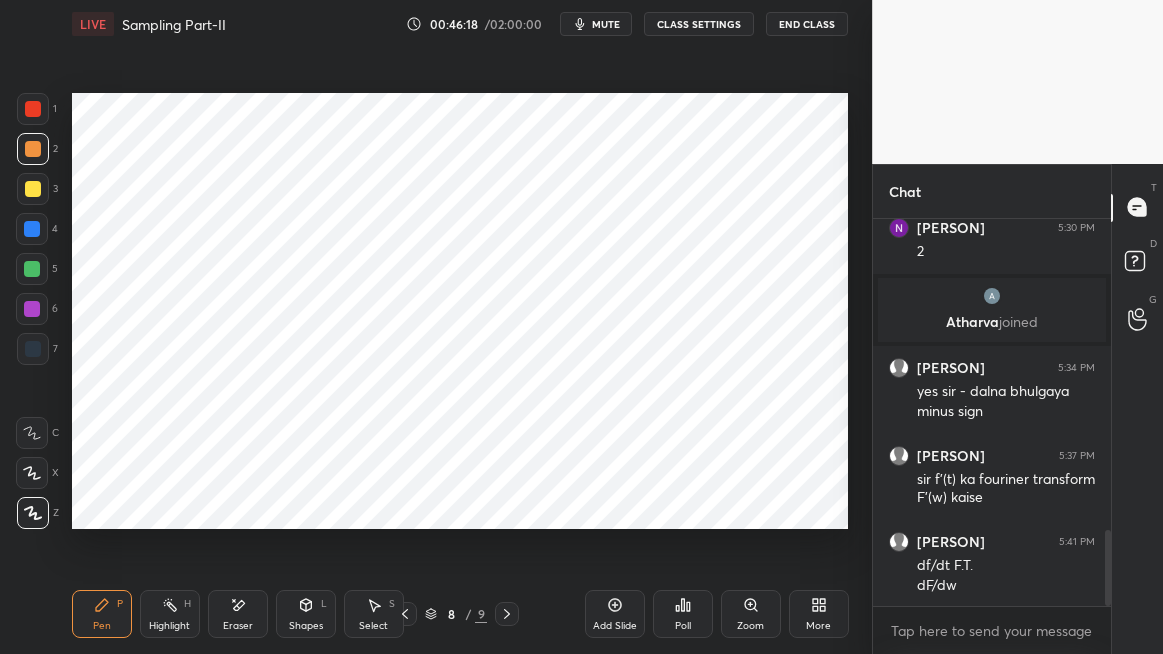 click on "Eraser" at bounding box center (238, 614) 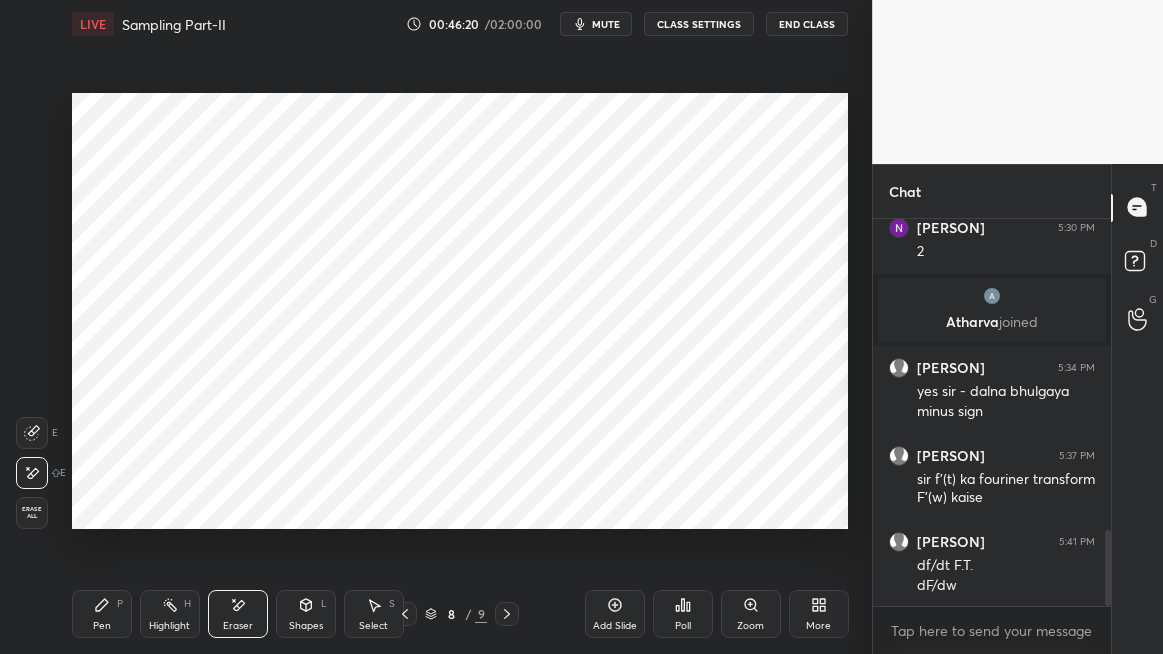 click on "Pen P" at bounding box center (102, 614) 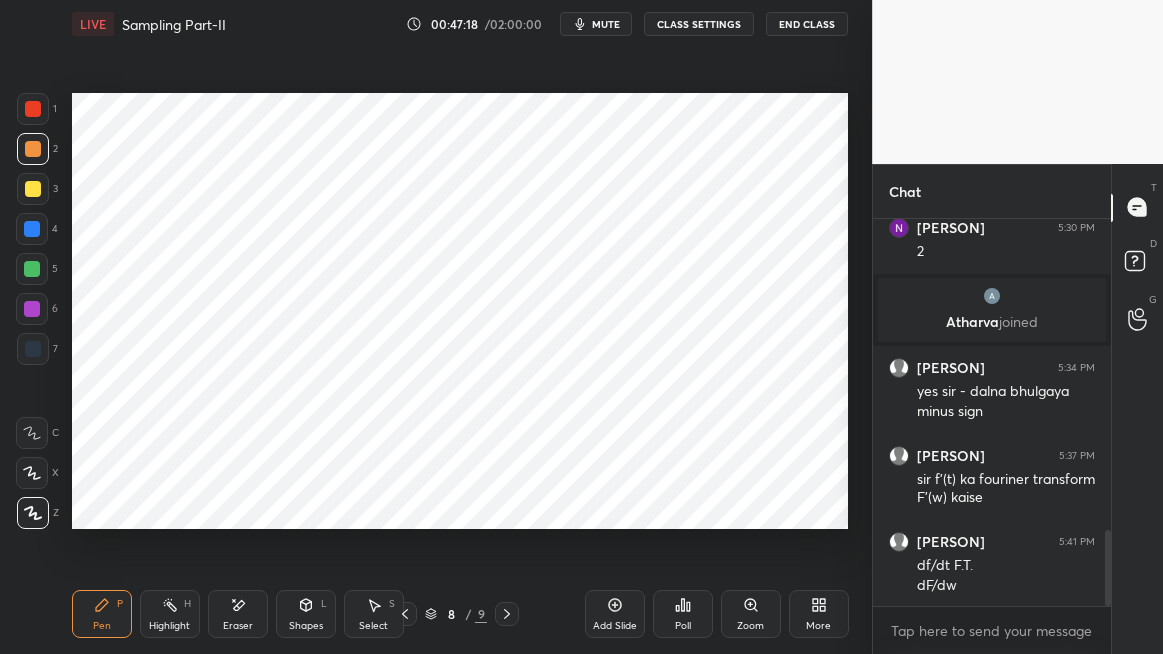 click 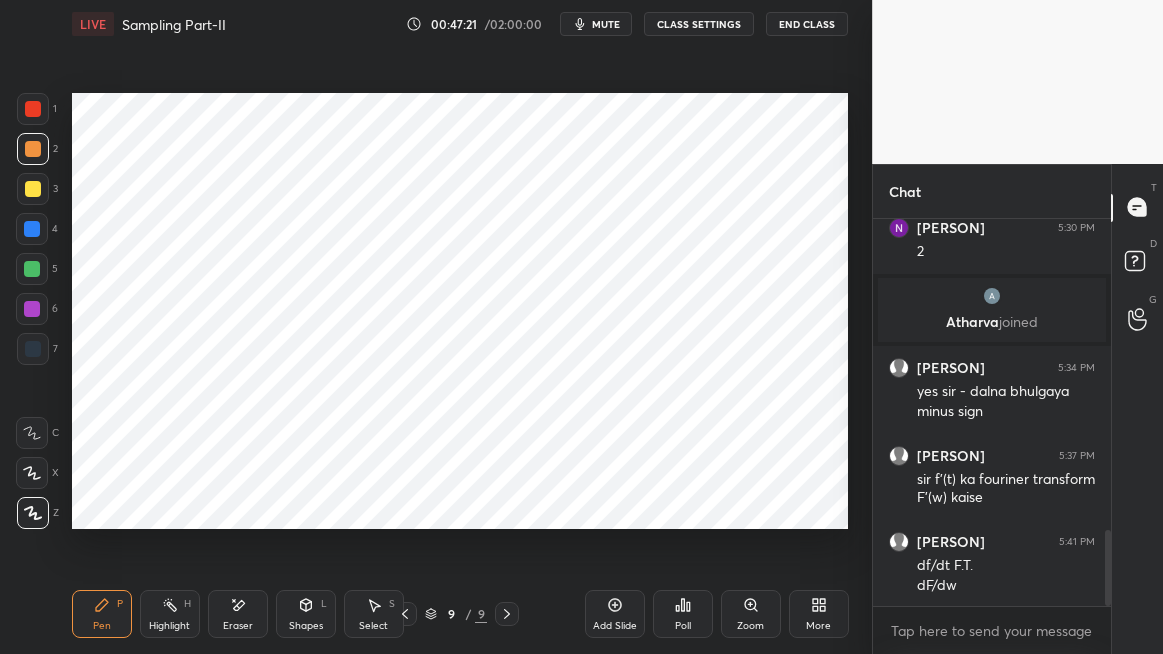 click 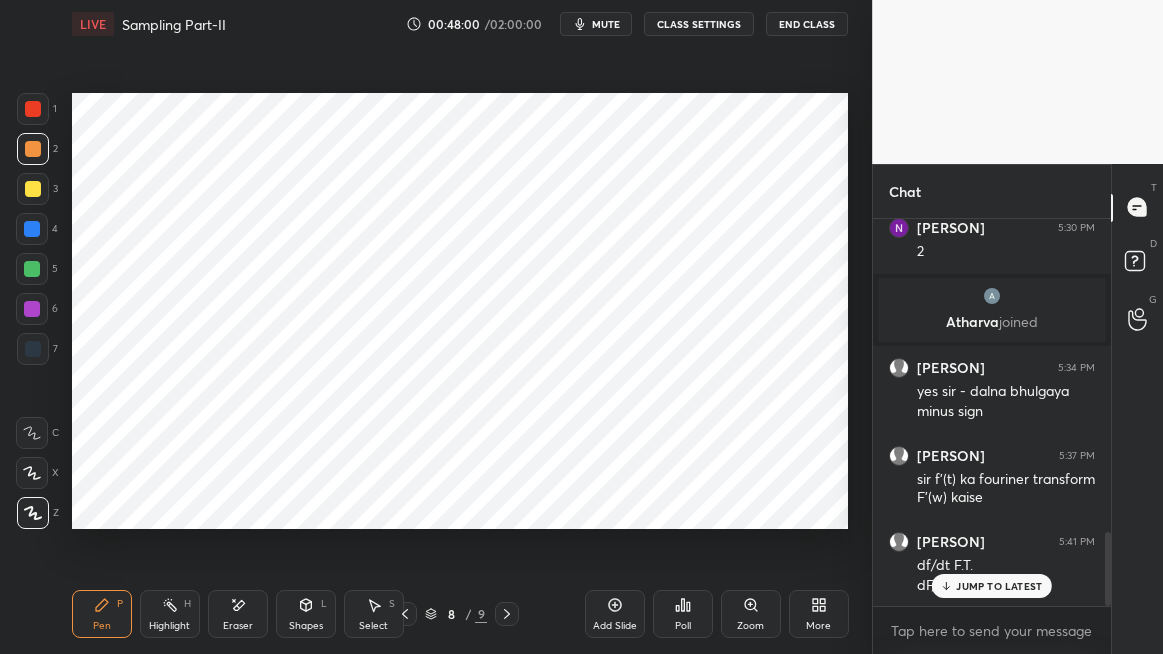 scroll, scrollTop: 1647, scrollLeft: 0, axis: vertical 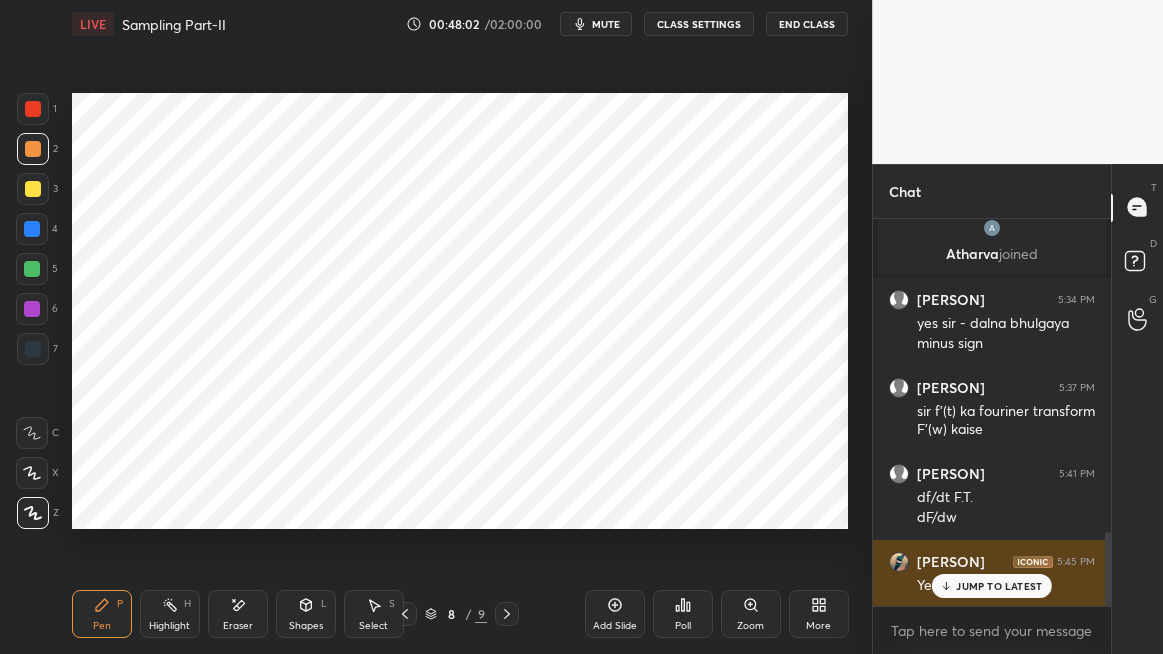 click on "JUMP TO LATEST" at bounding box center (999, 586) 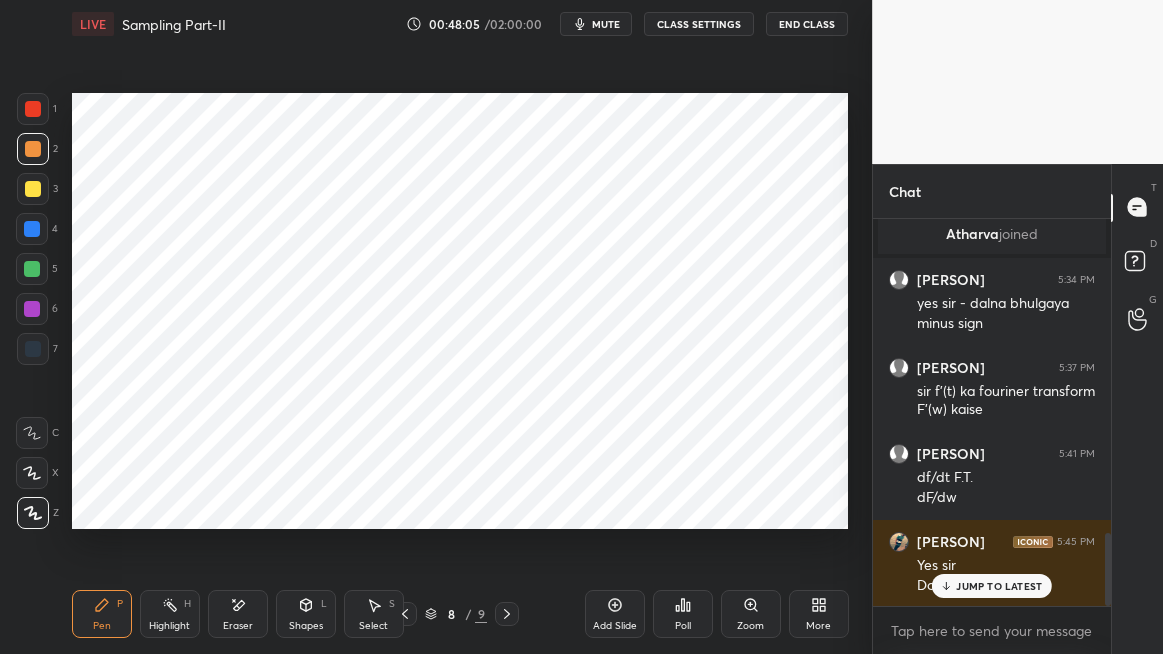 scroll, scrollTop: 1735, scrollLeft: 0, axis: vertical 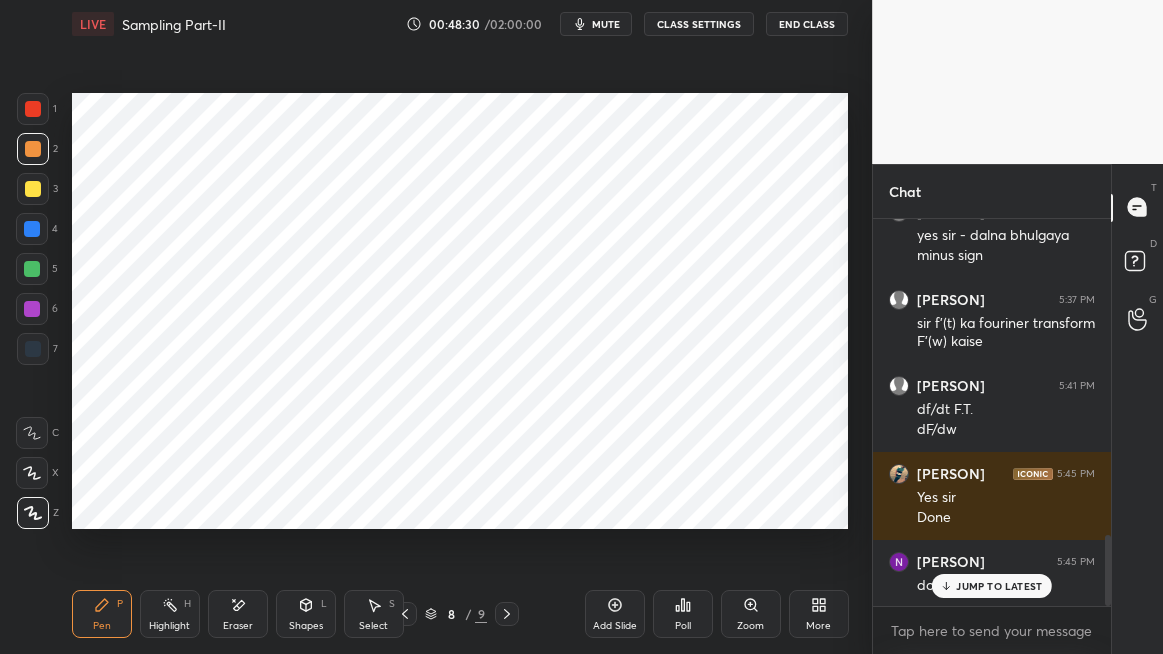 click on "JUMP TO LATEST" at bounding box center (999, 586) 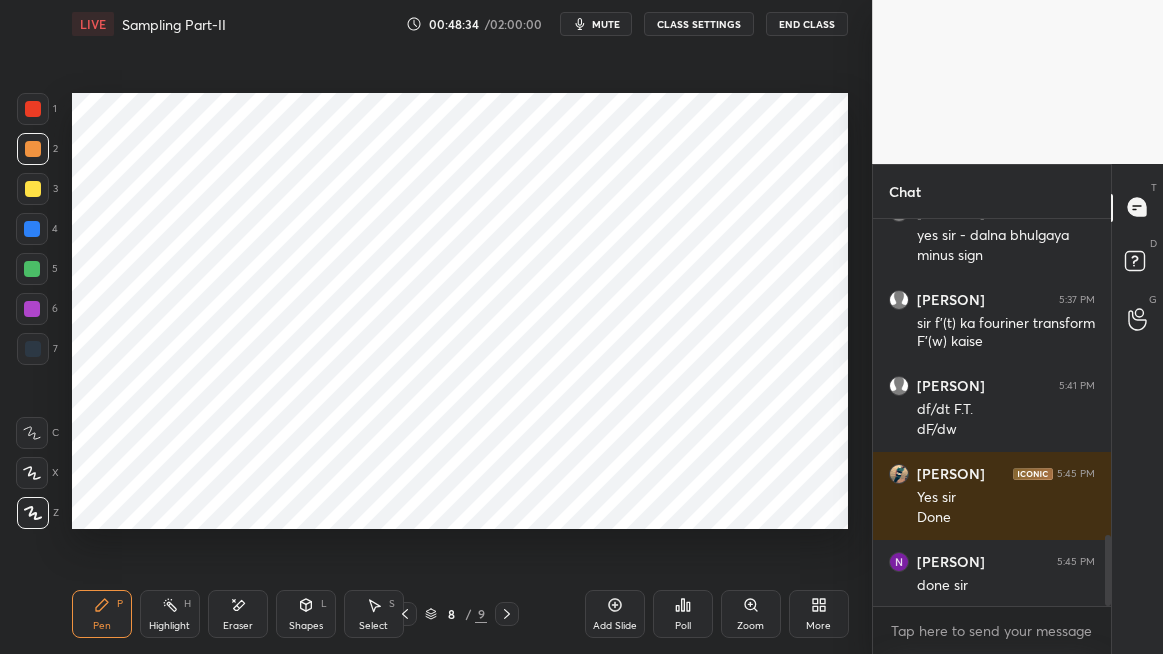 click at bounding box center (507, 614) 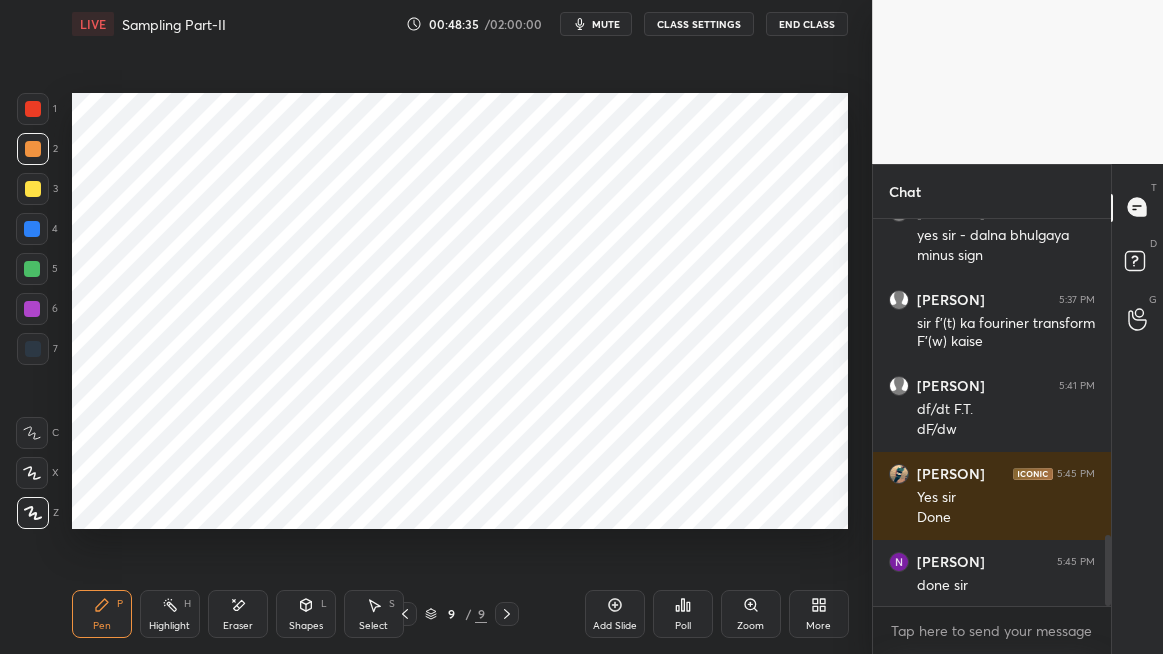 click on "9 / 9" at bounding box center (456, 614) 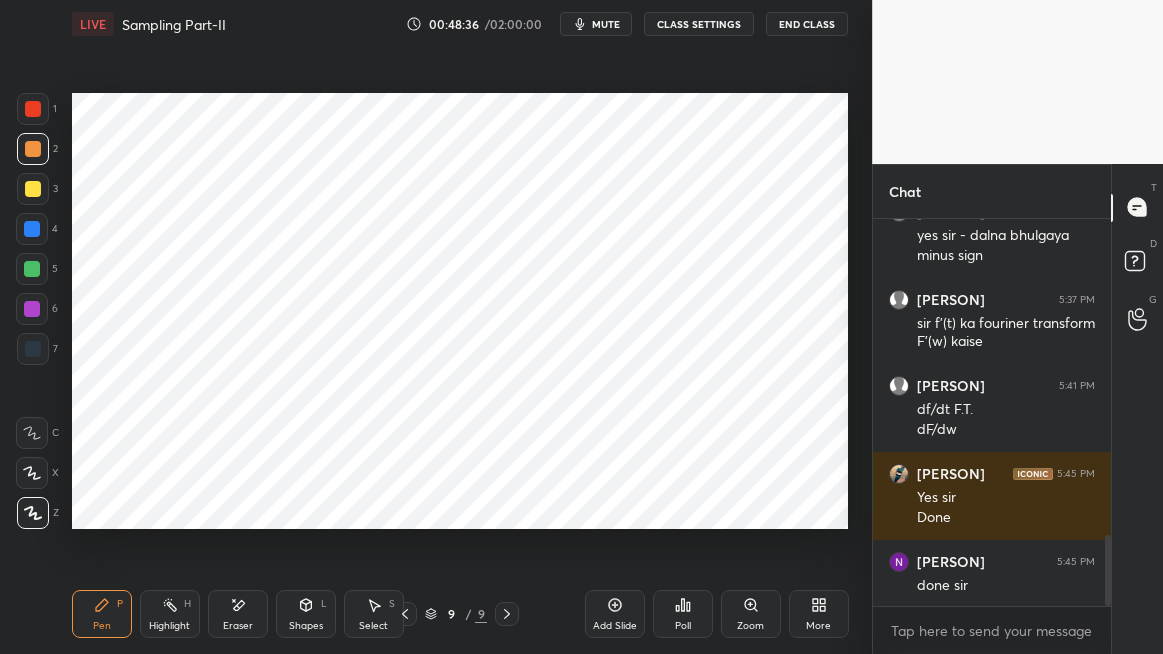 click on "Add Slide" at bounding box center [615, 614] 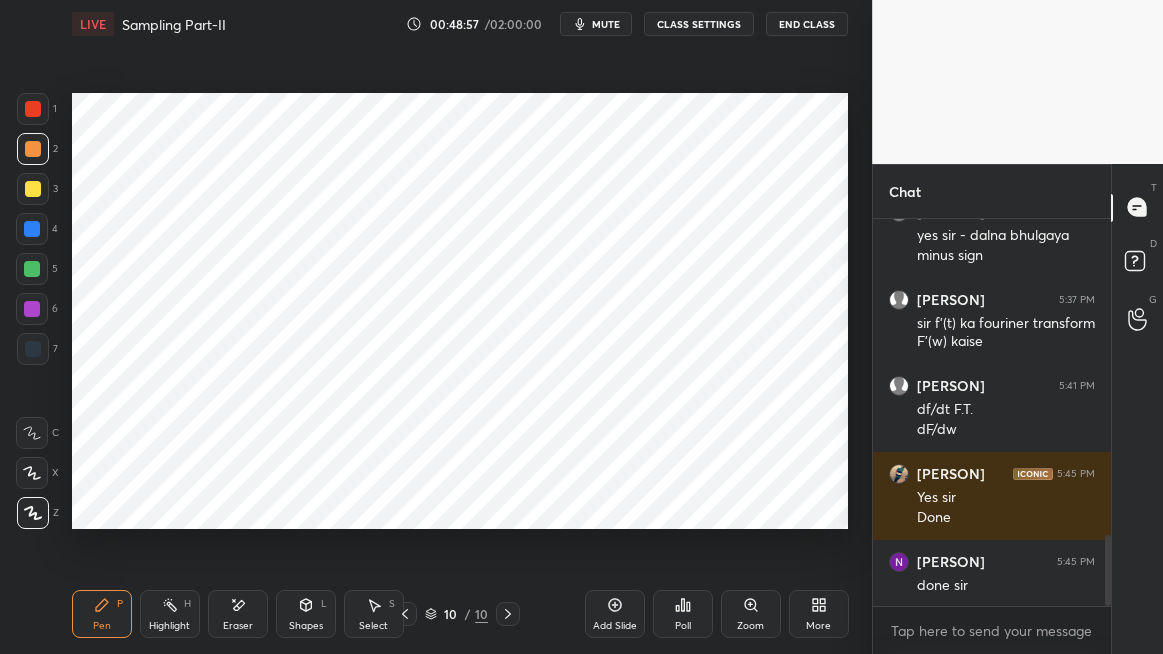click at bounding box center (33, 109) 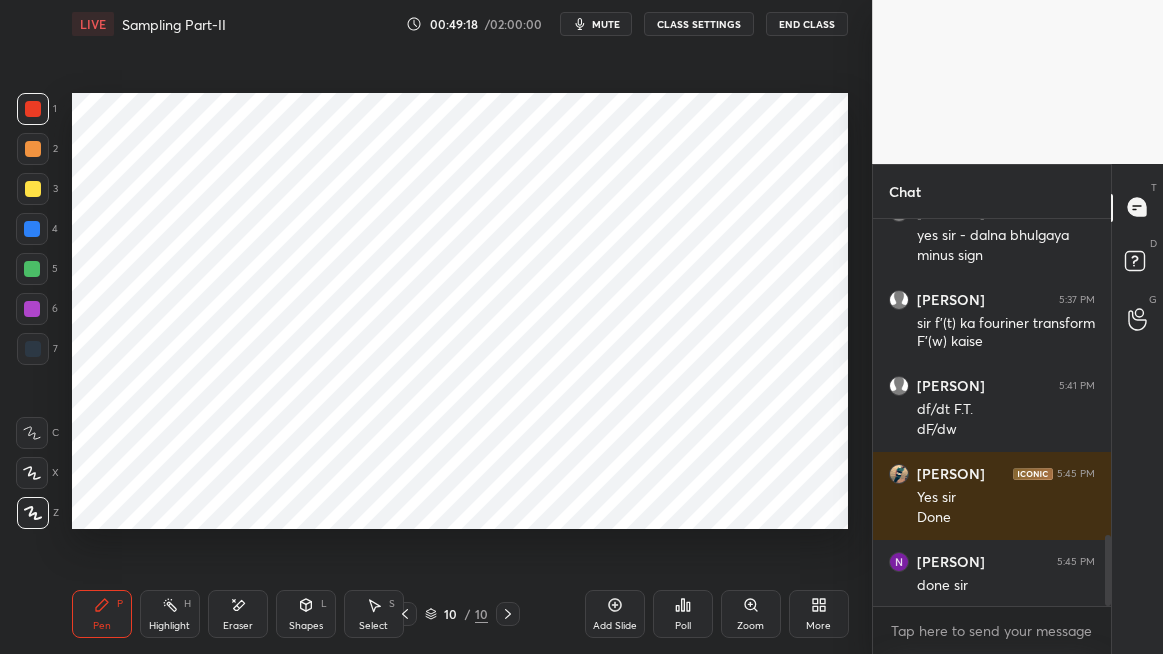 scroll, scrollTop: 1807, scrollLeft: 0, axis: vertical 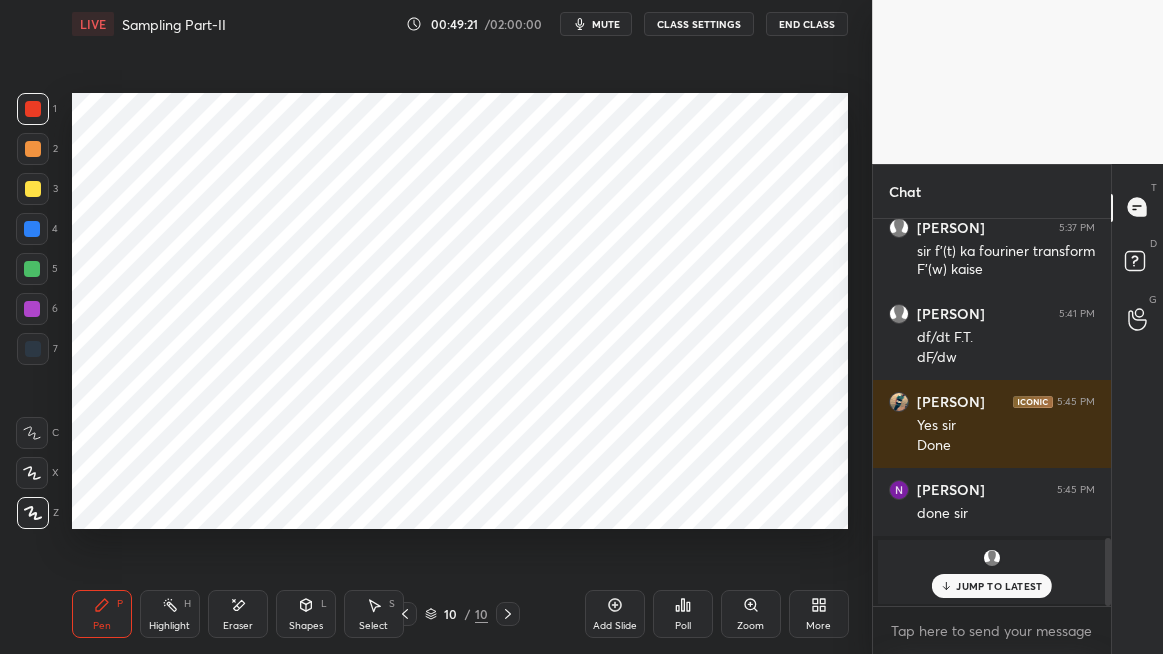 click on "JUMP TO LATEST" at bounding box center [999, 586] 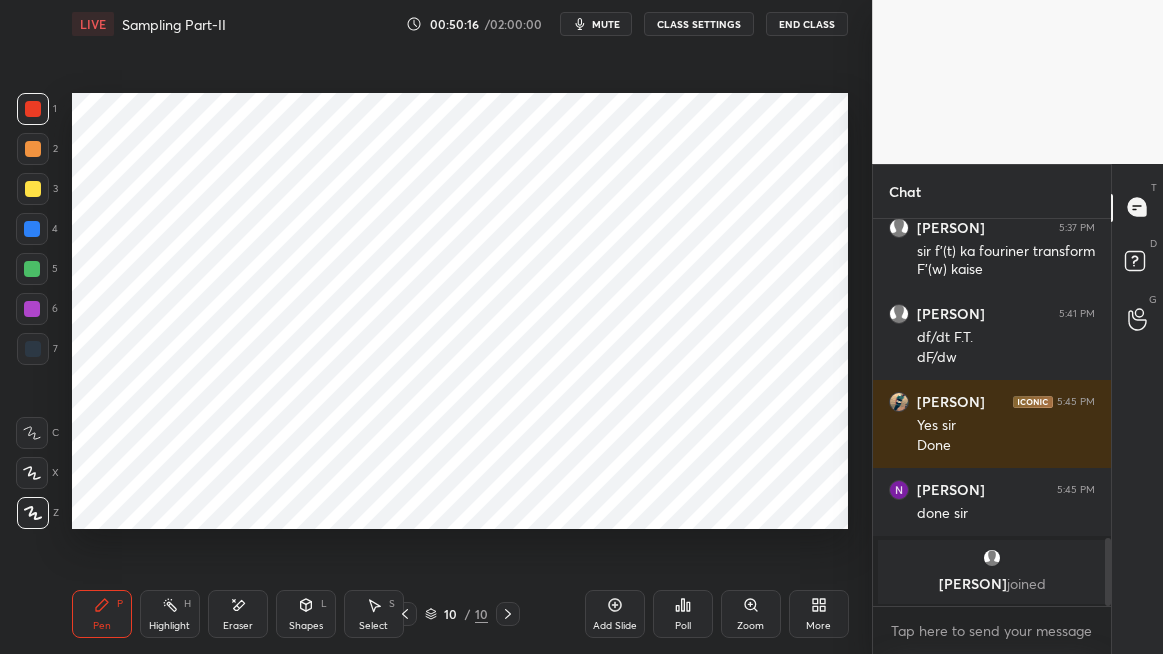 click at bounding box center [32, 269] 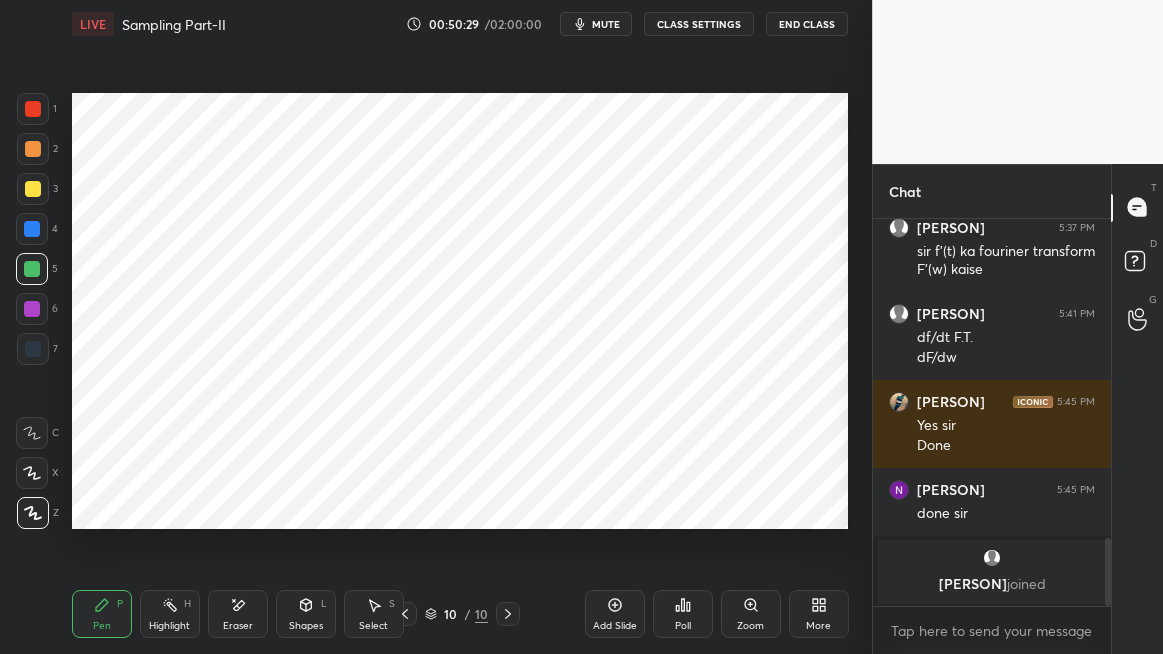 click on "Shapes L" at bounding box center (306, 614) 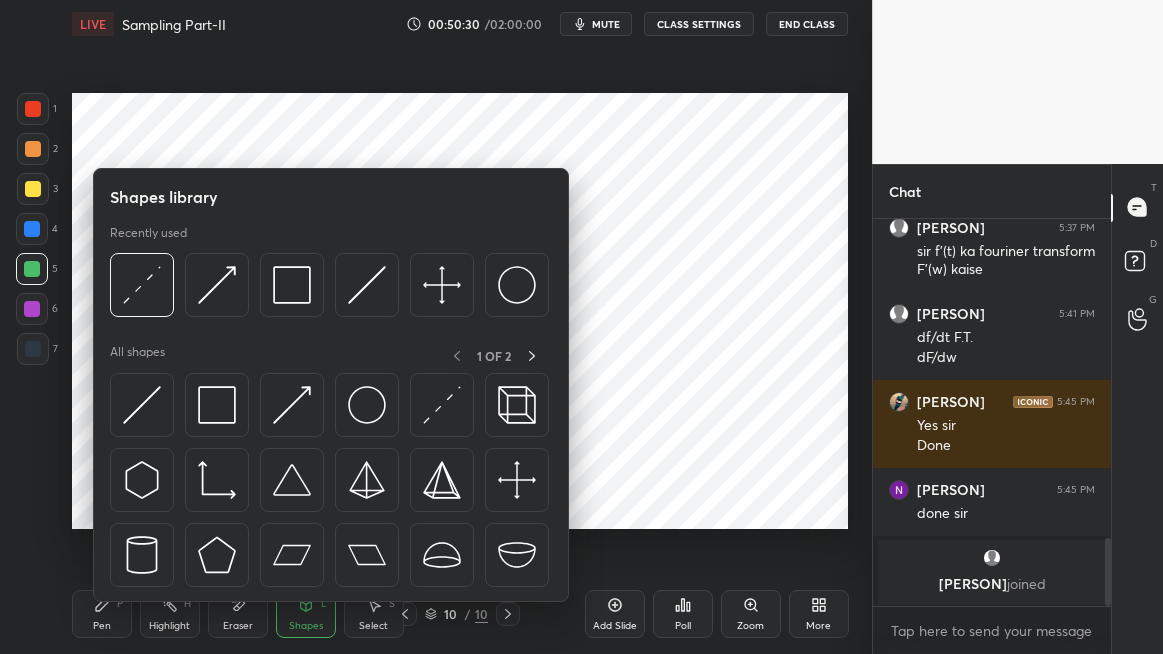 click at bounding box center [292, 405] 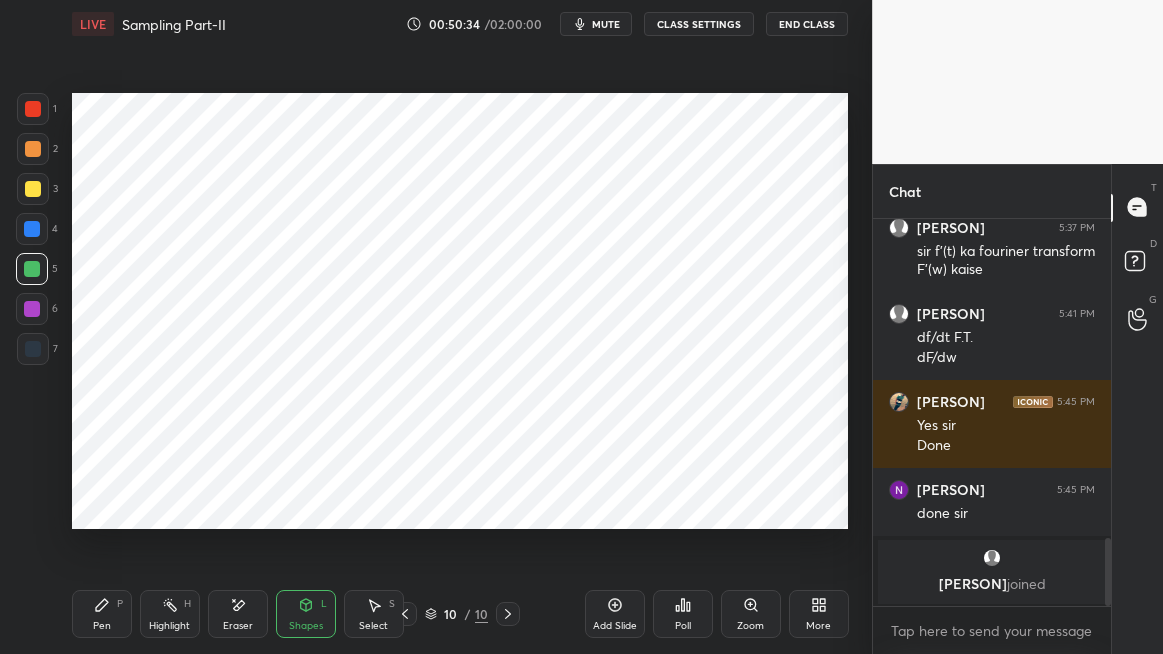 click on "Pen P" at bounding box center (102, 614) 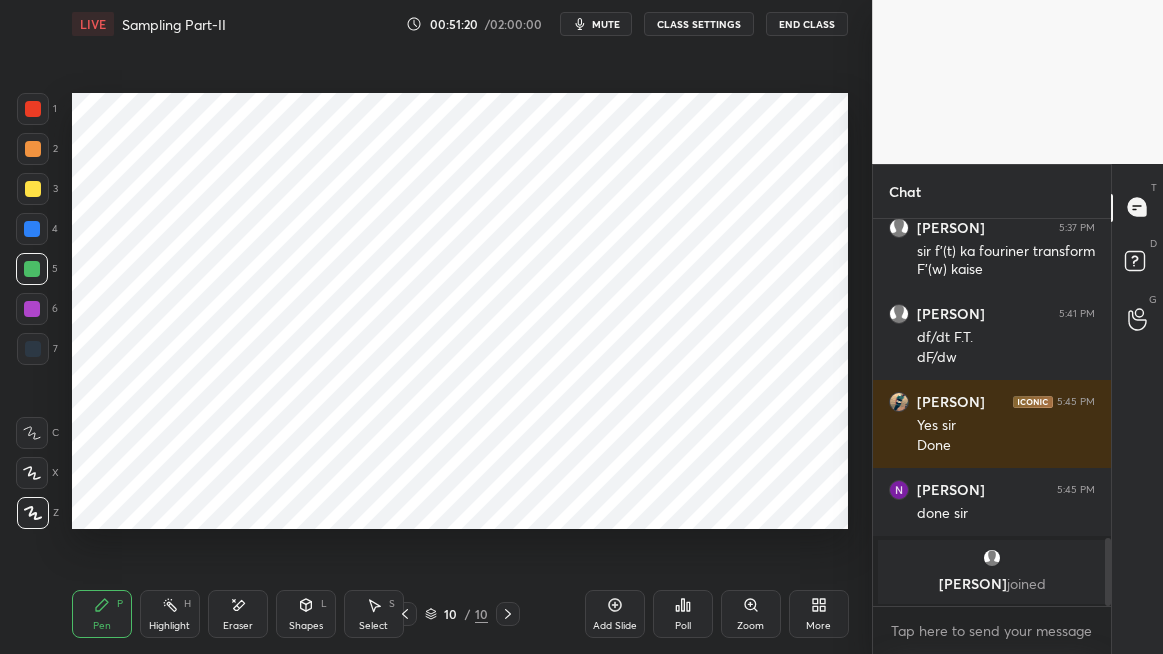 click at bounding box center [32, 309] 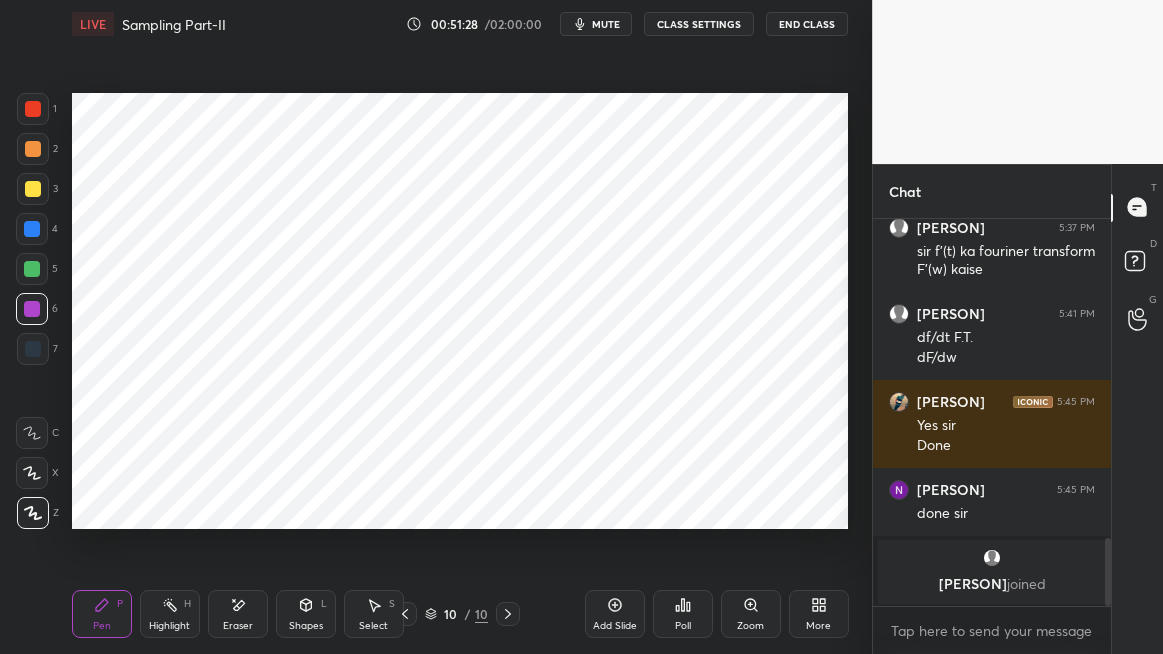 click on "Eraser" at bounding box center (238, 614) 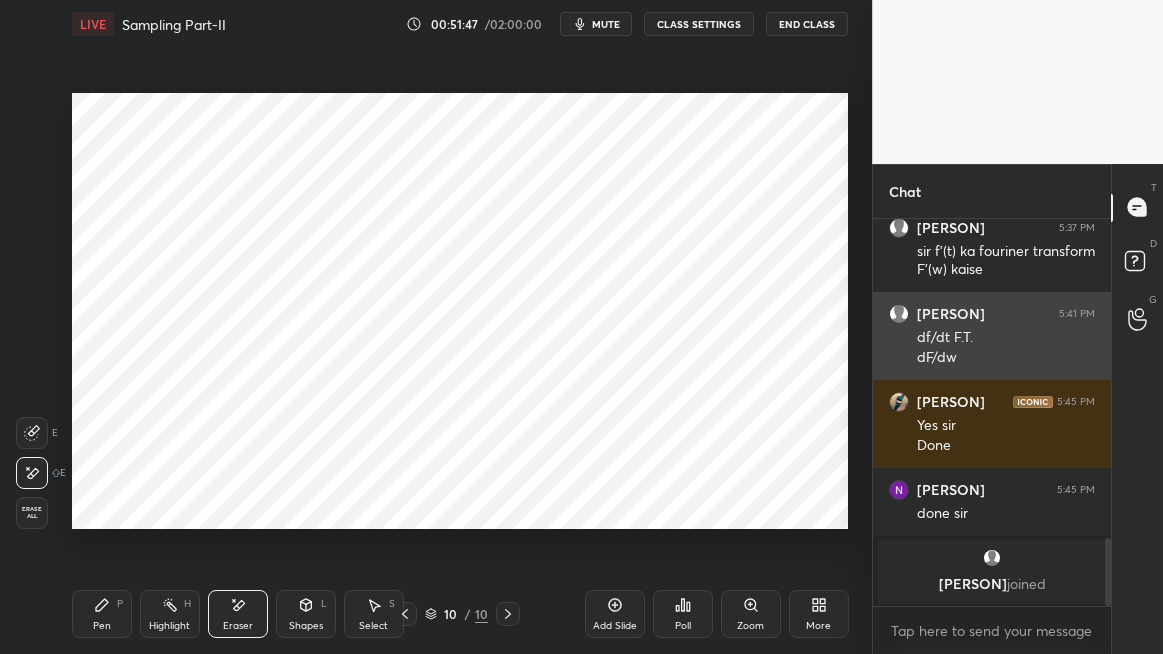 click on "[PERSON]" at bounding box center [951, 314] 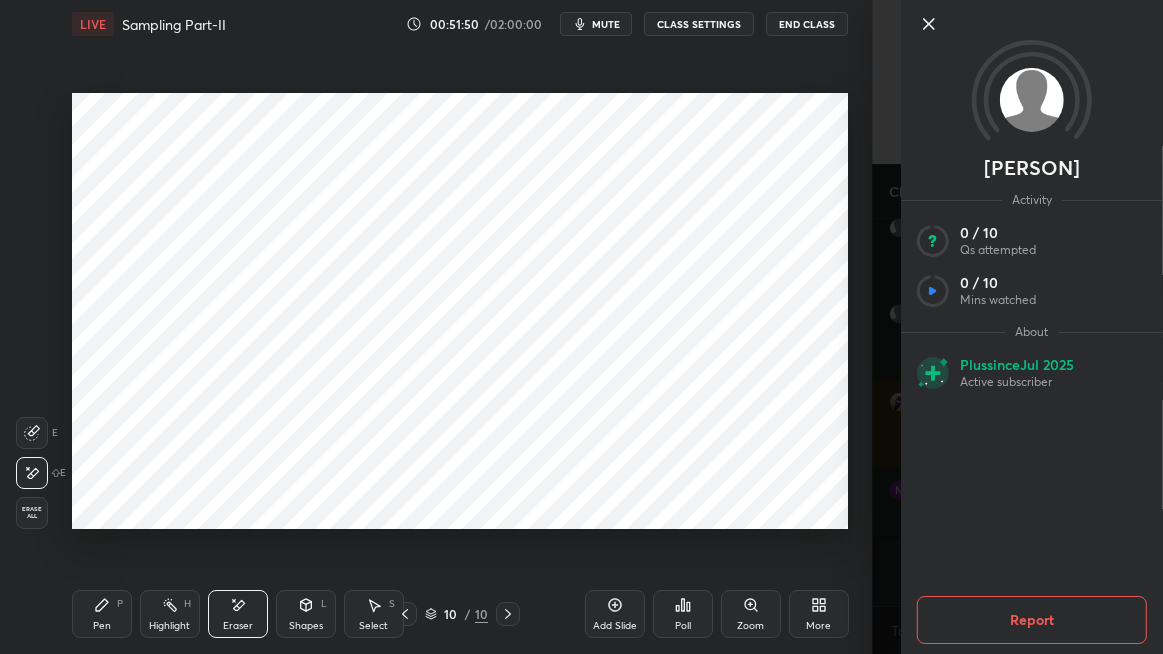 click 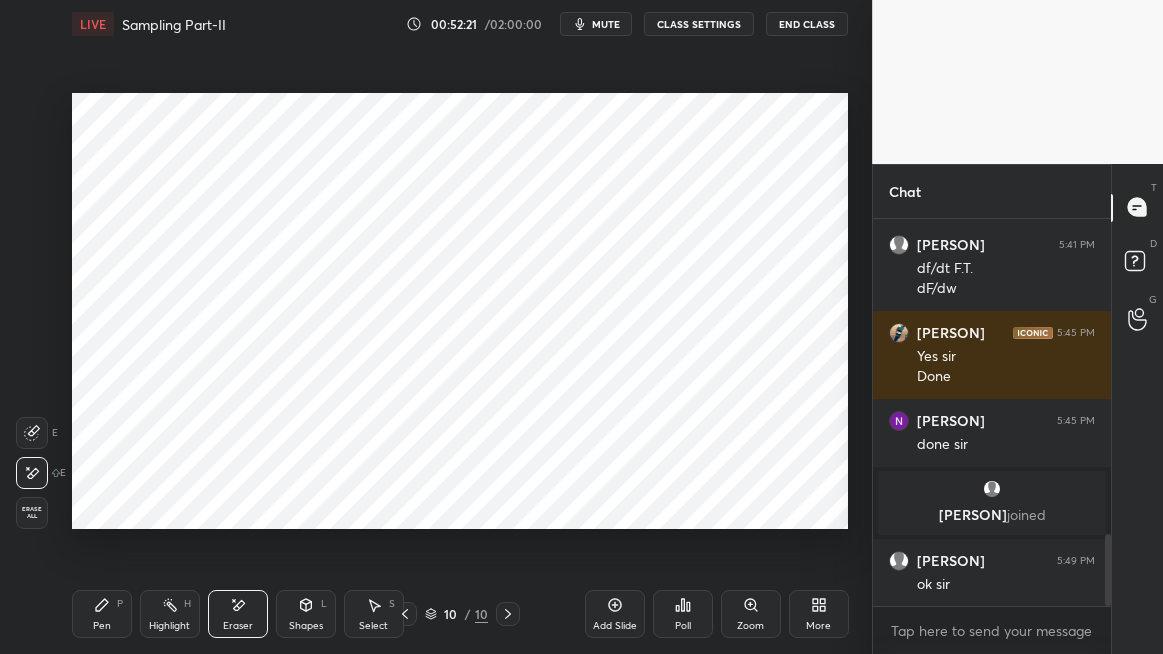 scroll, scrollTop: 1758, scrollLeft: 0, axis: vertical 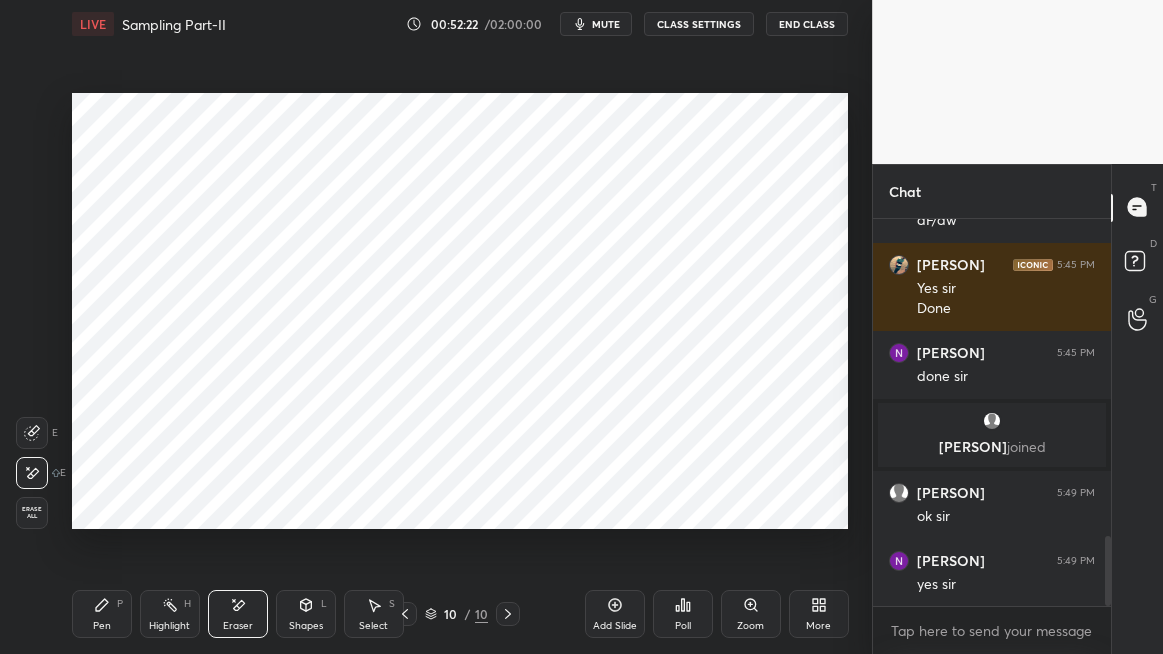 click 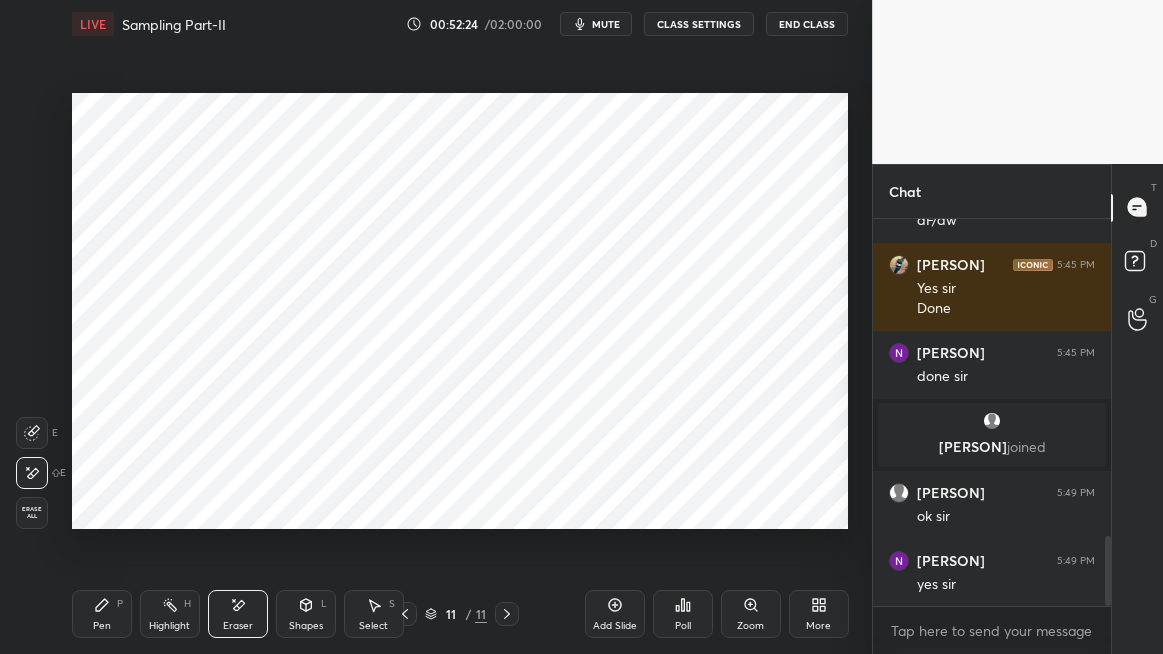 click on "Pen" at bounding box center (102, 626) 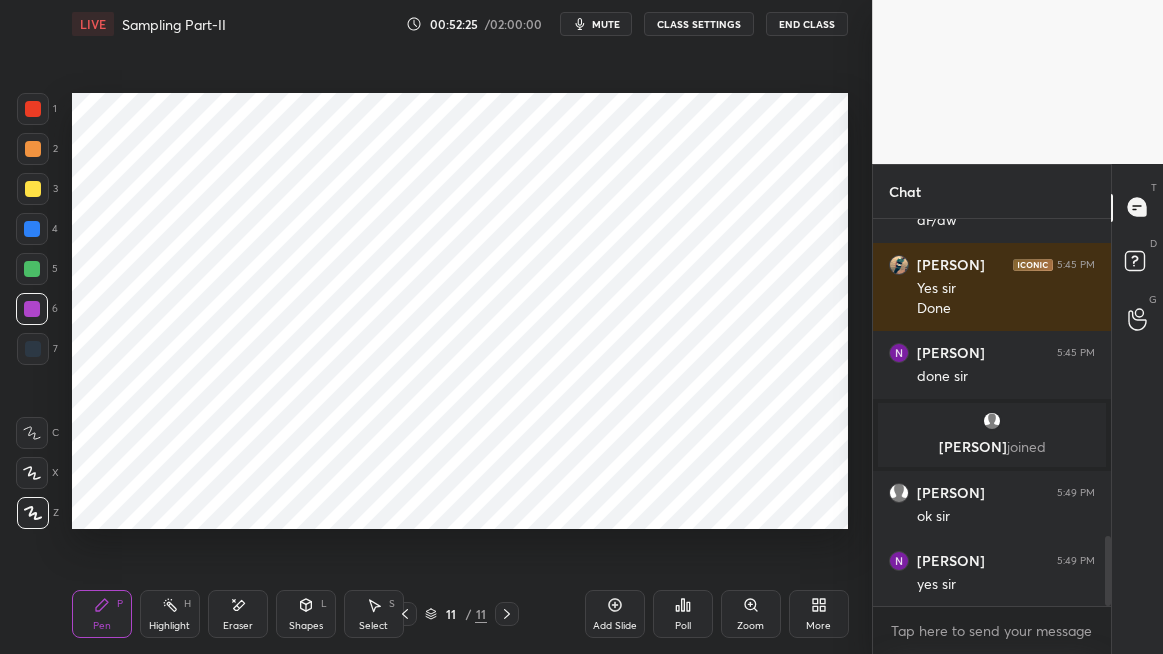 click at bounding box center (33, 109) 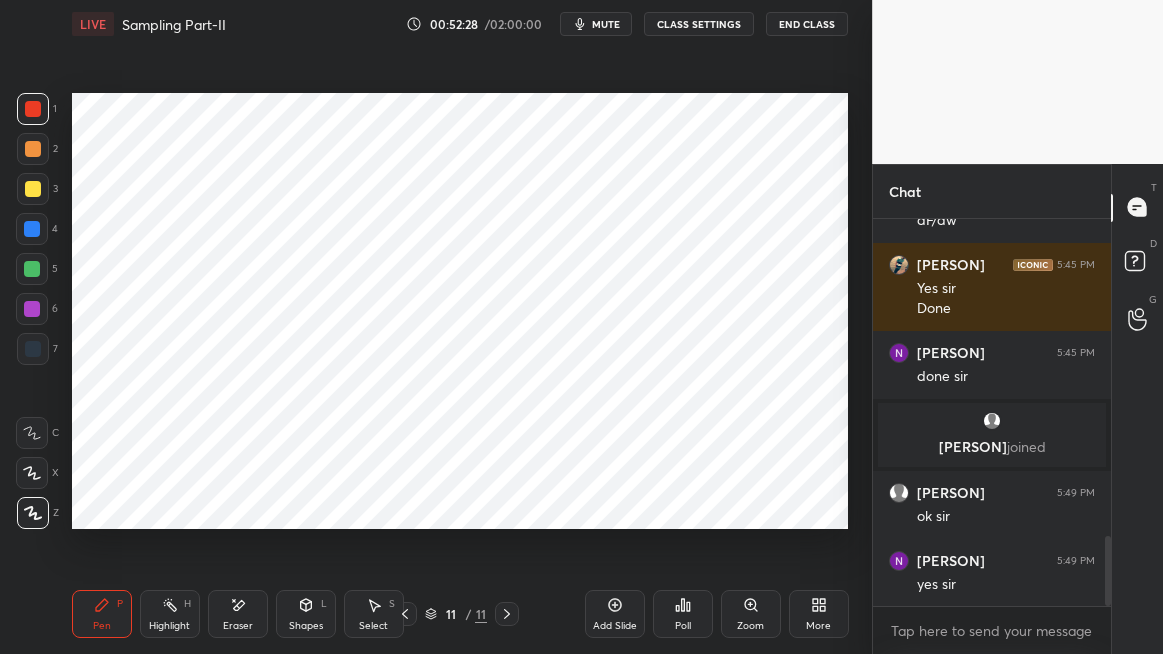 scroll, scrollTop: 341, scrollLeft: 232, axis: both 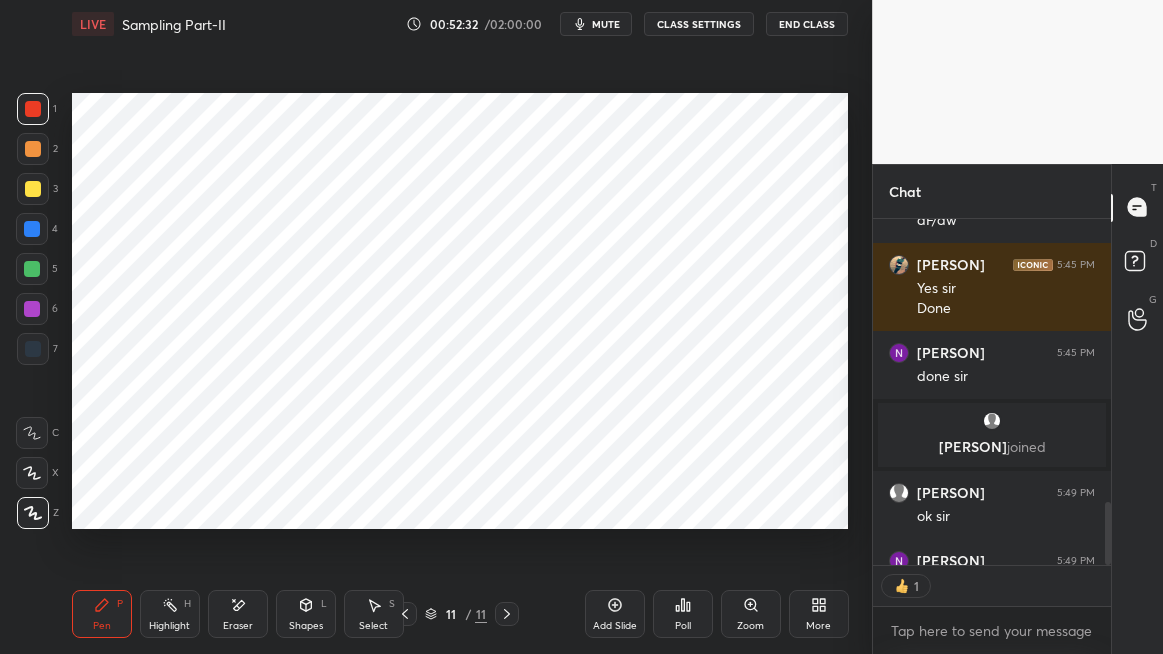 click 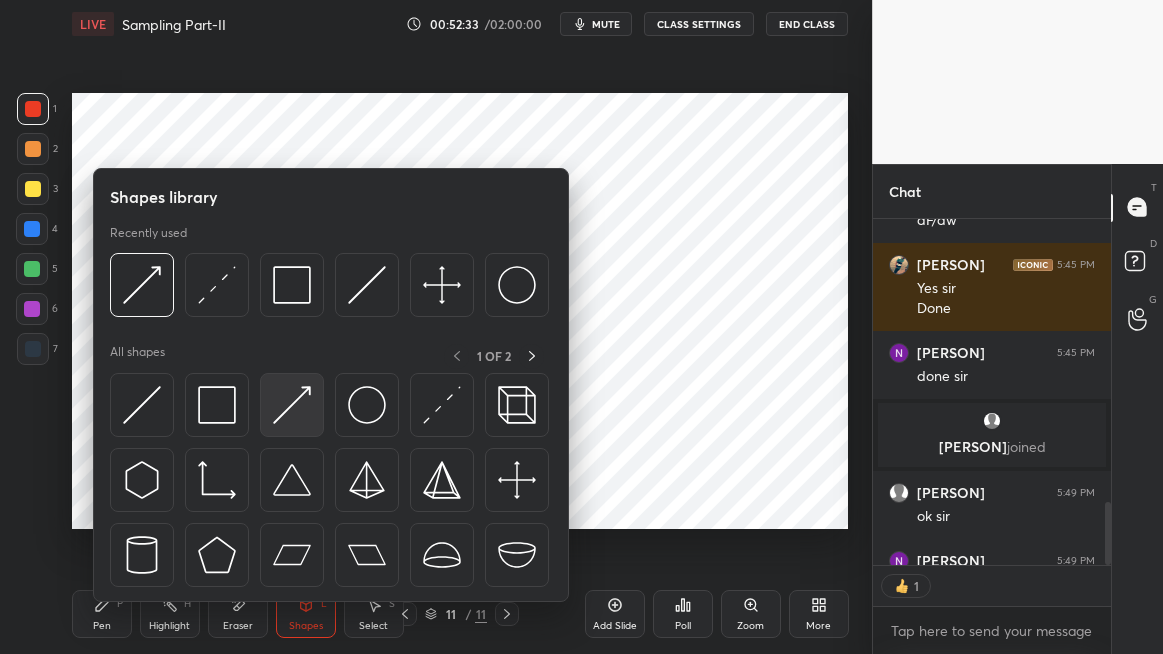 click at bounding box center [292, 405] 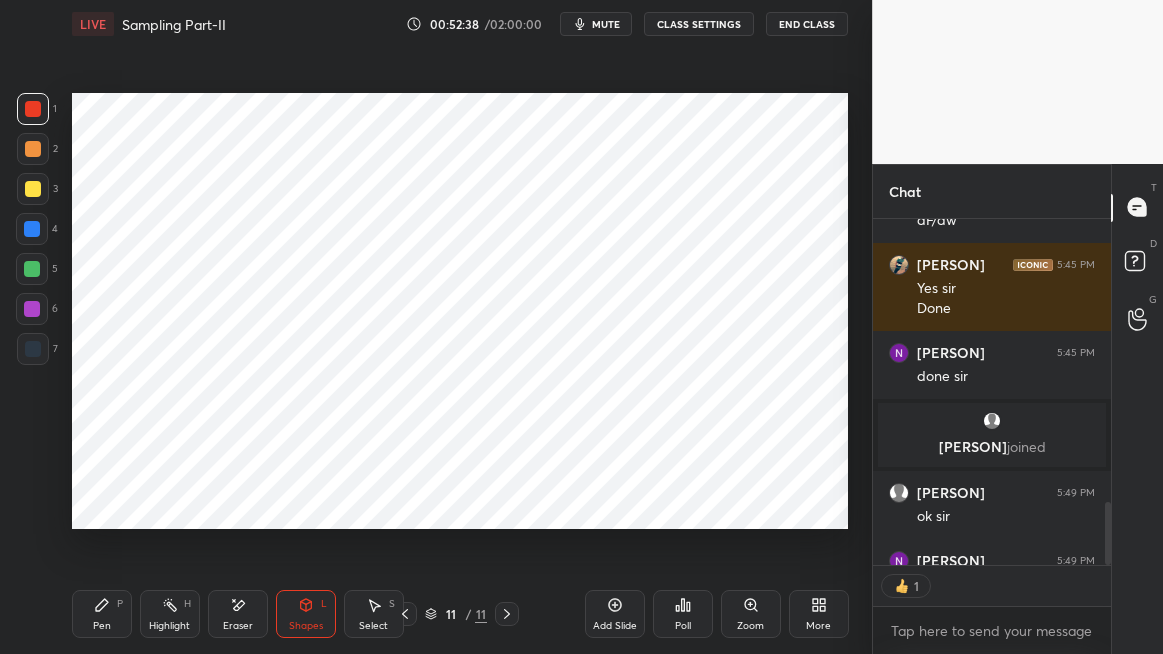 click at bounding box center (32, 229) 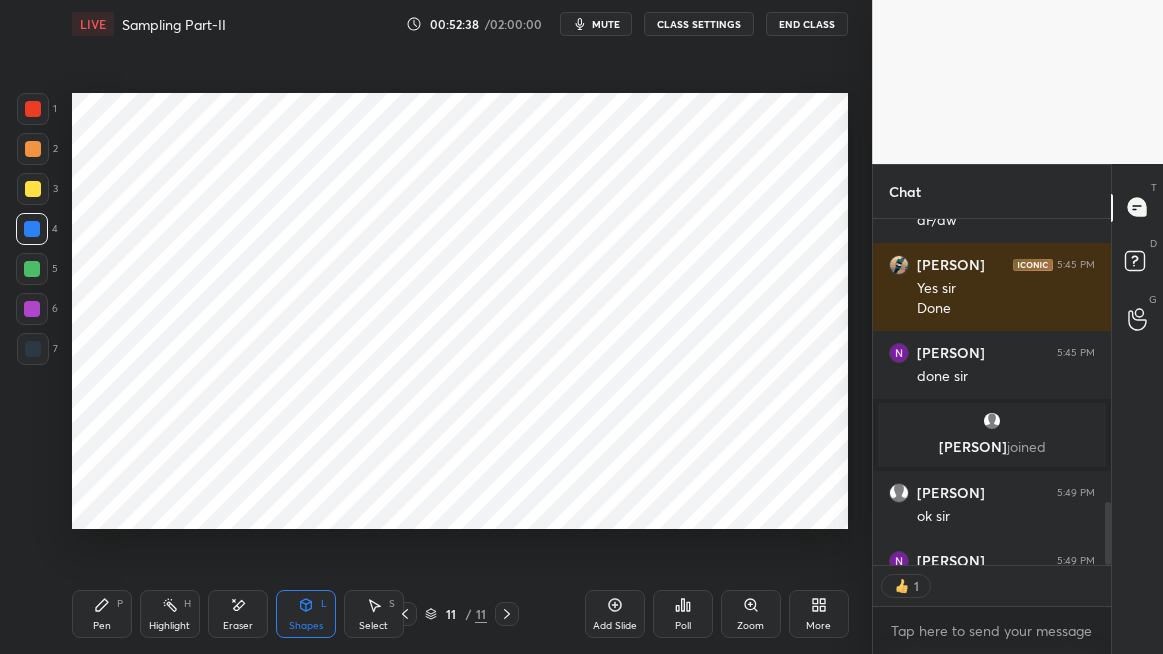 scroll, scrollTop: 6, scrollLeft: 6, axis: both 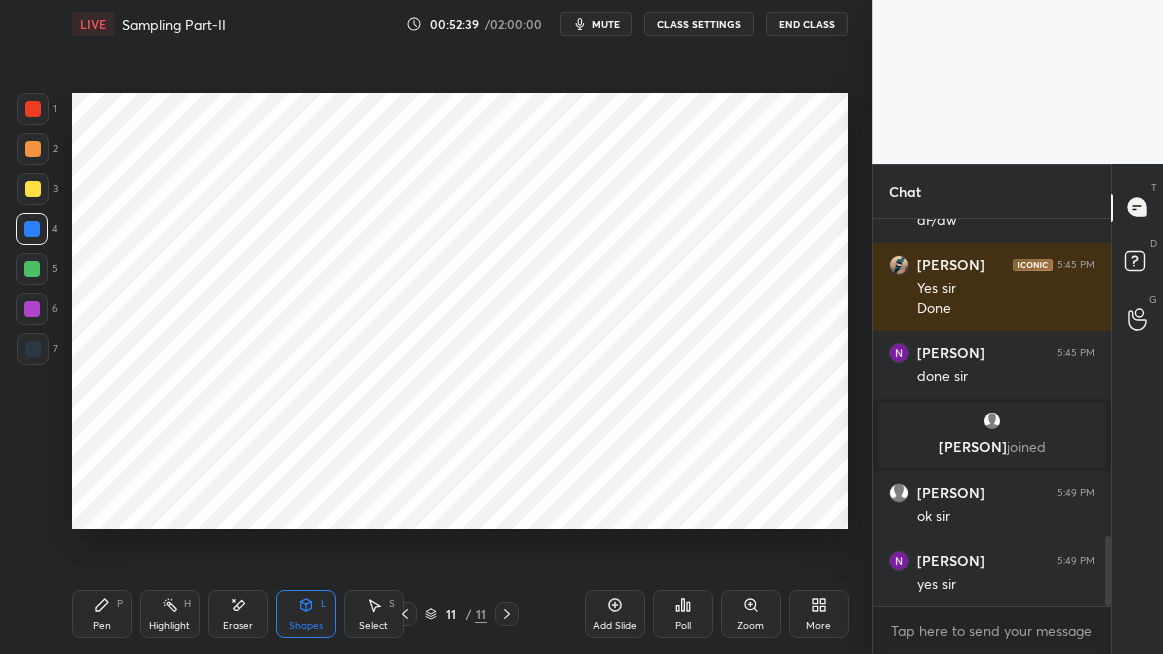 click on "Pen P" at bounding box center [102, 614] 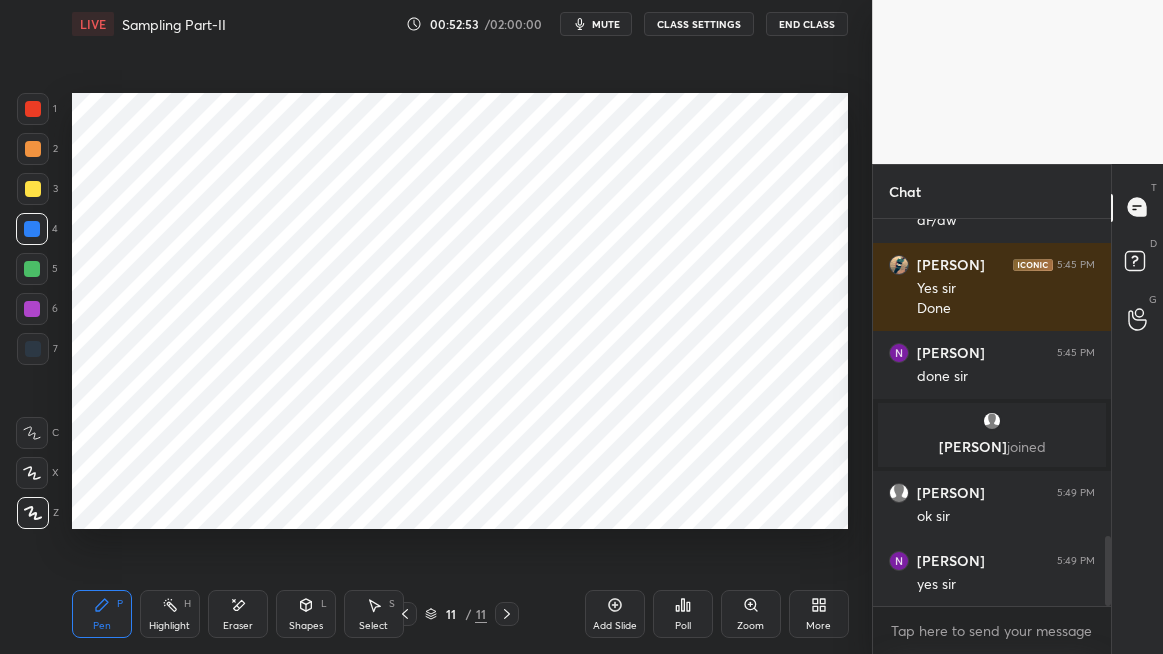 click 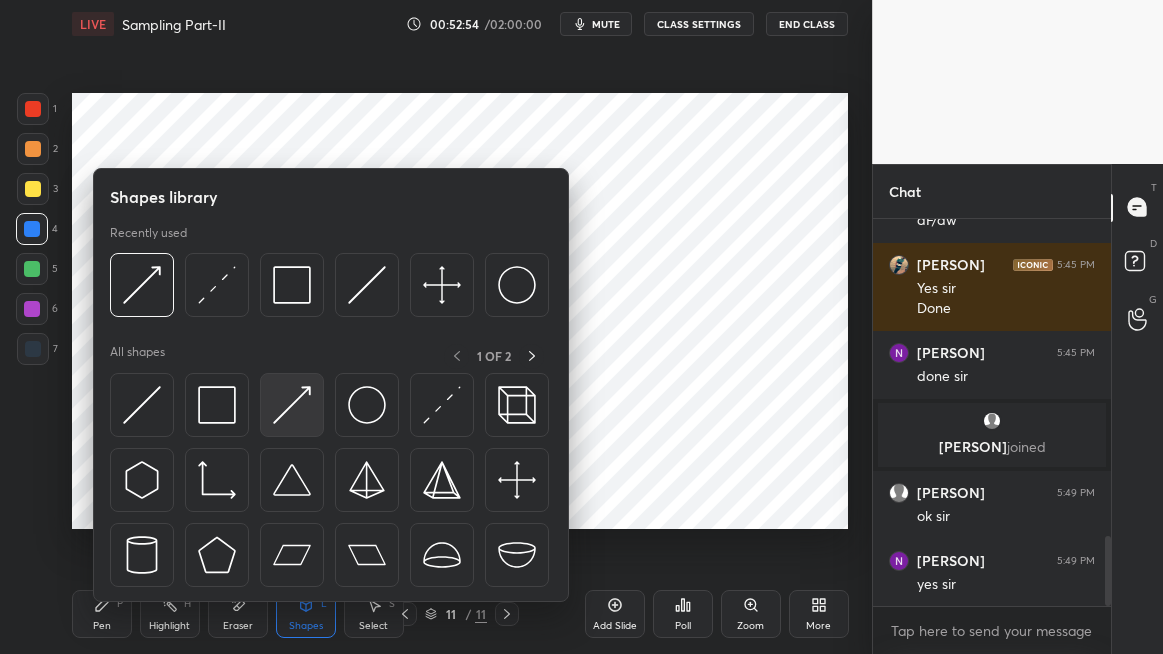 click at bounding box center (292, 405) 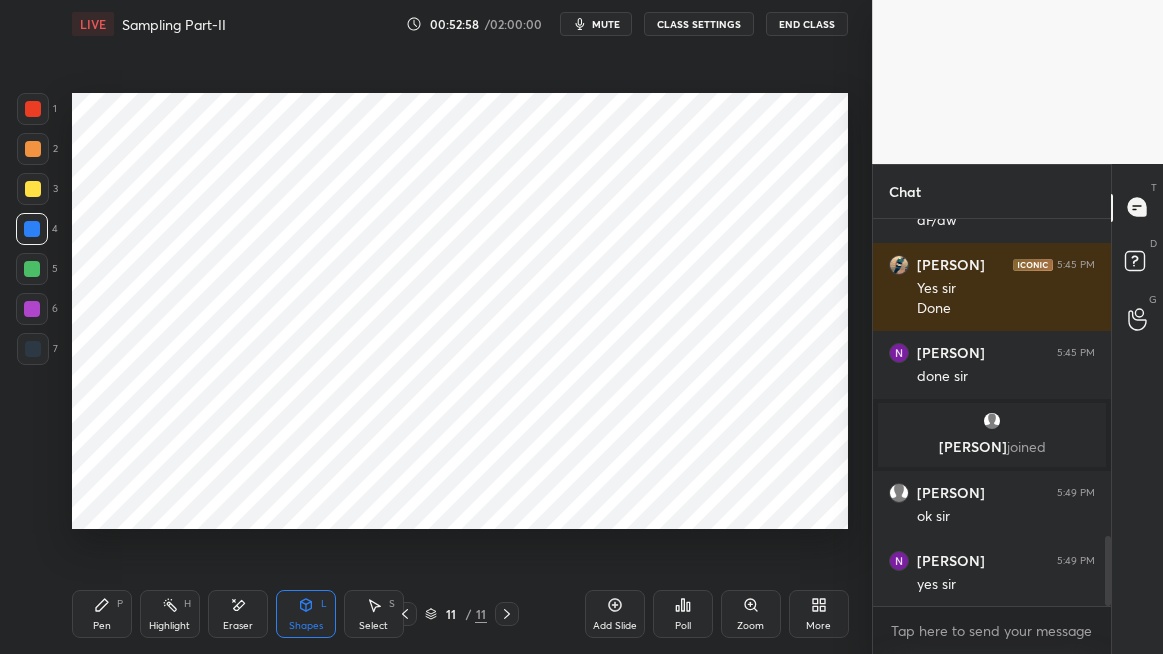 click 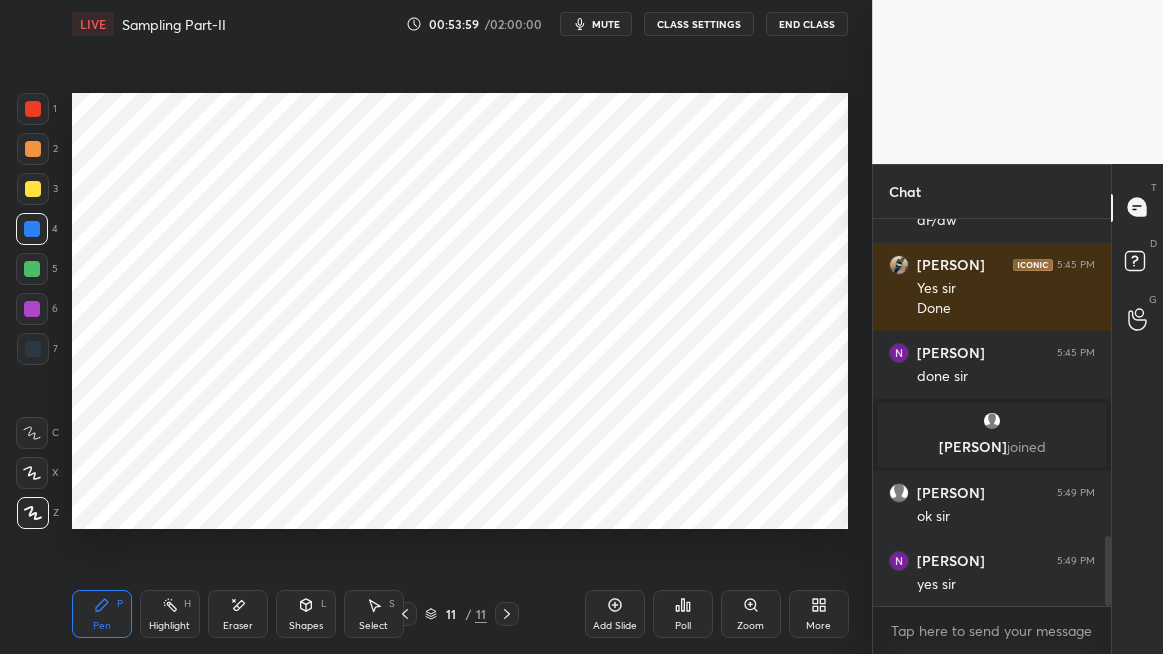 click on "mute" at bounding box center [606, 24] 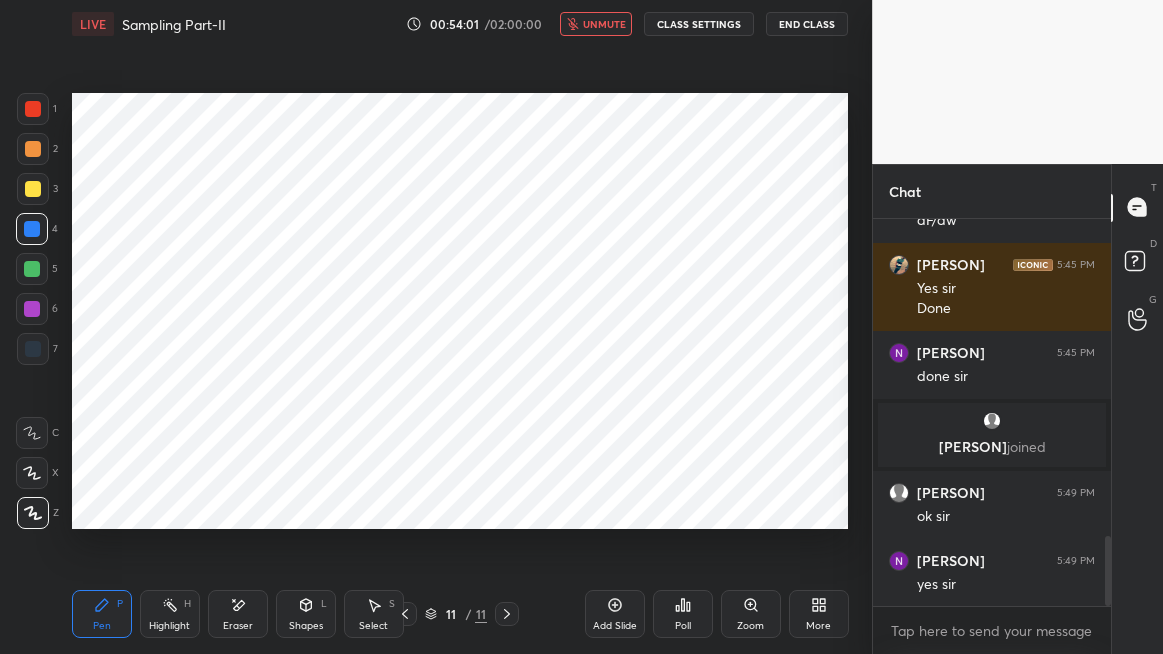 click on "Poll" at bounding box center [683, 626] 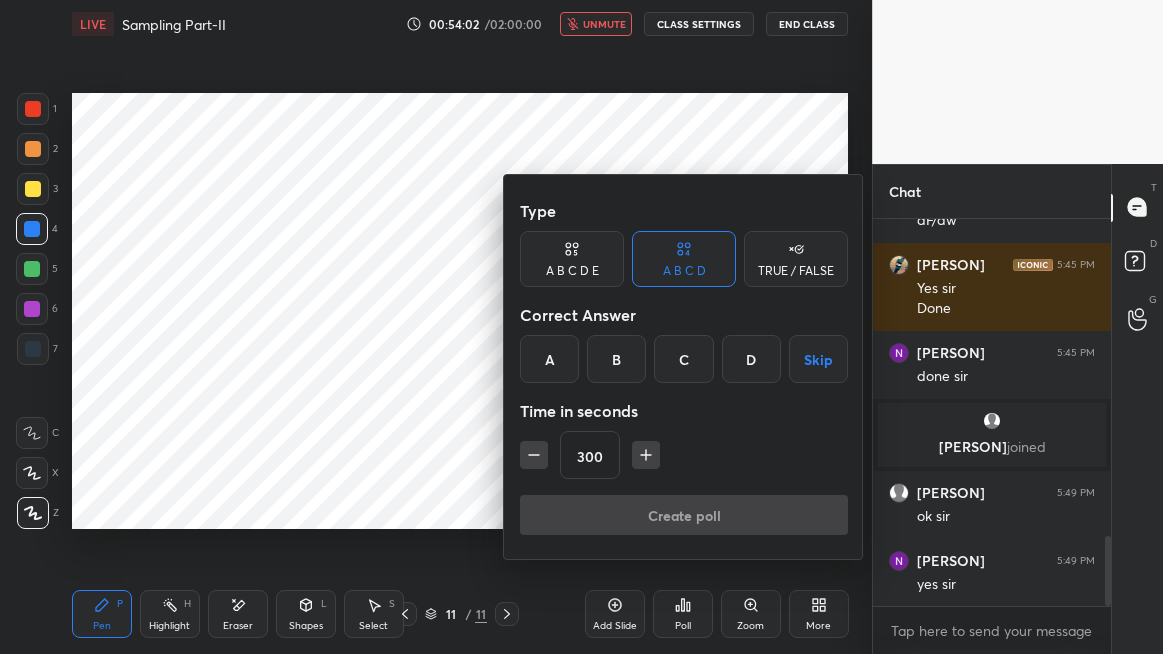 click on "Skip" at bounding box center [818, 359] 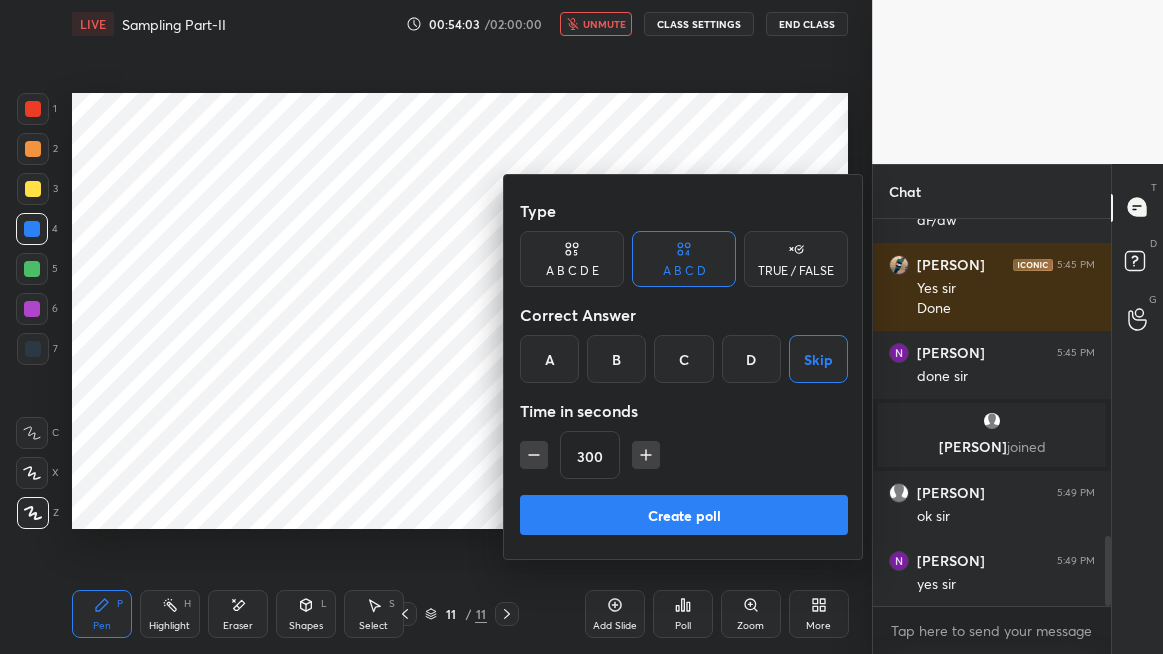 click on "Create poll" at bounding box center [684, 515] 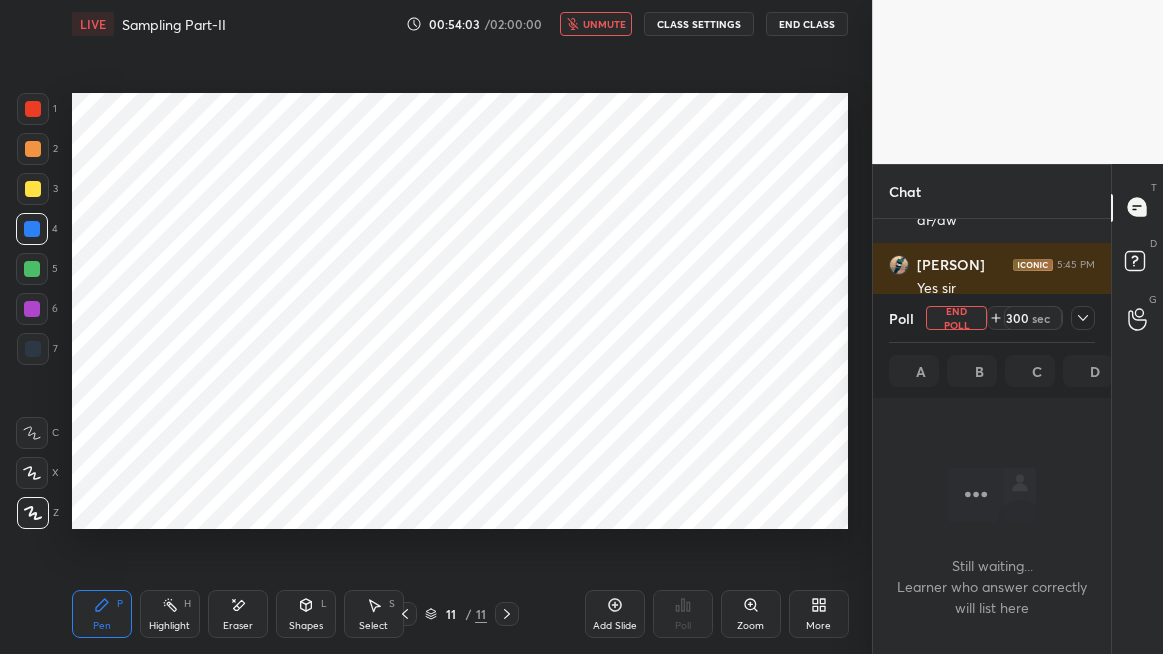 scroll, scrollTop: 279, scrollLeft: 232, axis: both 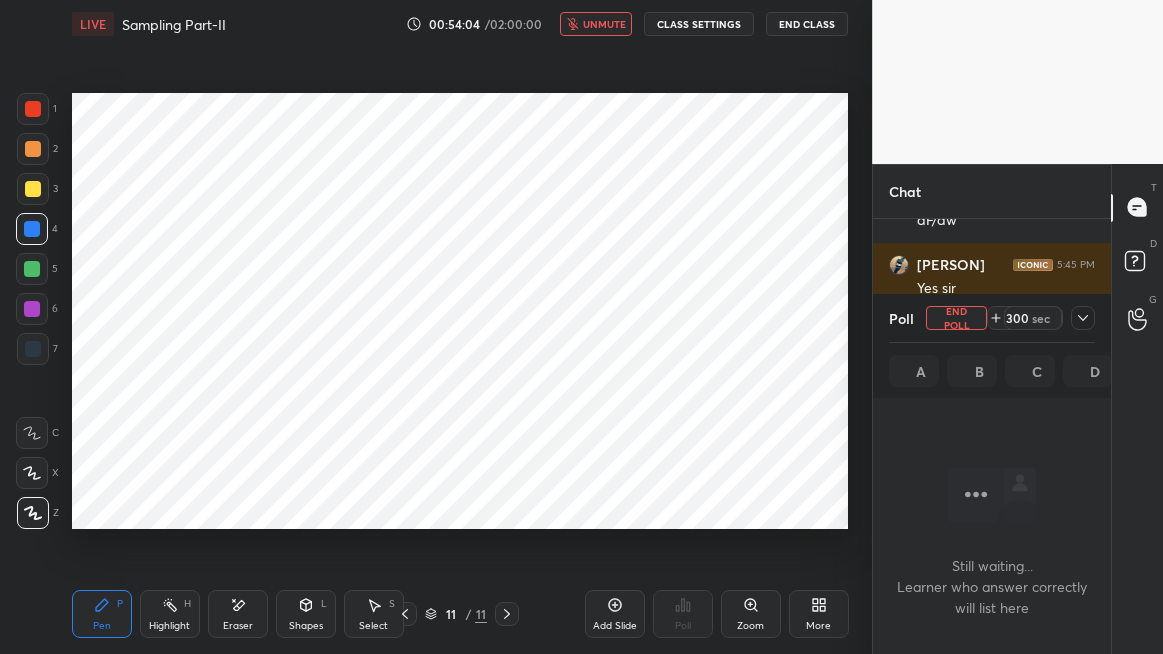 click 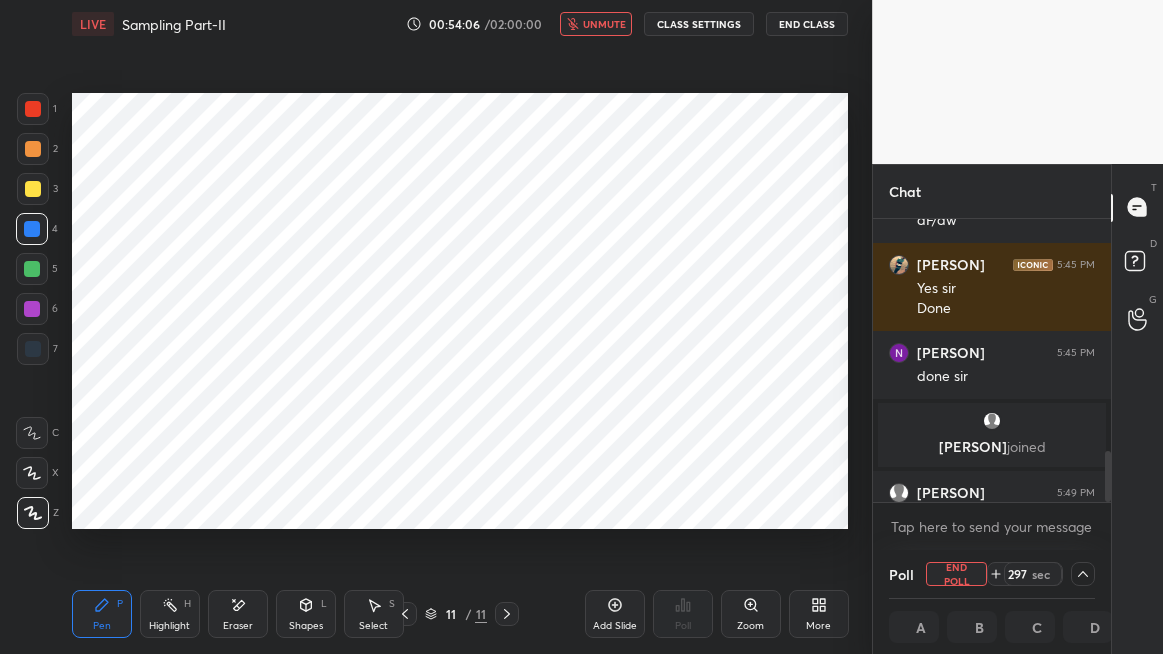 click on "End Class" at bounding box center [807, 24] 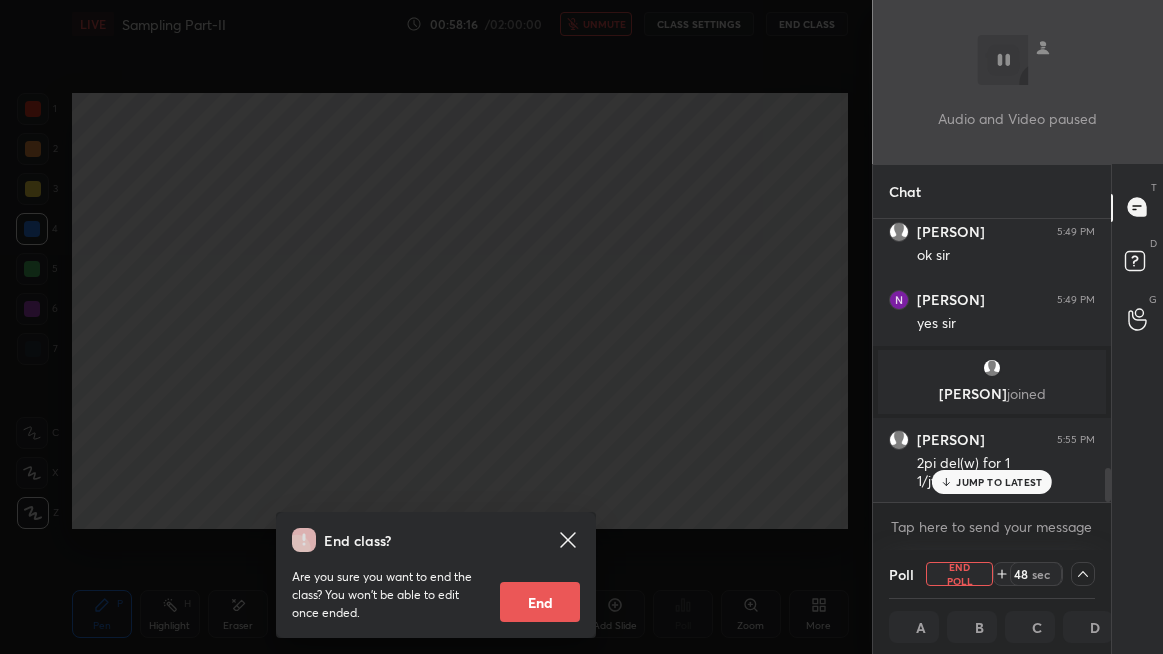 scroll, scrollTop: 2069, scrollLeft: 0, axis: vertical 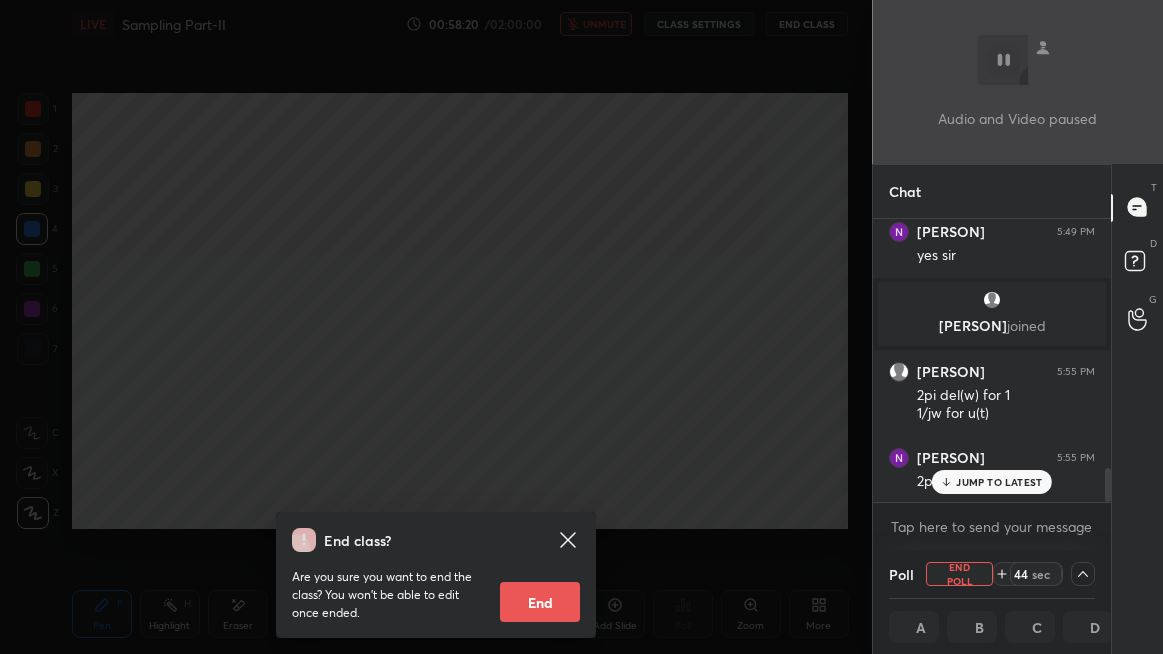click on "End class? Are you sure you want to end the class? You won’t be able to edit once ended. End" at bounding box center [436, 327] 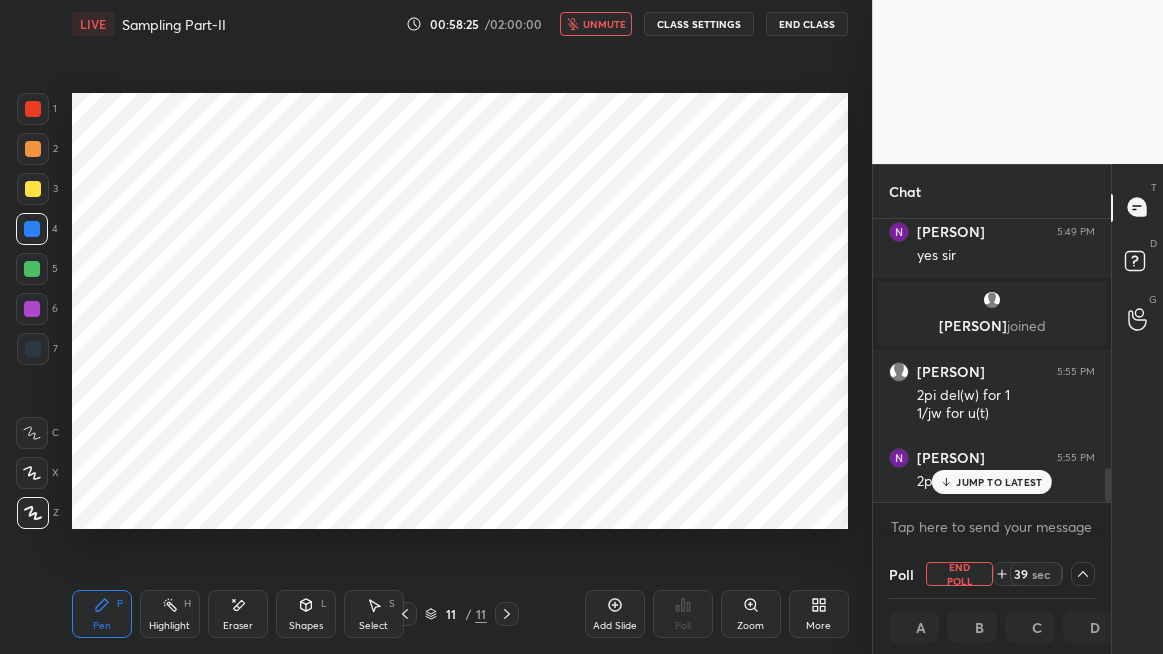 click on "unmute" at bounding box center [604, 24] 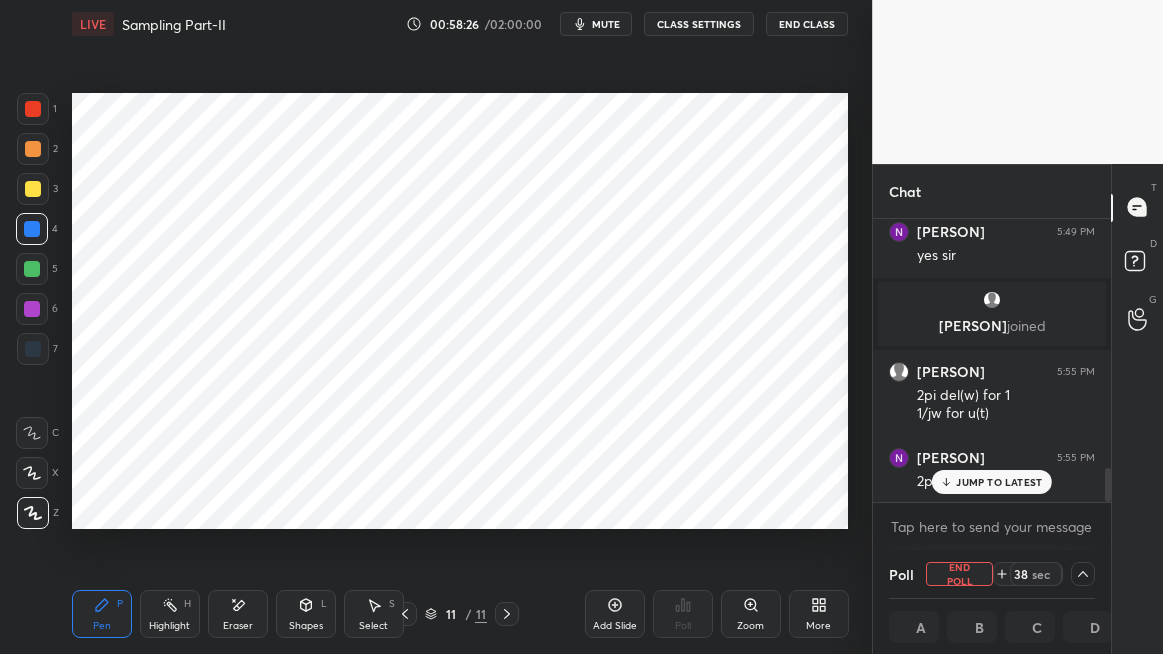 scroll, scrollTop: 2089, scrollLeft: 0, axis: vertical 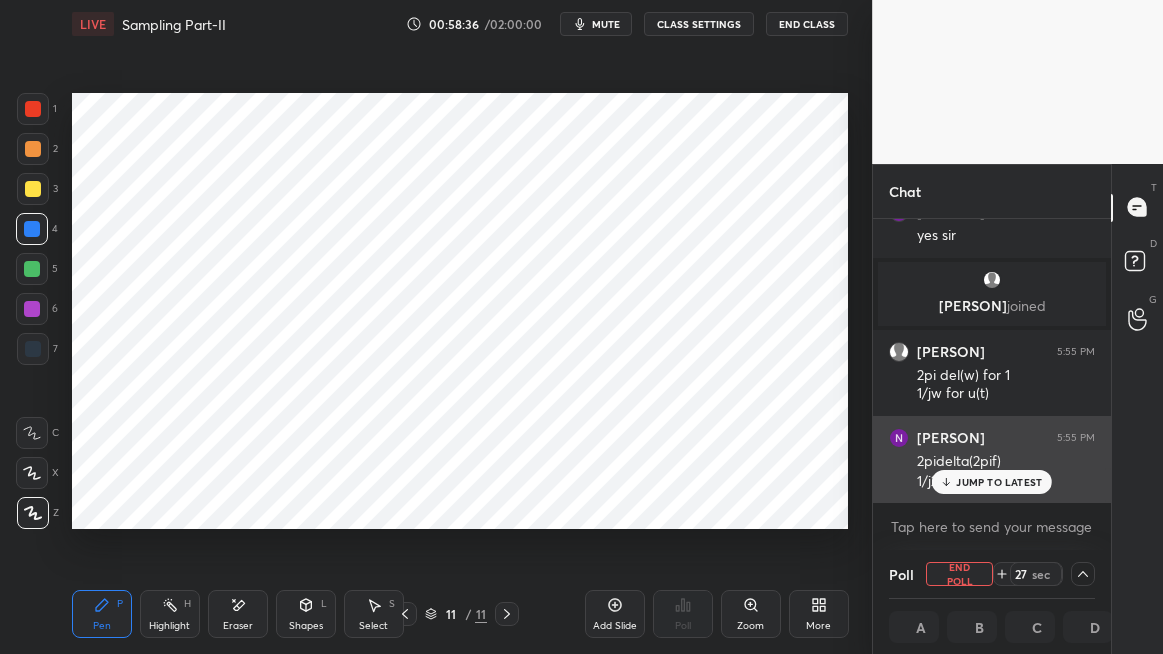 click on "JUMP TO LATEST" at bounding box center (999, 482) 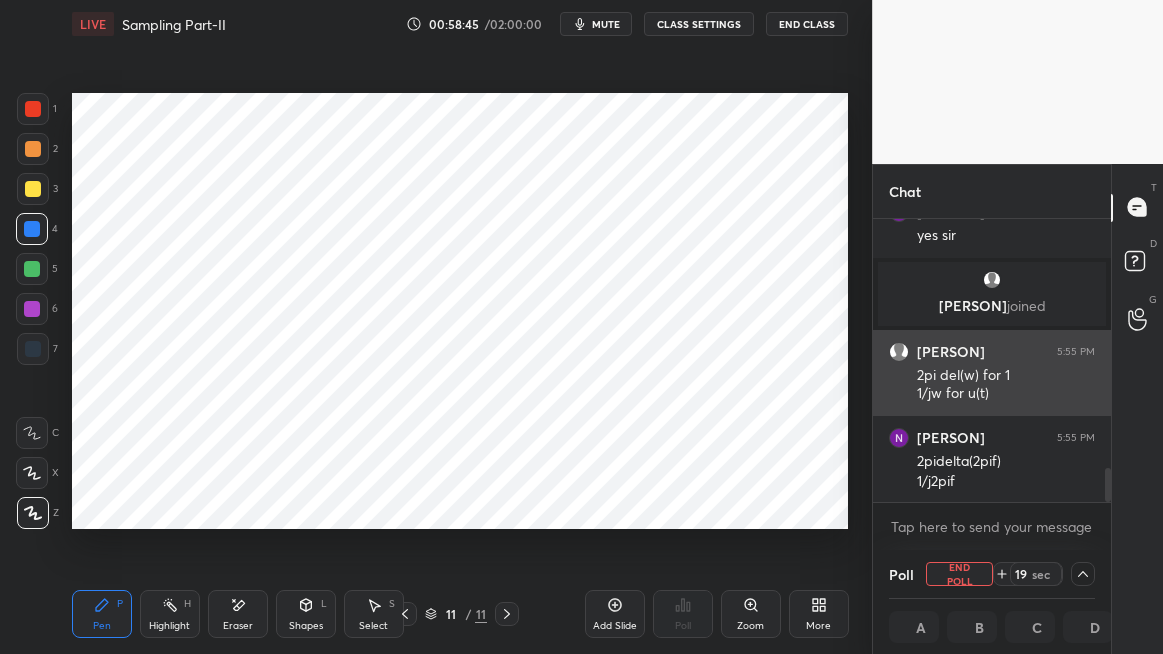 click on "[PERSON]" at bounding box center (951, 352) 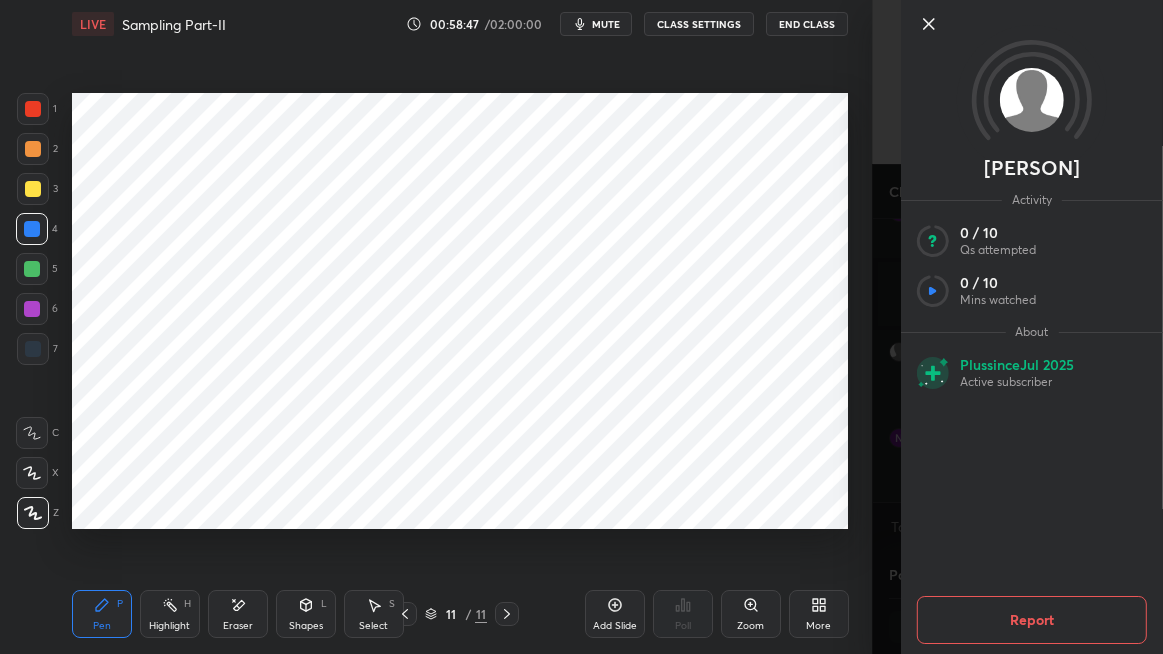 click 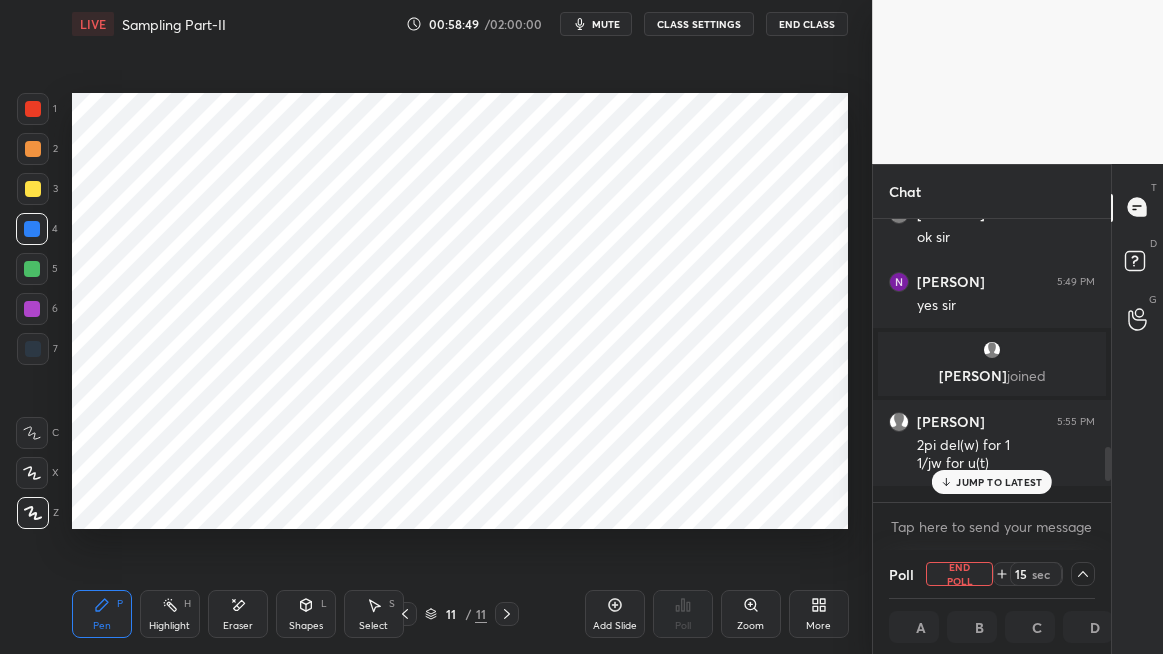 scroll, scrollTop: 2089, scrollLeft: 0, axis: vertical 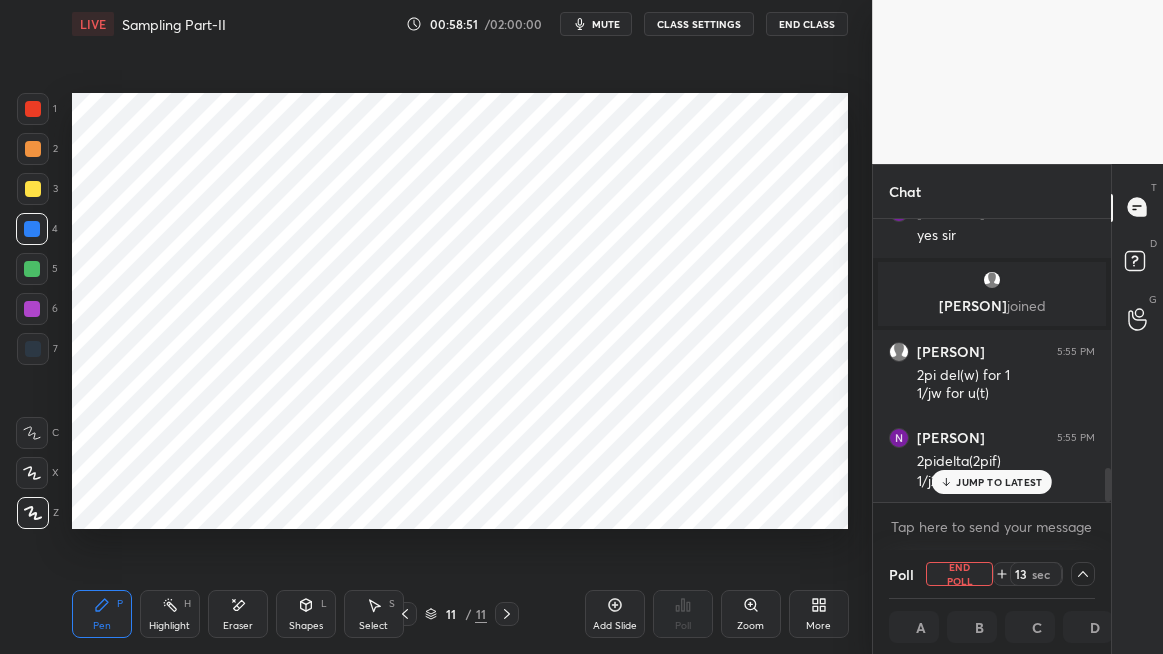 click on "End Poll" at bounding box center [959, 574] 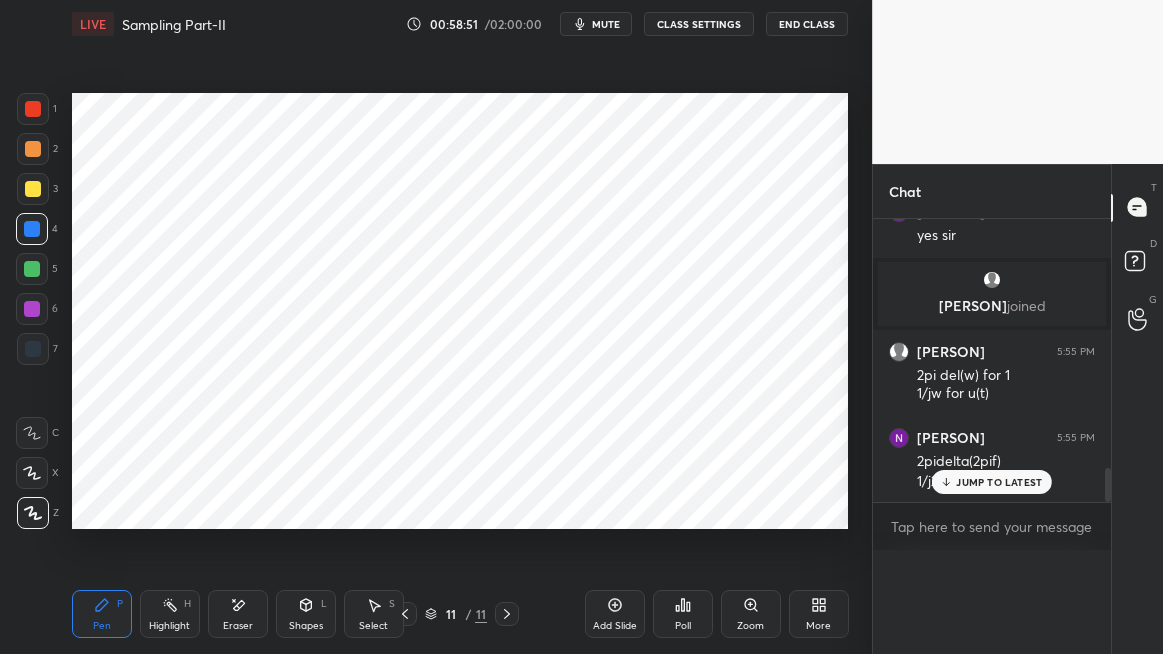 scroll, scrollTop: 6, scrollLeft: 6, axis: both 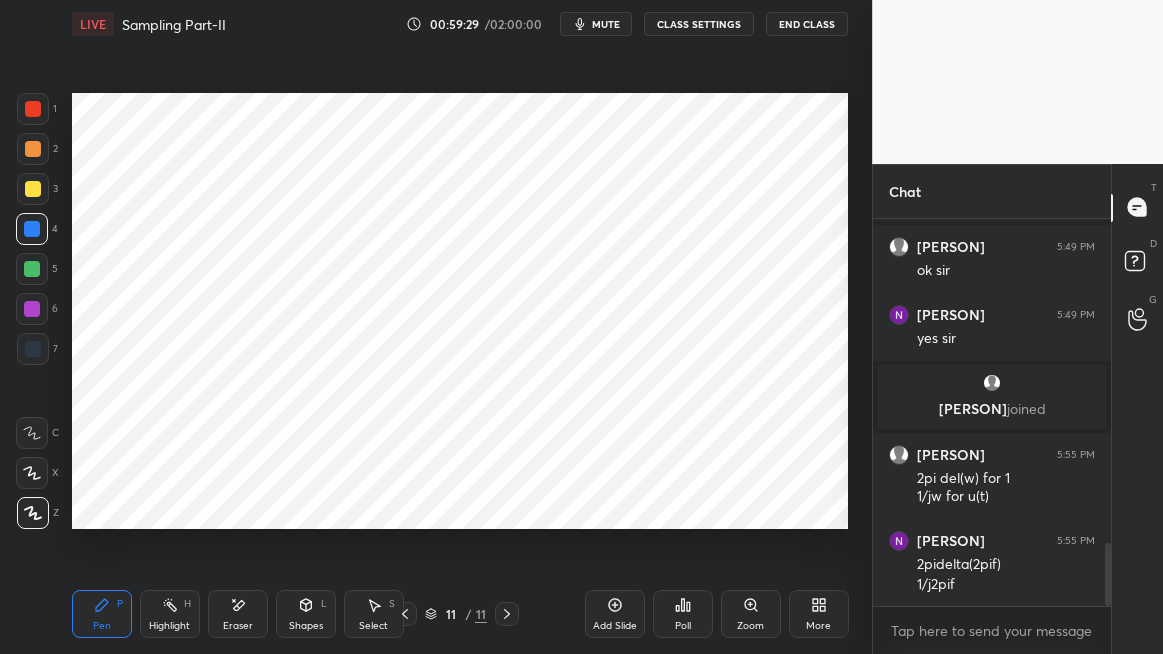 click at bounding box center (32, 269) 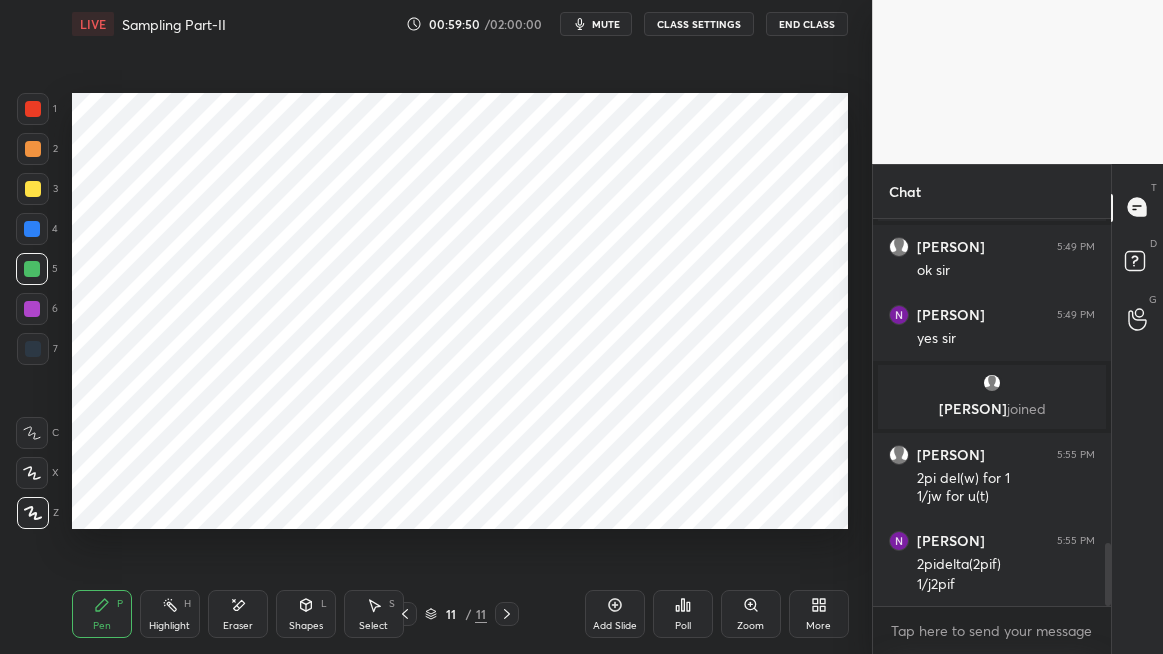 click at bounding box center (32, 229) 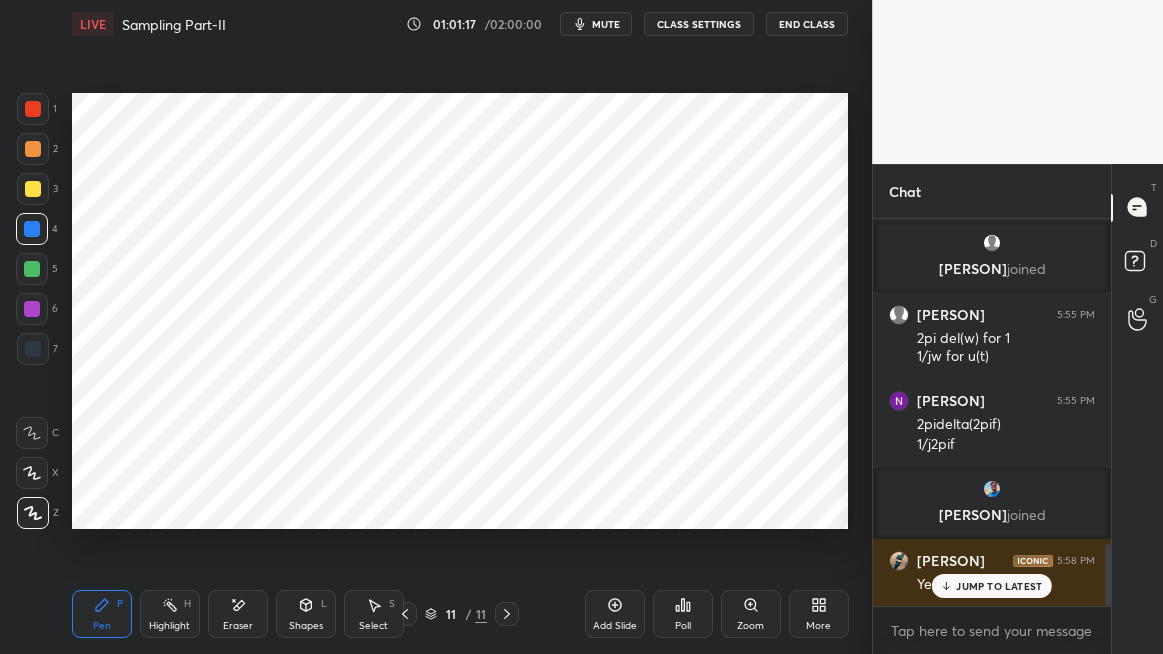 scroll, scrollTop: 2053, scrollLeft: 0, axis: vertical 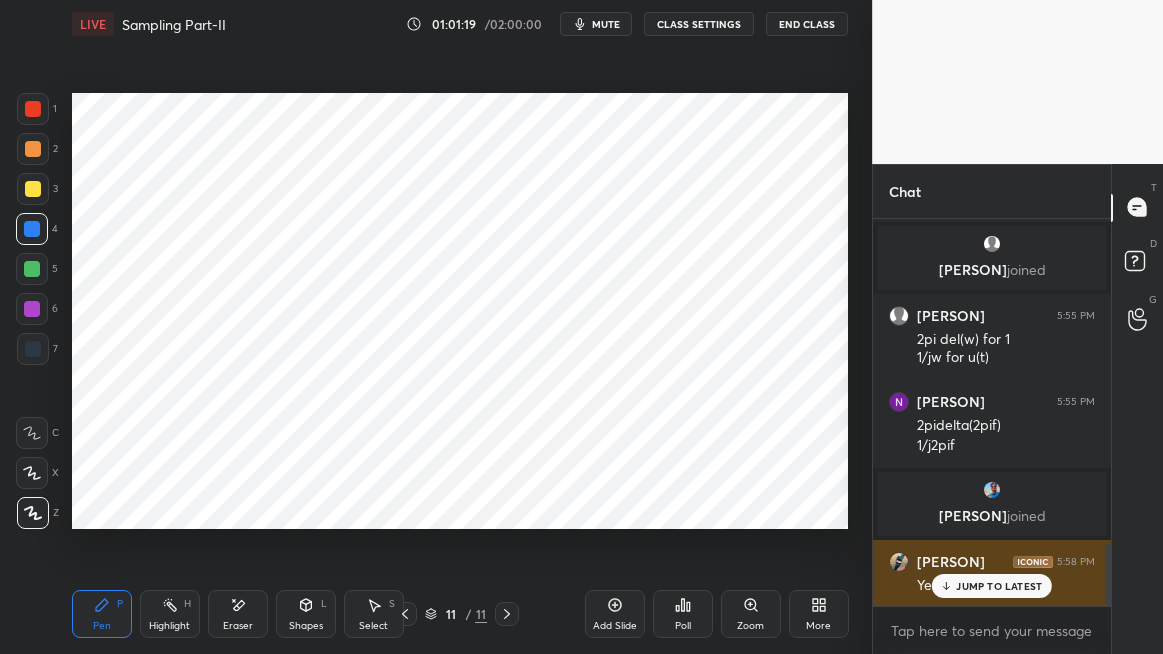 click on "JUMP TO LATEST" at bounding box center (992, 586) 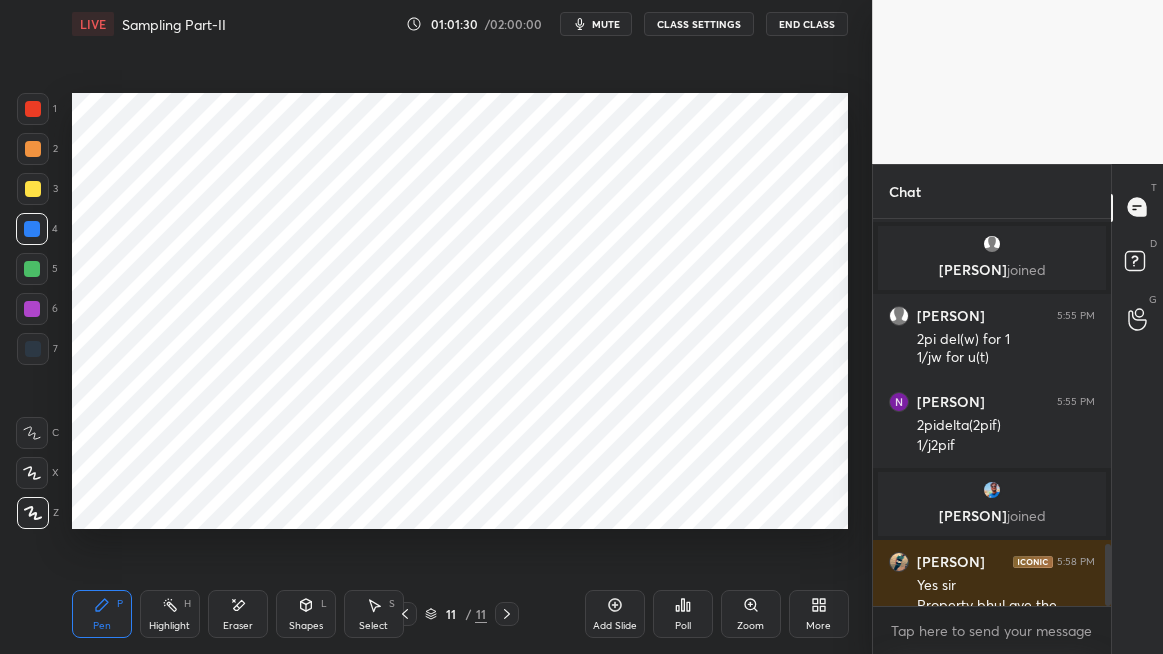 scroll, scrollTop: 2073, scrollLeft: 0, axis: vertical 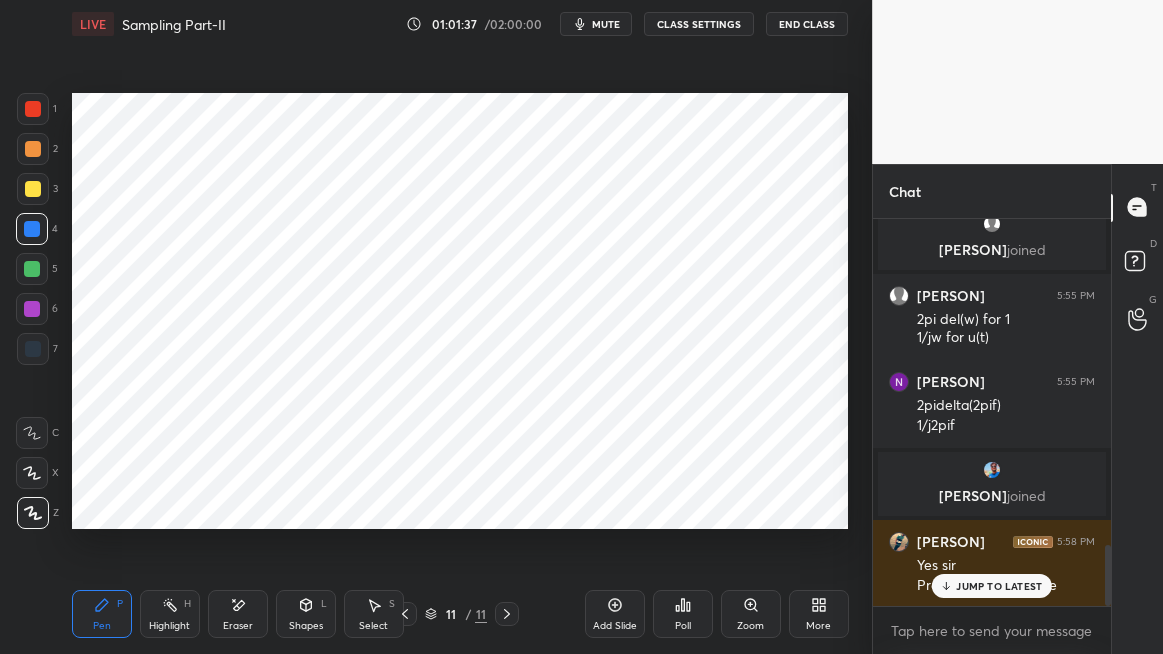 click on "JUMP TO LATEST" at bounding box center [999, 586] 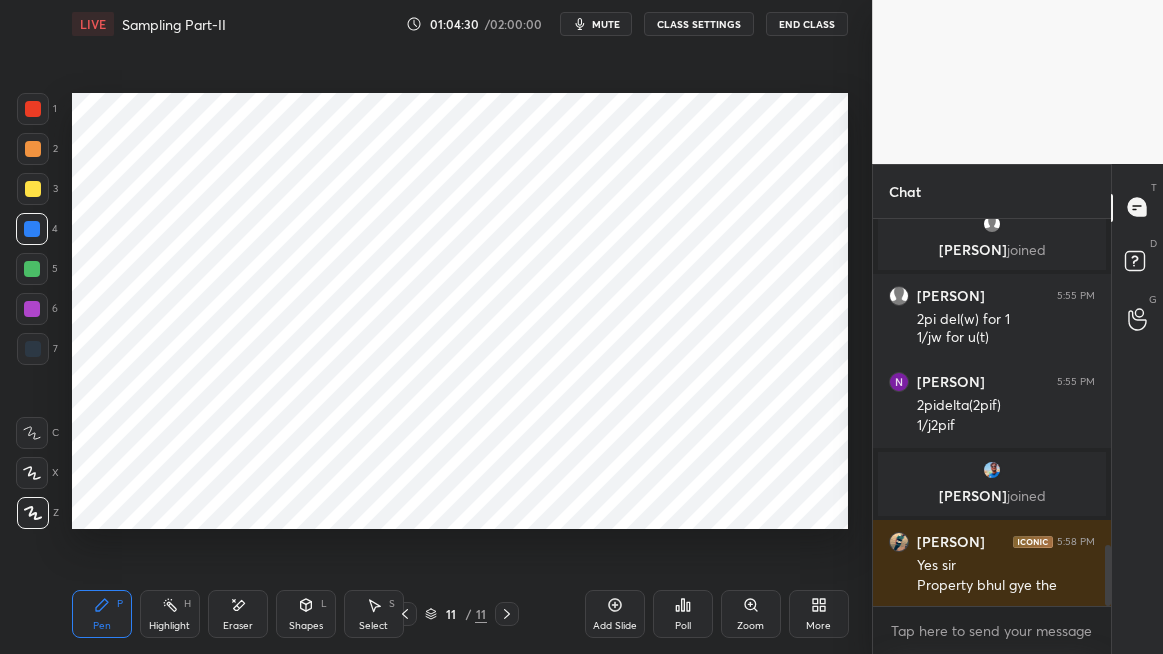 click 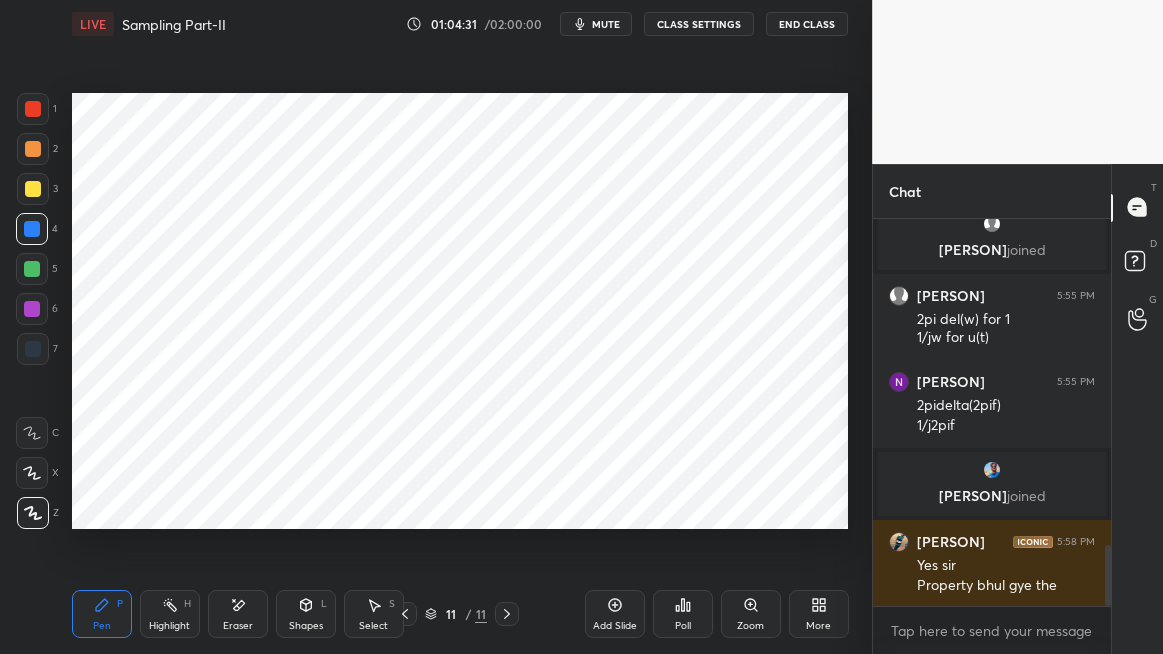 click 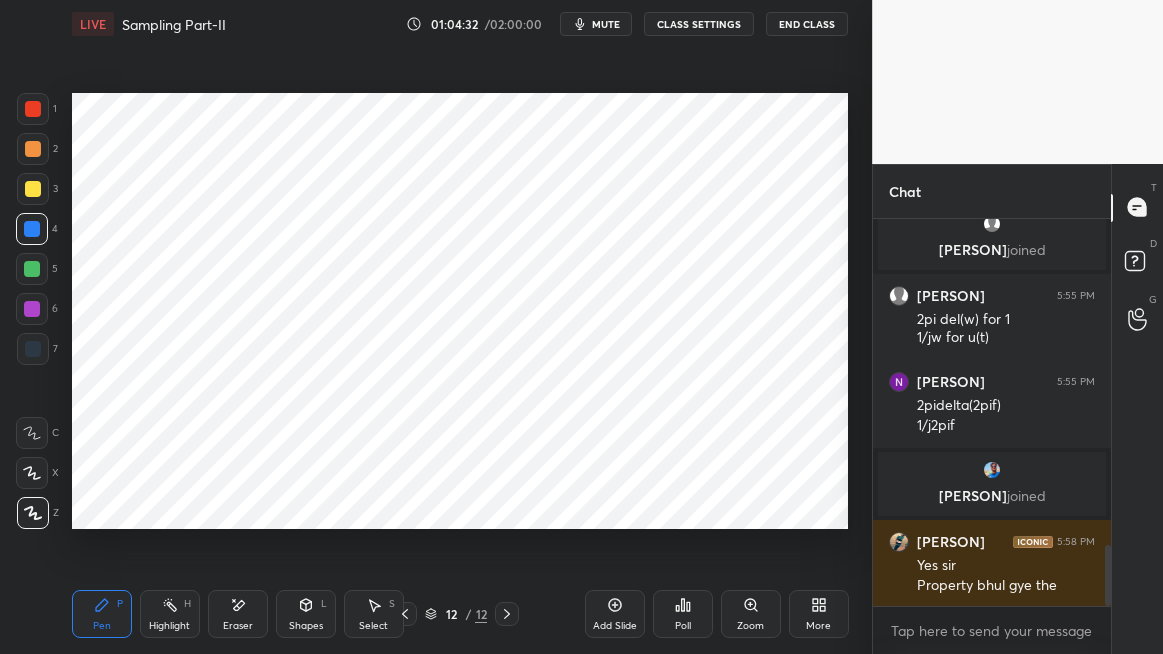 click at bounding box center [33, 109] 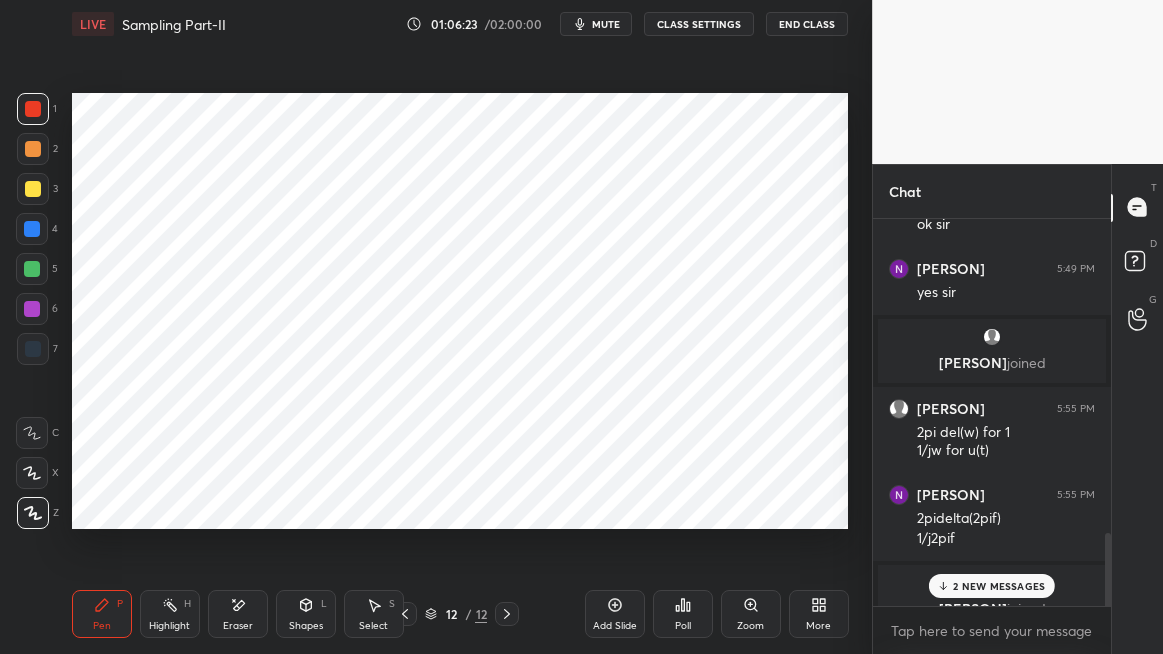 scroll, scrollTop: 2727, scrollLeft: 0, axis: vertical 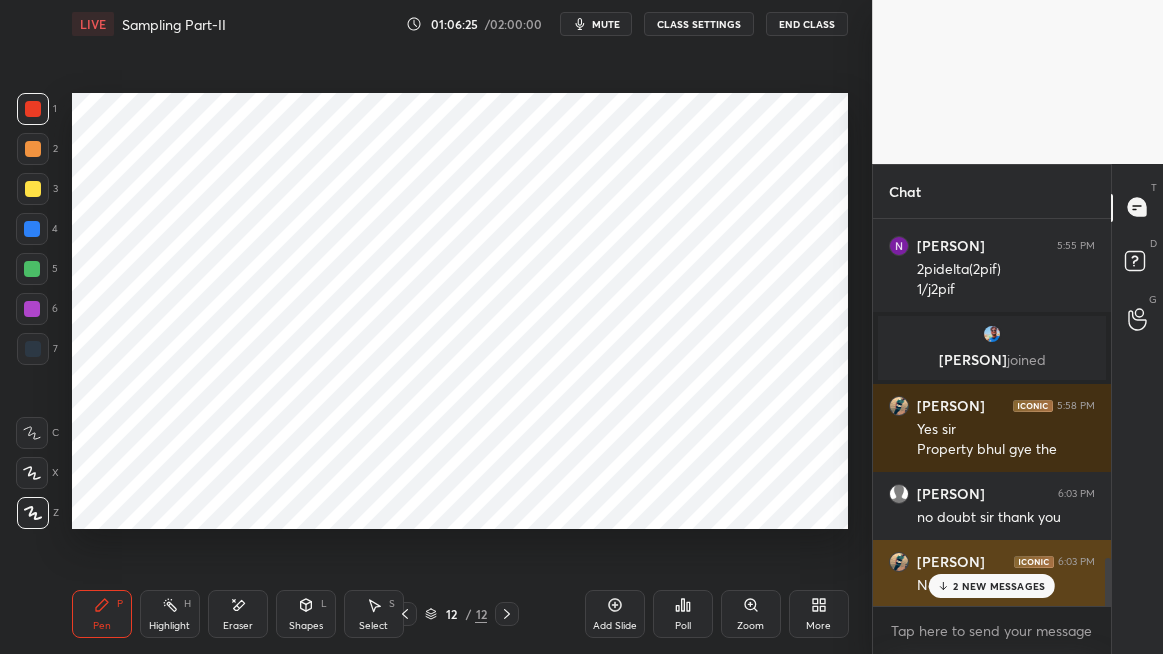 click on "2 NEW MESSAGES" at bounding box center [999, 586] 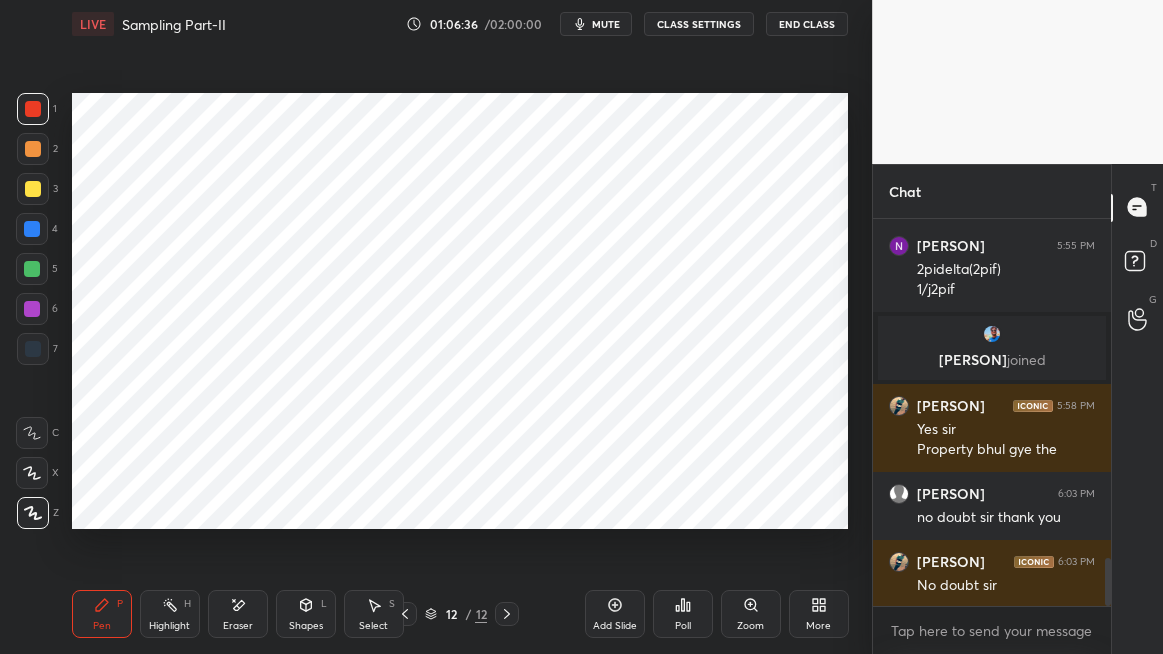 scroll, scrollTop: 341, scrollLeft: 232, axis: both 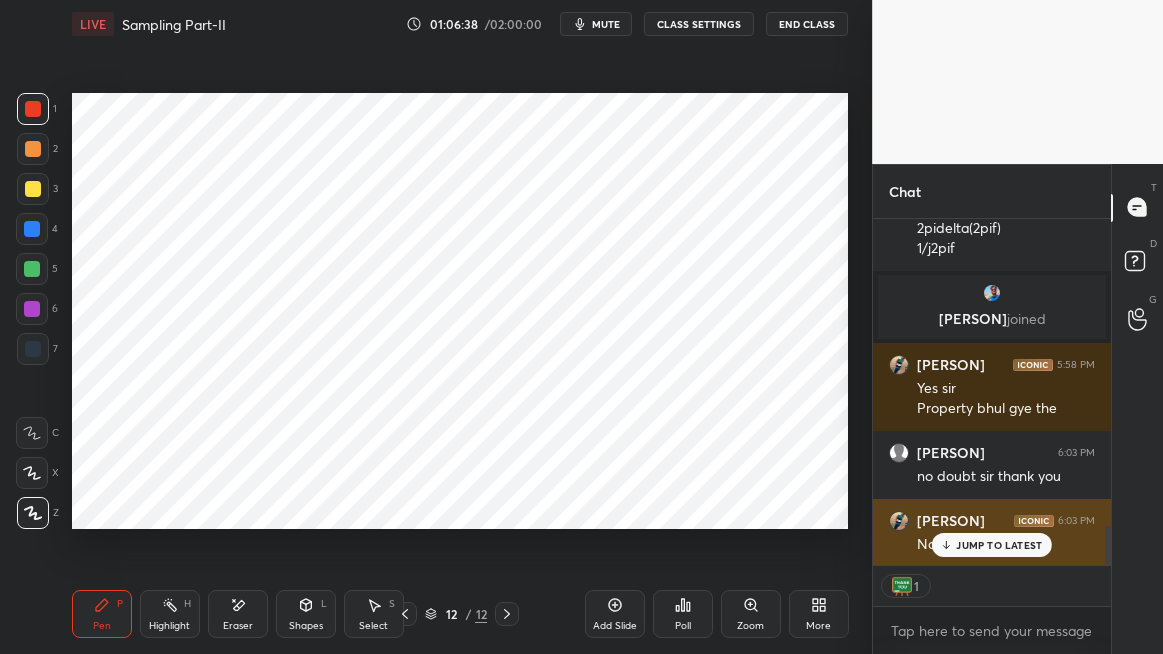 click on "JUMP TO LATEST" at bounding box center [999, 545] 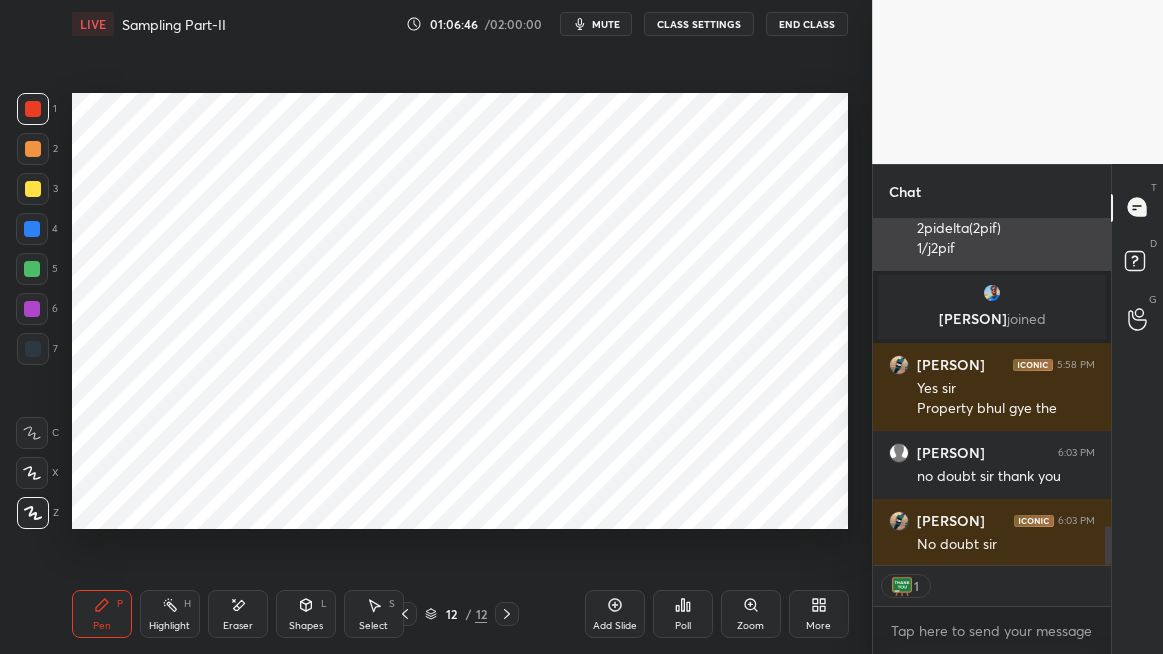 scroll, scrollTop: 6, scrollLeft: 6, axis: both 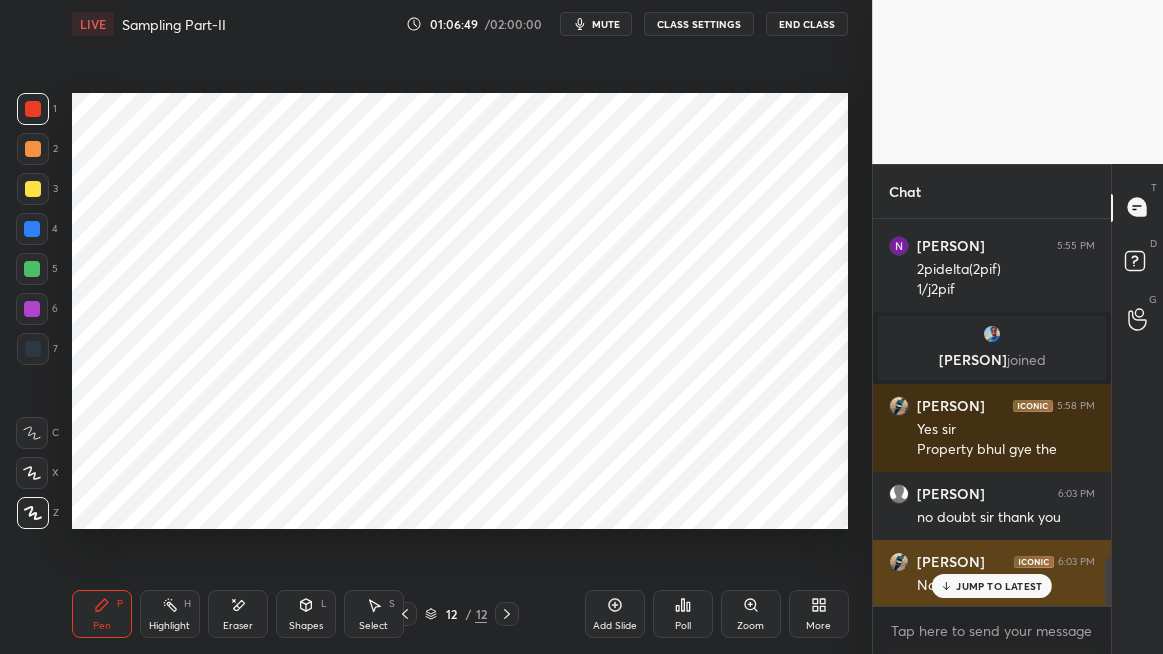 click on "JUMP TO LATEST" at bounding box center (992, 586) 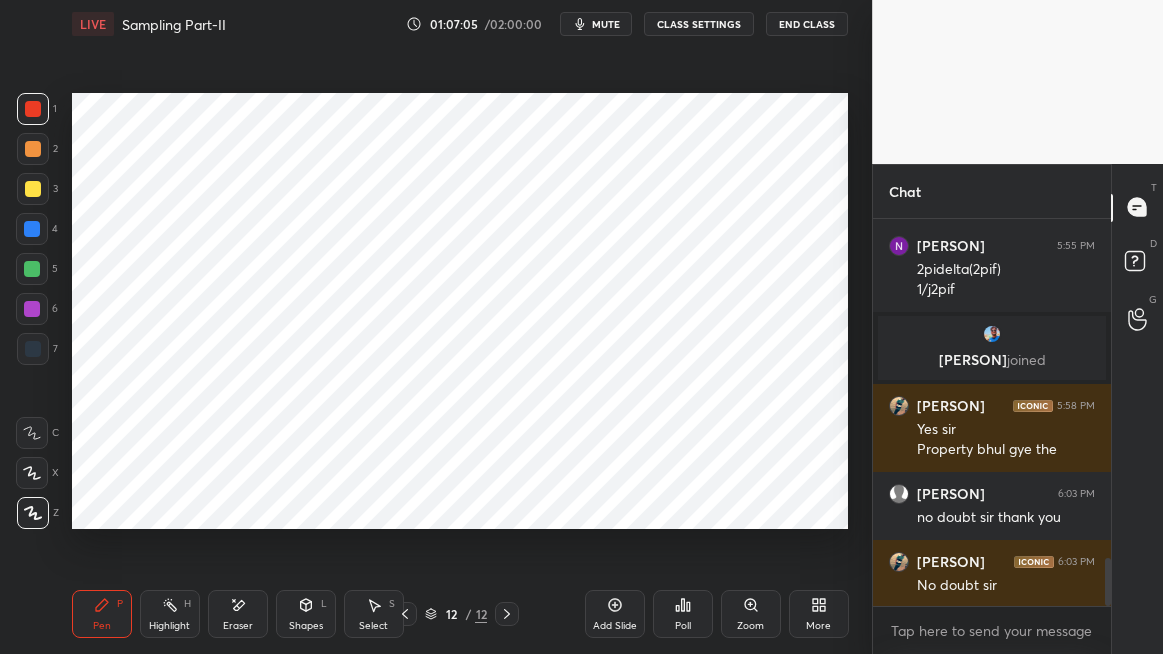 click on "End Class" at bounding box center (807, 24) 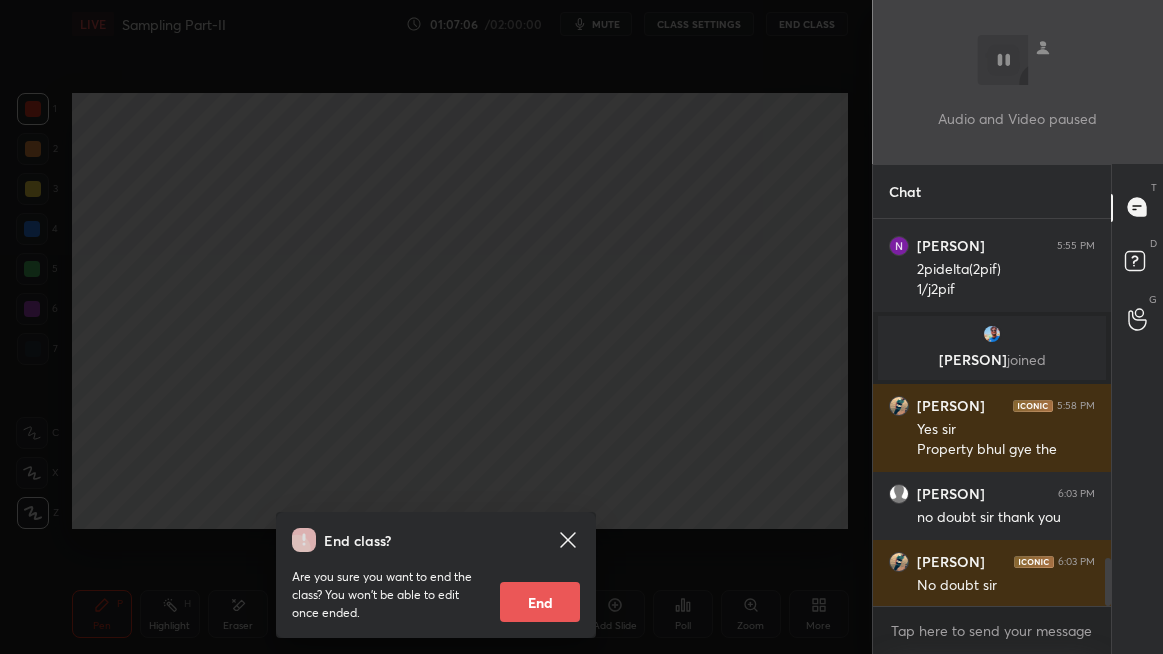 scroll, scrollTop: 2795, scrollLeft: 0, axis: vertical 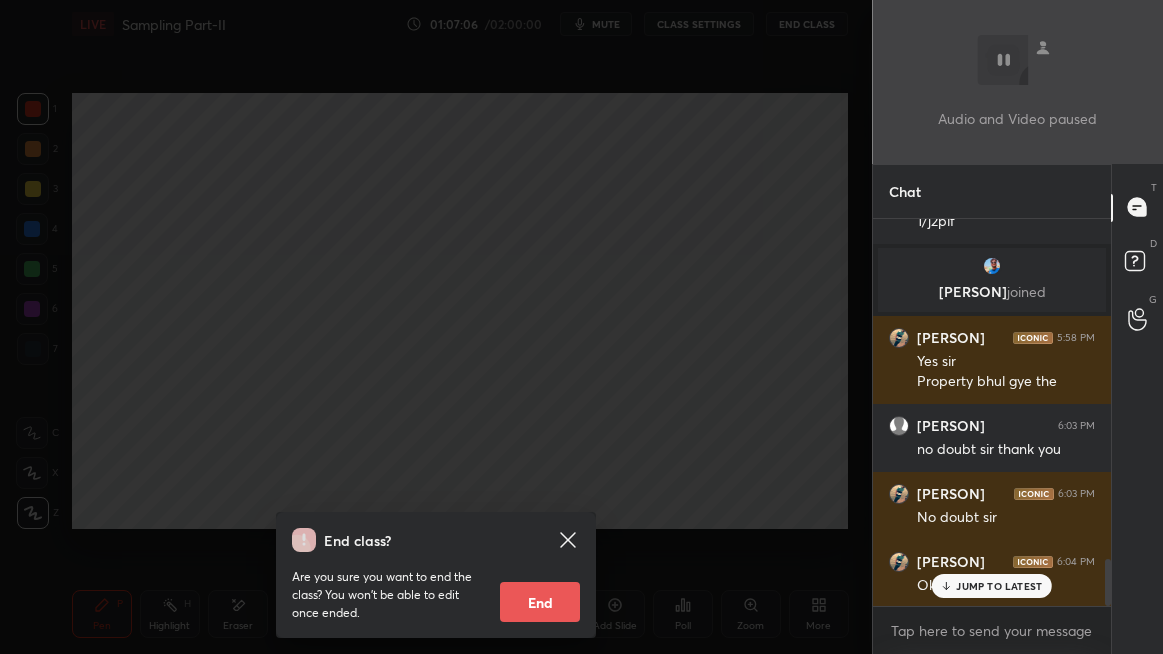 click on "End" at bounding box center (540, 602) 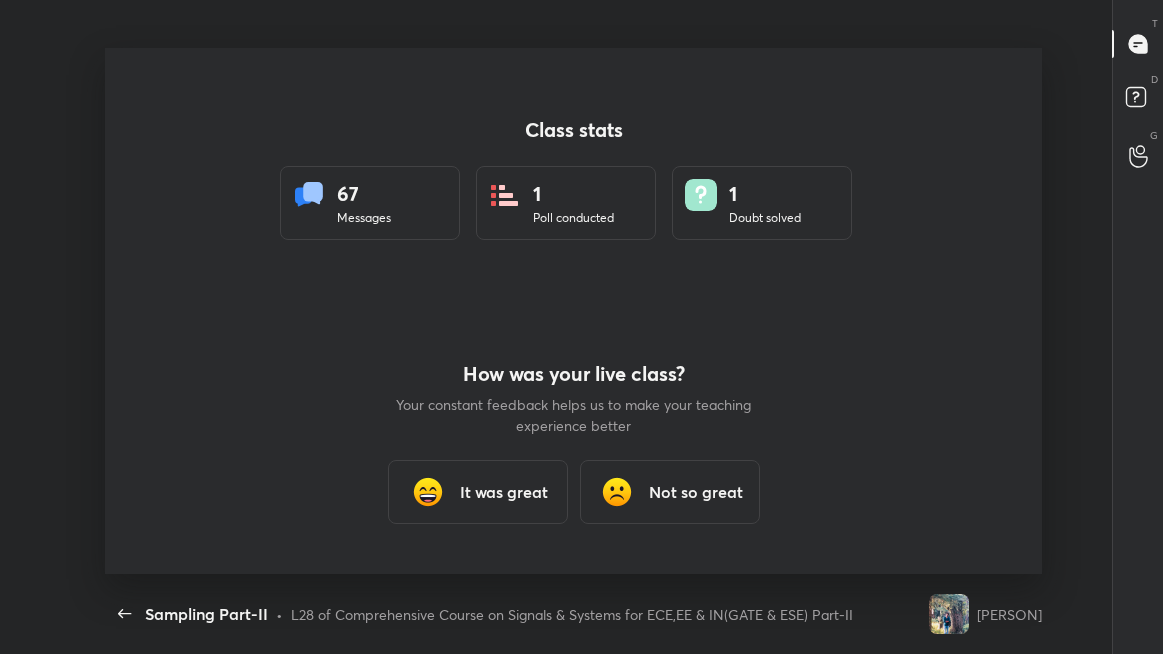 scroll, scrollTop: 99473, scrollLeft: 98852, axis: both 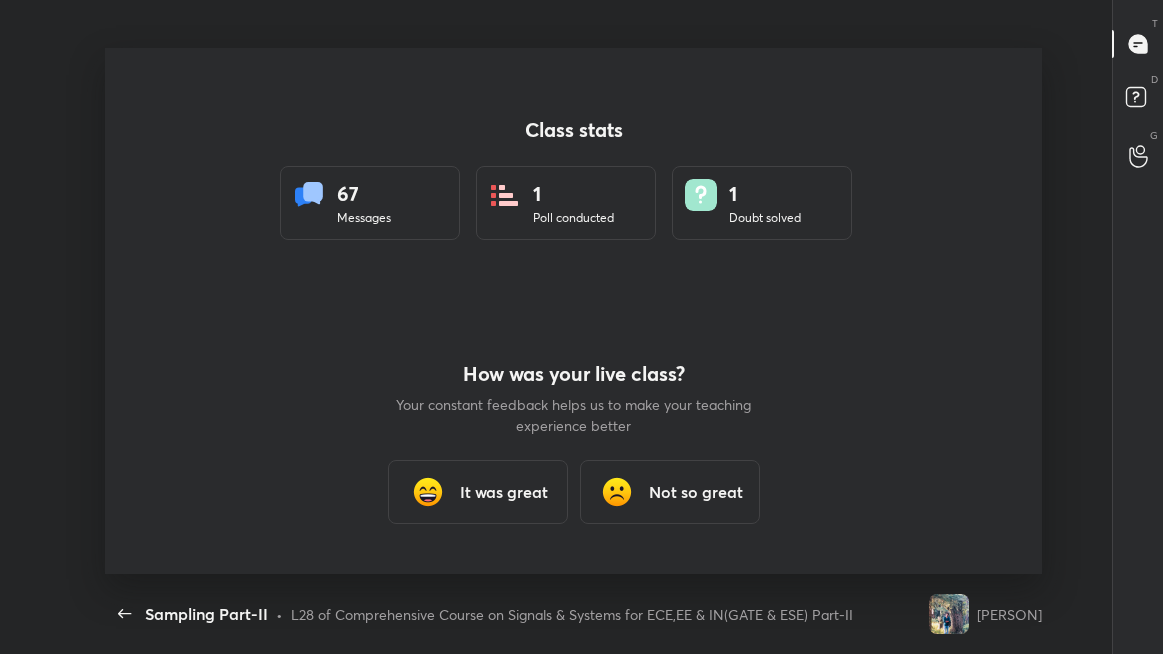 click on "It was great" at bounding box center [504, 492] 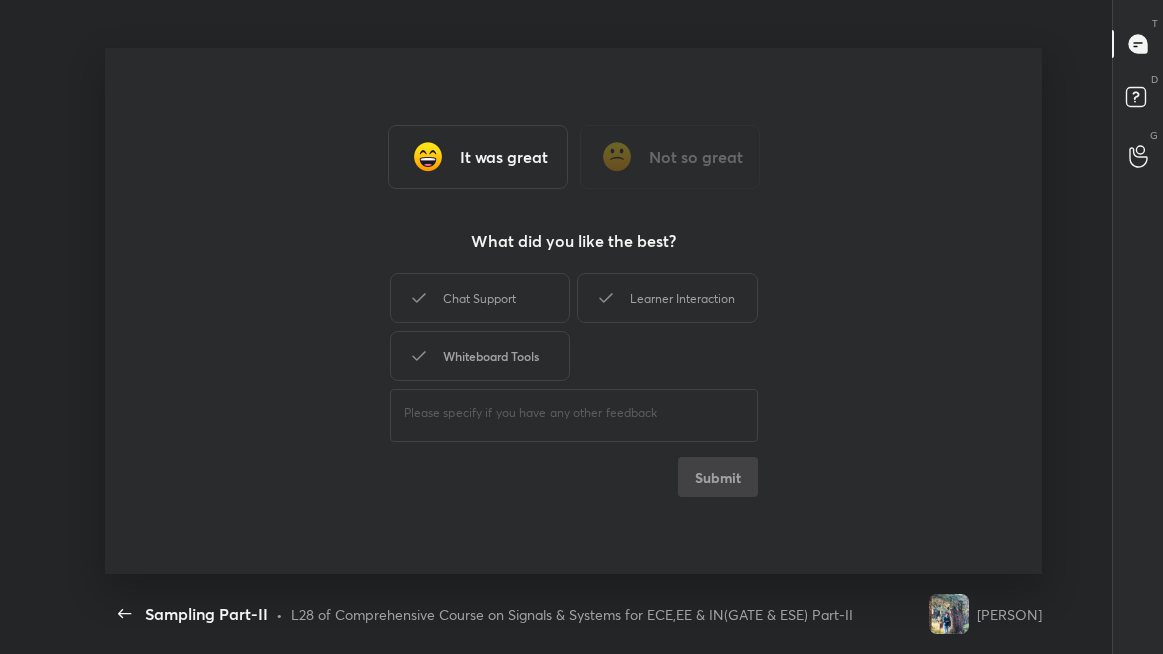 click on "Chat Support" at bounding box center (480, 298) 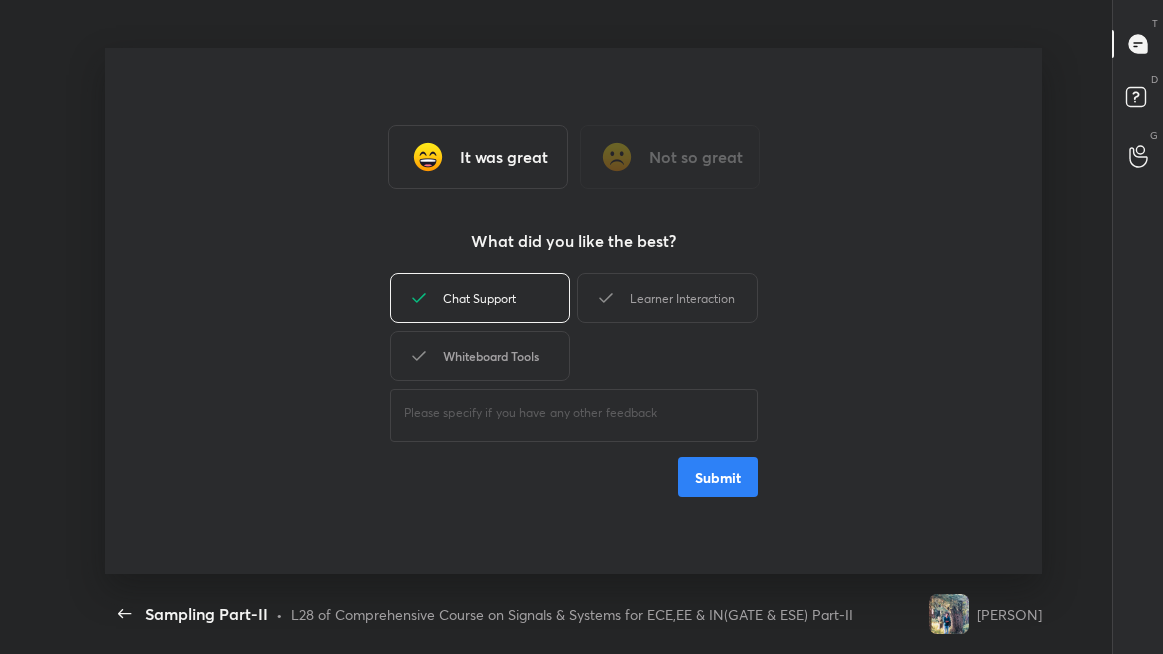 click on "Whiteboard Tools" at bounding box center (480, 356) 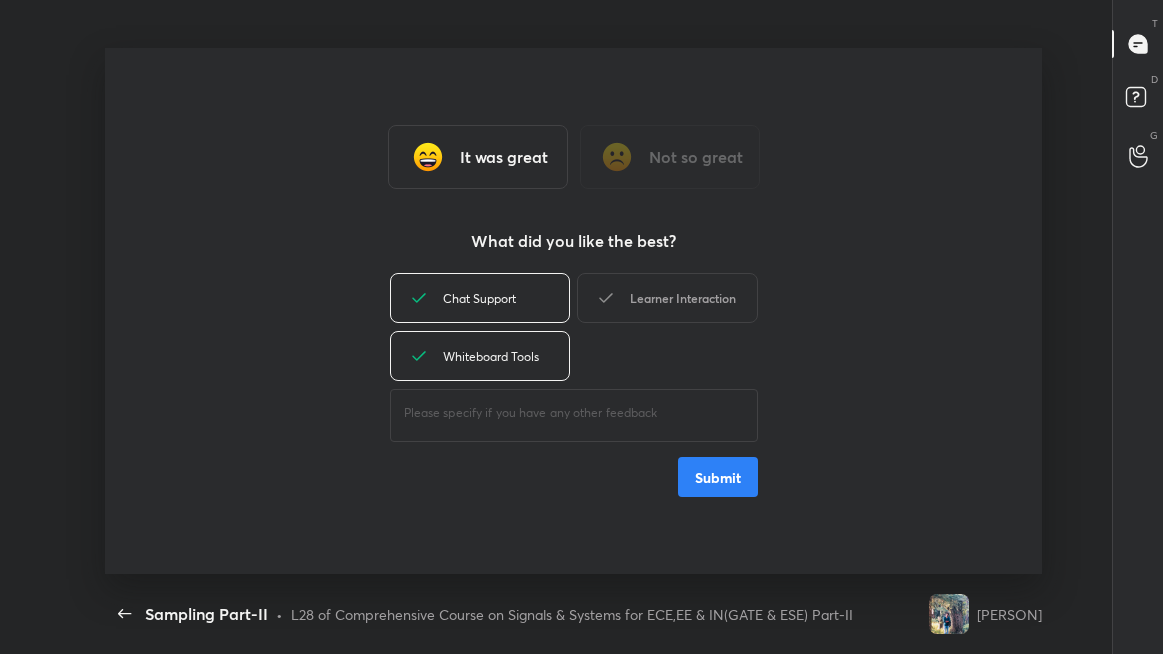 click on "Learner Interaction" at bounding box center [667, 298] 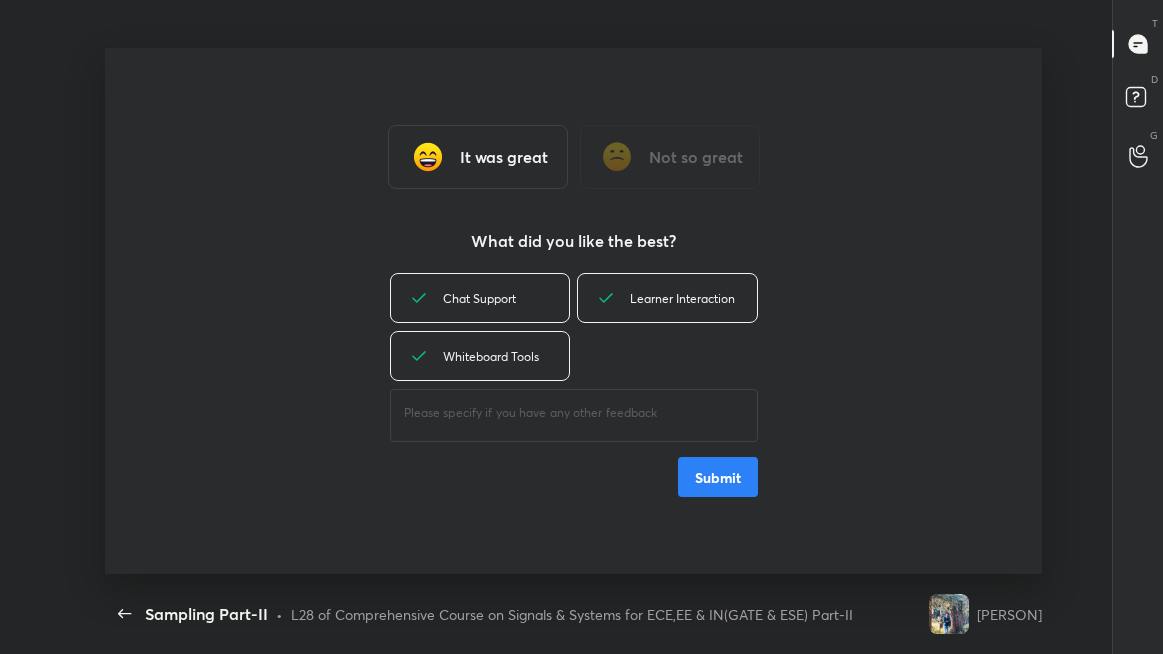 click on "Submit" at bounding box center (718, 477) 